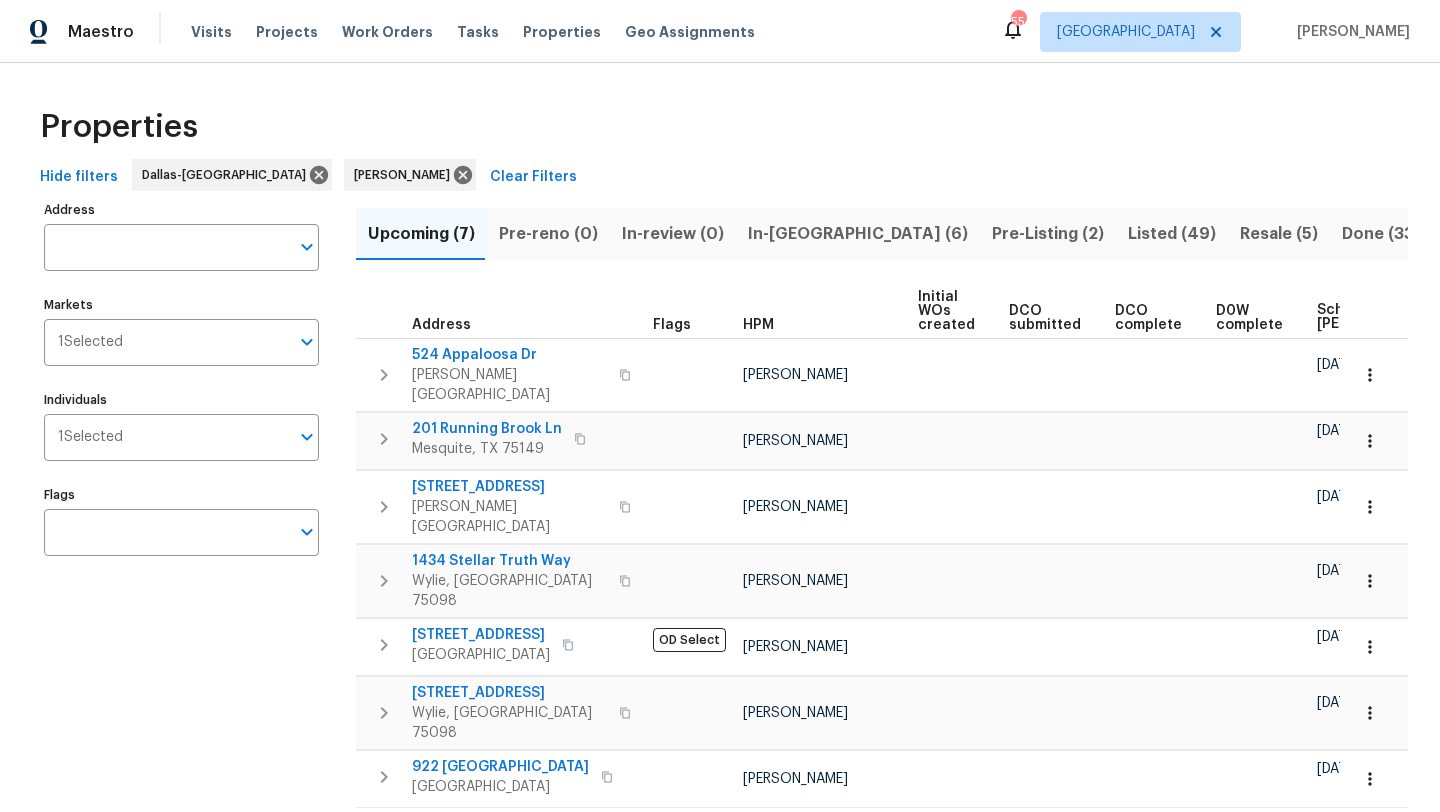 scroll, scrollTop: 0, scrollLeft: 0, axis: both 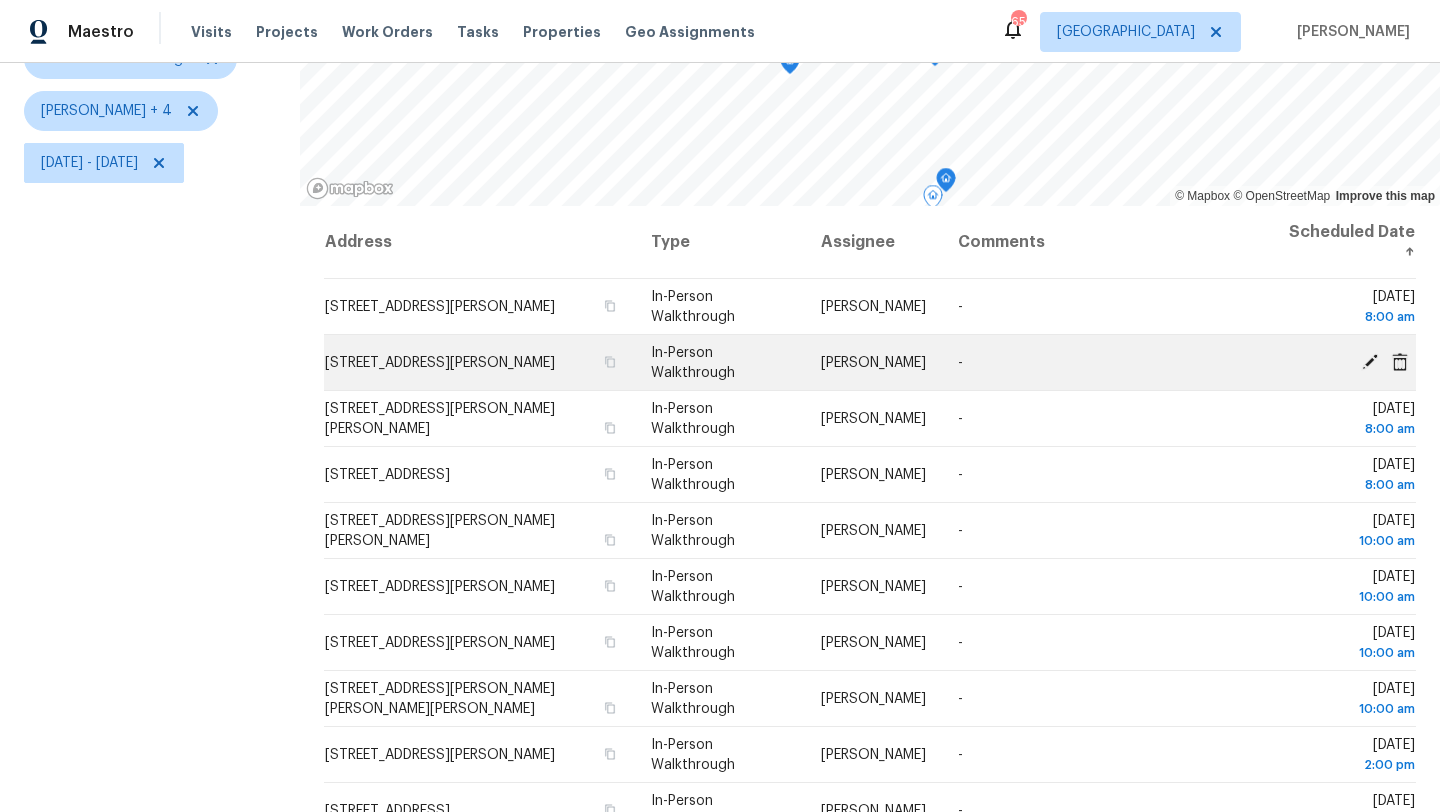 click 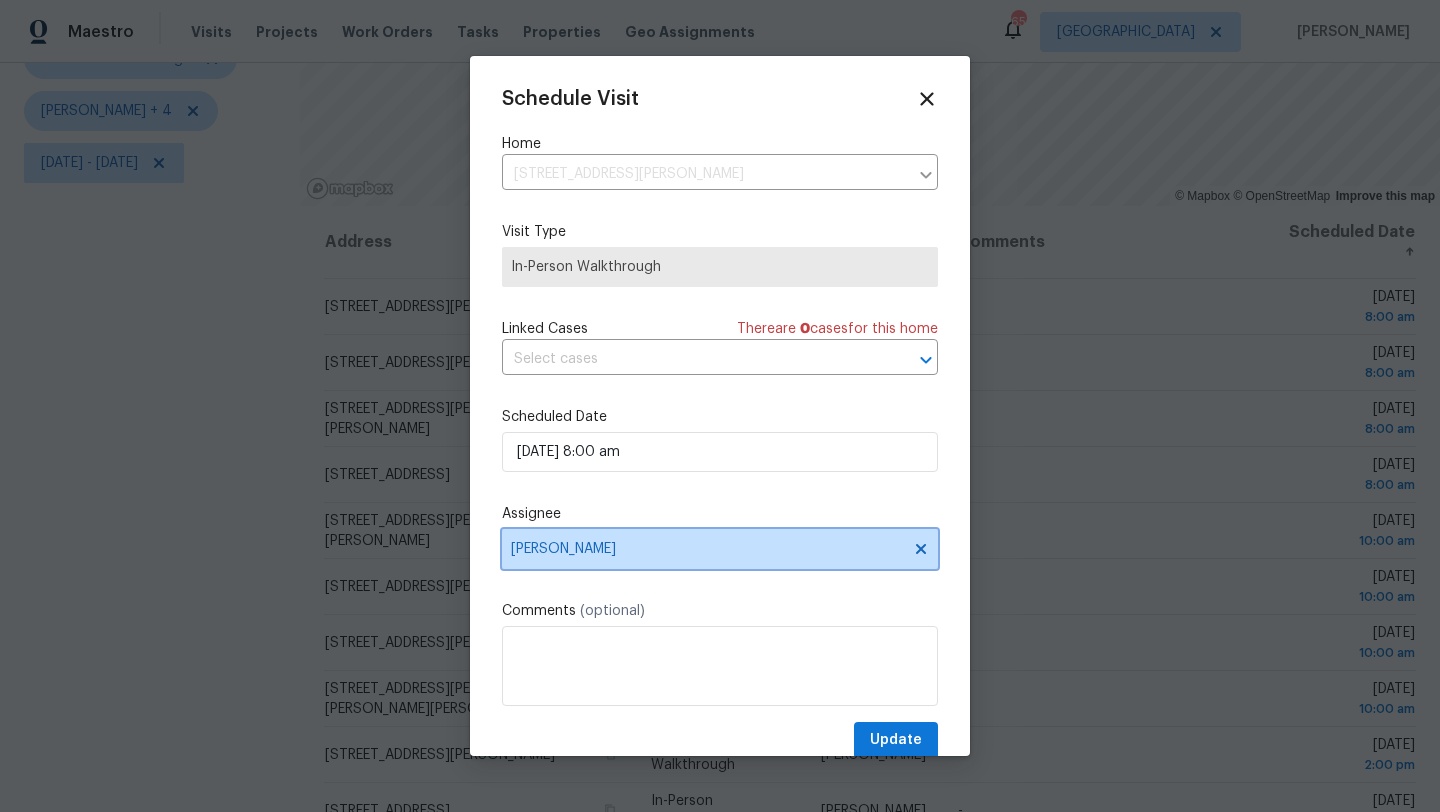 click on "Francisco Balcazar Serrato" at bounding box center [707, 549] 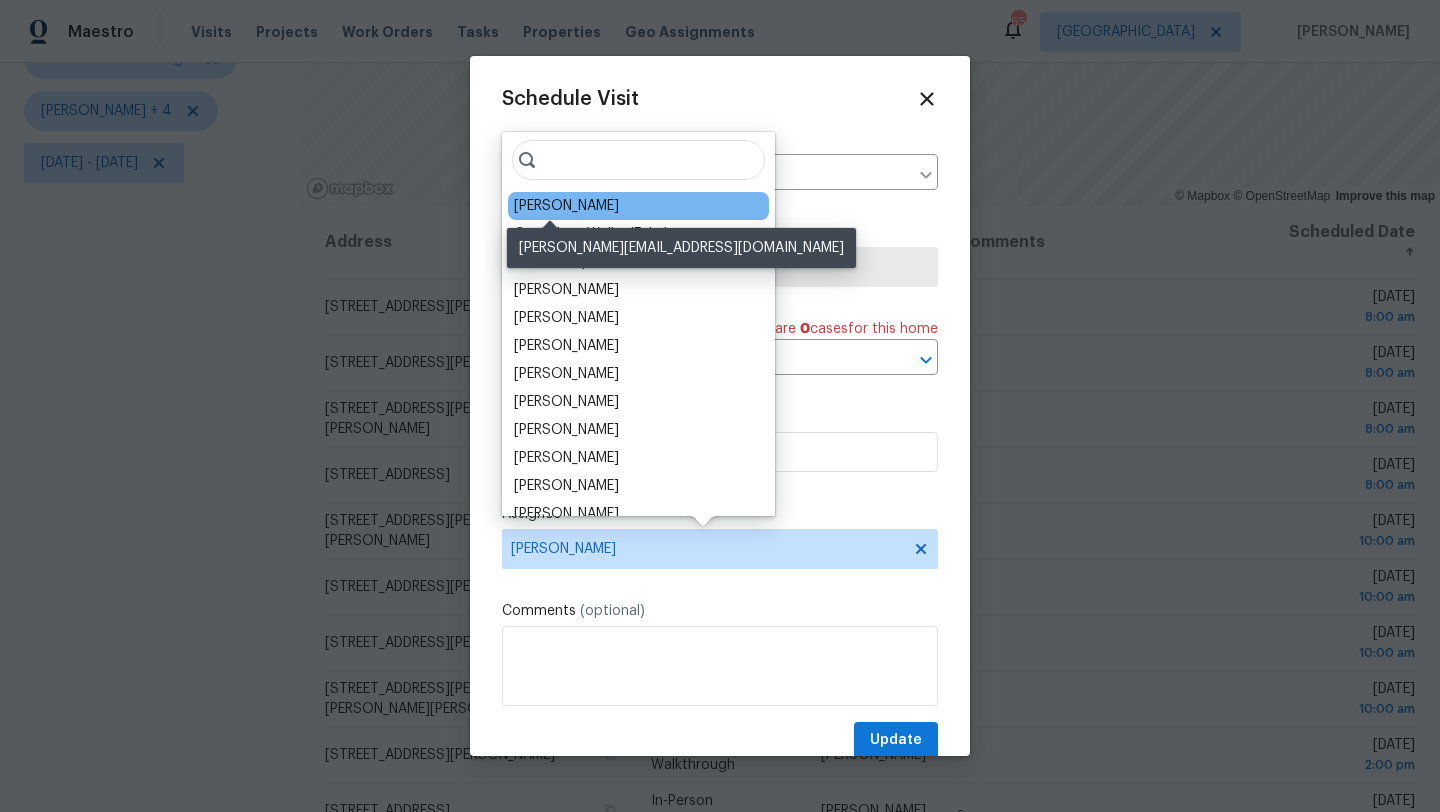 click on "[PERSON_NAME]" at bounding box center [566, 206] 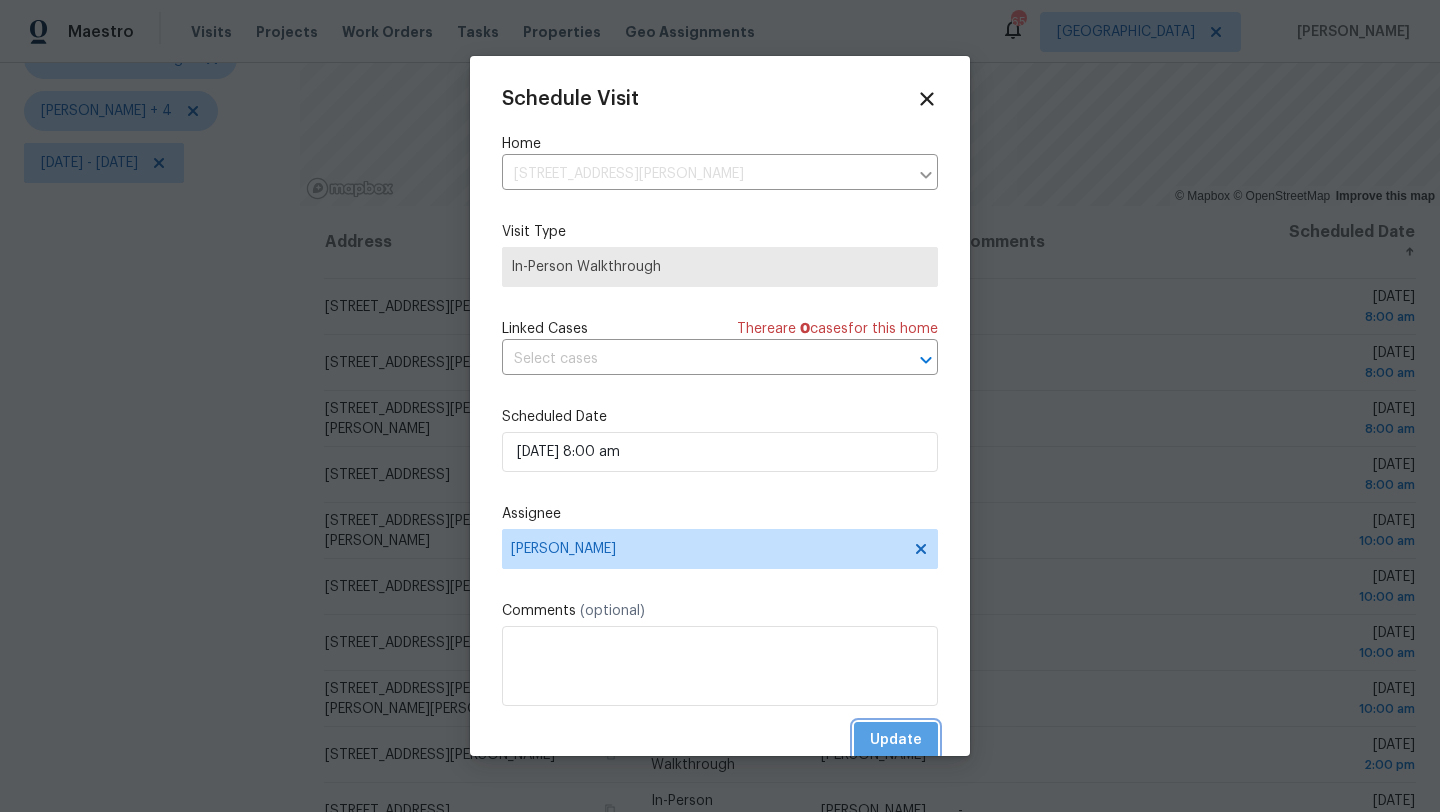 click on "Update" at bounding box center [896, 740] 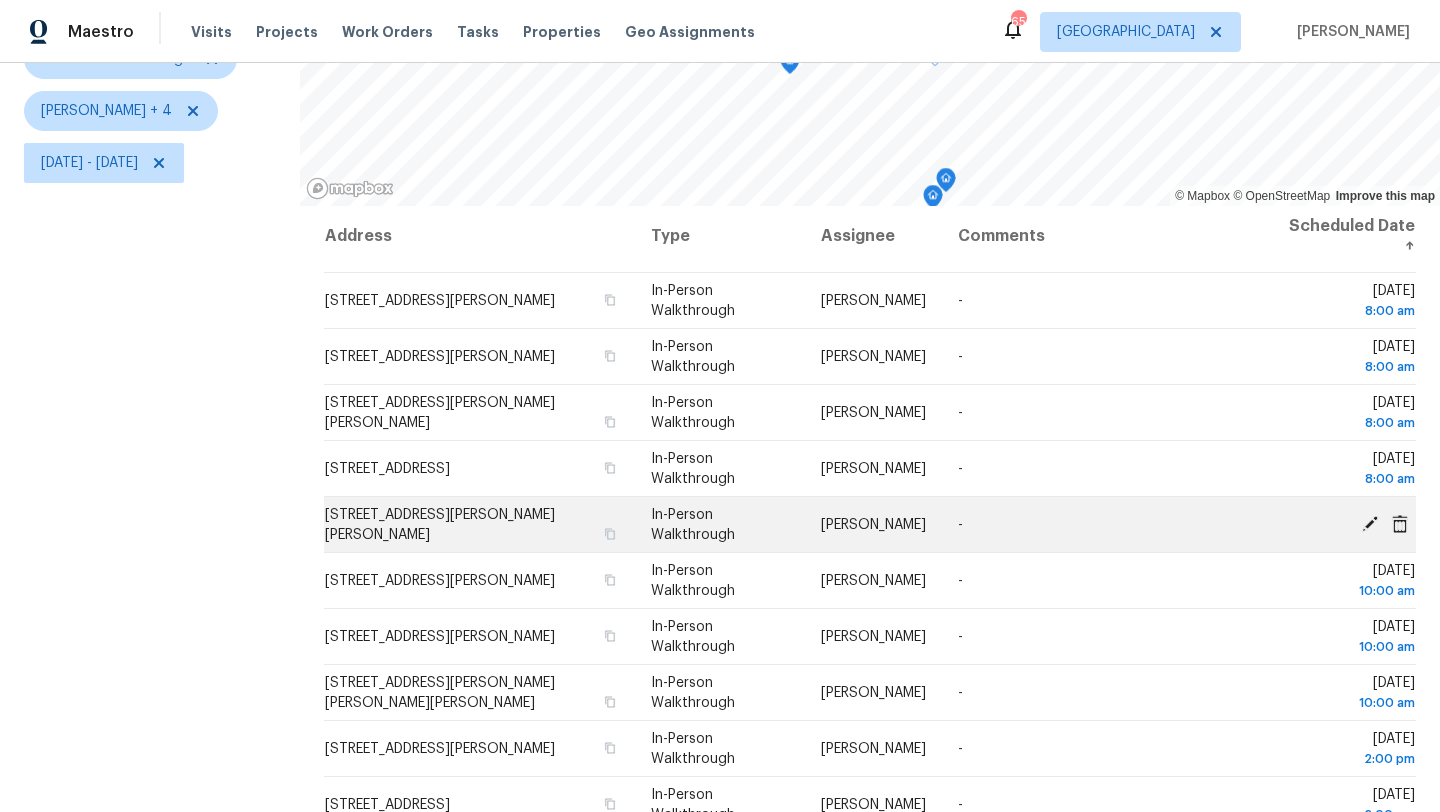 scroll, scrollTop: 0, scrollLeft: 0, axis: both 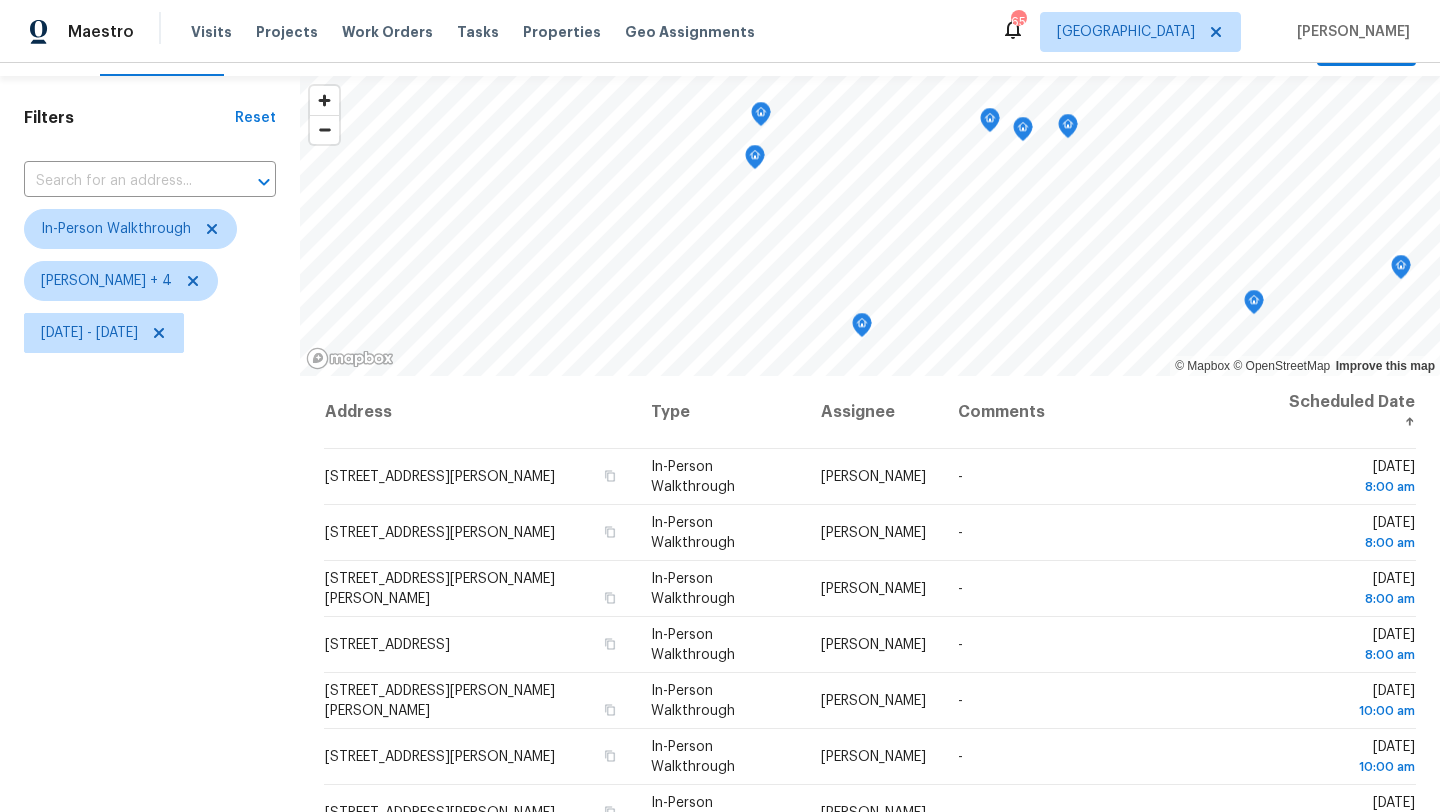 click 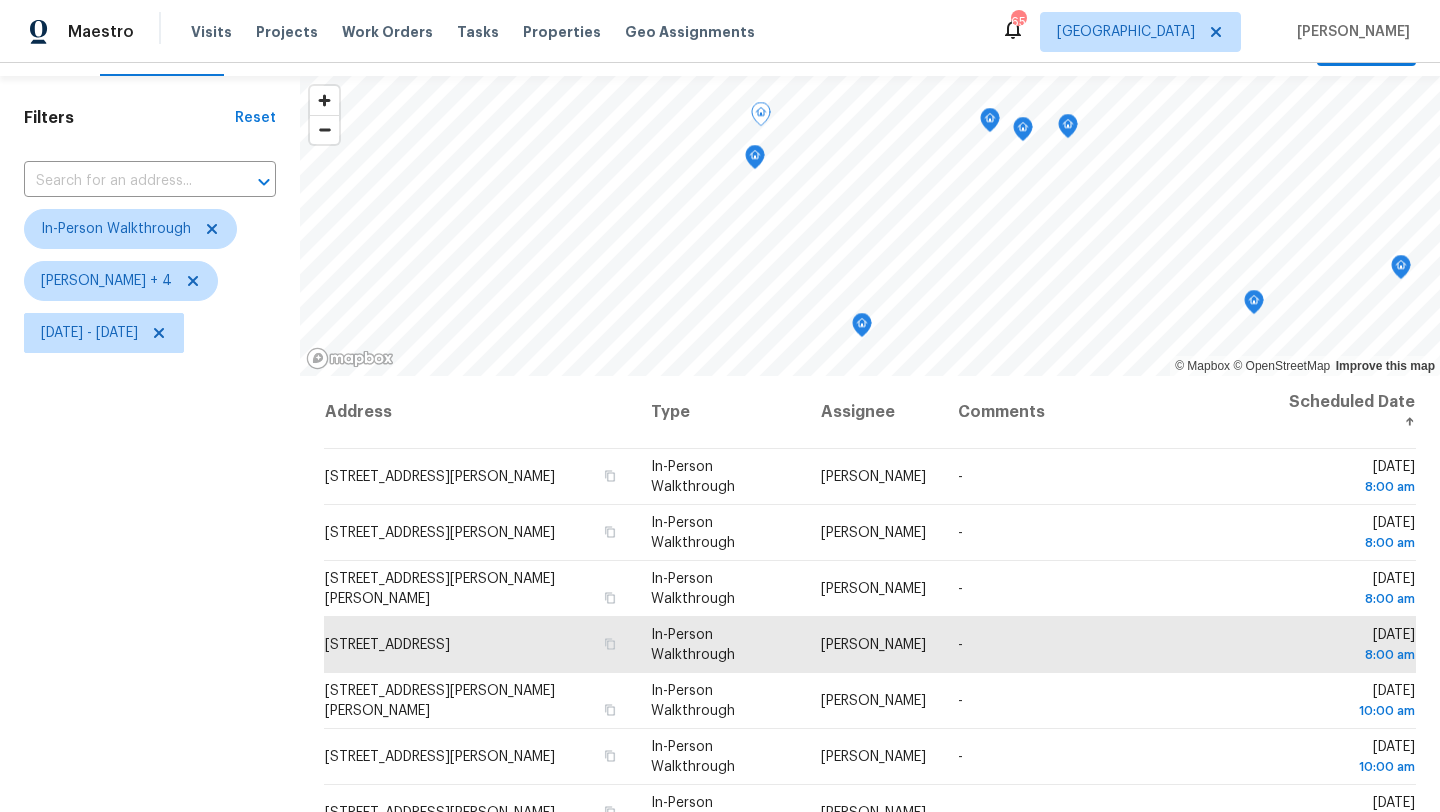 click 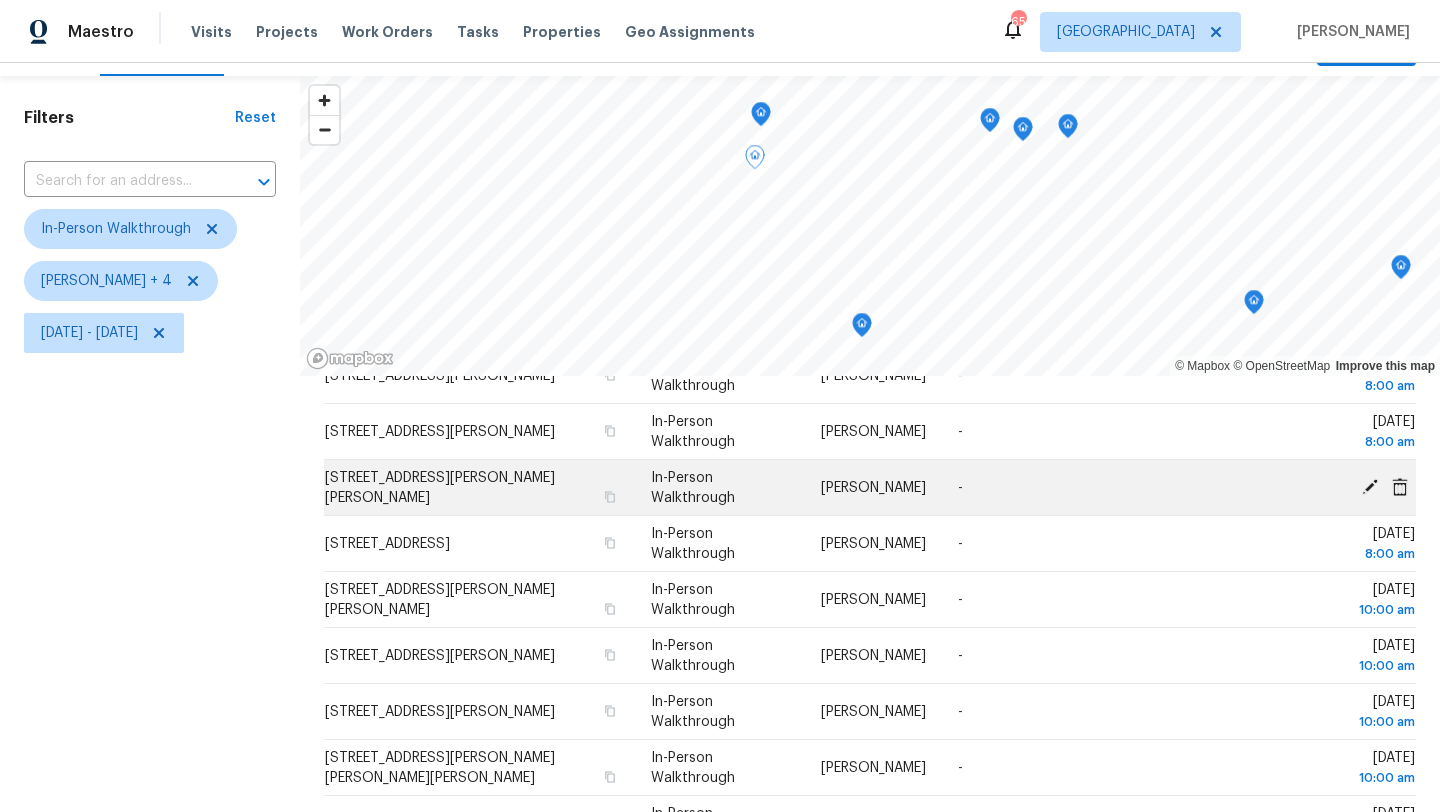 scroll, scrollTop: 0, scrollLeft: 0, axis: both 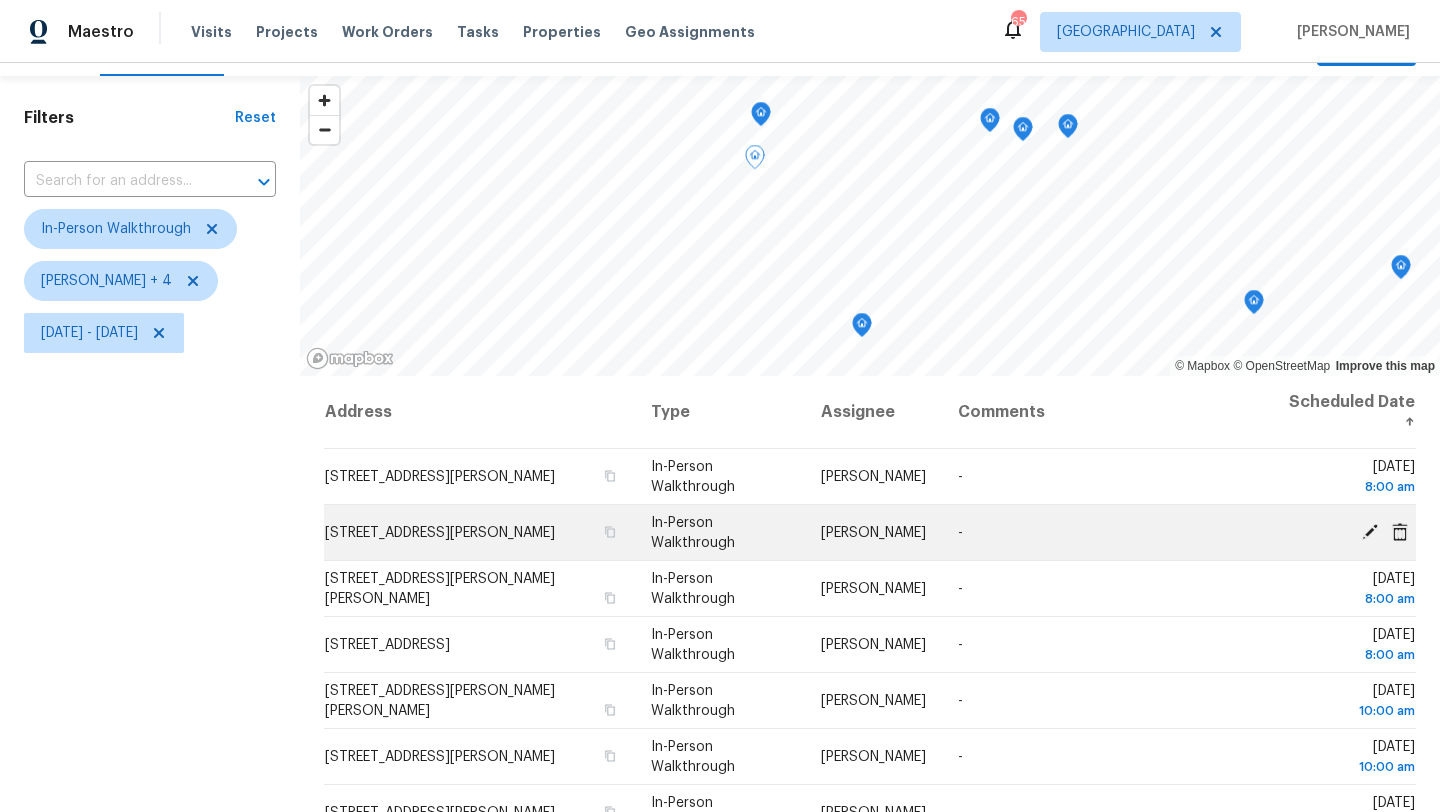 click 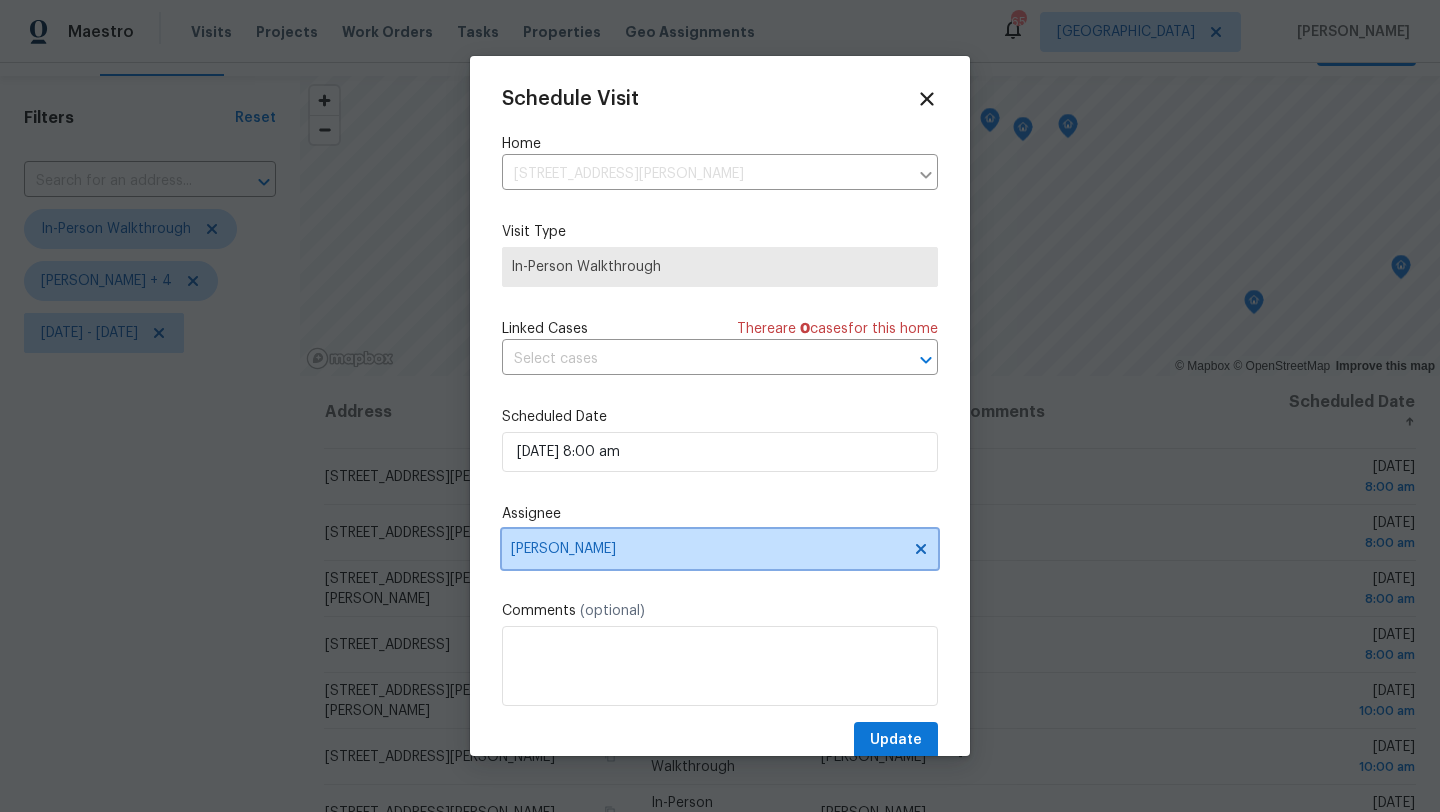 click on "[PERSON_NAME]" at bounding box center [707, 549] 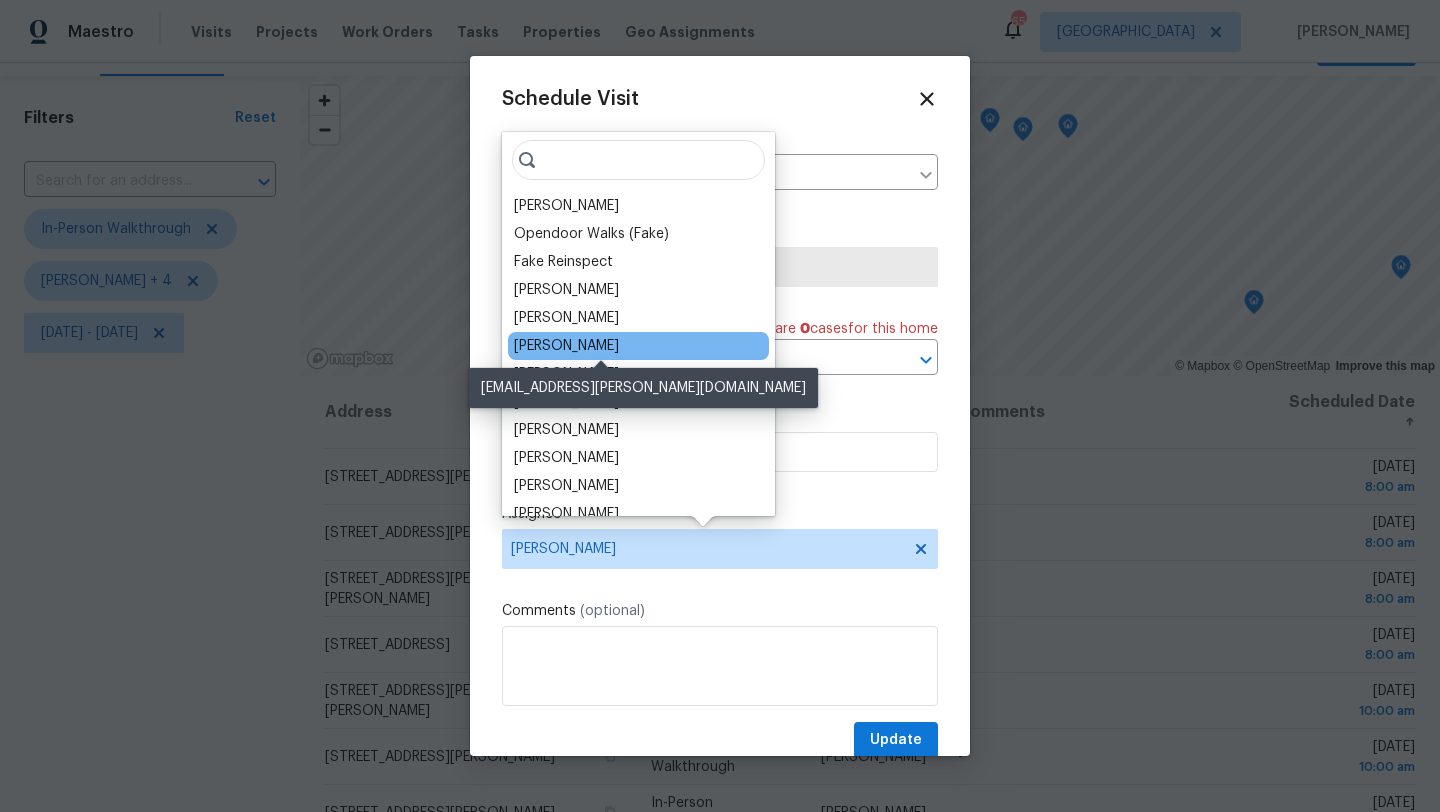 click on "Francisco Balcazar Serrato" at bounding box center [566, 346] 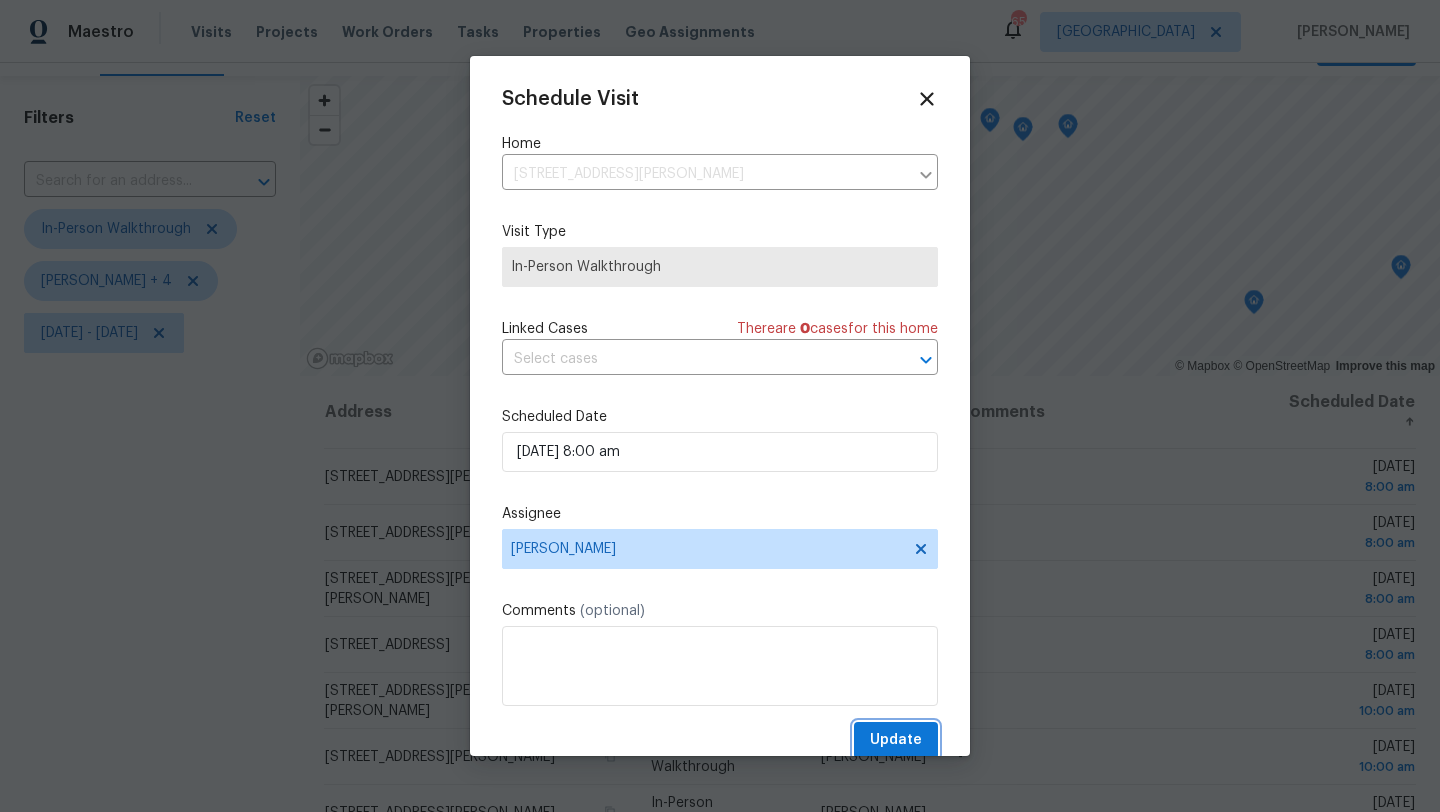 click on "Update" at bounding box center [896, 740] 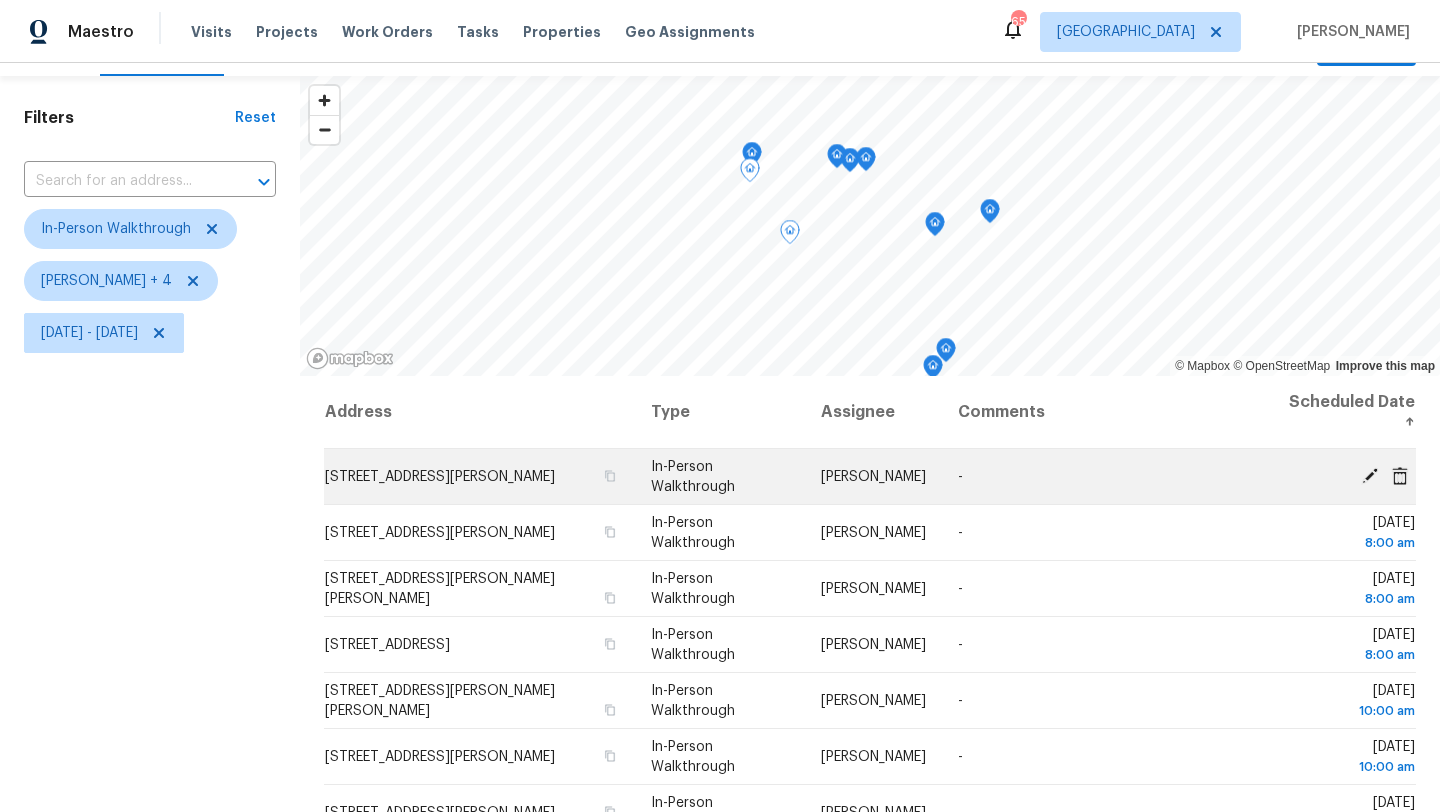 click 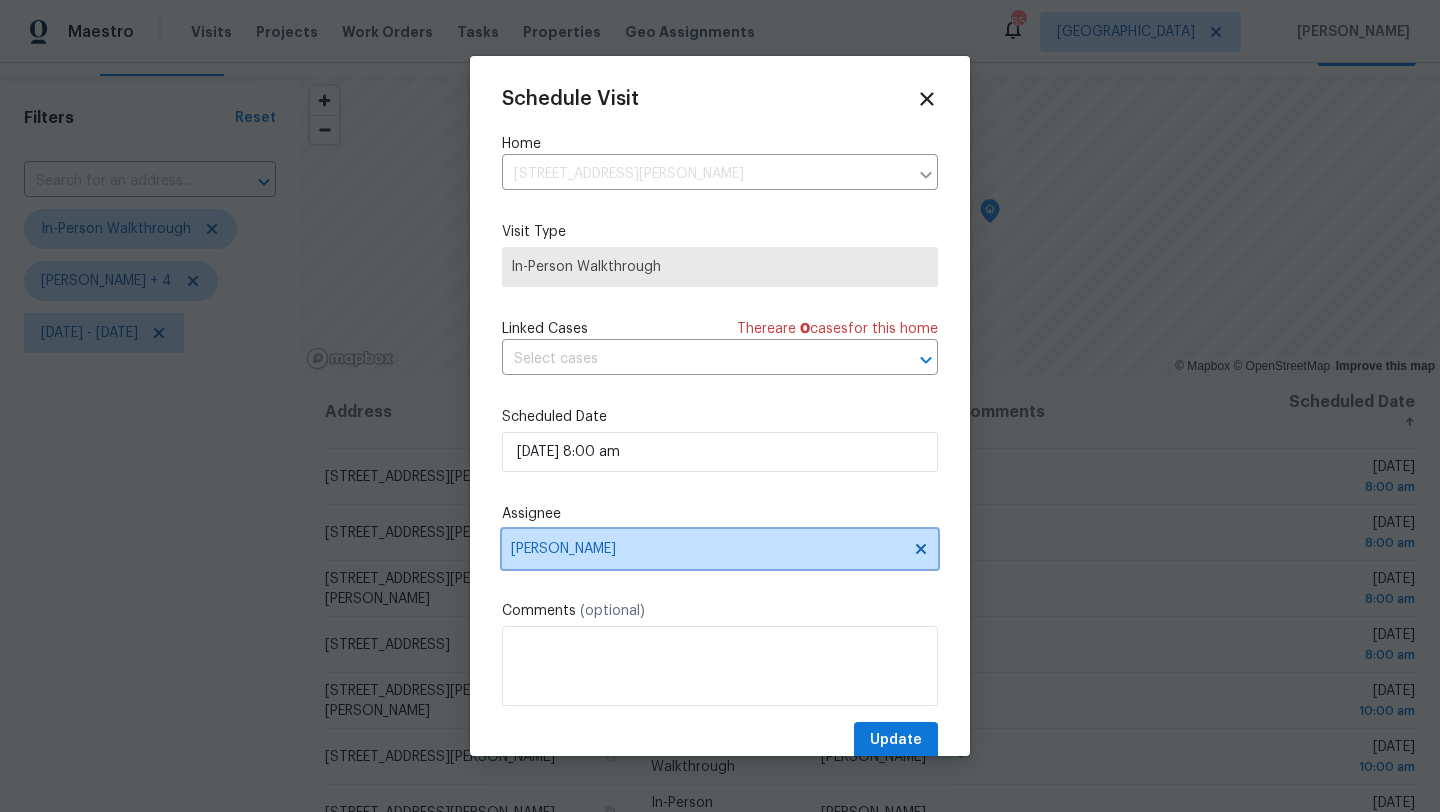 click on "RonDerrick Jackson" at bounding box center [707, 549] 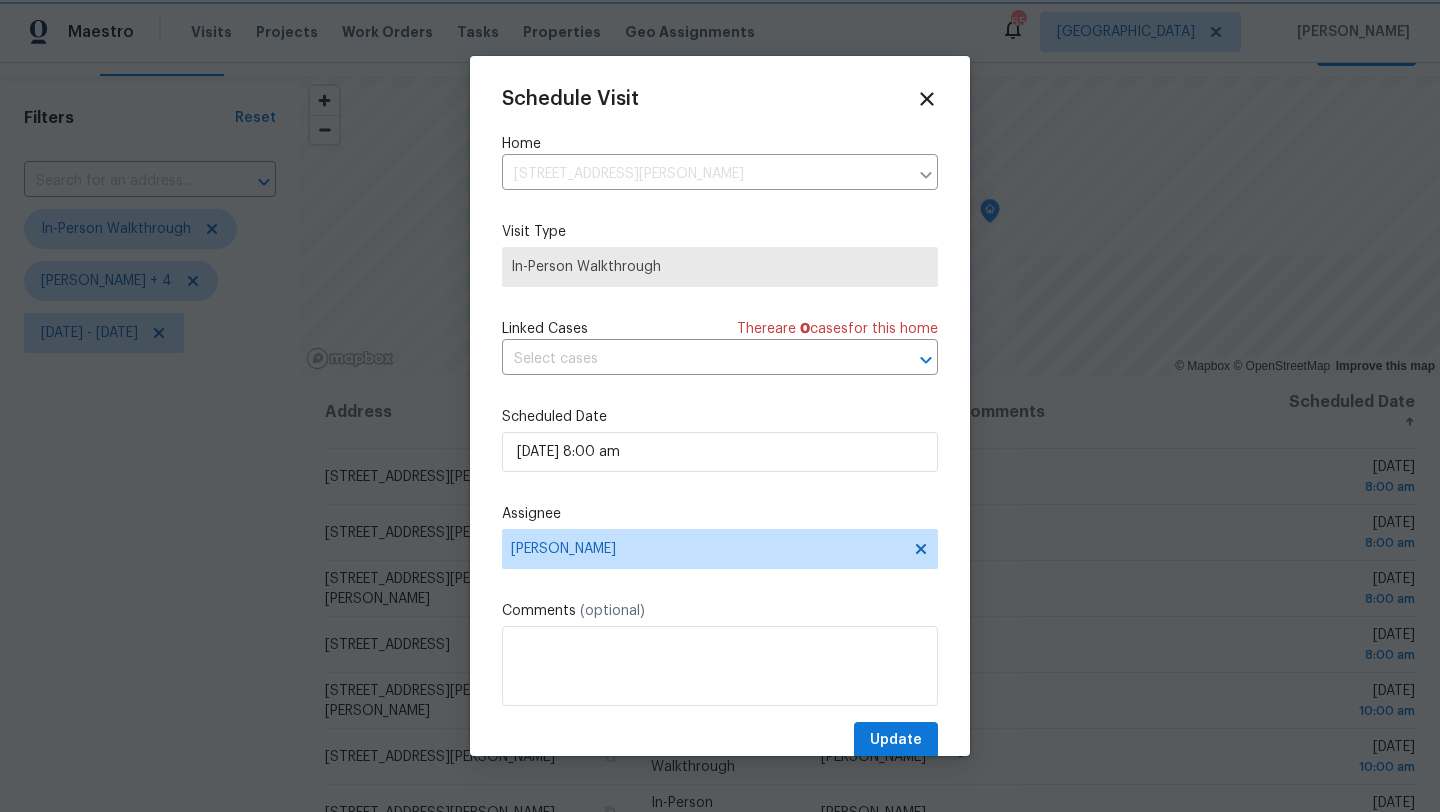 click on "Comments   (optional)" at bounding box center (720, 611) 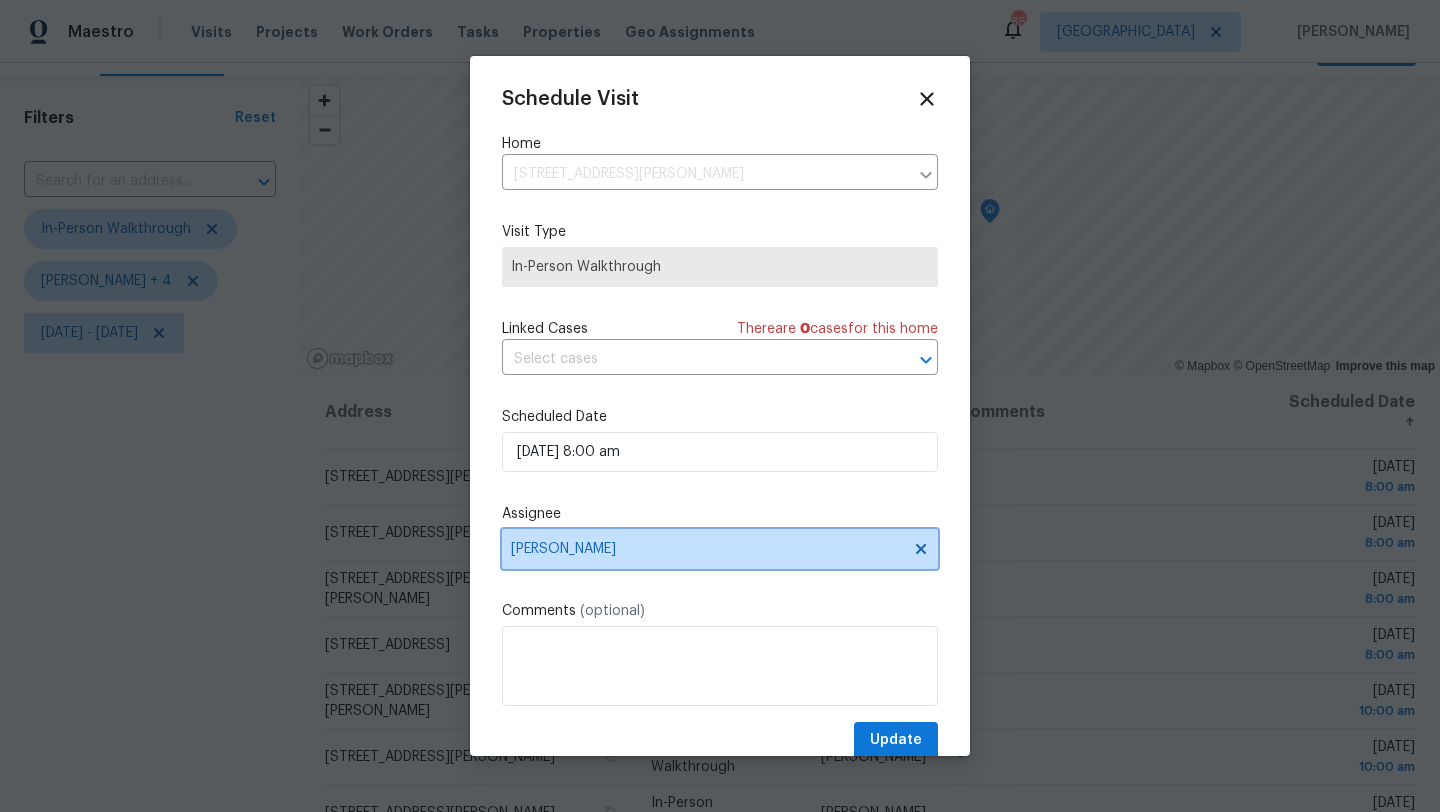 click on "RonDerrick Jackson" at bounding box center (707, 549) 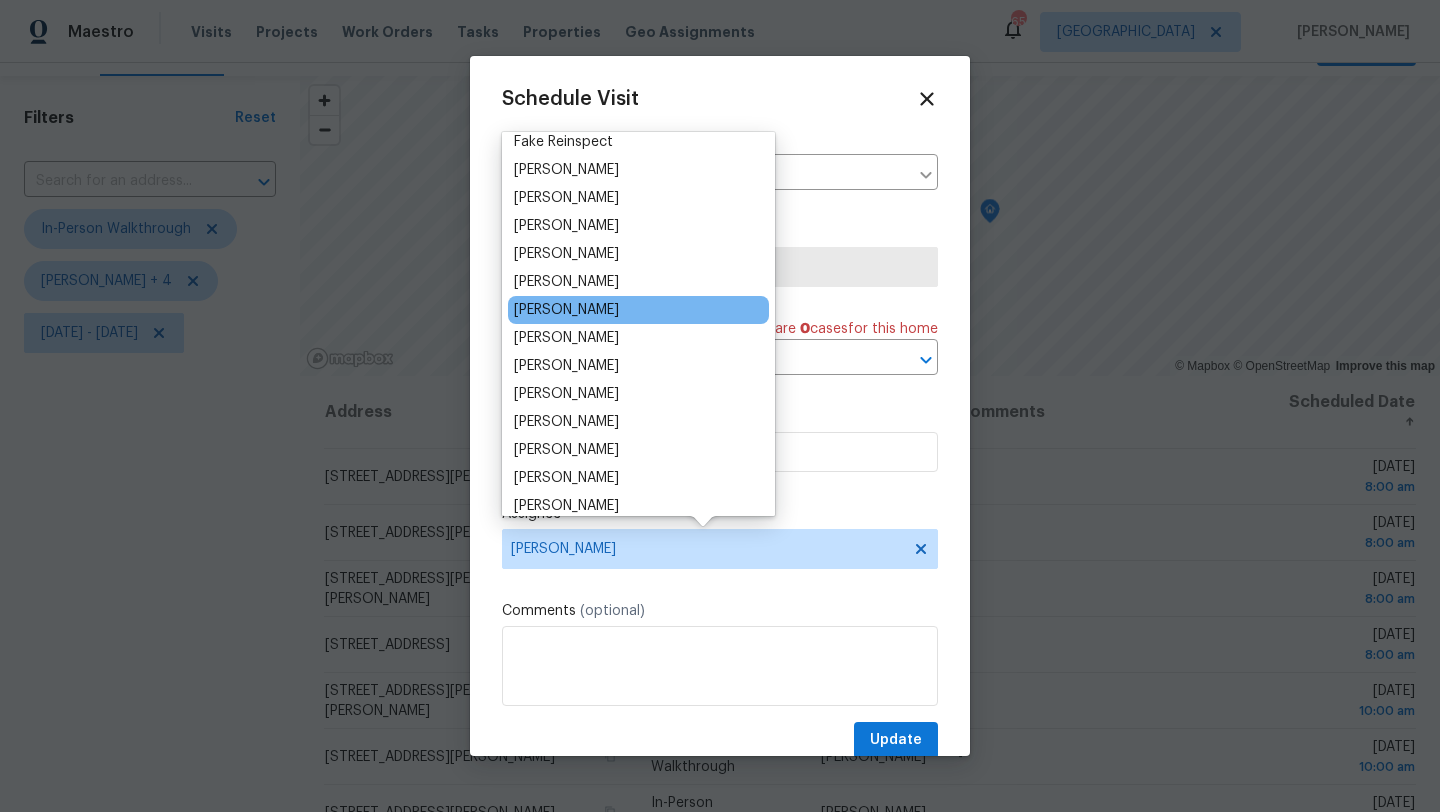 scroll, scrollTop: 139, scrollLeft: 0, axis: vertical 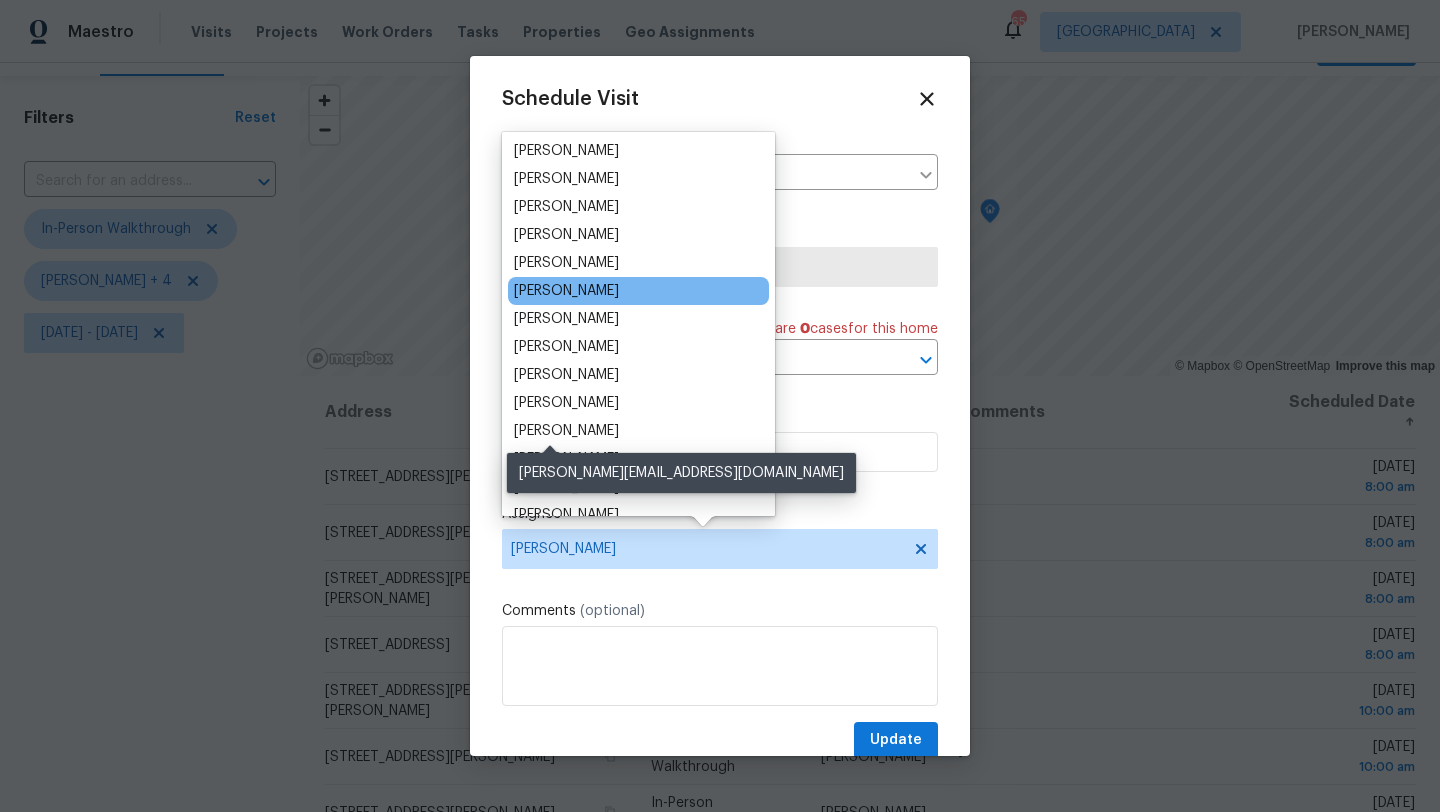 click on "[PERSON_NAME]" at bounding box center (566, 431) 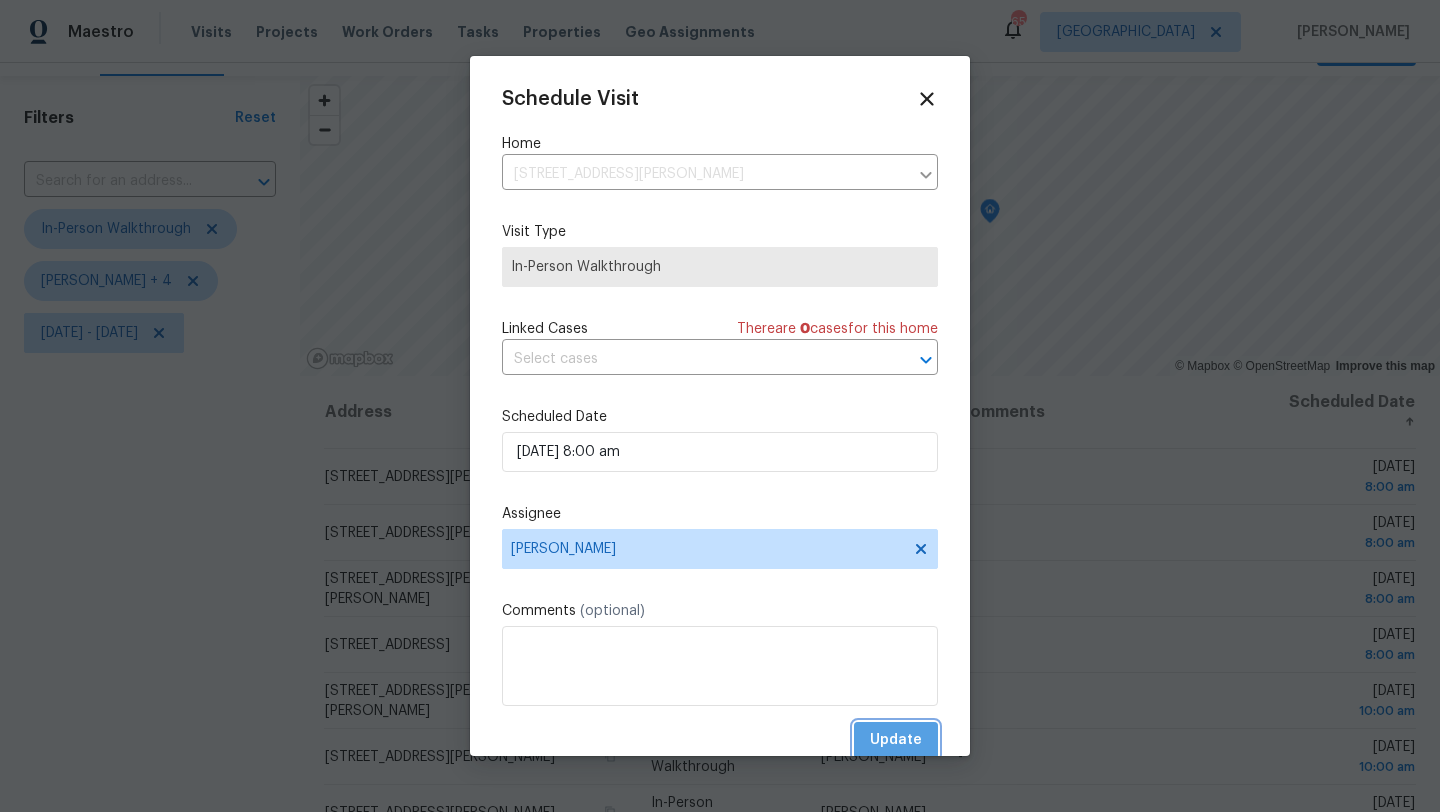 click on "Update" at bounding box center (896, 740) 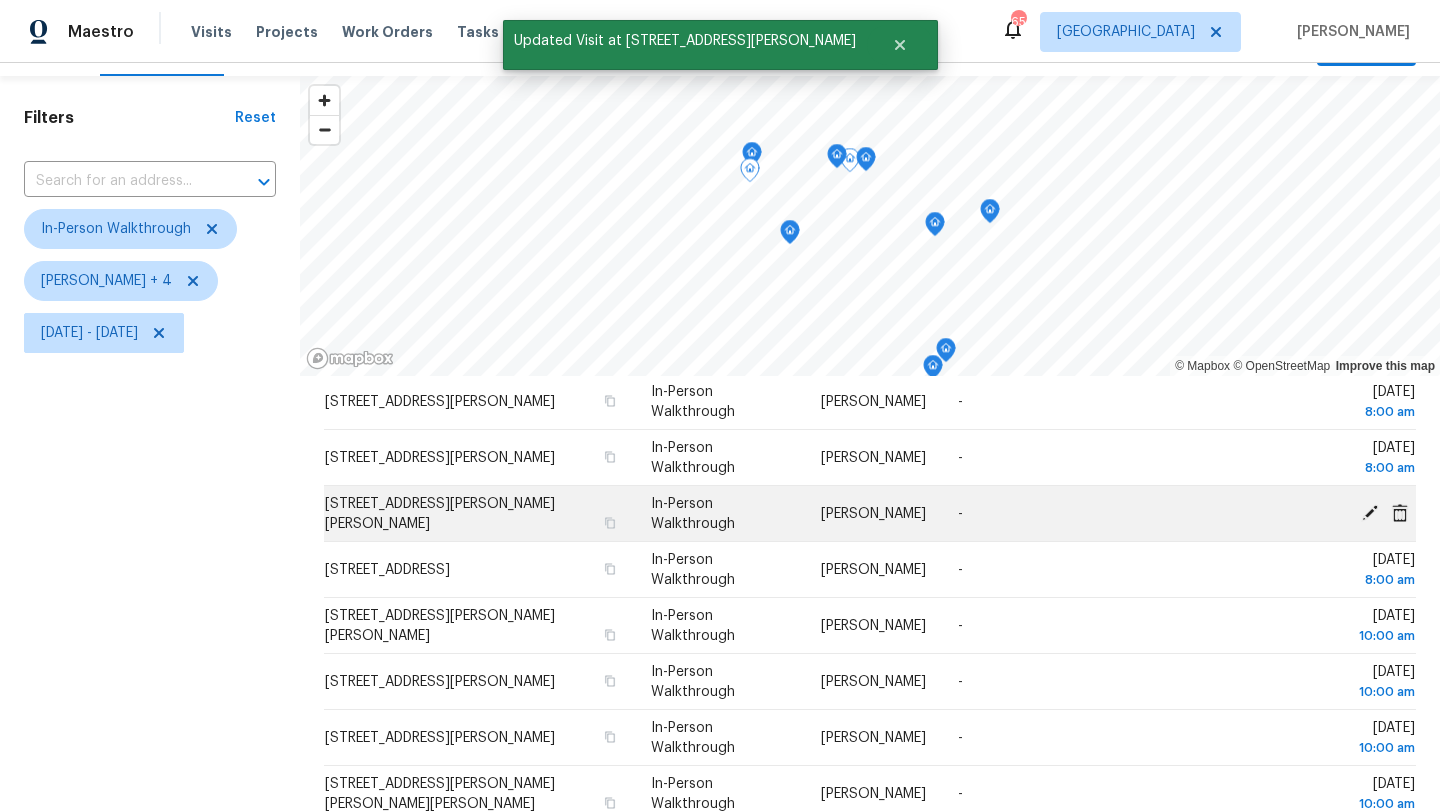 scroll, scrollTop: 77, scrollLeft: 0, axis: vertical 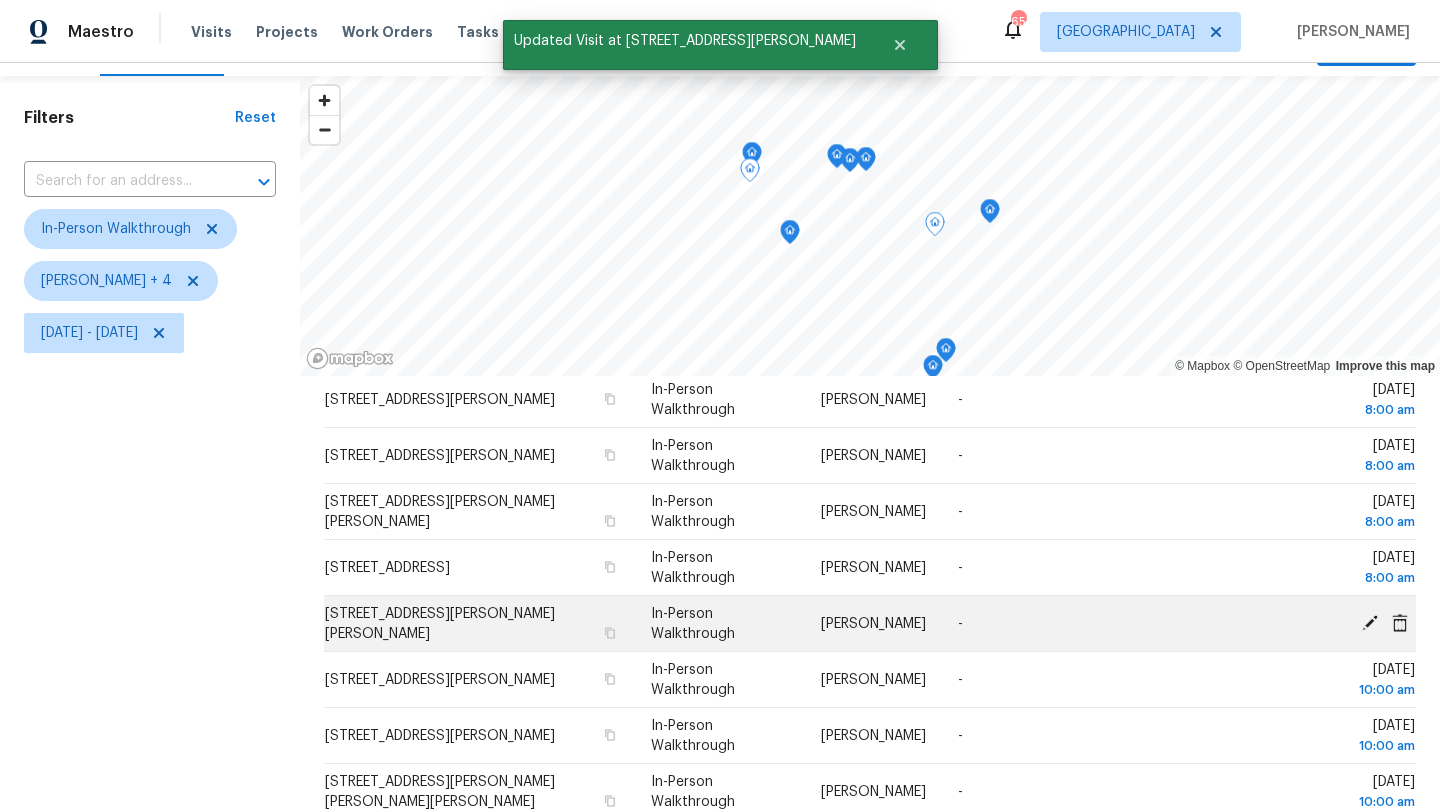 click 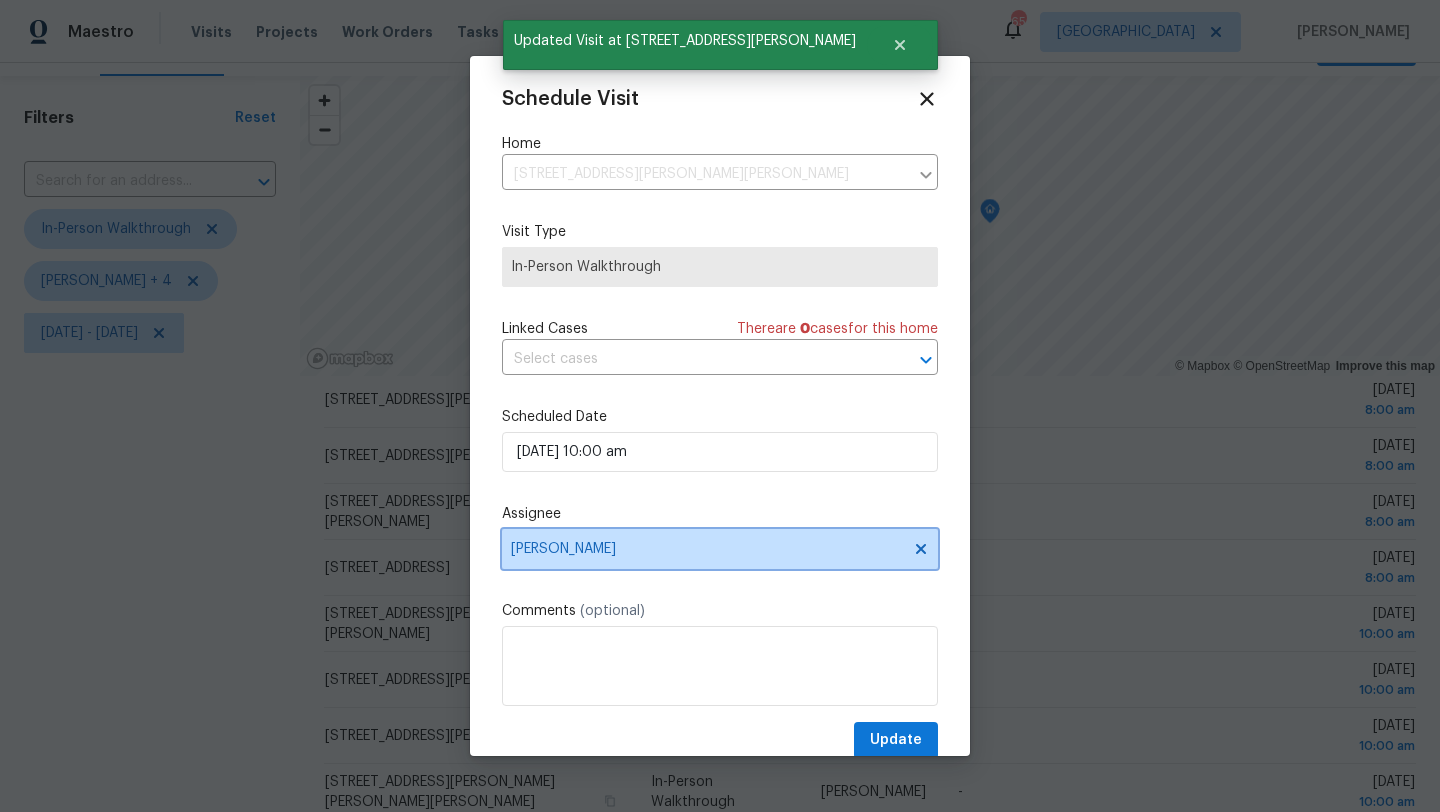 click on "[PERSON_NAME]" at bounding box center (707, 549) 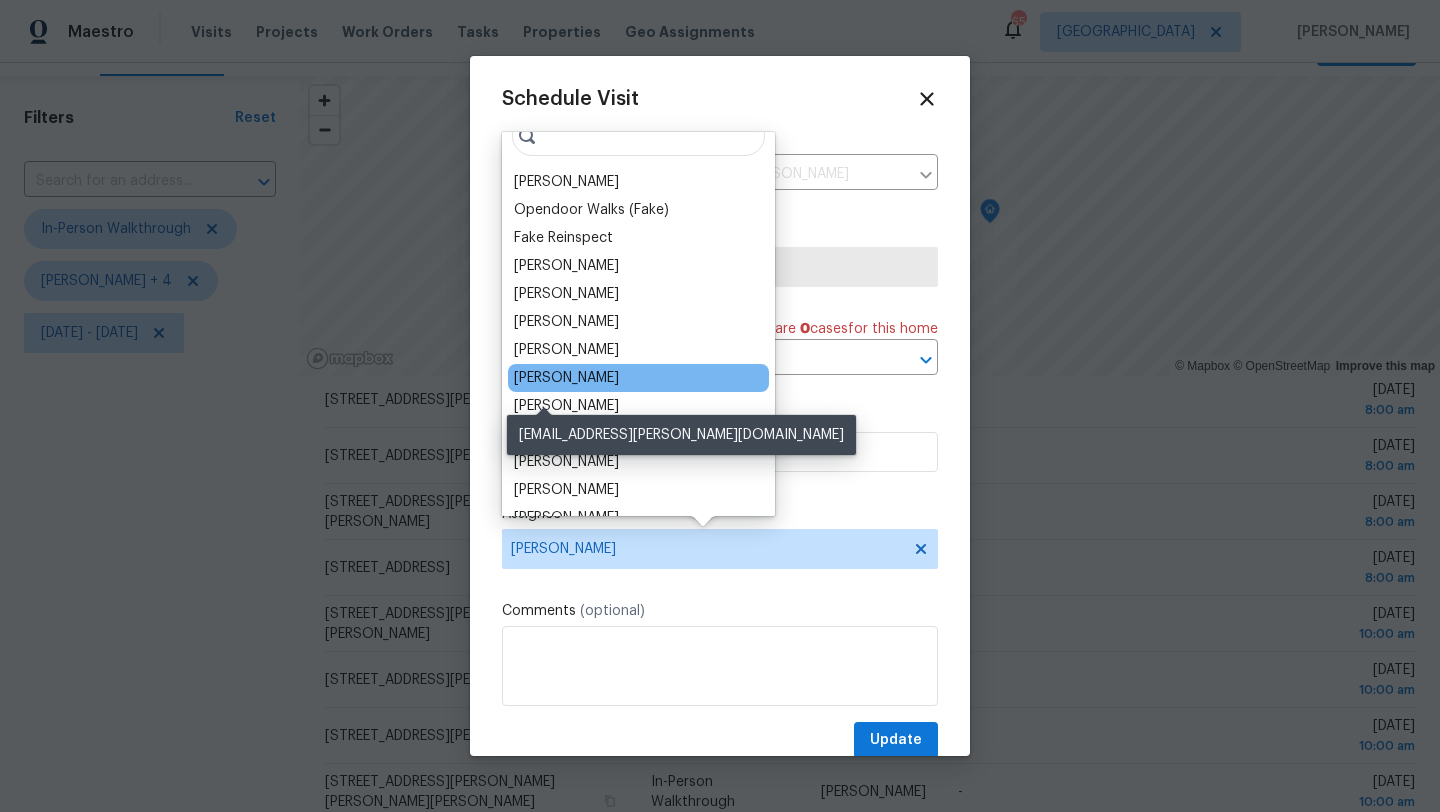scroll, scrollTop: 38, scrollLeft: 0, axis: vertical 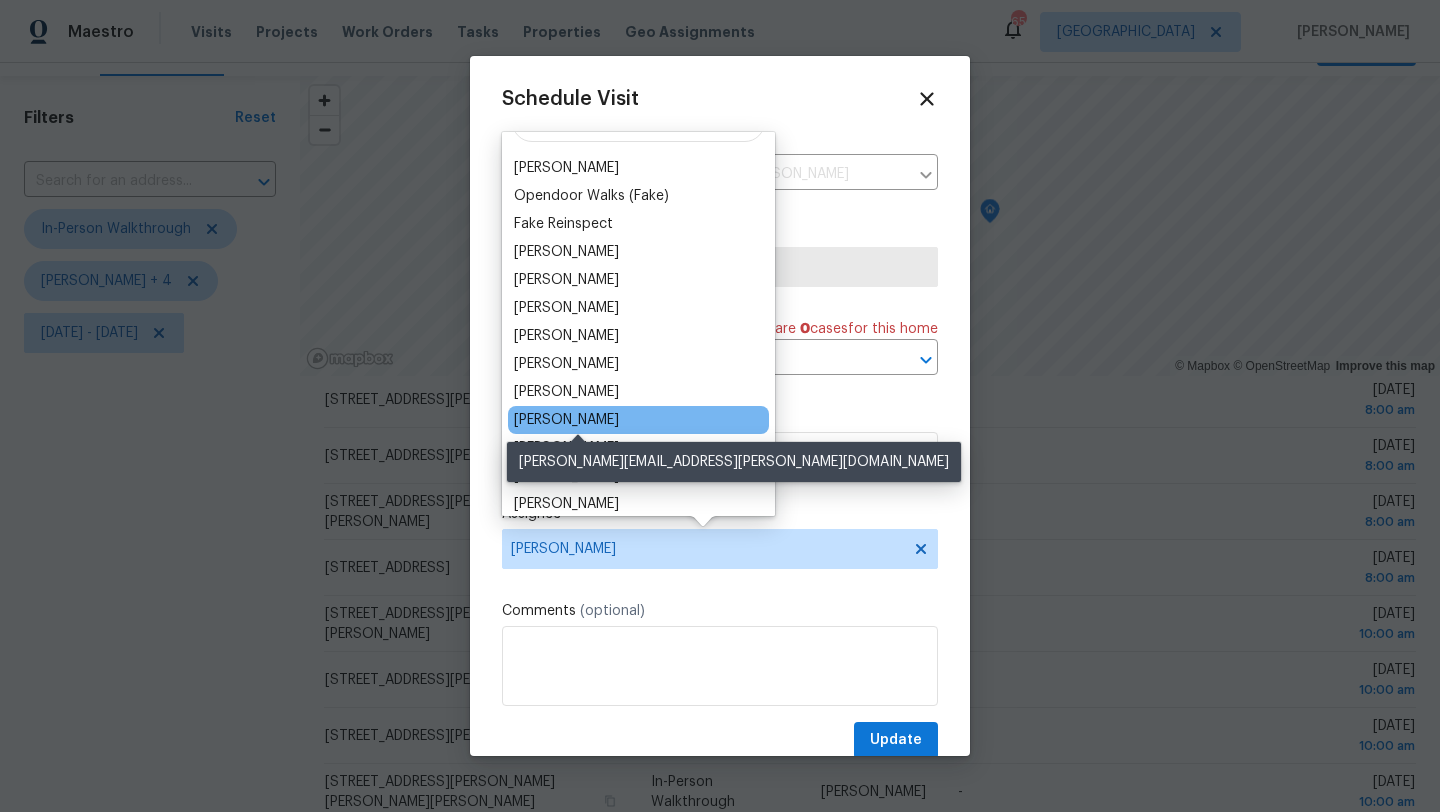 click on "RonDerrick Jackson" at bounding box center (566, 420) 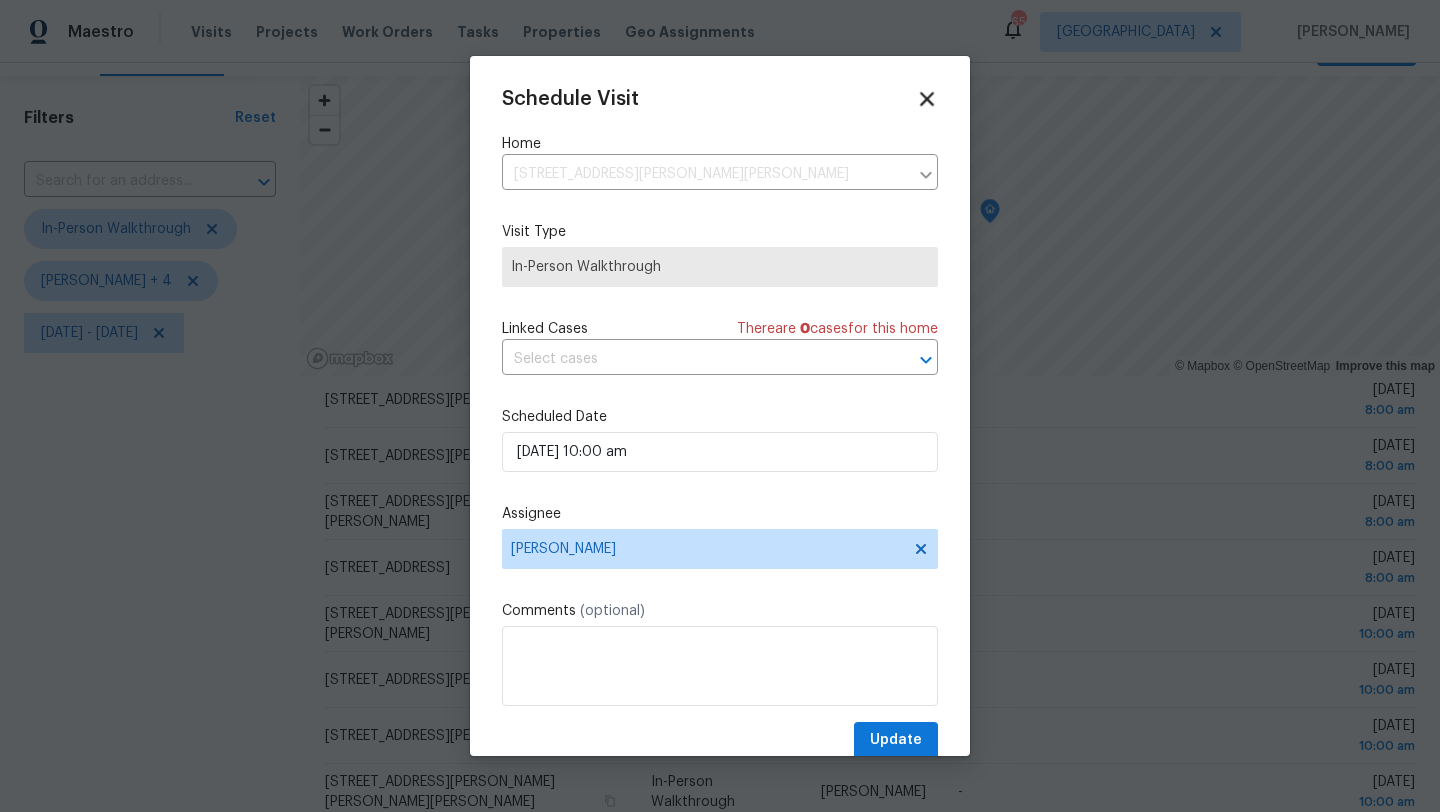 click 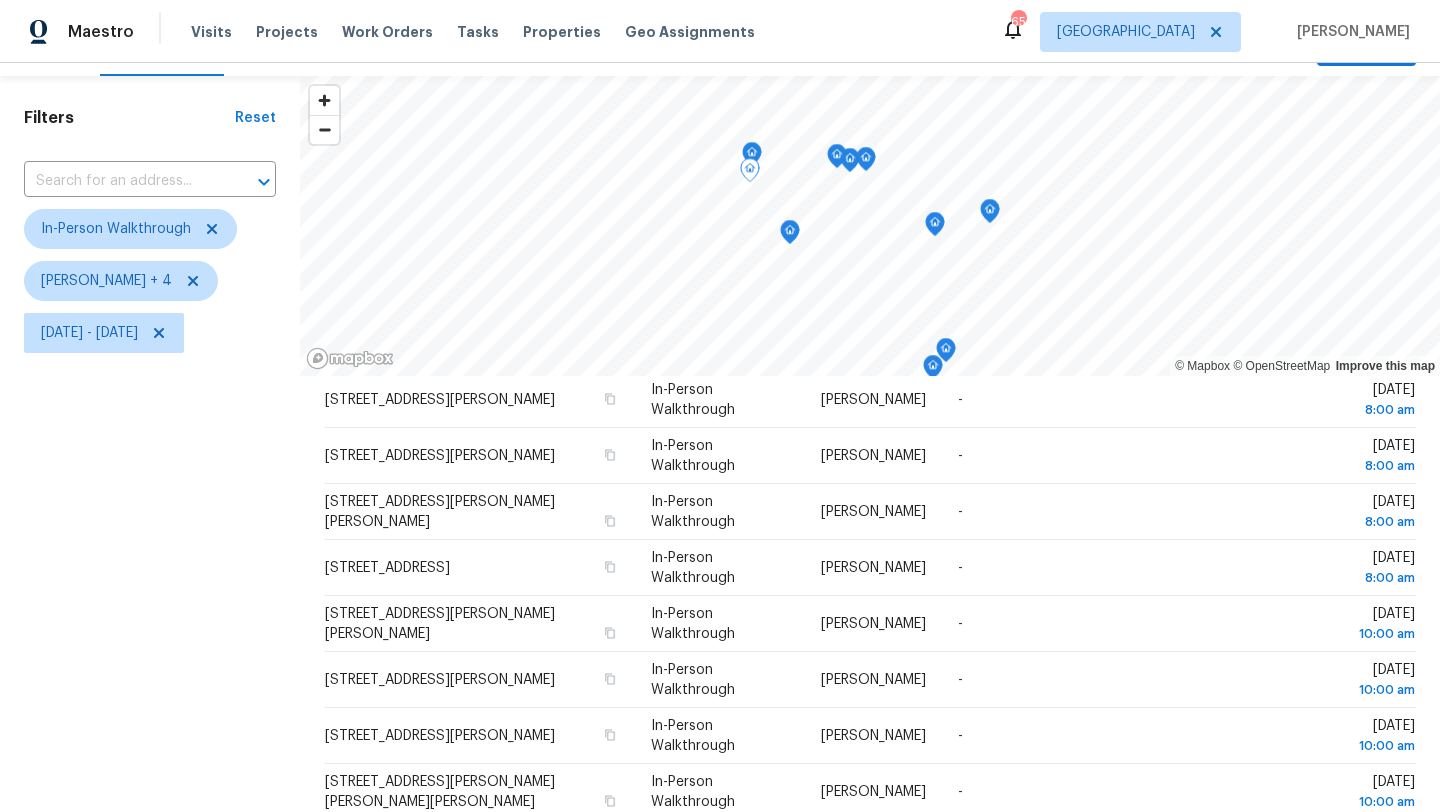 click 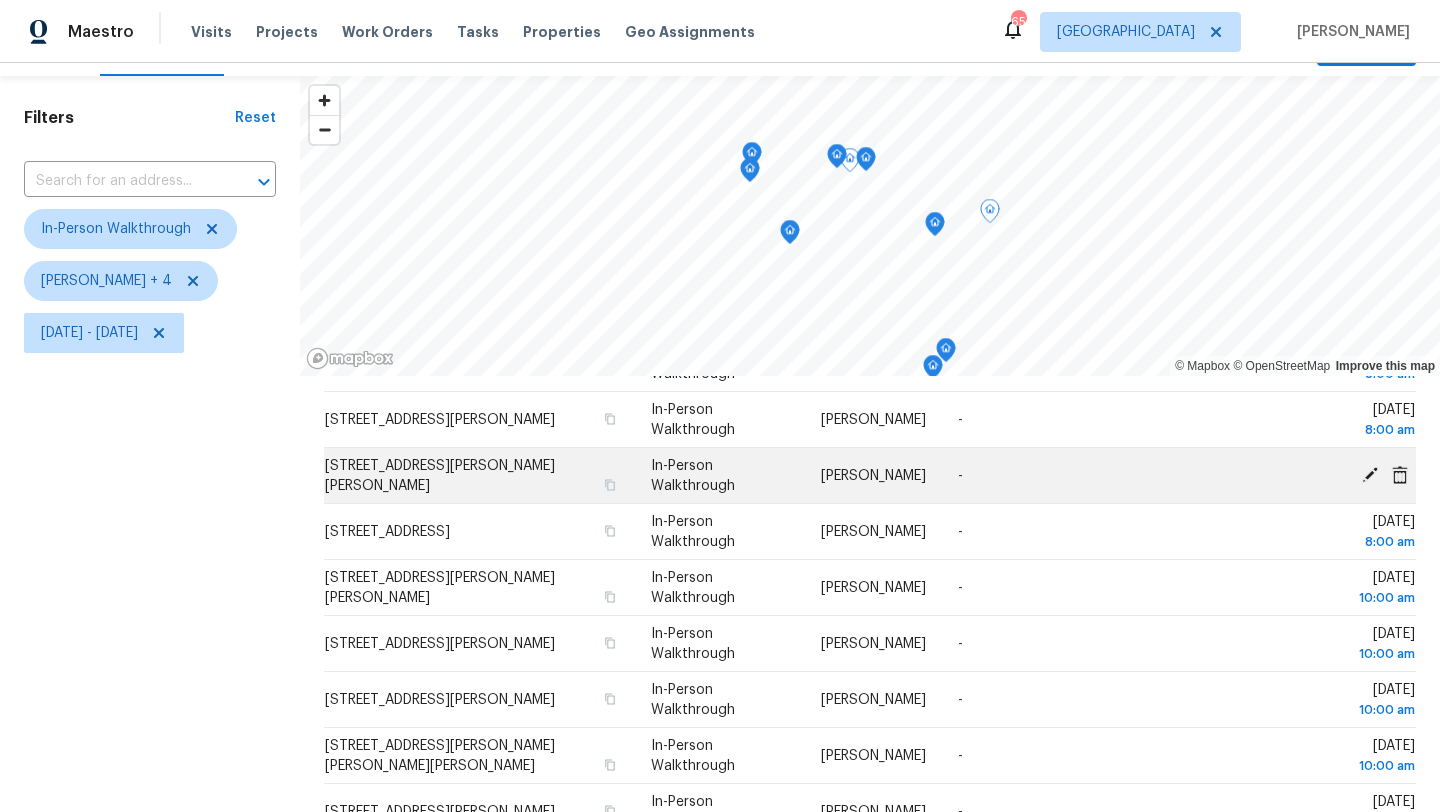 scroll, scrollTop: 223, scrollLeft: 0, axis: vertical 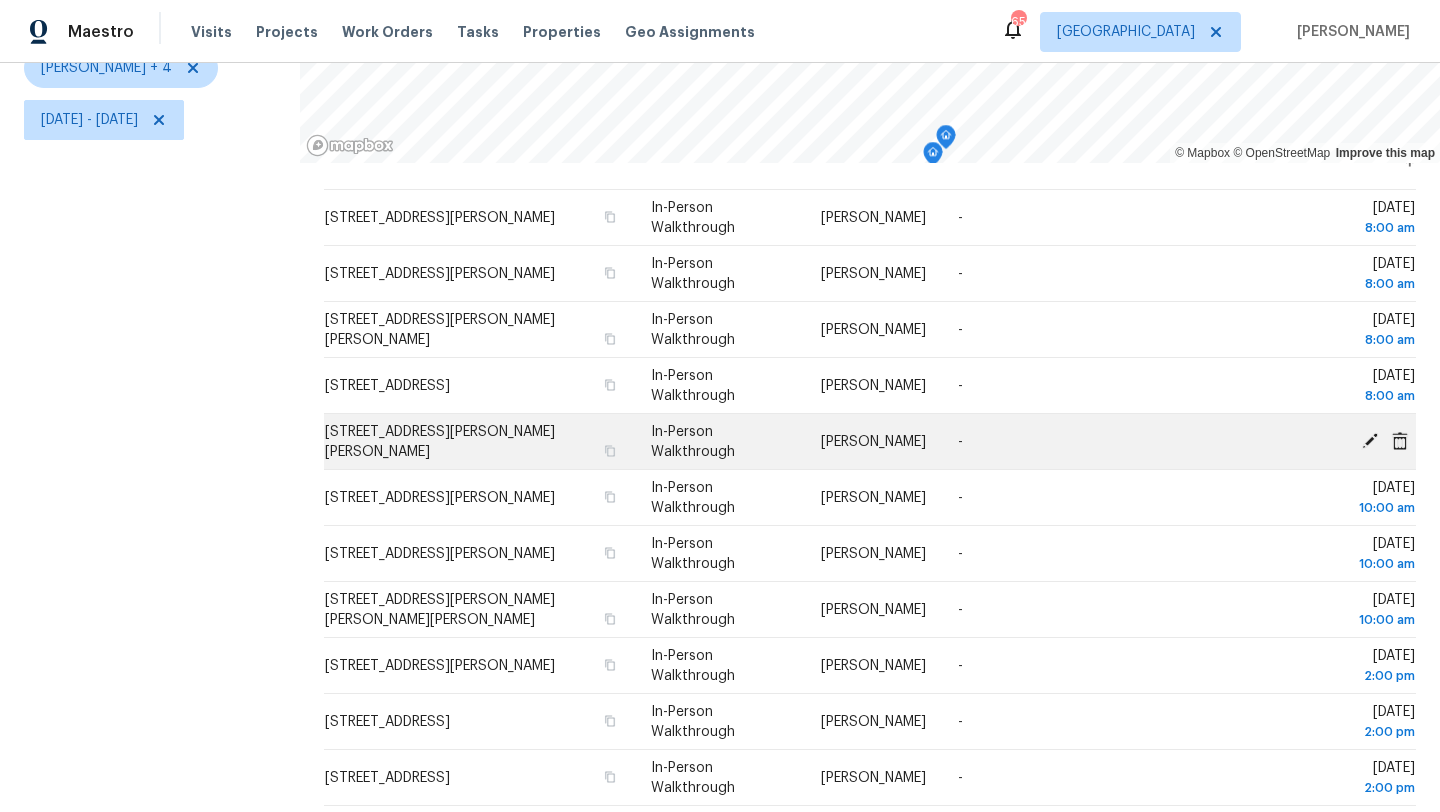 click 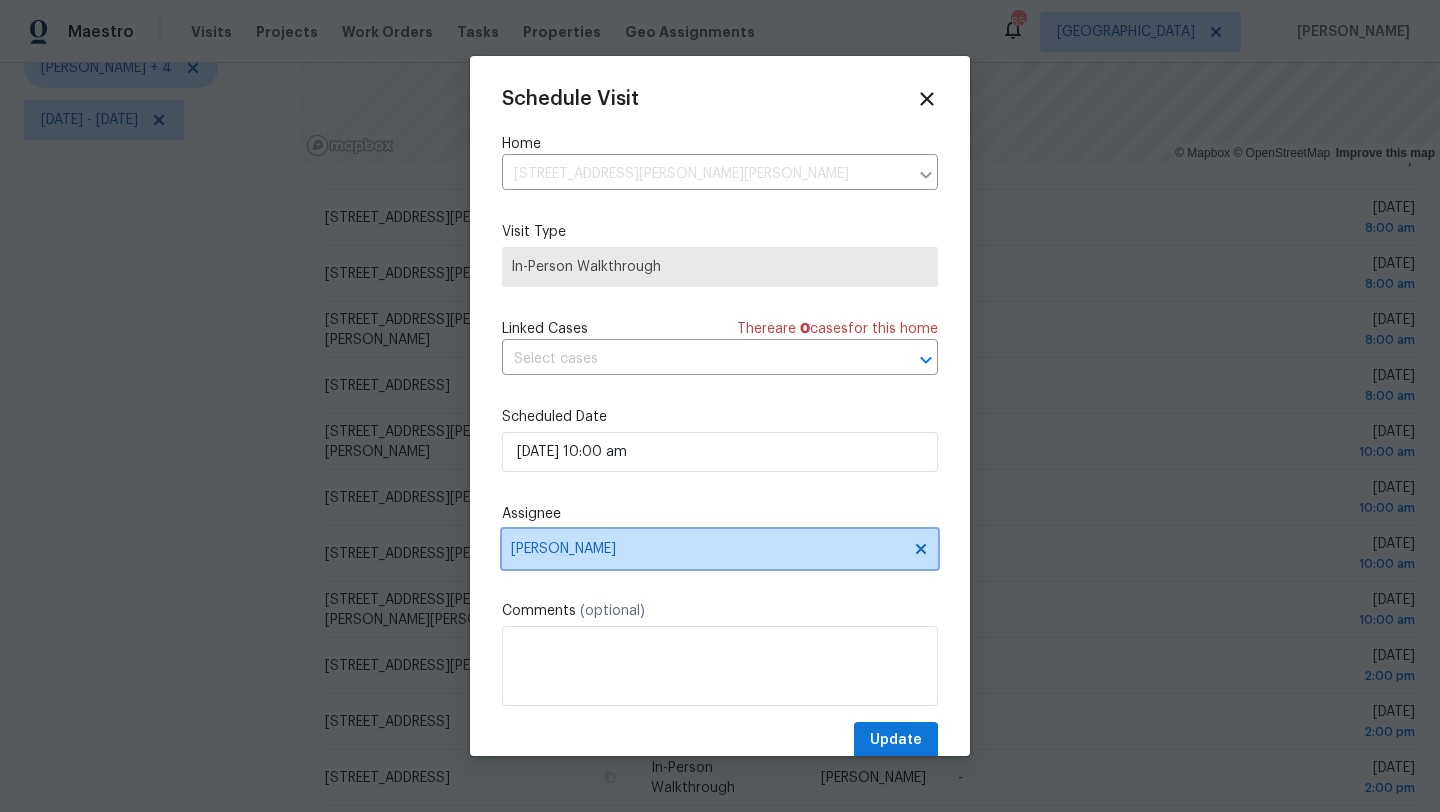 click on "[PERSON_NAME]" at bounding box center [707, 549] 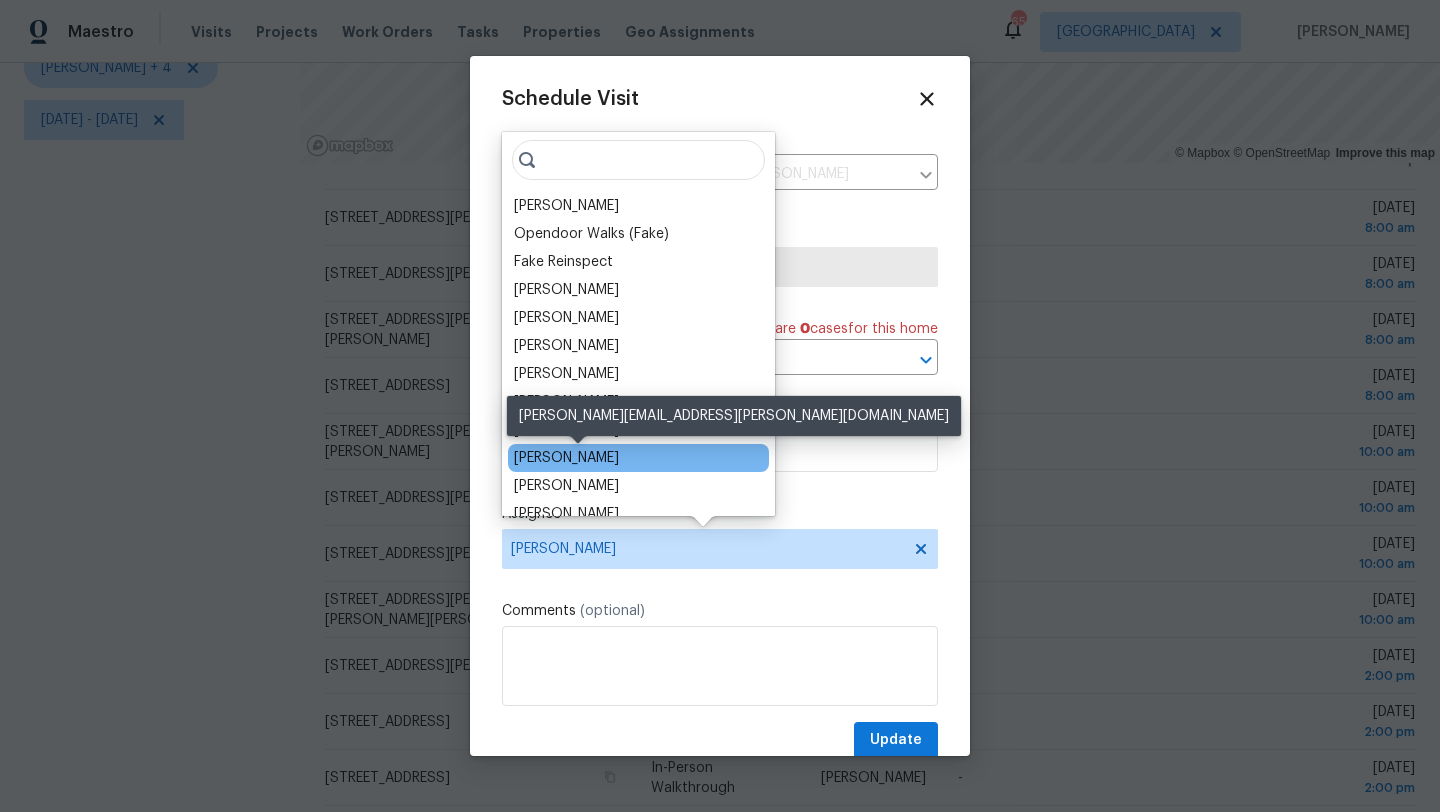 click on "RonDerrick Jackson" at bounding box center [566, 458] 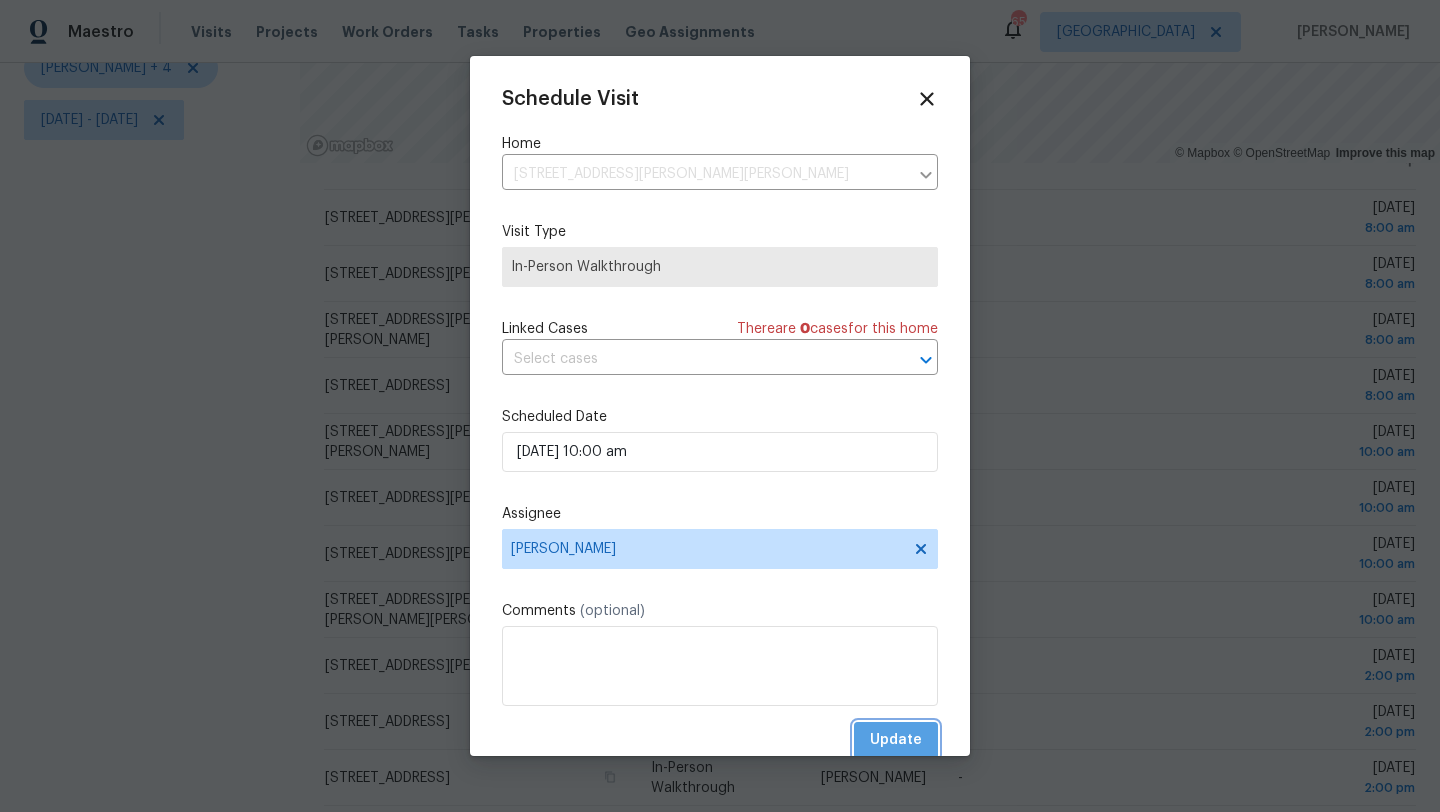 click on "Update" at bounding box center (896, 740) 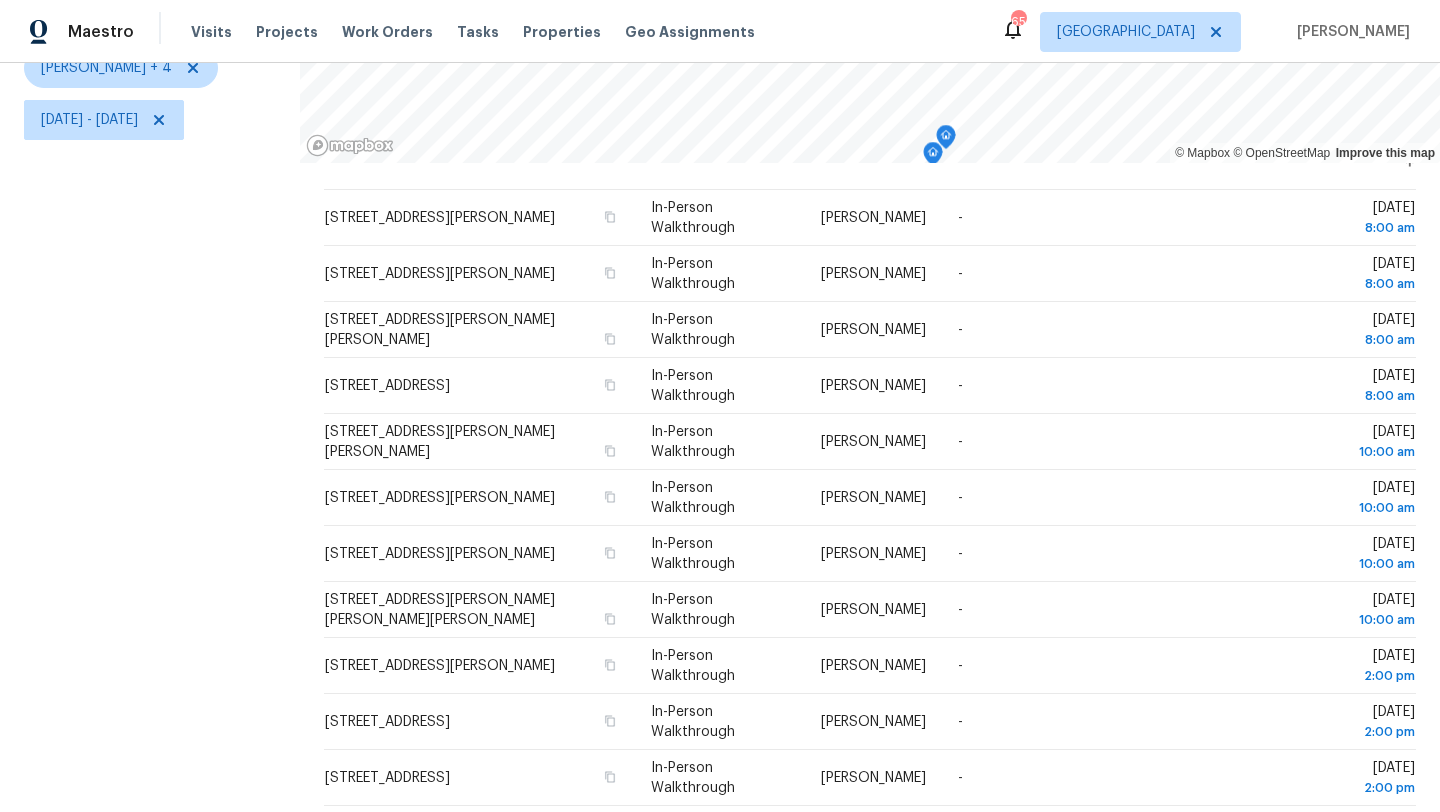scroll, scrollTop: 0, scrollLeft: 0, axis: both 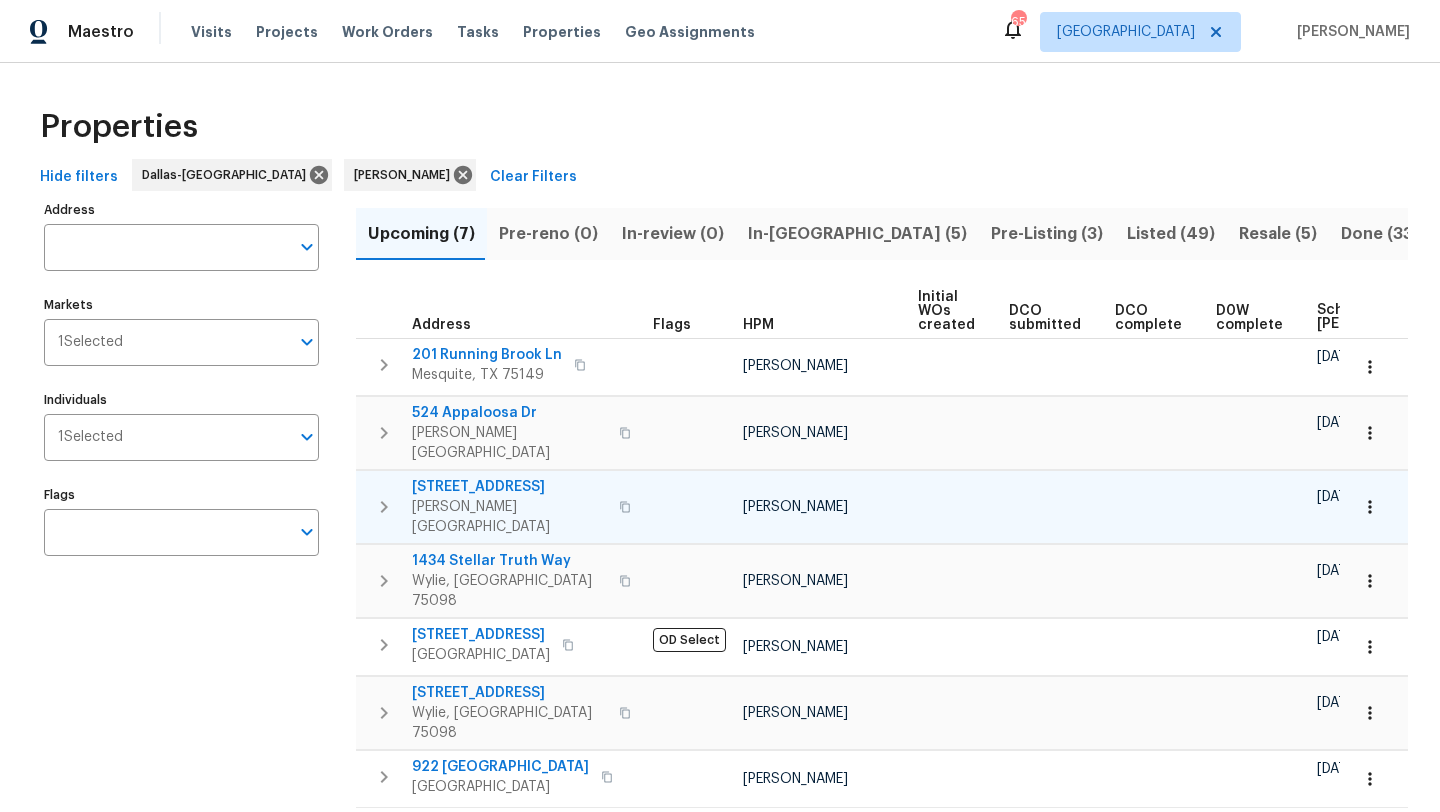click 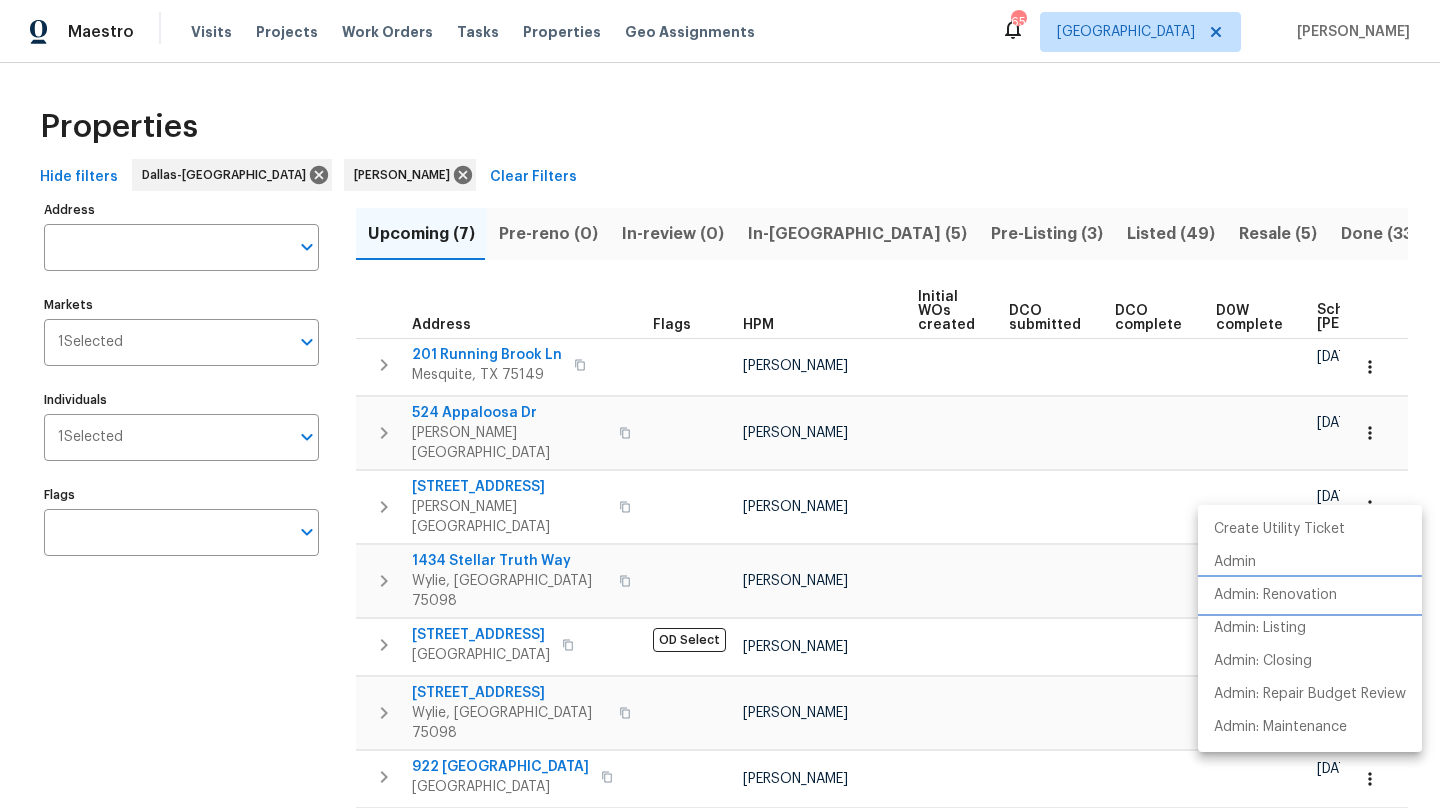 click on "Admin: Renovation" at bounding box center [1275, 595] 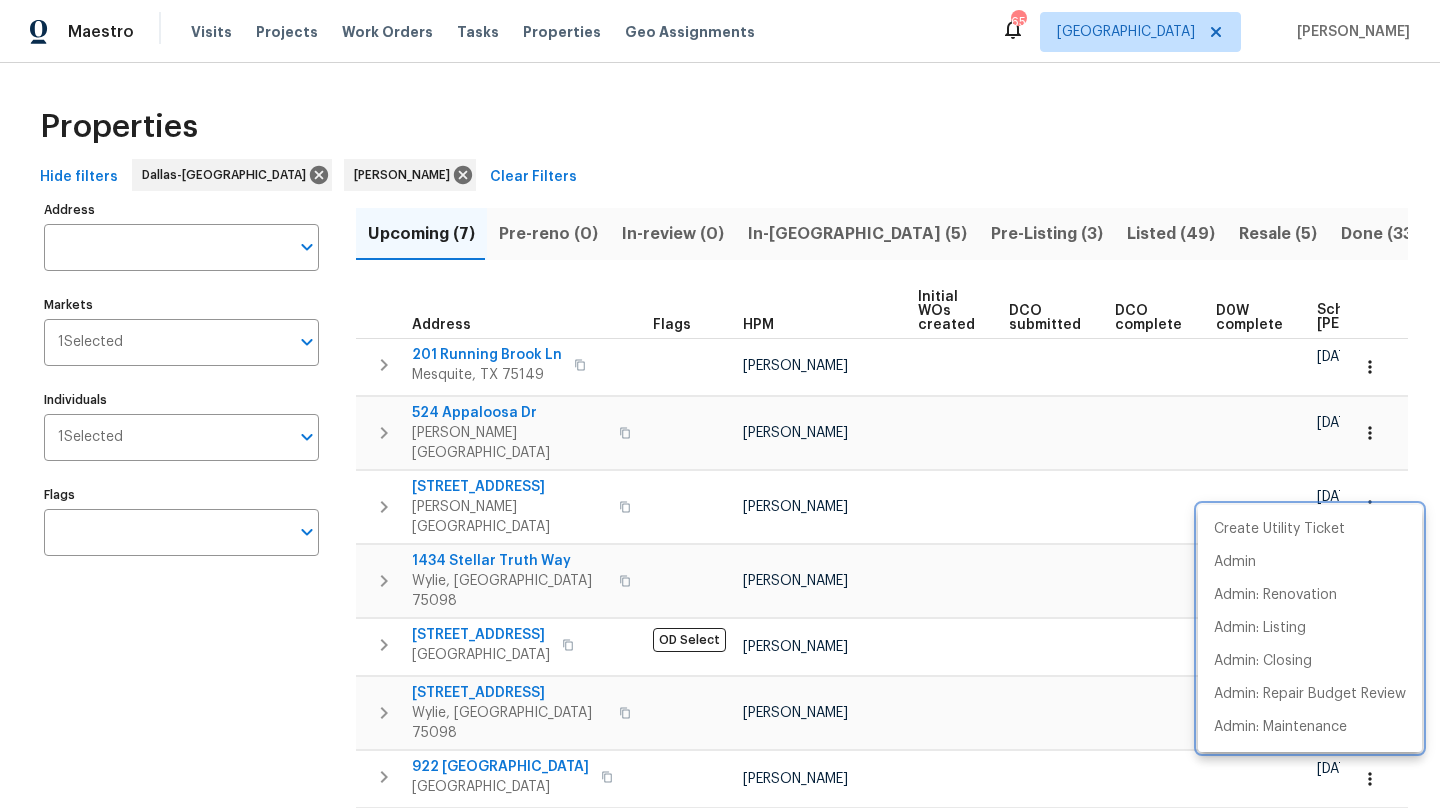 click at bounding box center [720, 406] 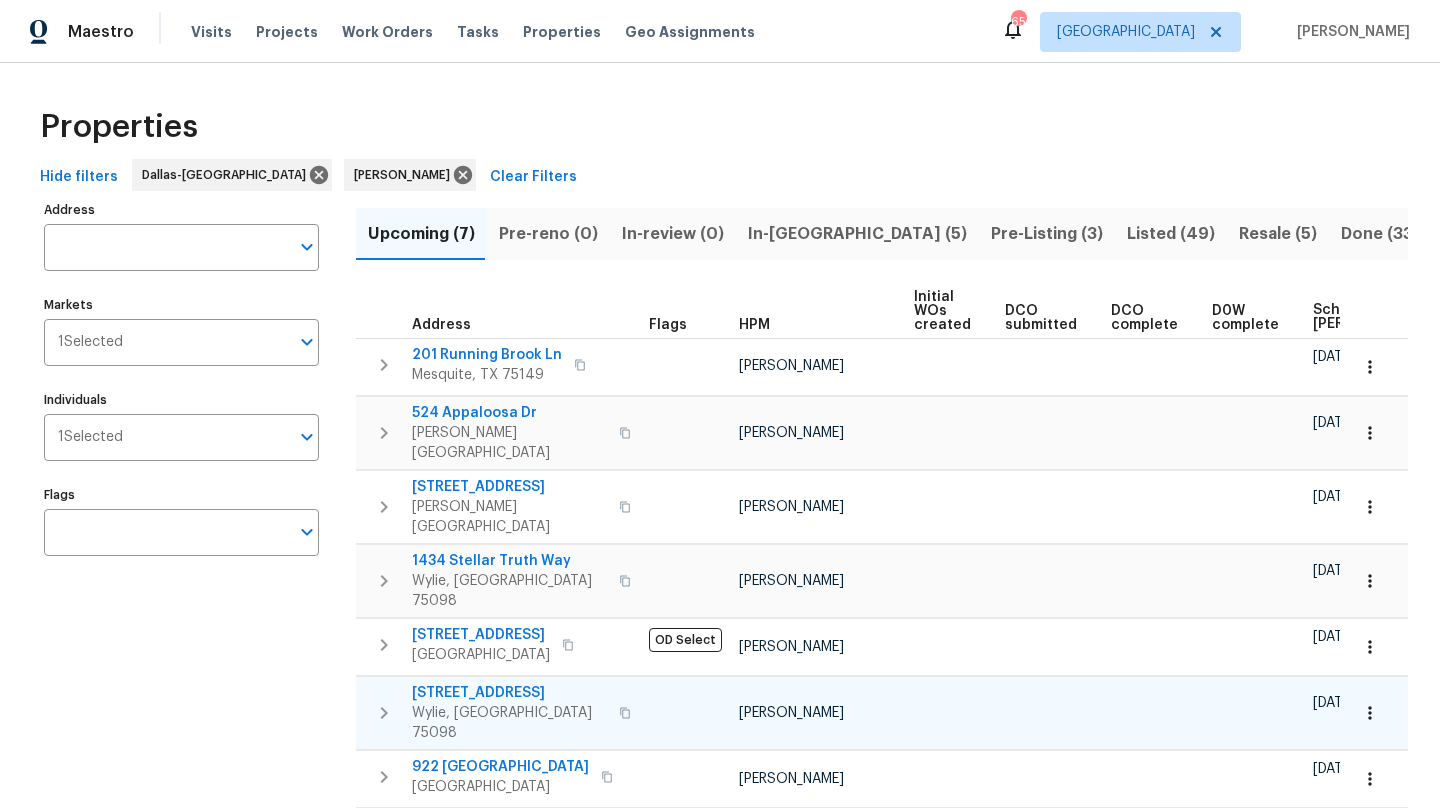 scroll, scrollTop: 0, scrollLeft: 0, axis: both 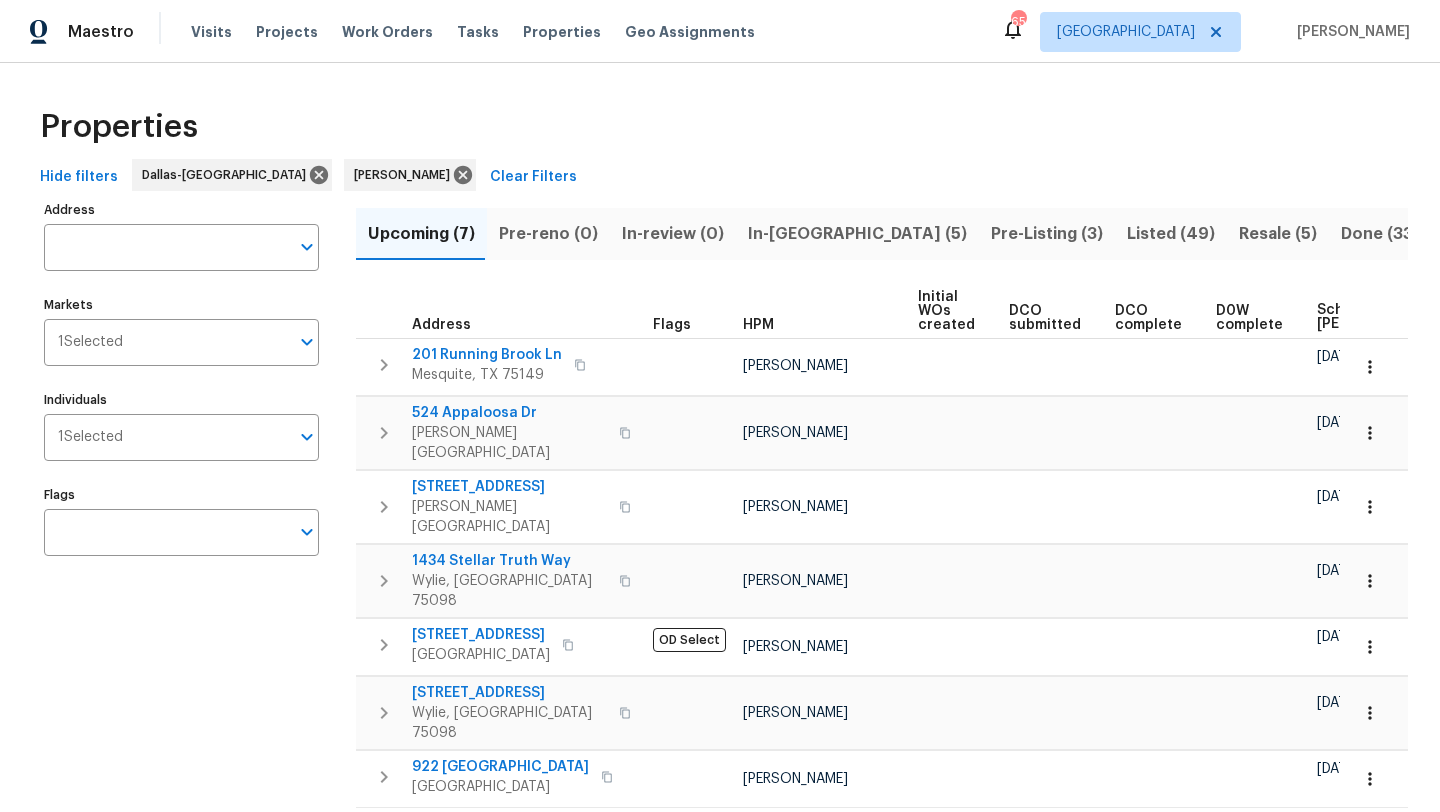 click on "In-reno (5)" at bounding box center [857, 234] 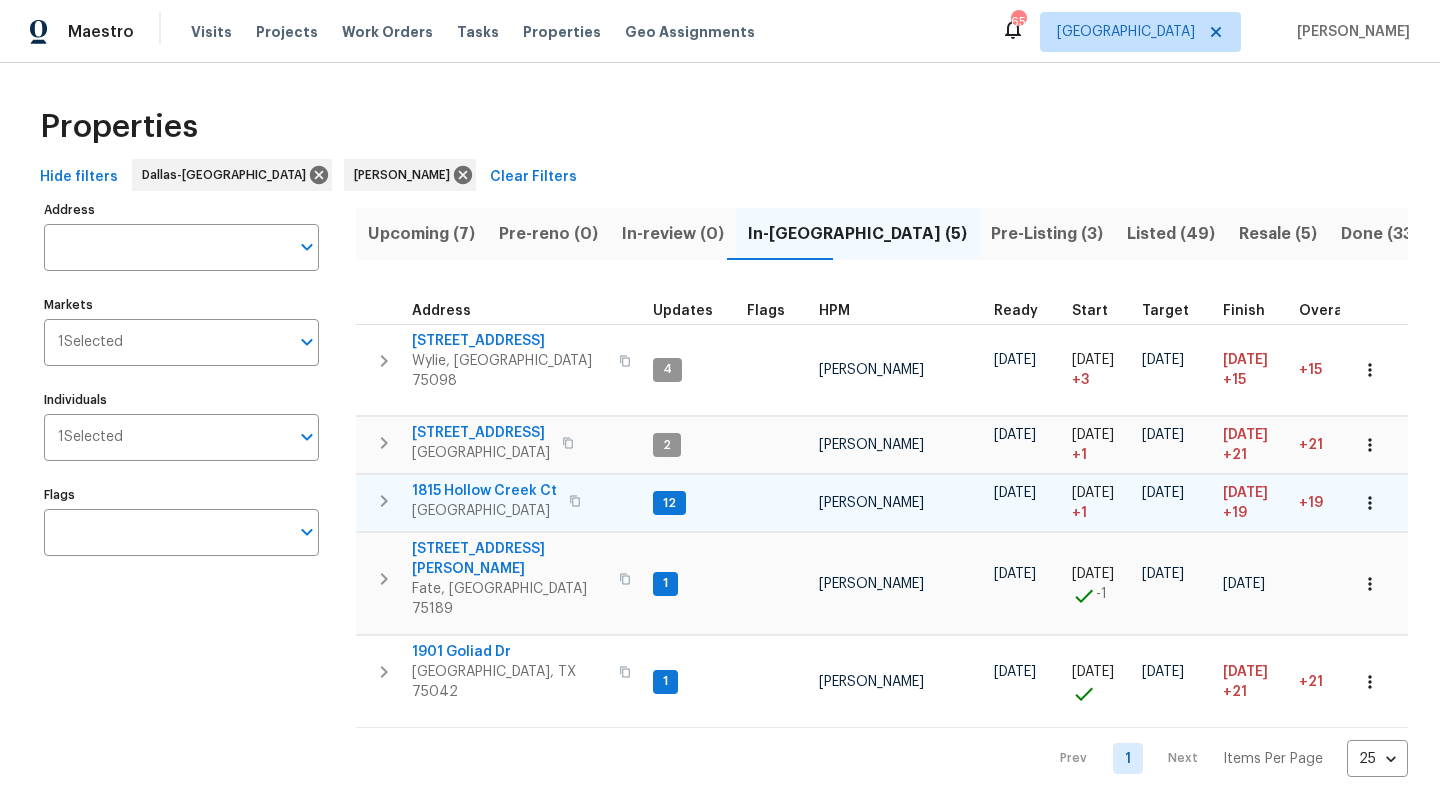 type 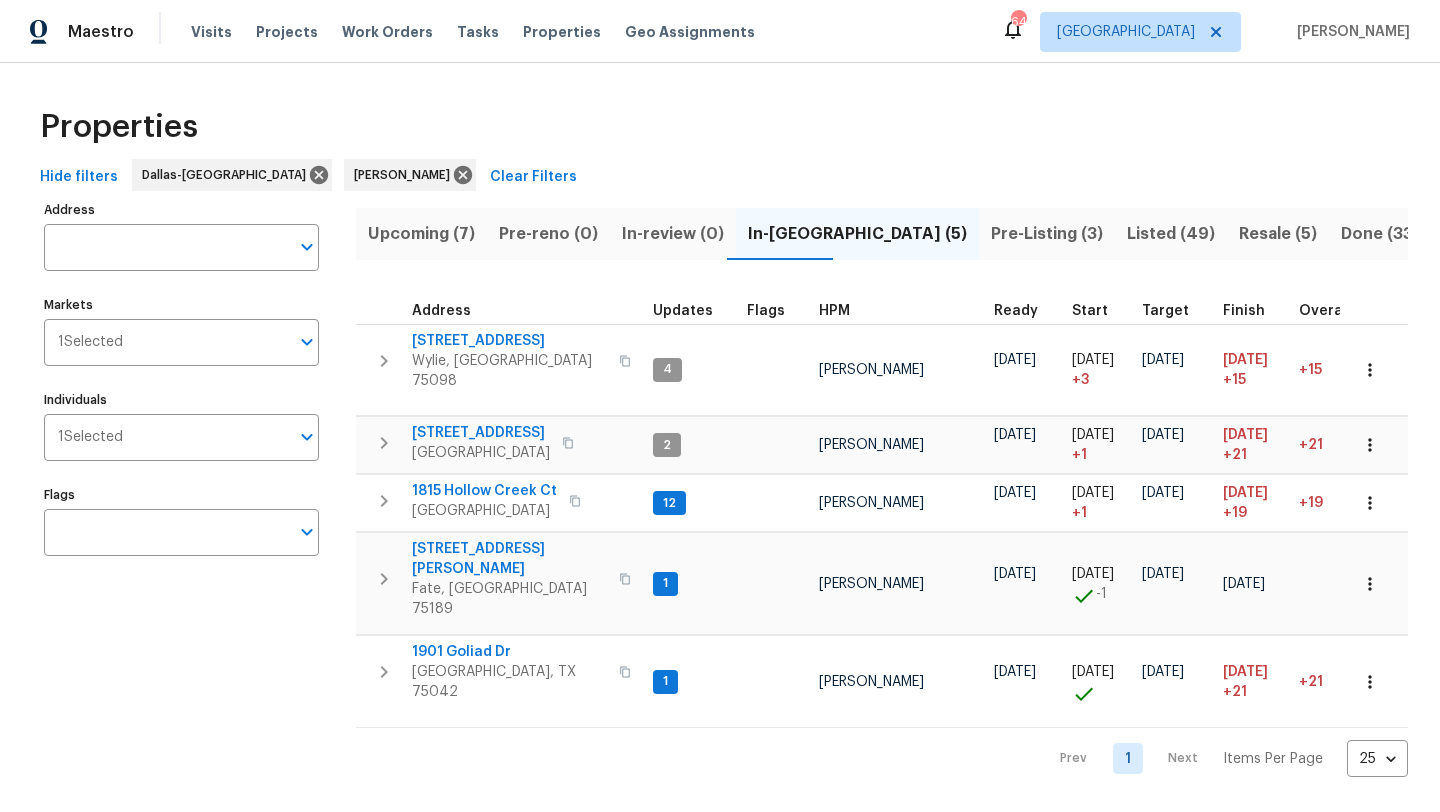 click on "Pre-Listing (3)" at bounding box center [1047, 234] 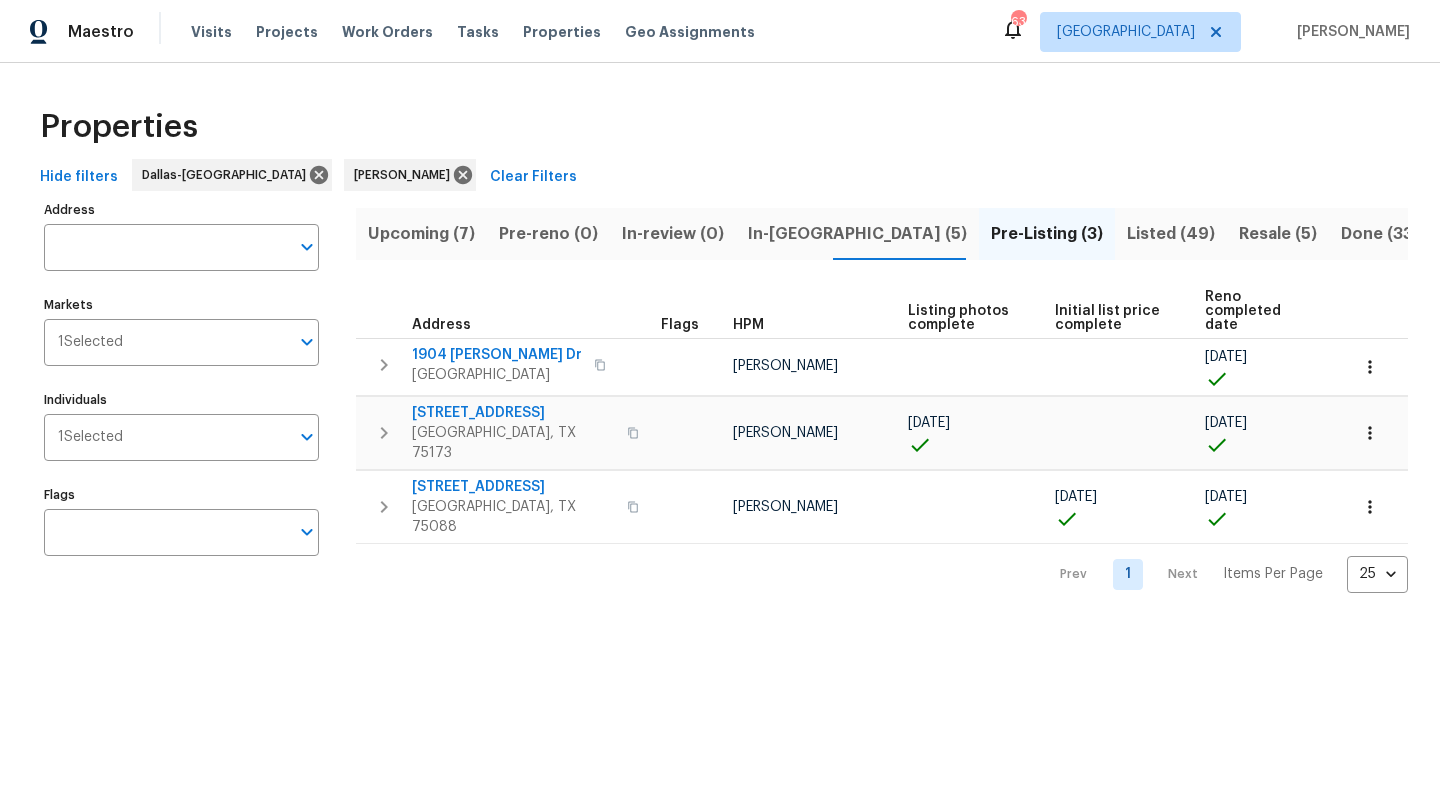 click on "In-reno (5)" at bounding box center (857, 234) 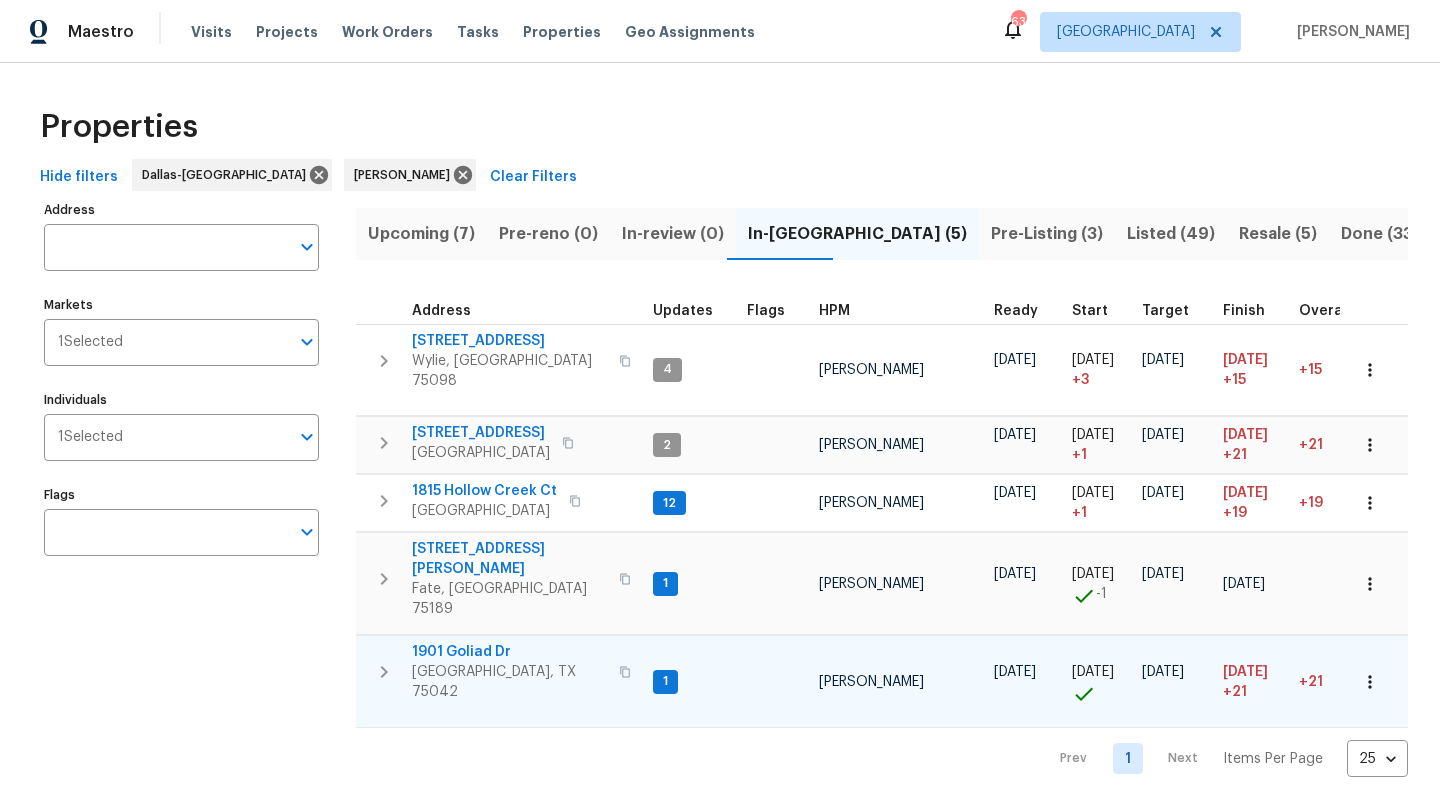 click on "1901 Goliad Dr" at bounding box center (509, 652) 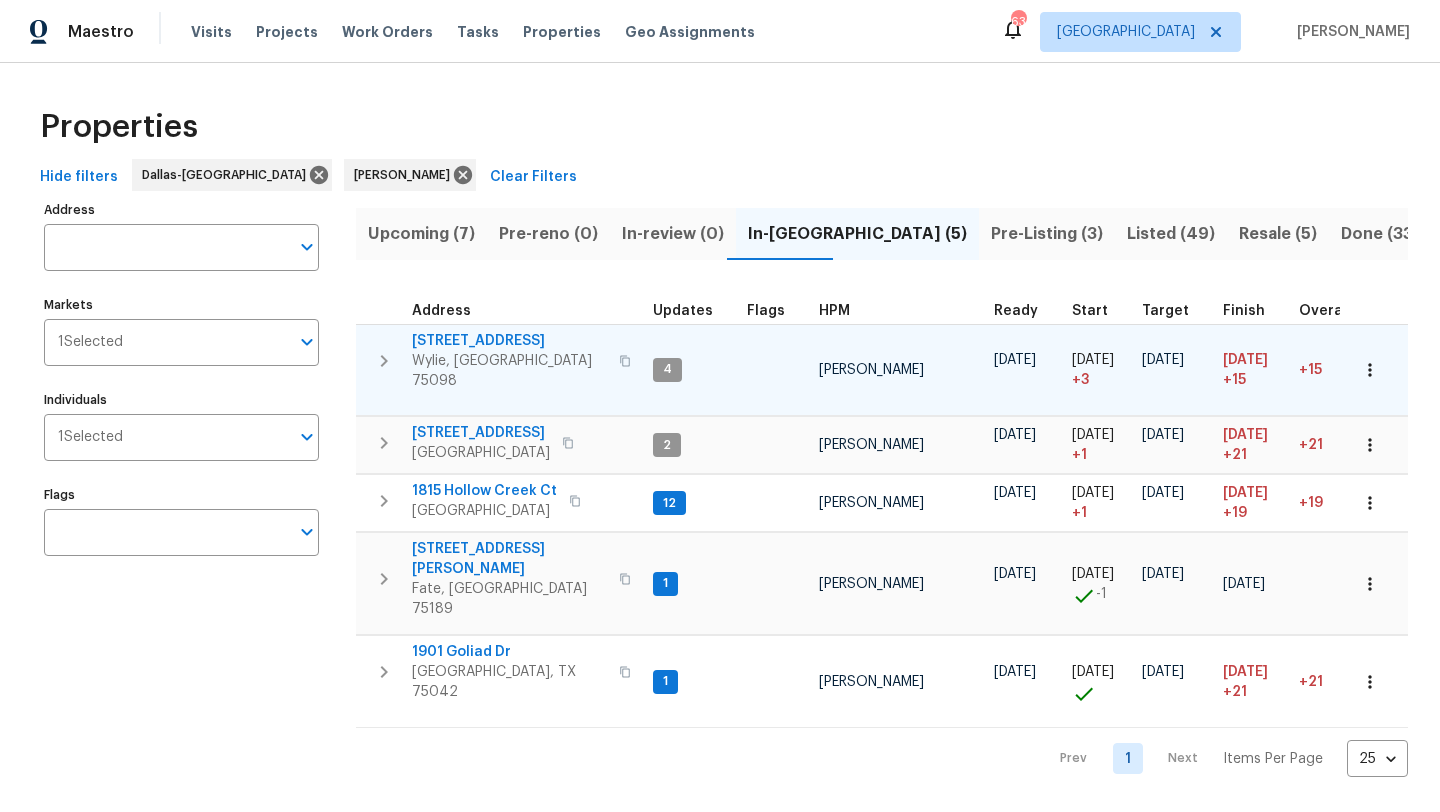 click on "2713 Sutters Mill Way" at bounding box center (509, 341) 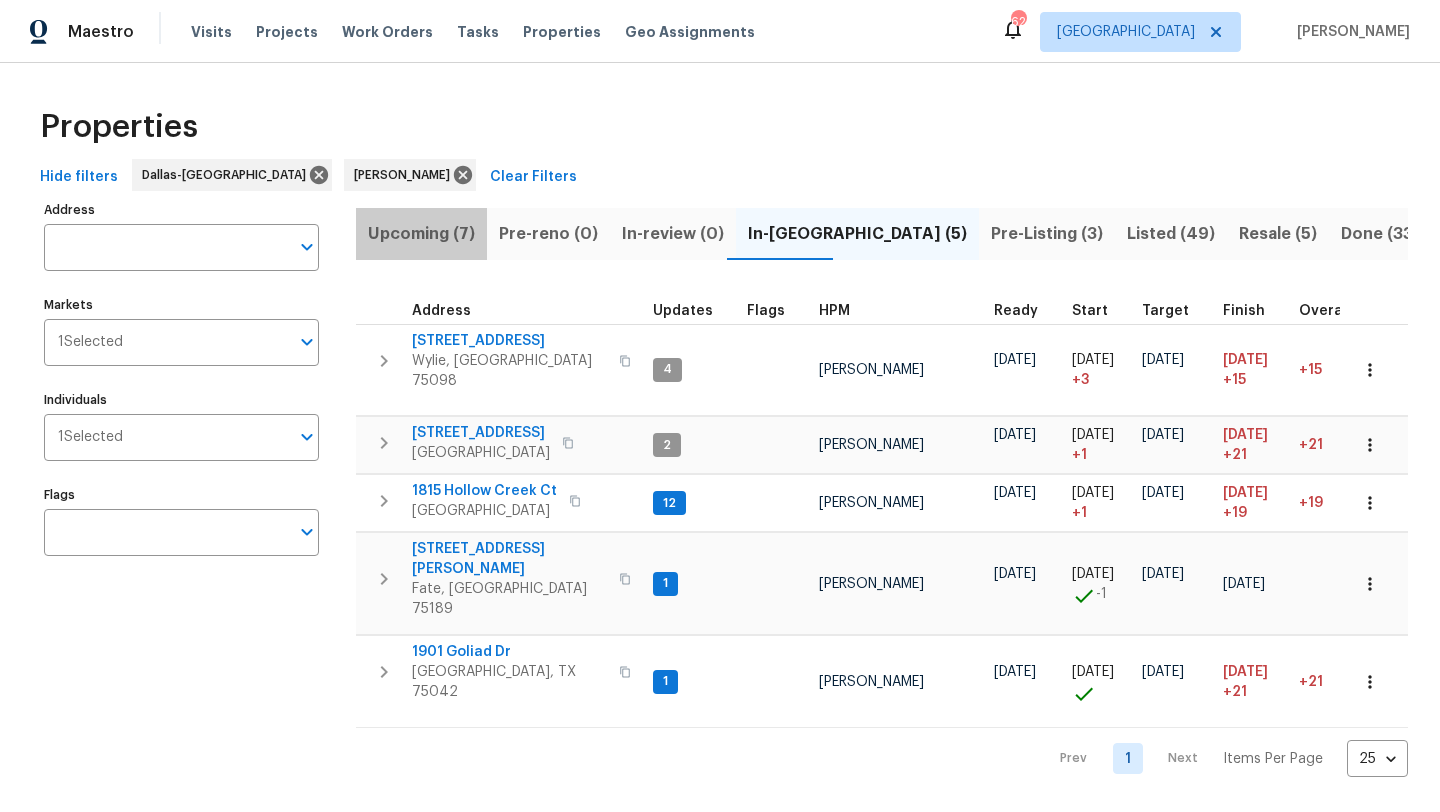 click on "Upcoming (7)" at bounding box center (421, 234) 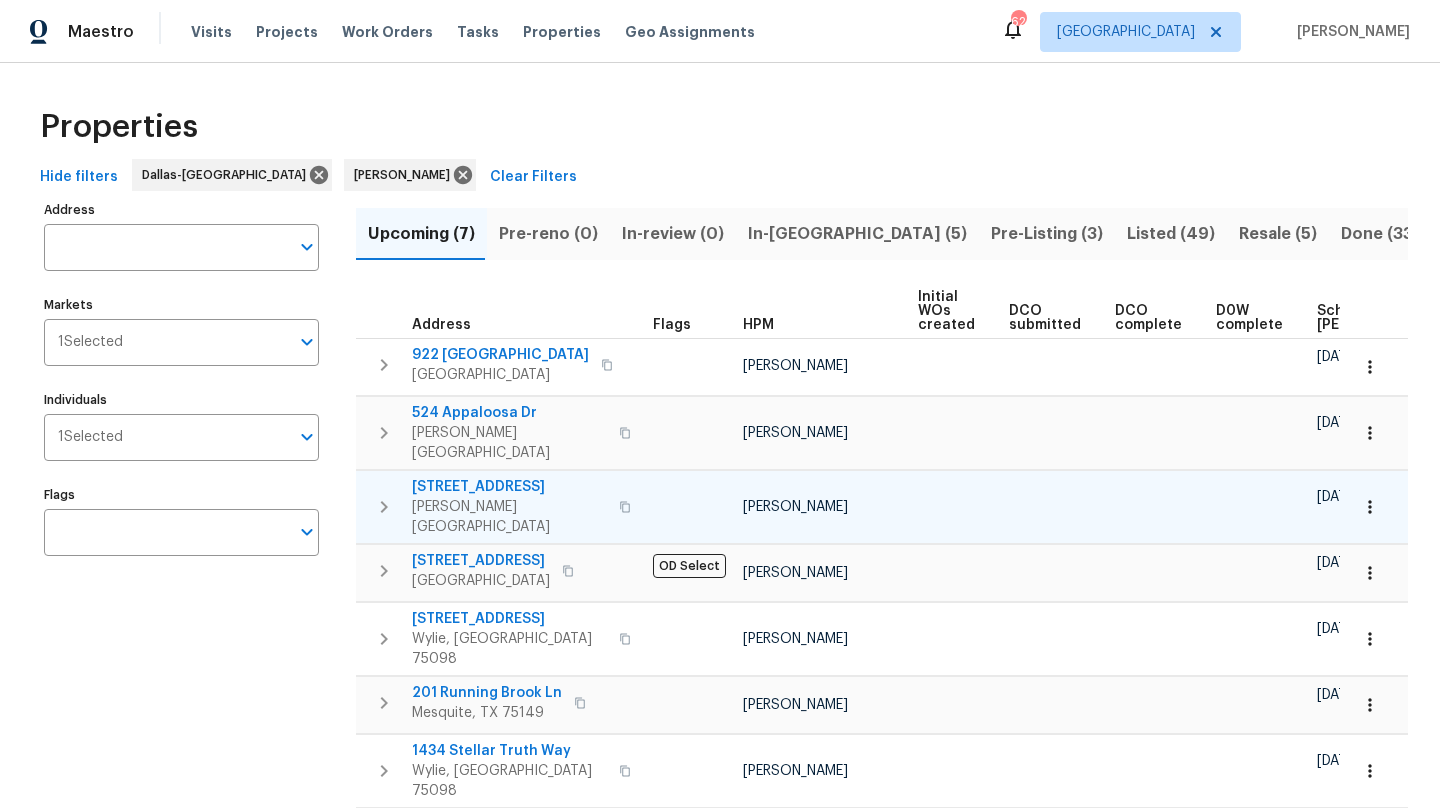 type 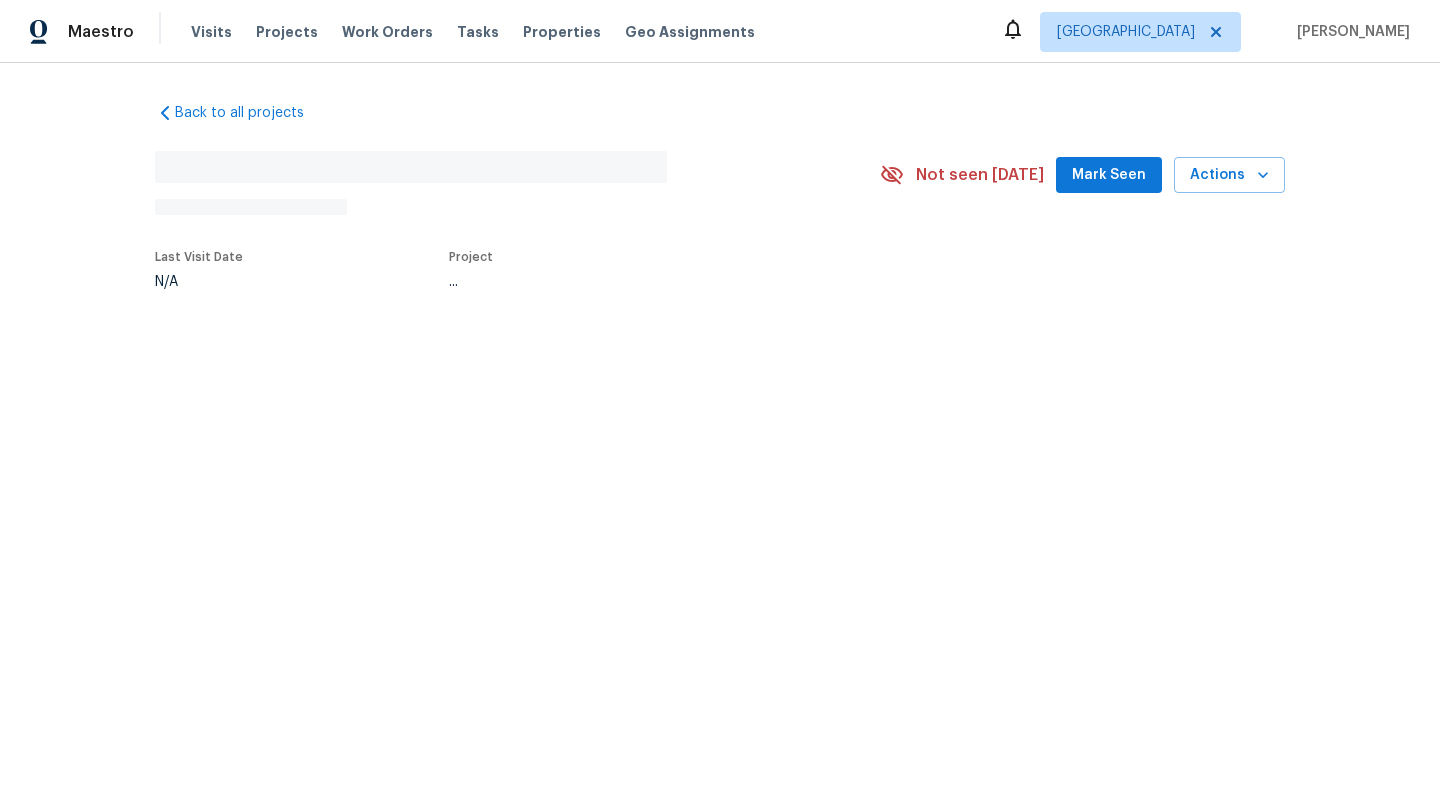 scroll, scrollTop: 0, scrollLeft: 0, axis: both 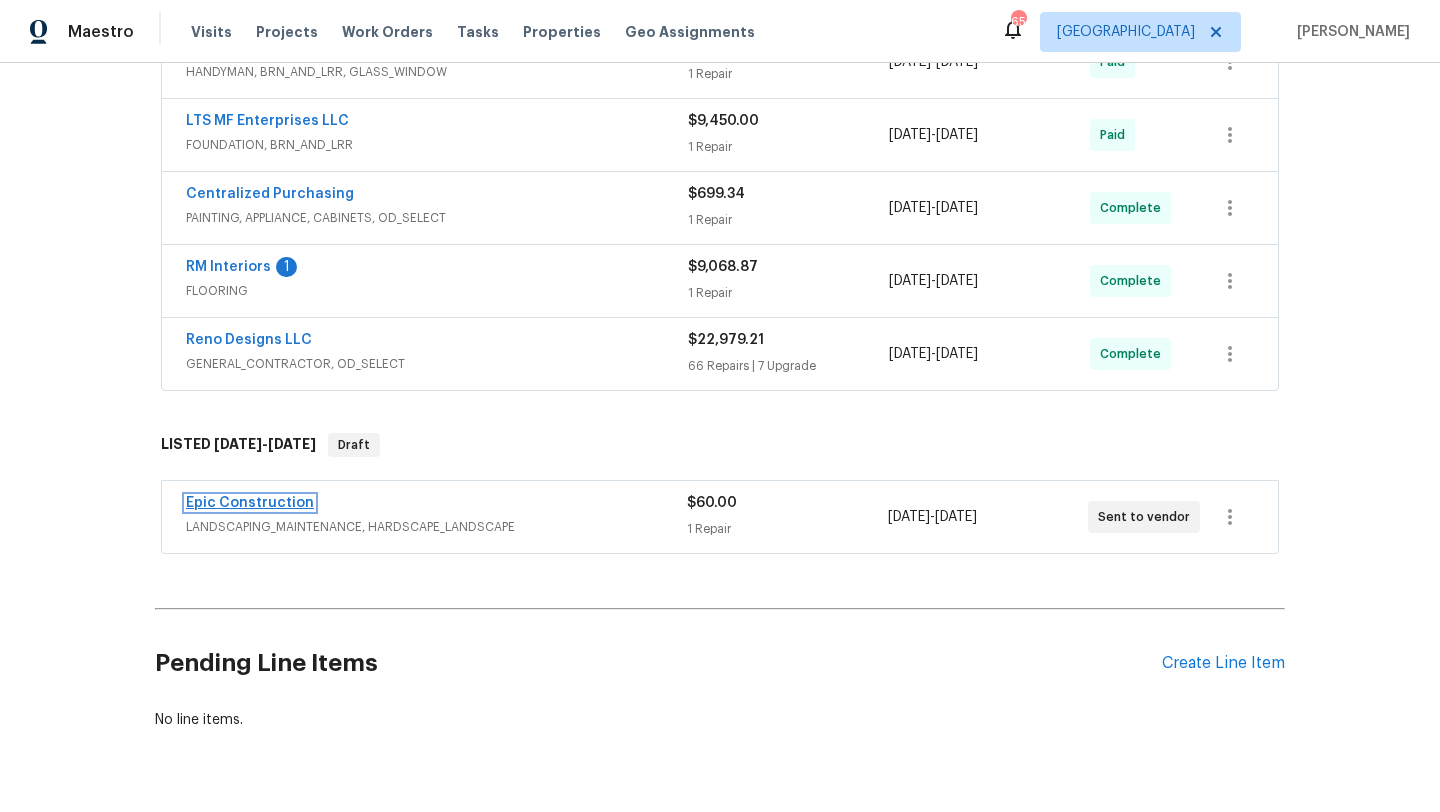 click on "Epic Construction" at bounding box center (250, 503) 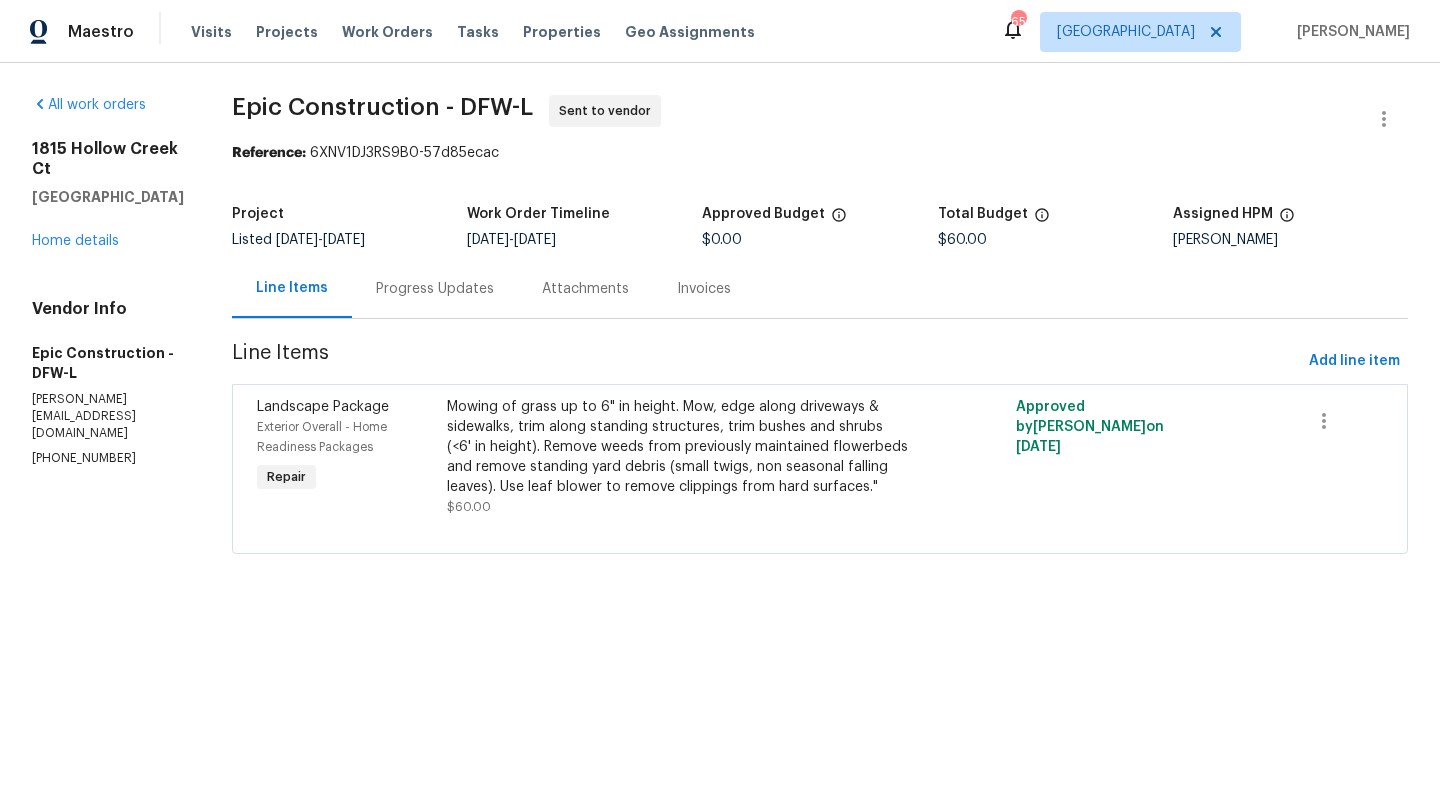 click on "Progress Updates" at bounding box center (435, 289) 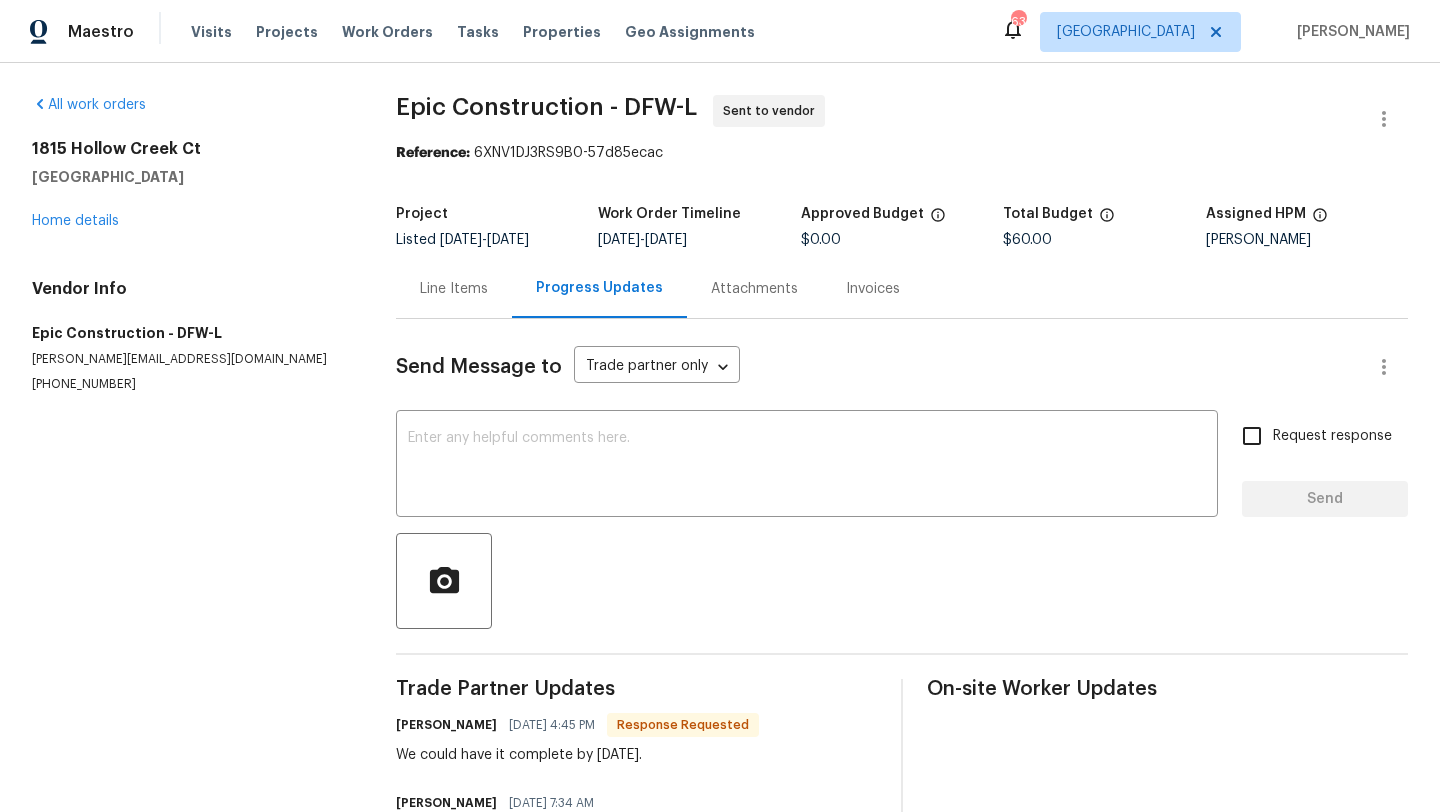 scroll, scrollTop: 14, scrollLeft: 0, axis: vertical 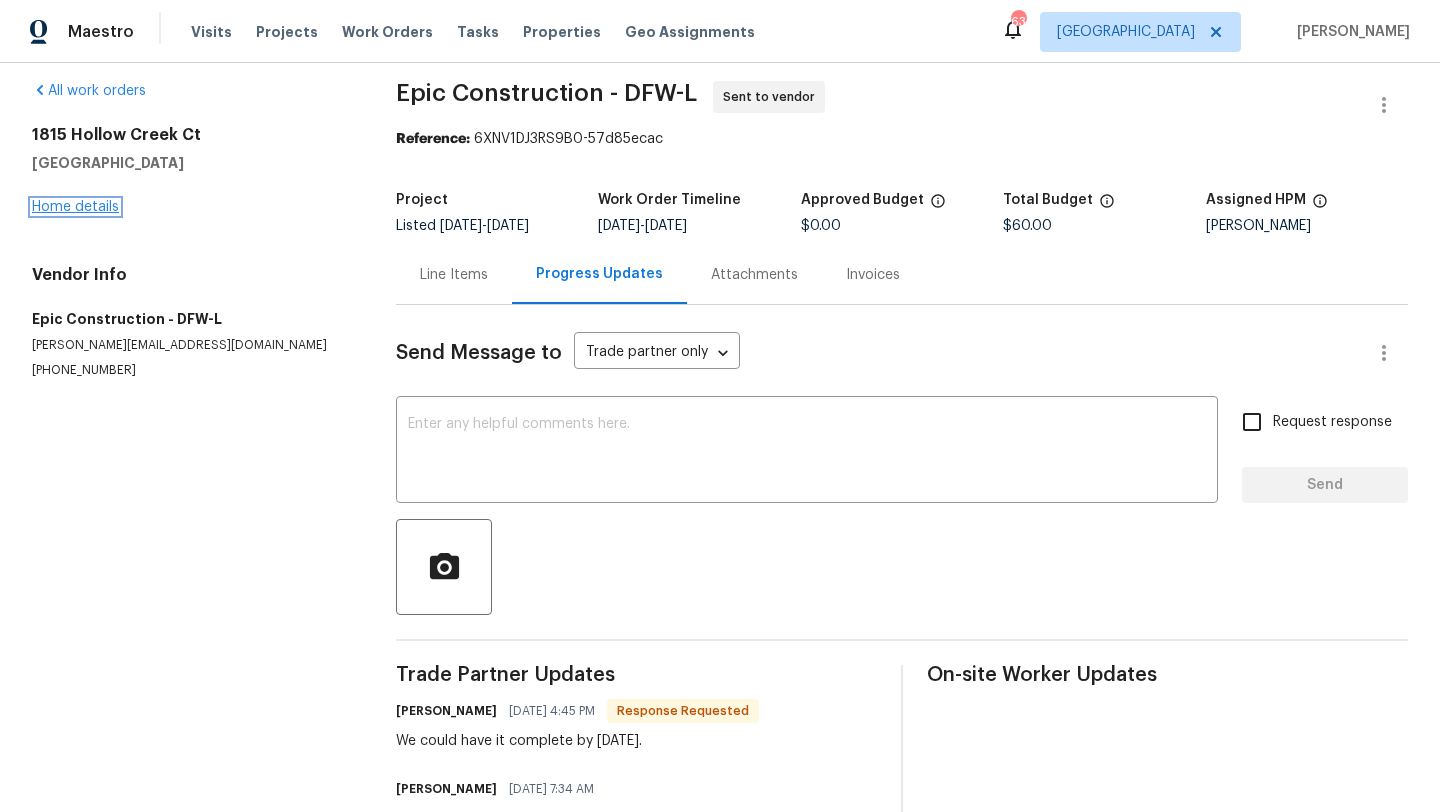 click on "Home details" at bounding box center [75, 207] 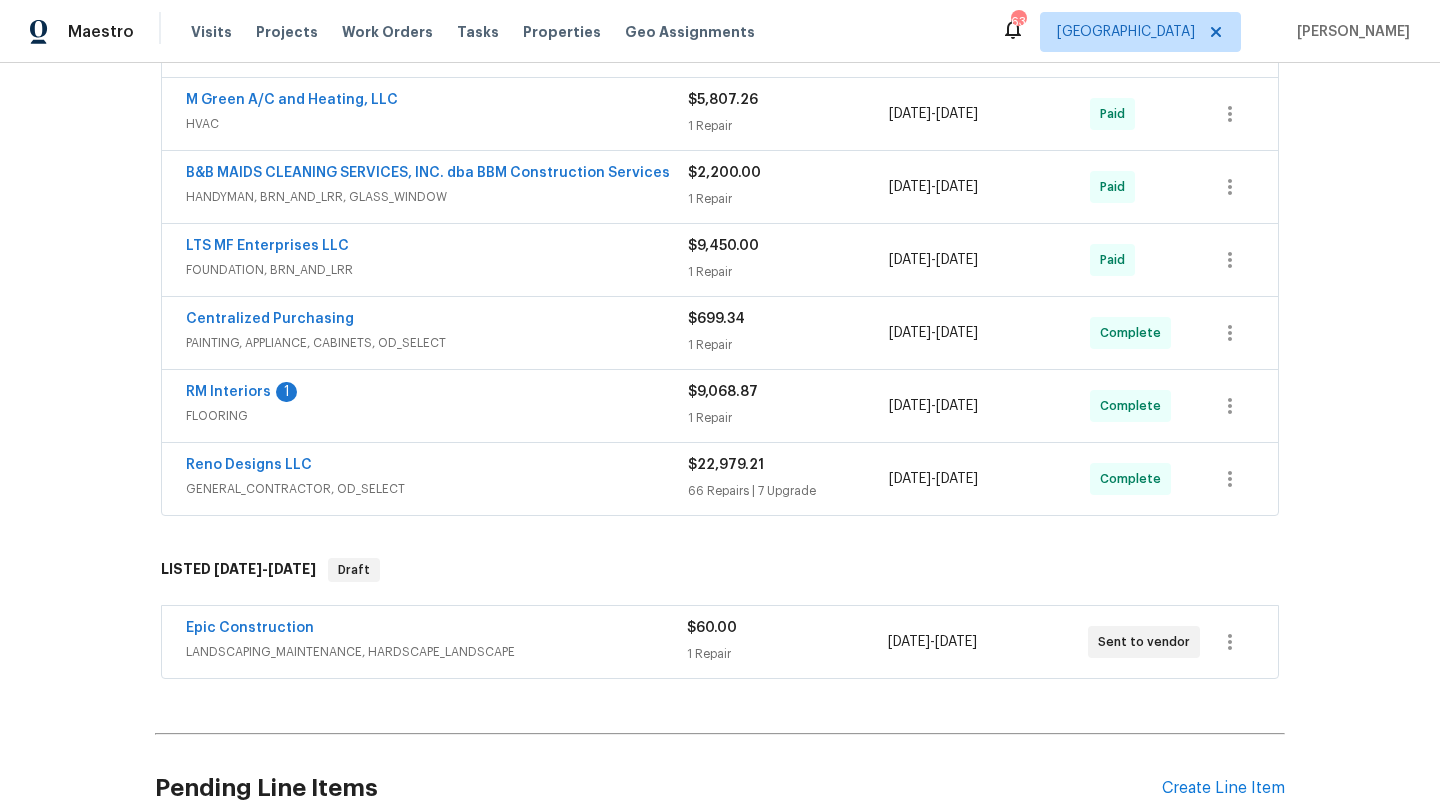 scroll, scrollTop: 557, scrollLeft: 0, axis: vertical 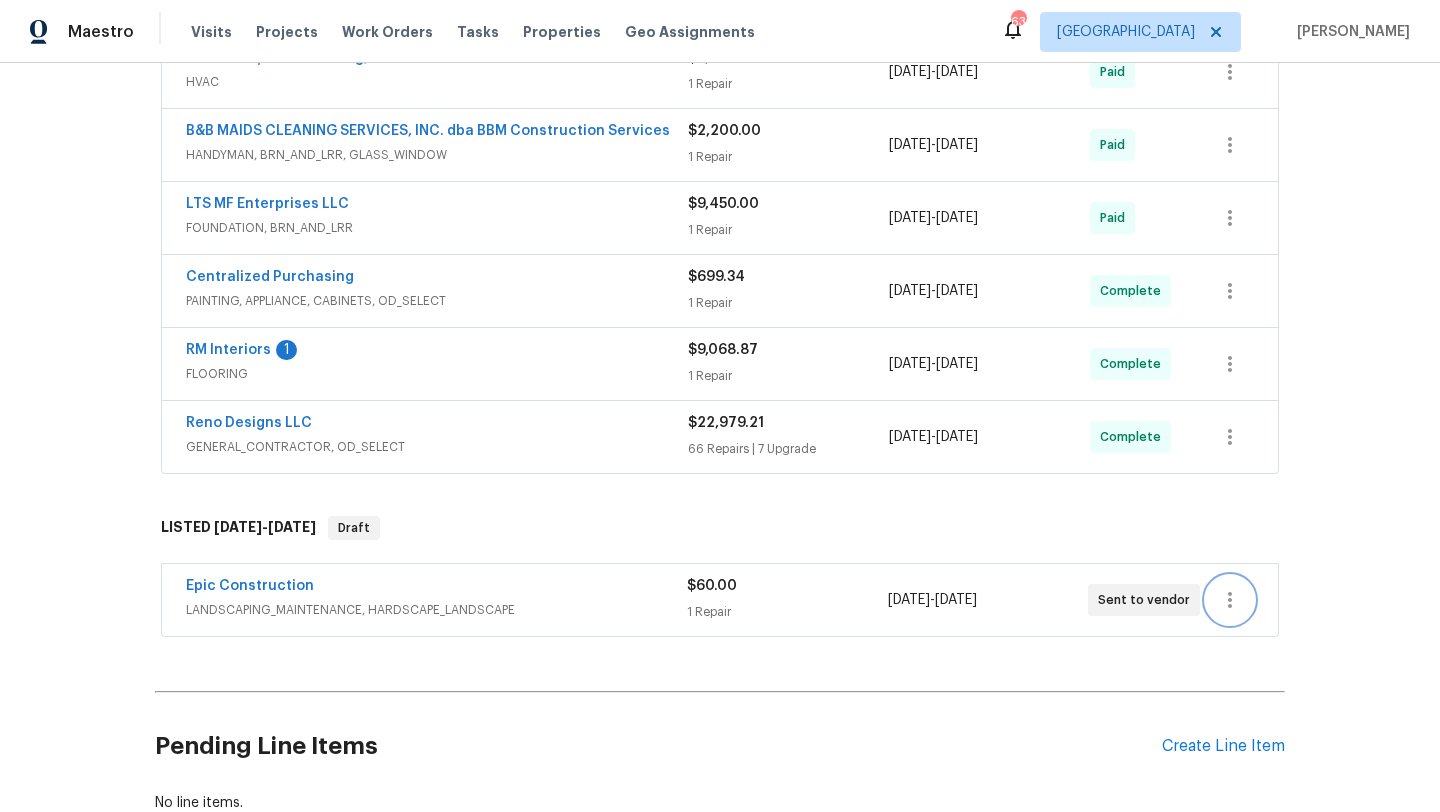 click 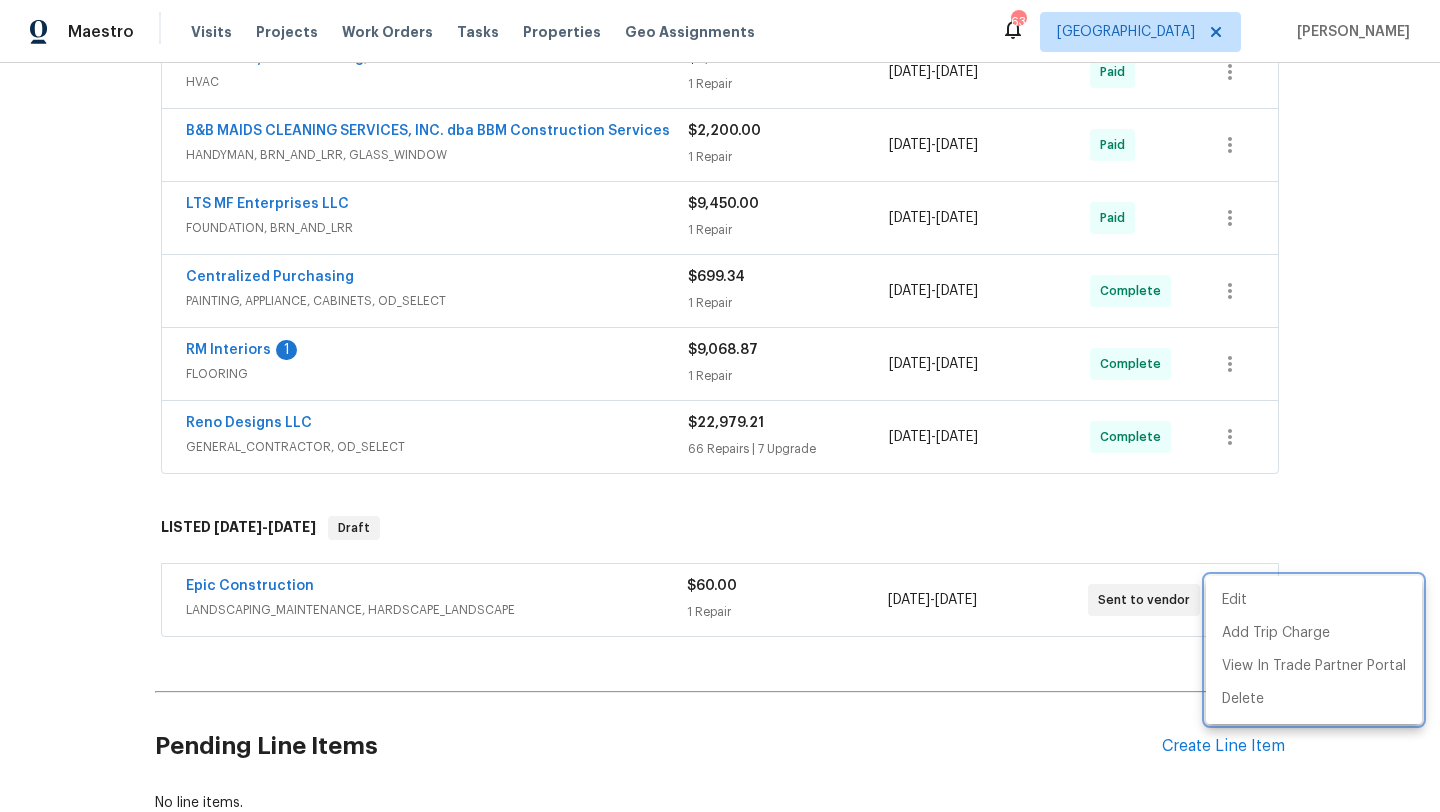 click at bounding box center (720, 406) 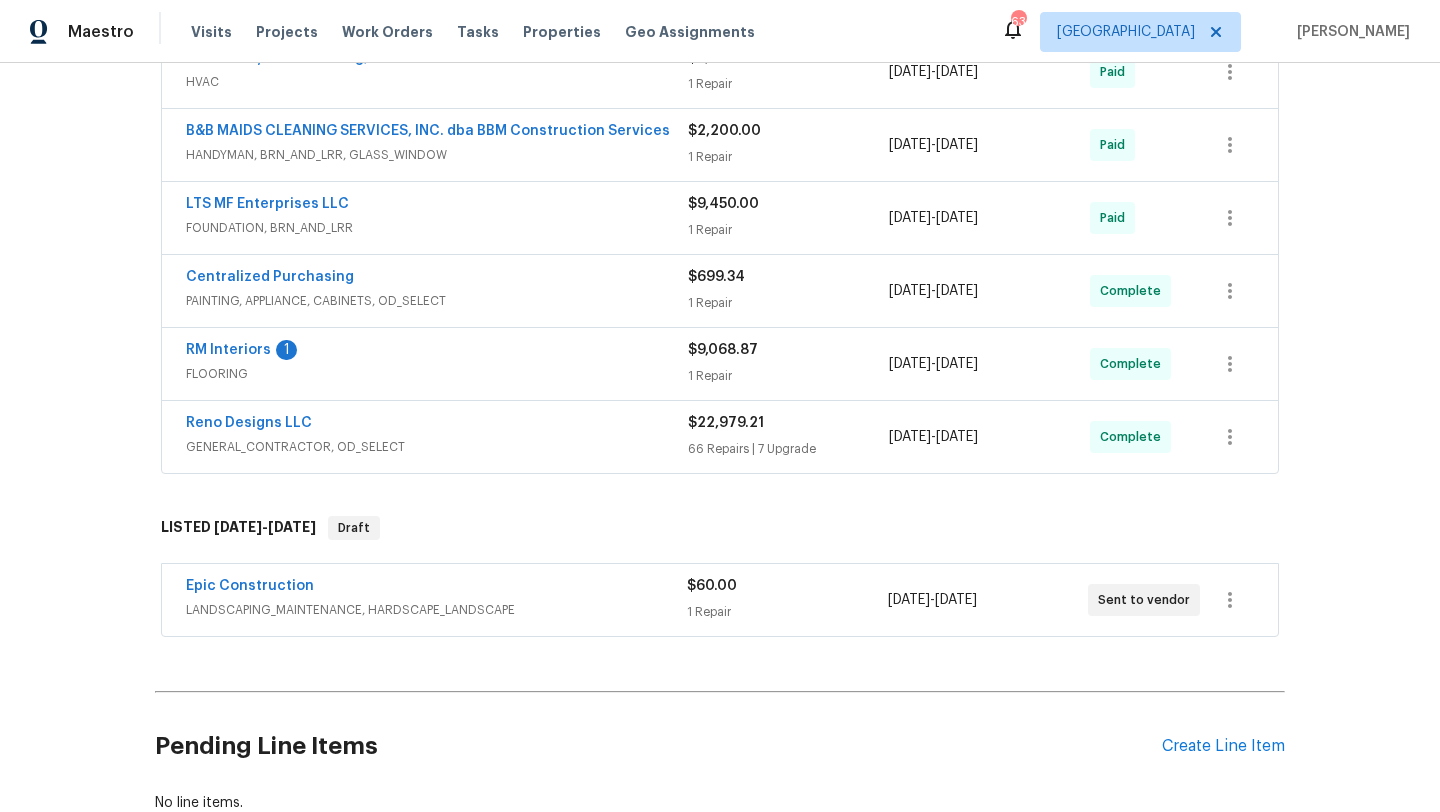 click on "Epic Construction" at bounding box center (436, 588) 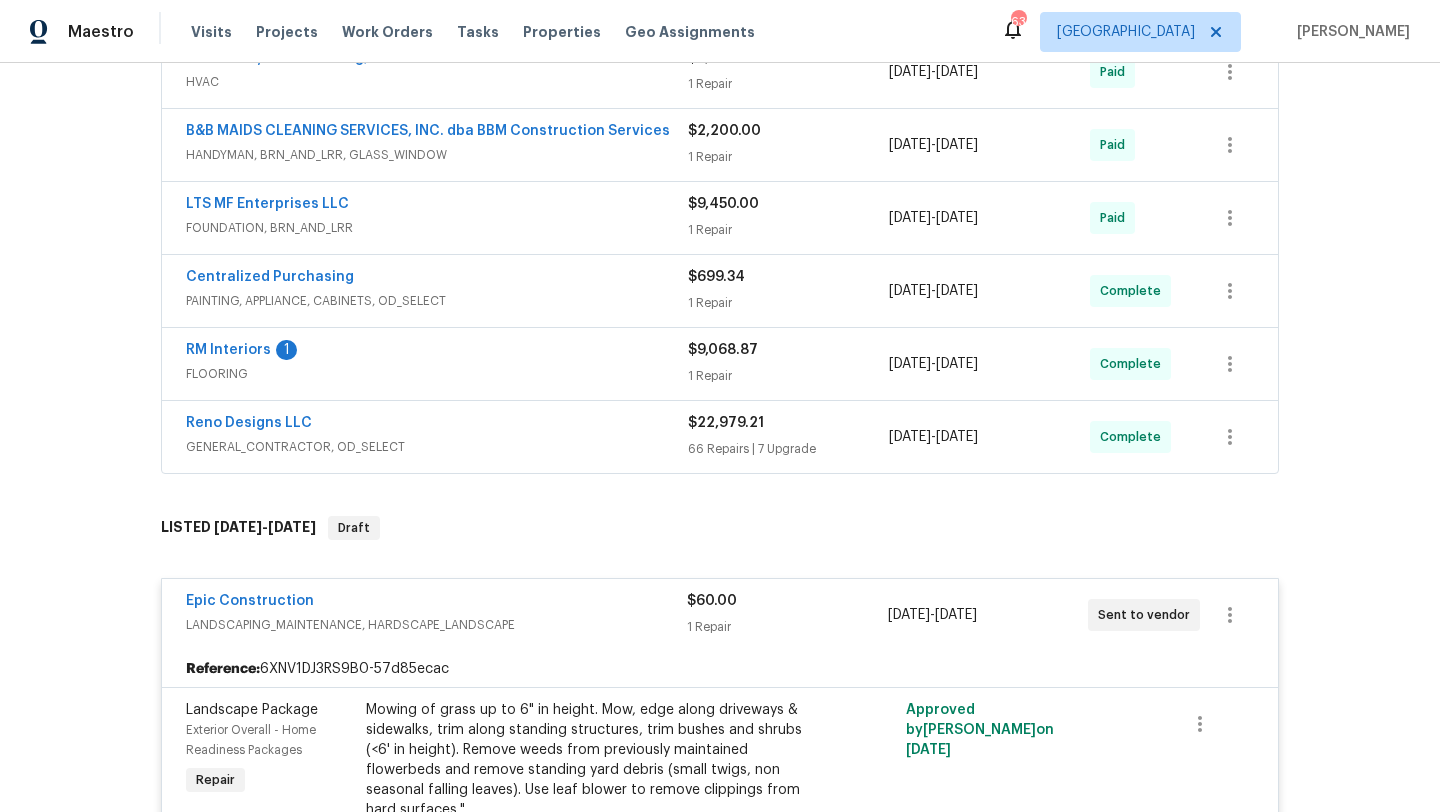click on "Epic Construction LANDSCAPING_MAINTENANCE, HARDSCAPE_LANDSCAPE $60.00 1 Repair 7/9/2025  -  7/10/2025 Sent to vendor" at bounding box center [720, 615] 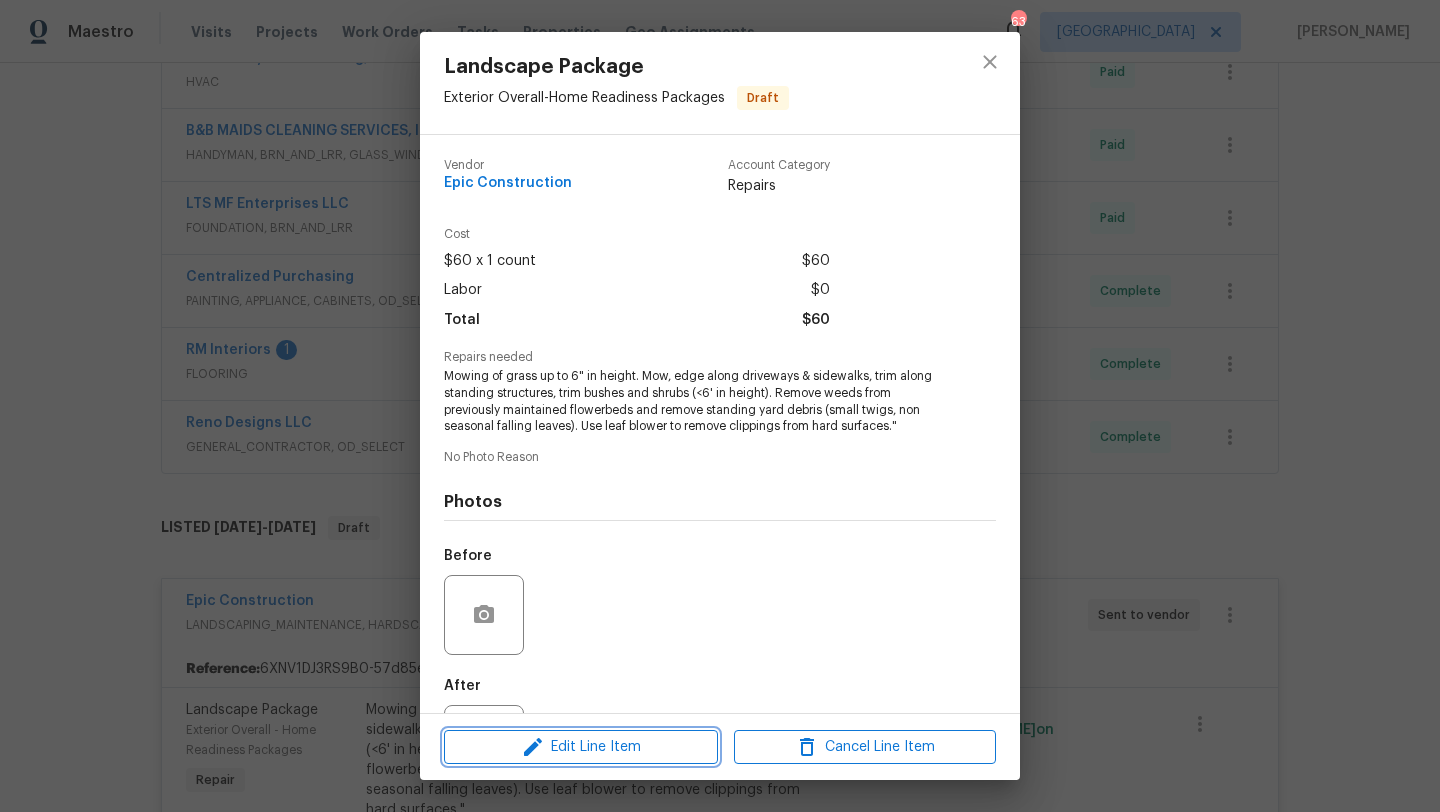 click on "Edit Line Item" at bounding box center (581, 747) 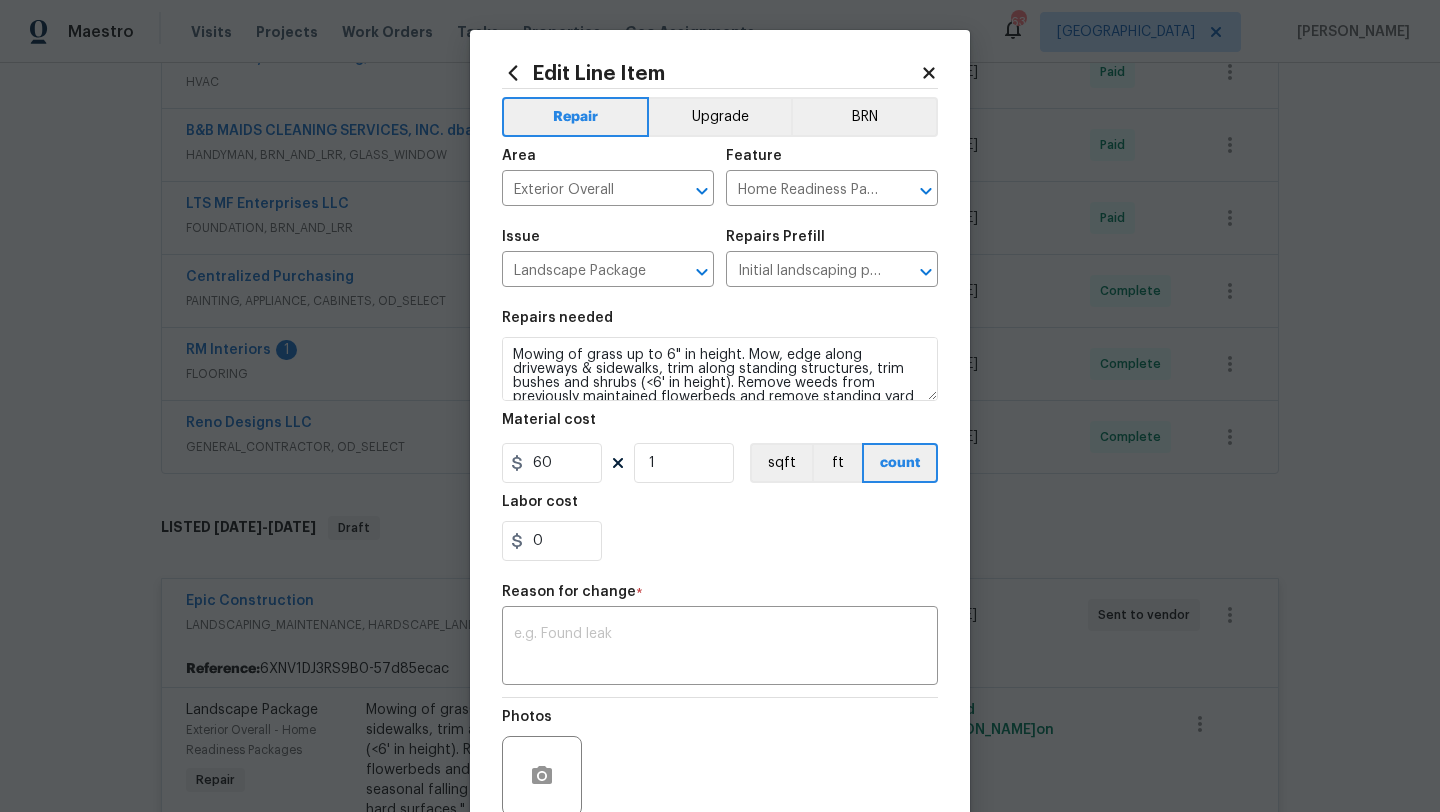 click 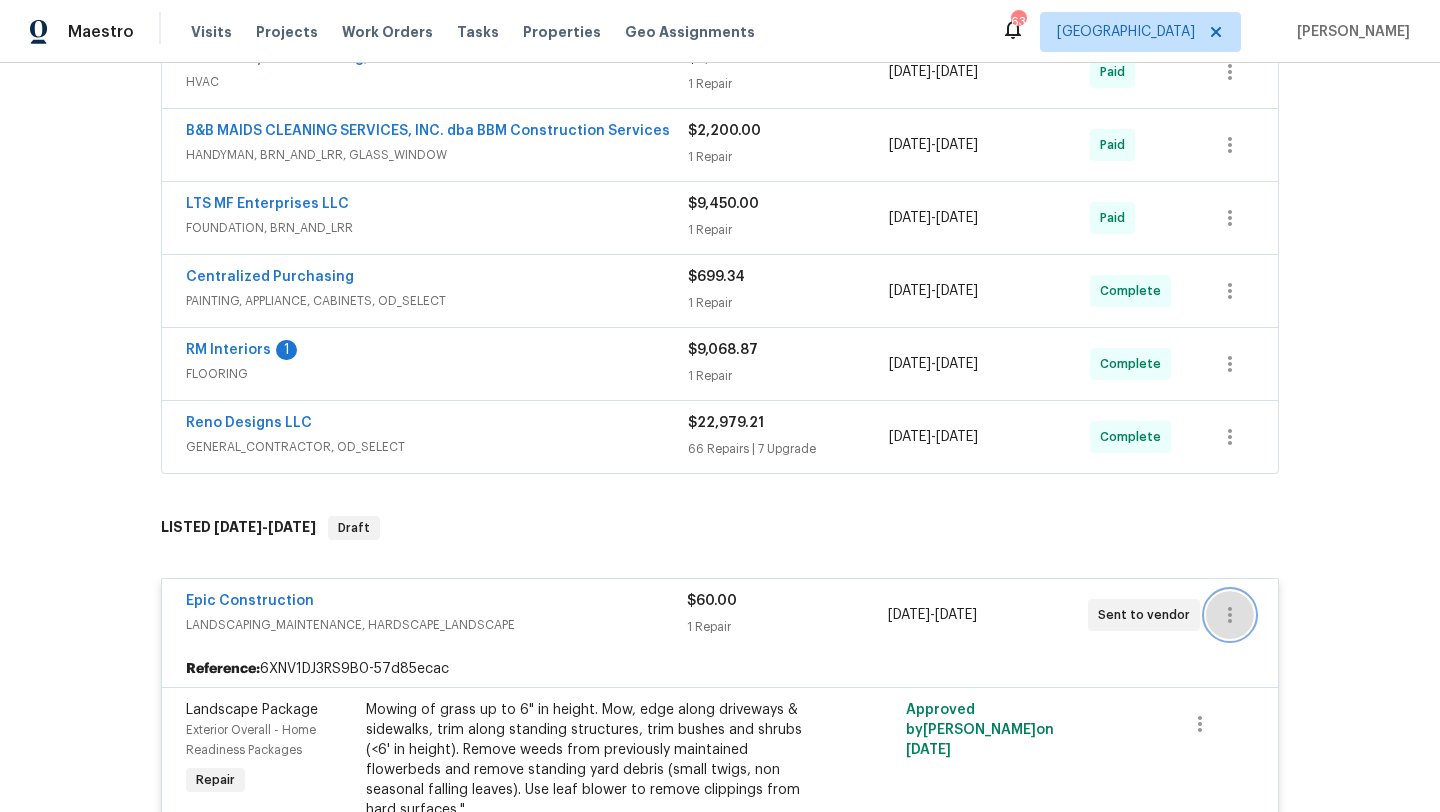 click 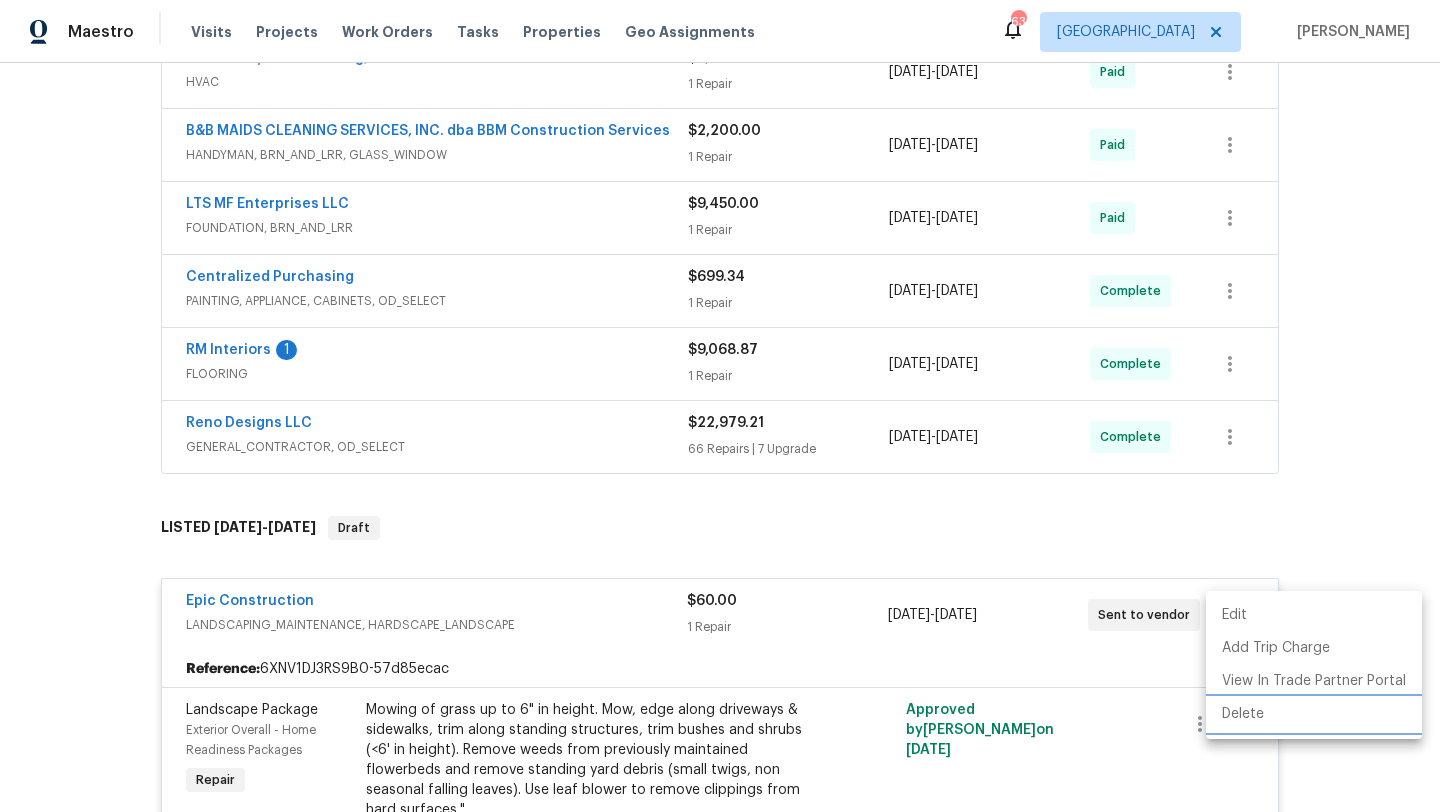 click on "Delete" at bounding box center [1314, 714] 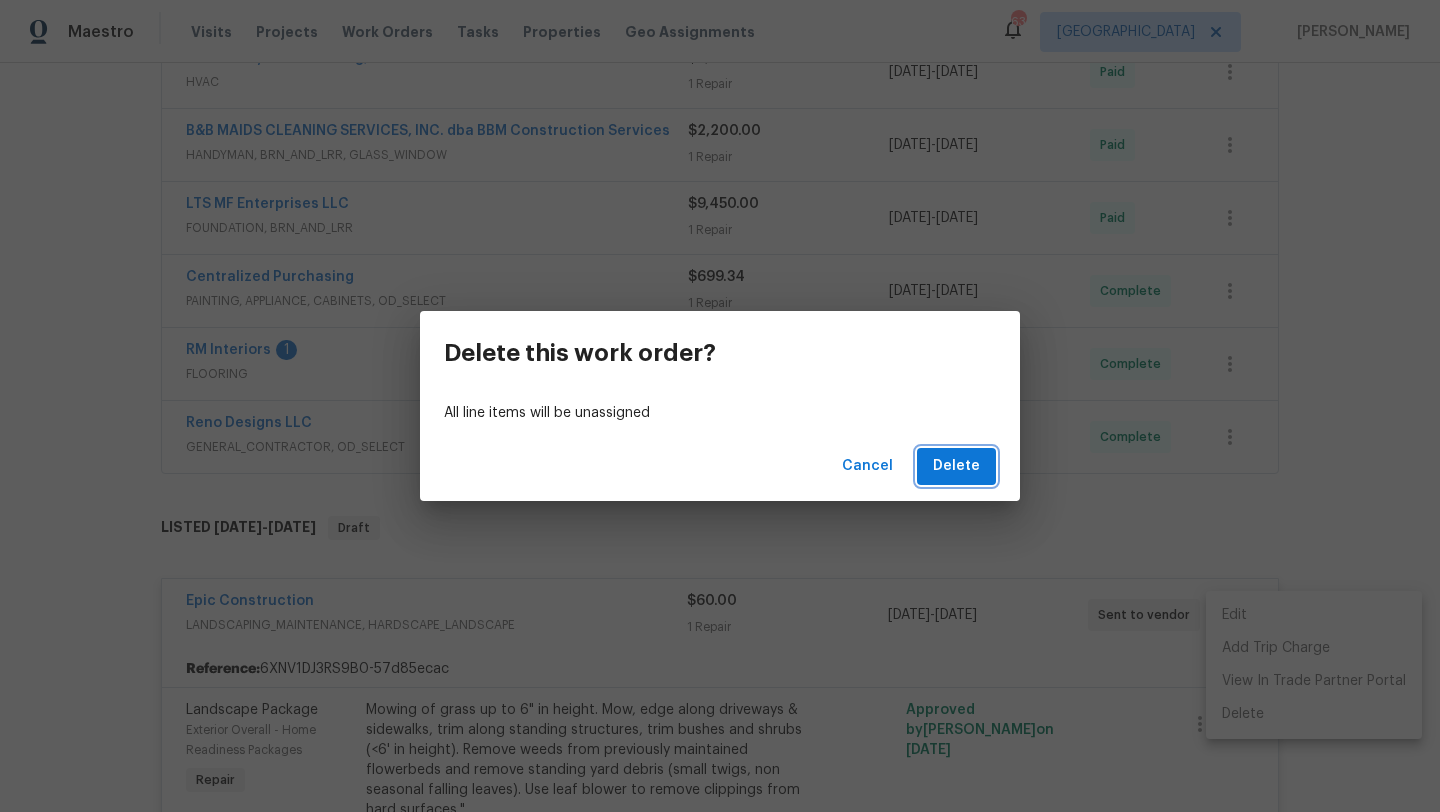 click on "Delete" at bounding box center (956, 466) 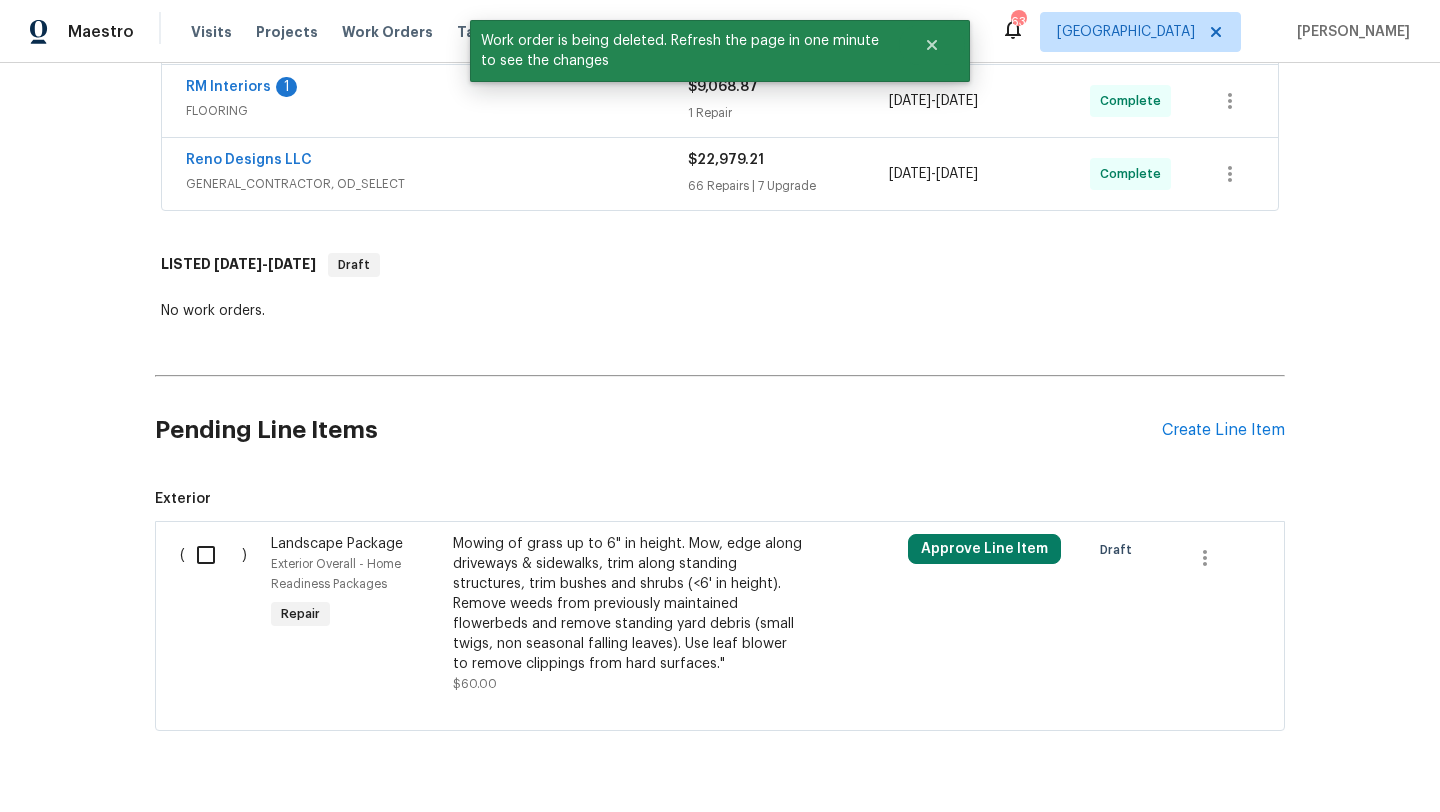 scroll, scrollTop: 875, scrollLeft: 0, axis: vertical 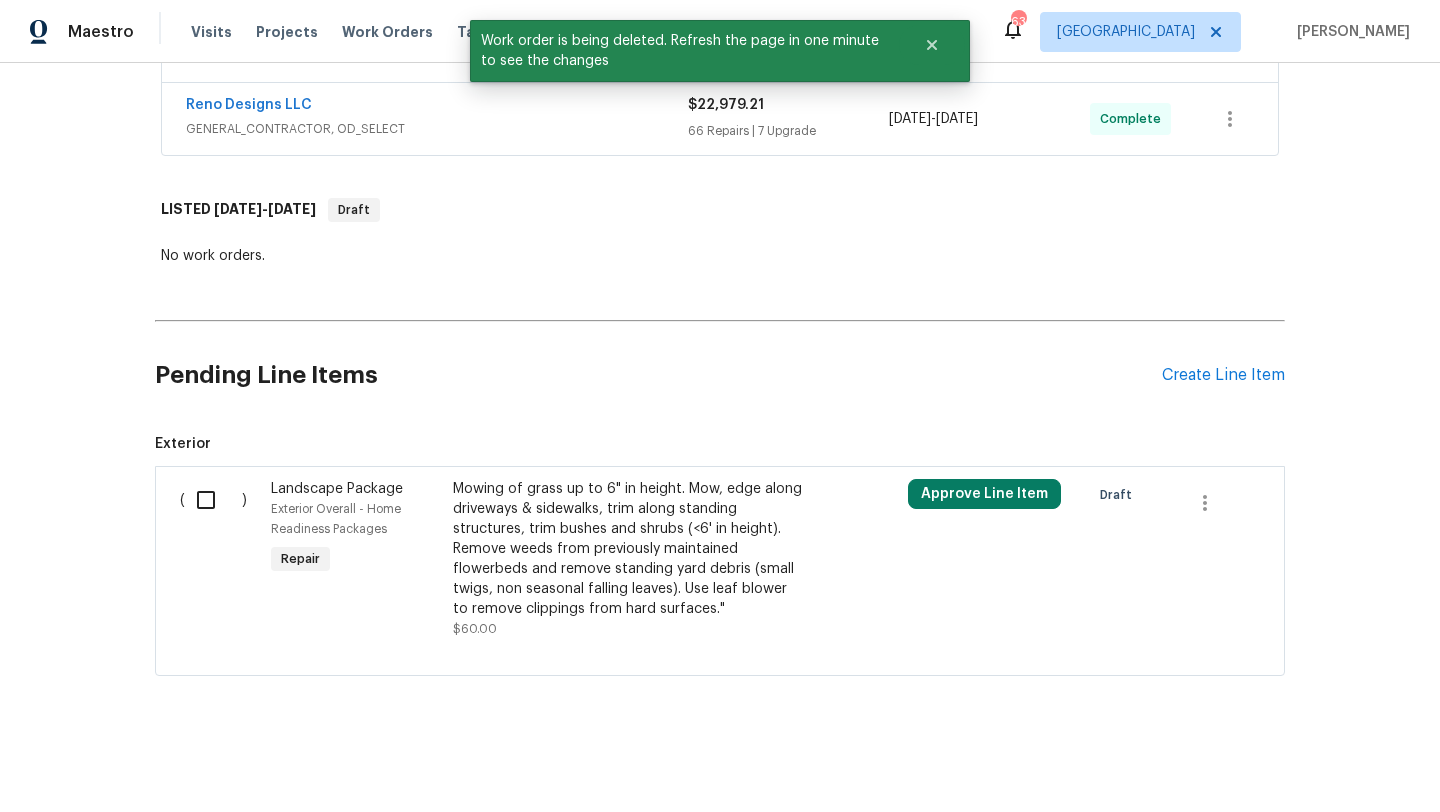 click at bounding box center (213, 500) 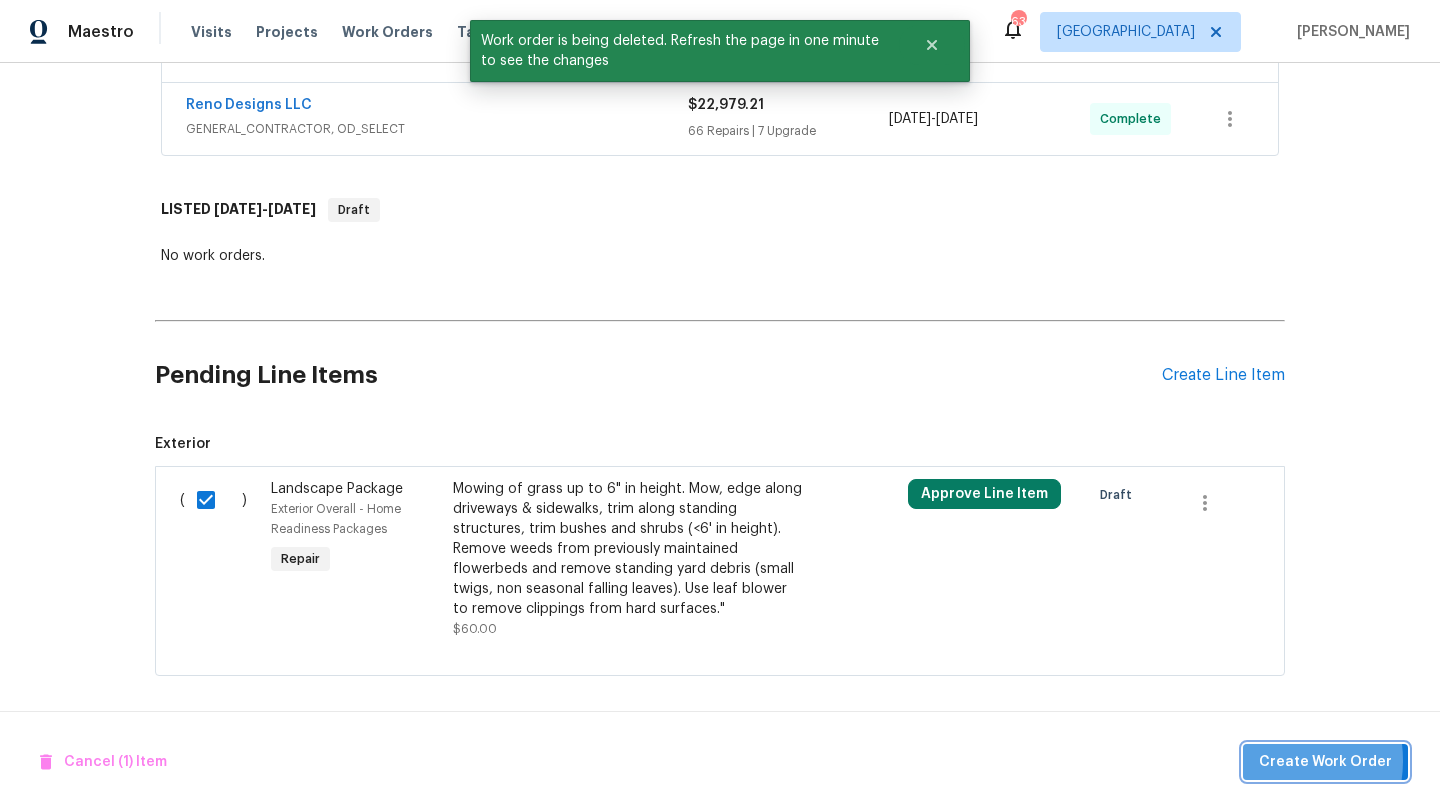 click on "Create Work Order" at bounding box center [1325, 762] 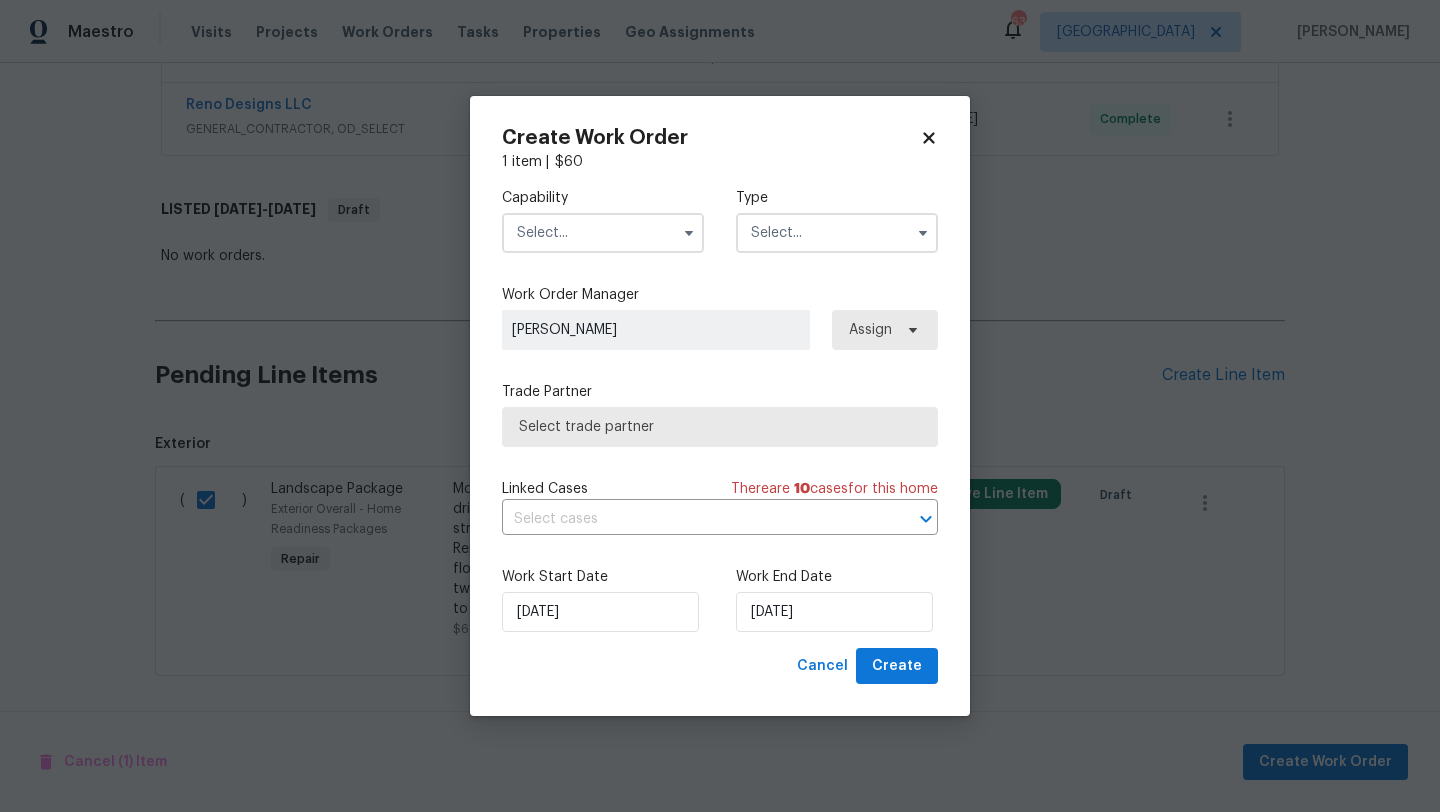 click at bounding box center [603, 233] 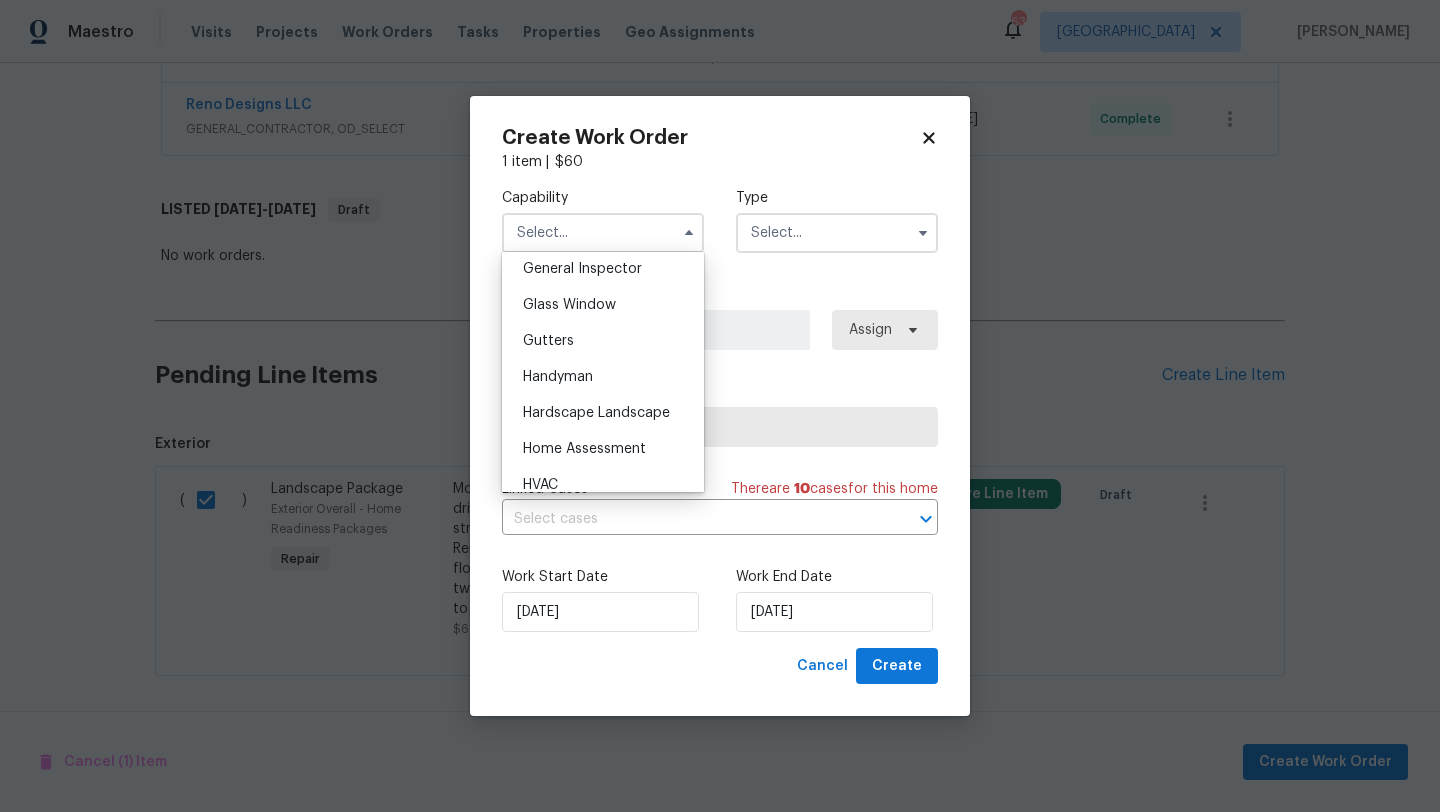 scroll, scrollTop: 1012, scrollLeft: 0, axis: vertical 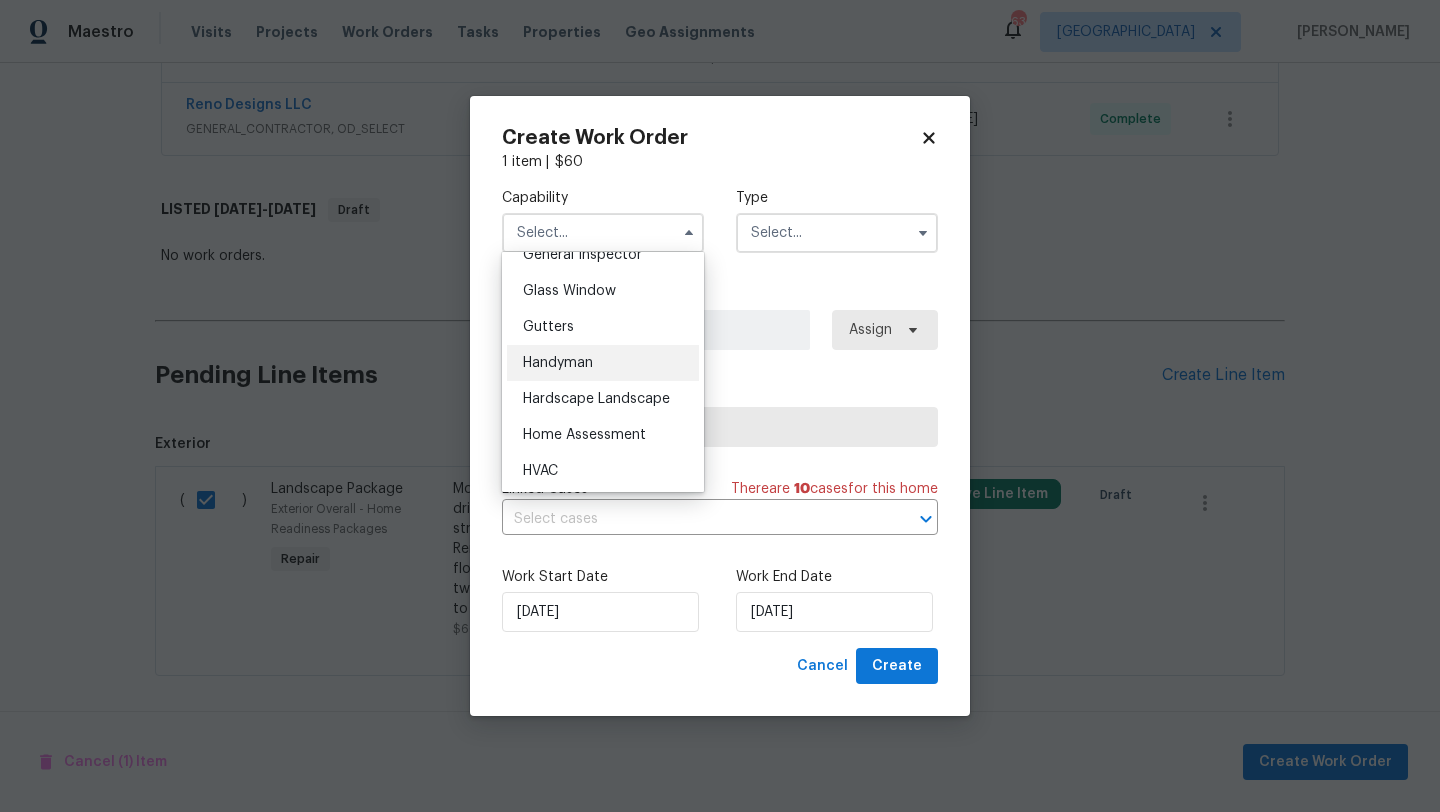 click on "Handyman" at bounding box center [558, 363] 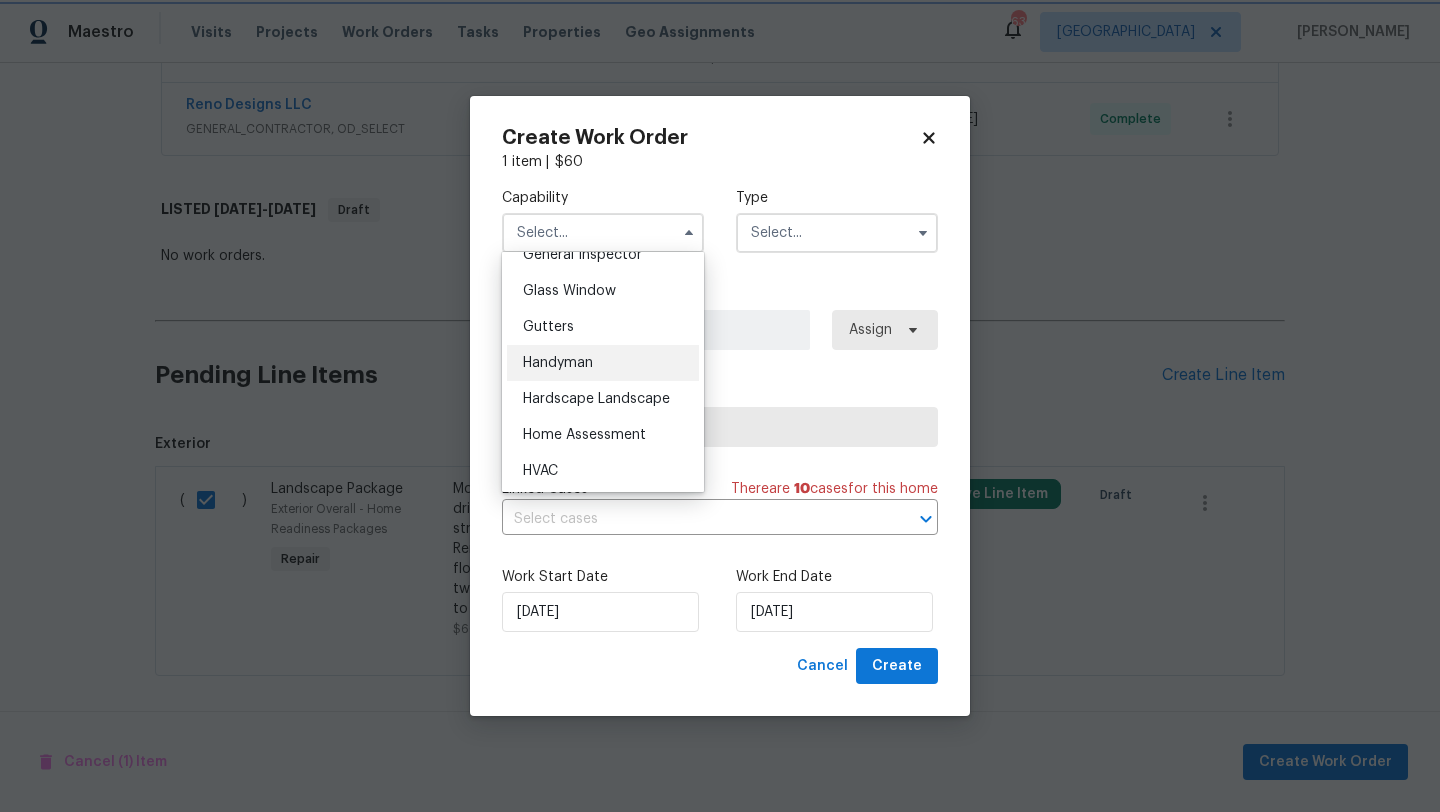 type on "Handyman" 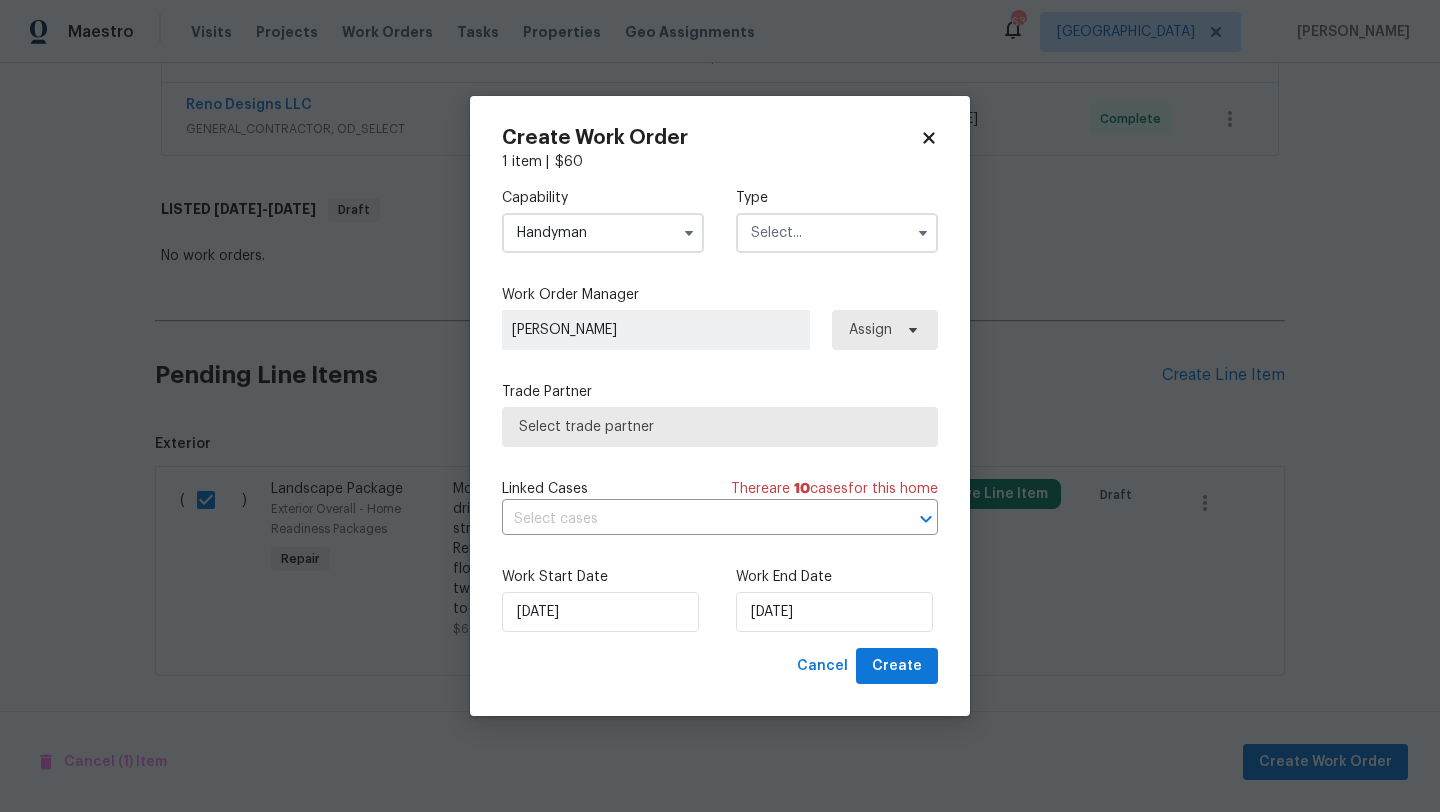 click at bounding box center [837, 233] 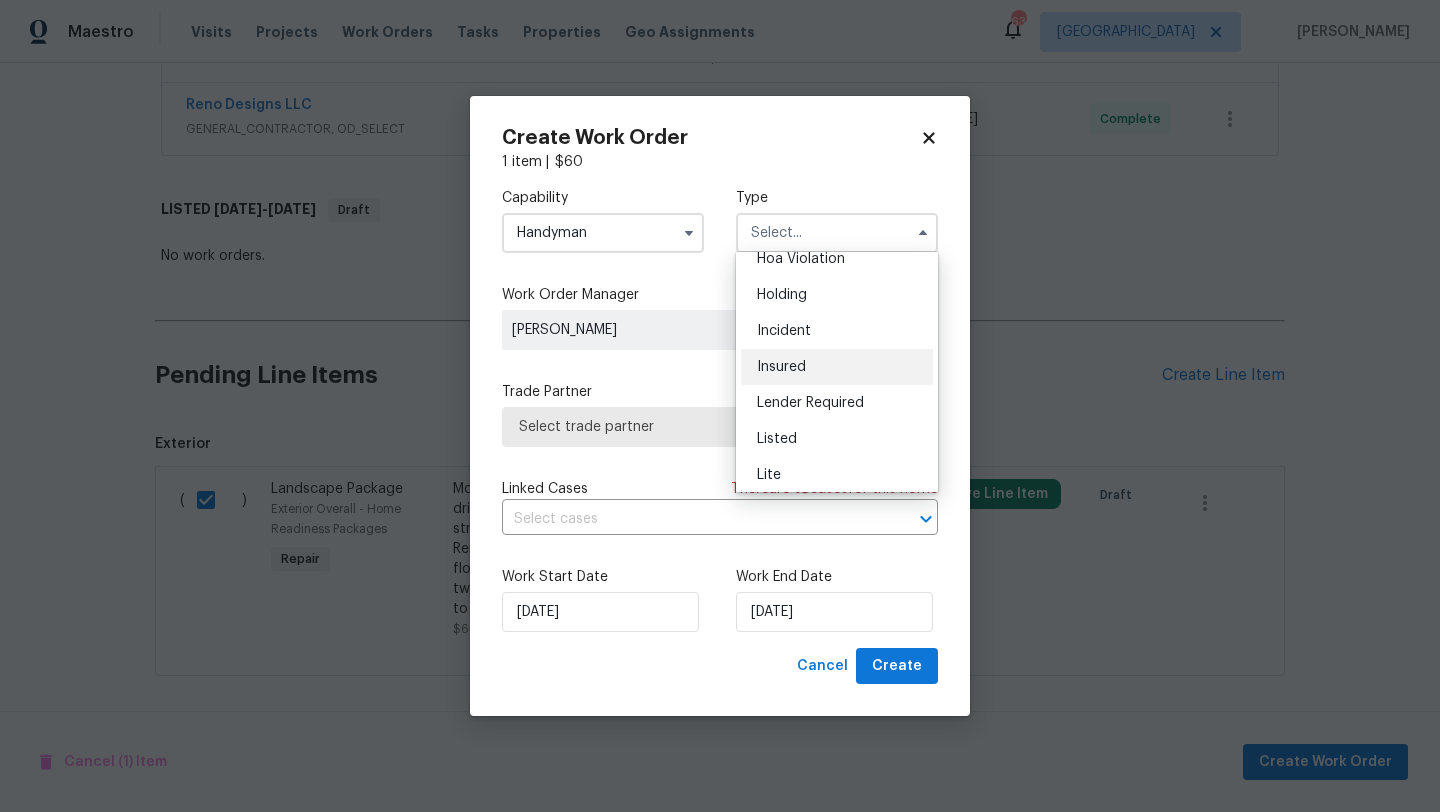 scroll, scrollTop: 59, scrollLeft: 0, axis: vertical 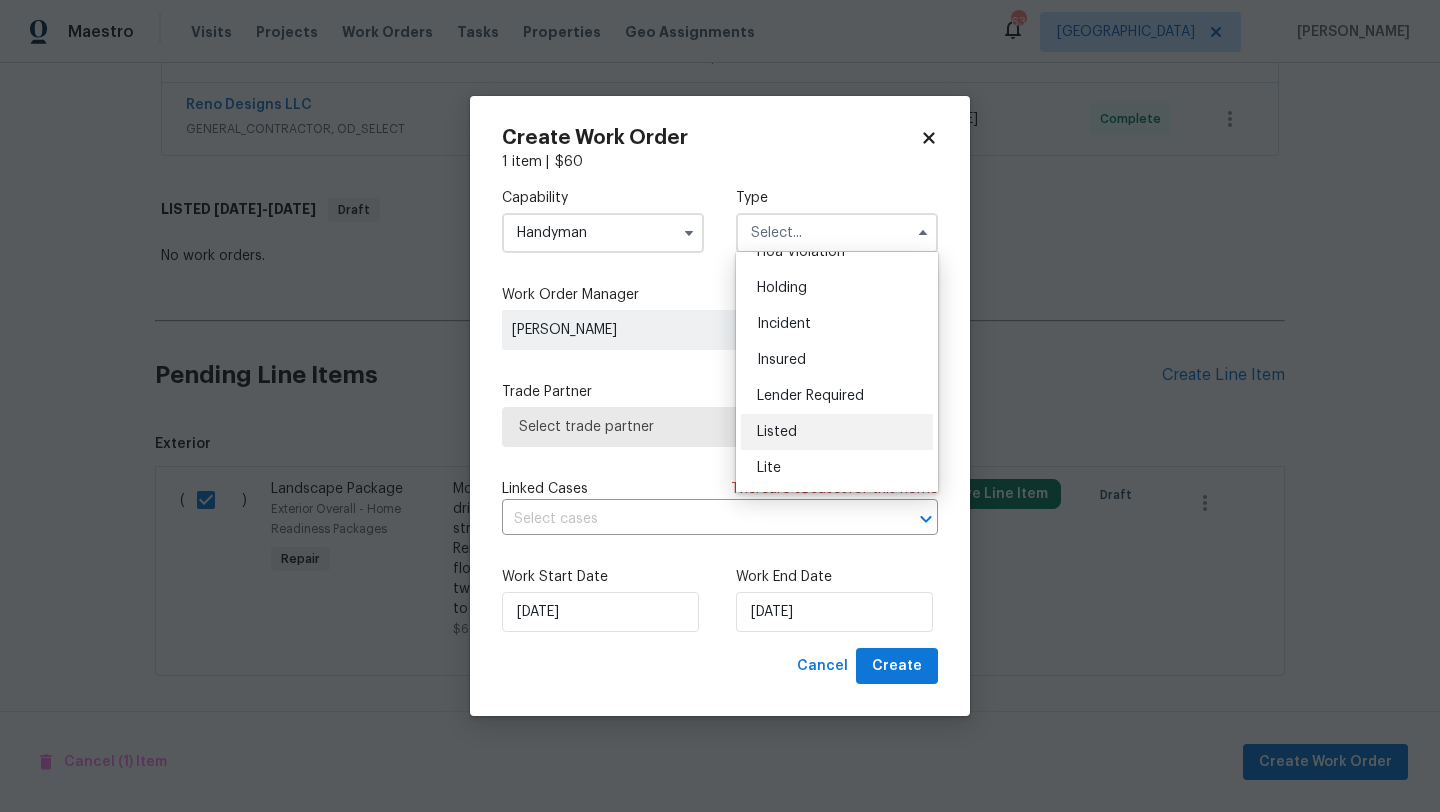 click on "Listed" at bounding box center [837, 432] 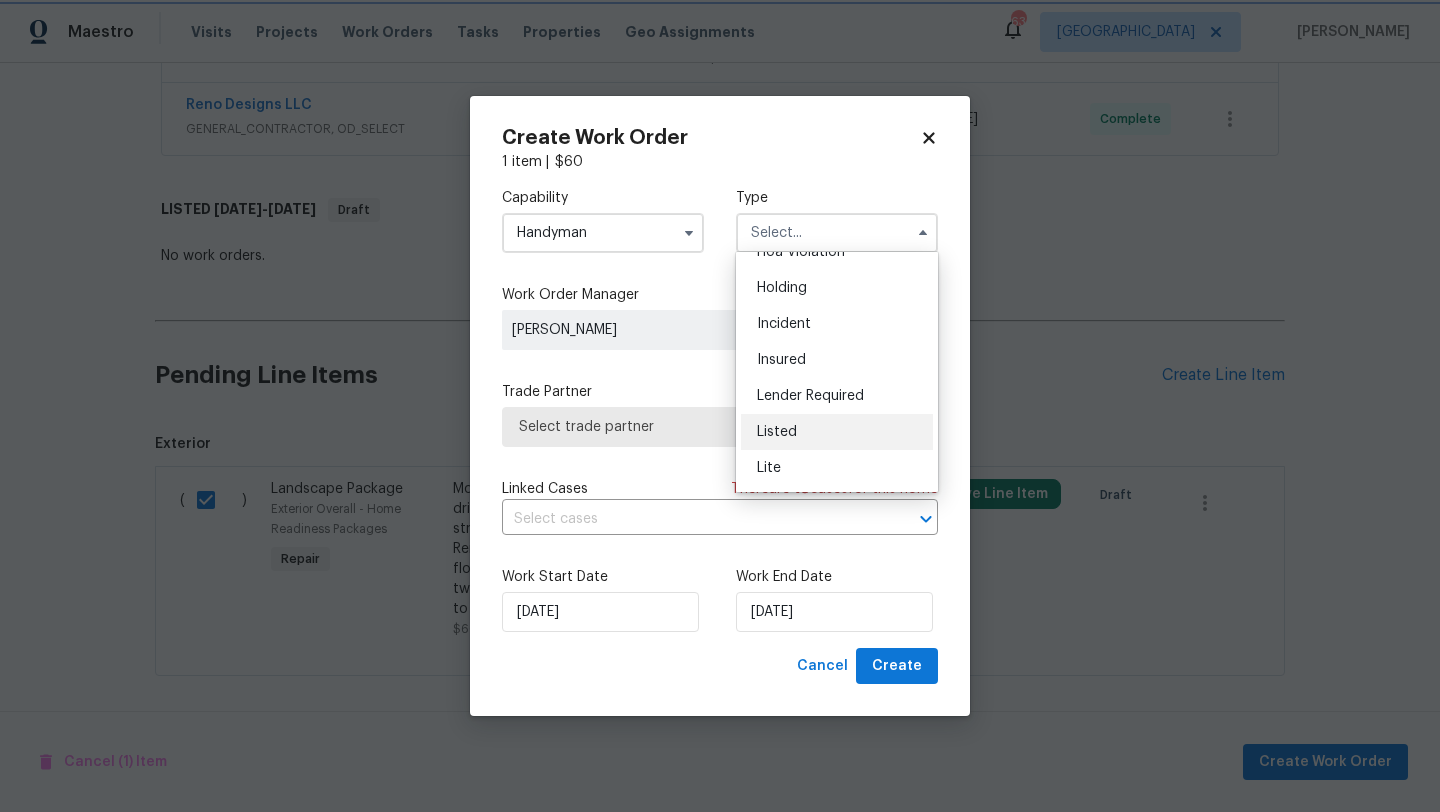 type on "Listed" 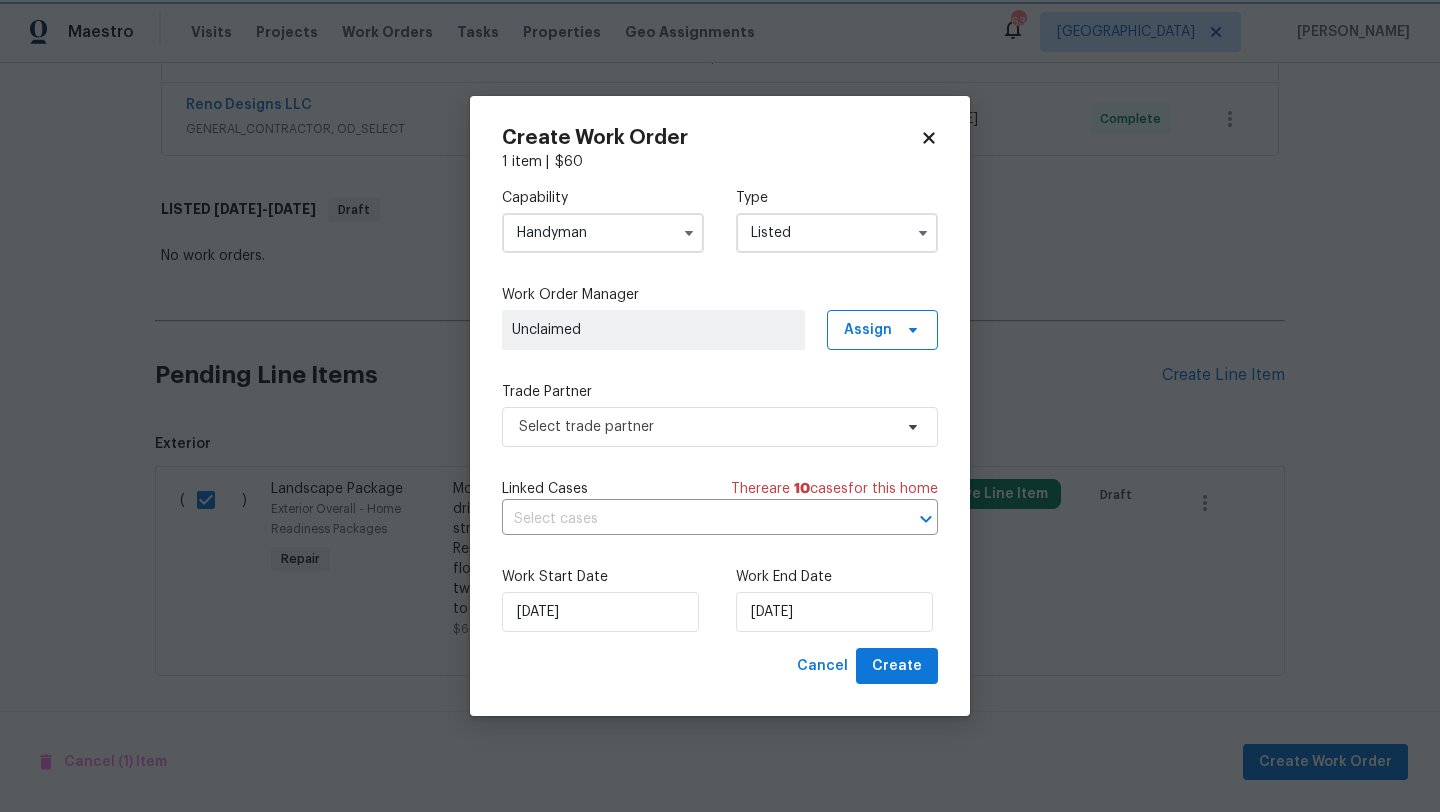 scroll, scrollTop: 0, scrollLeft: 0, axis: both 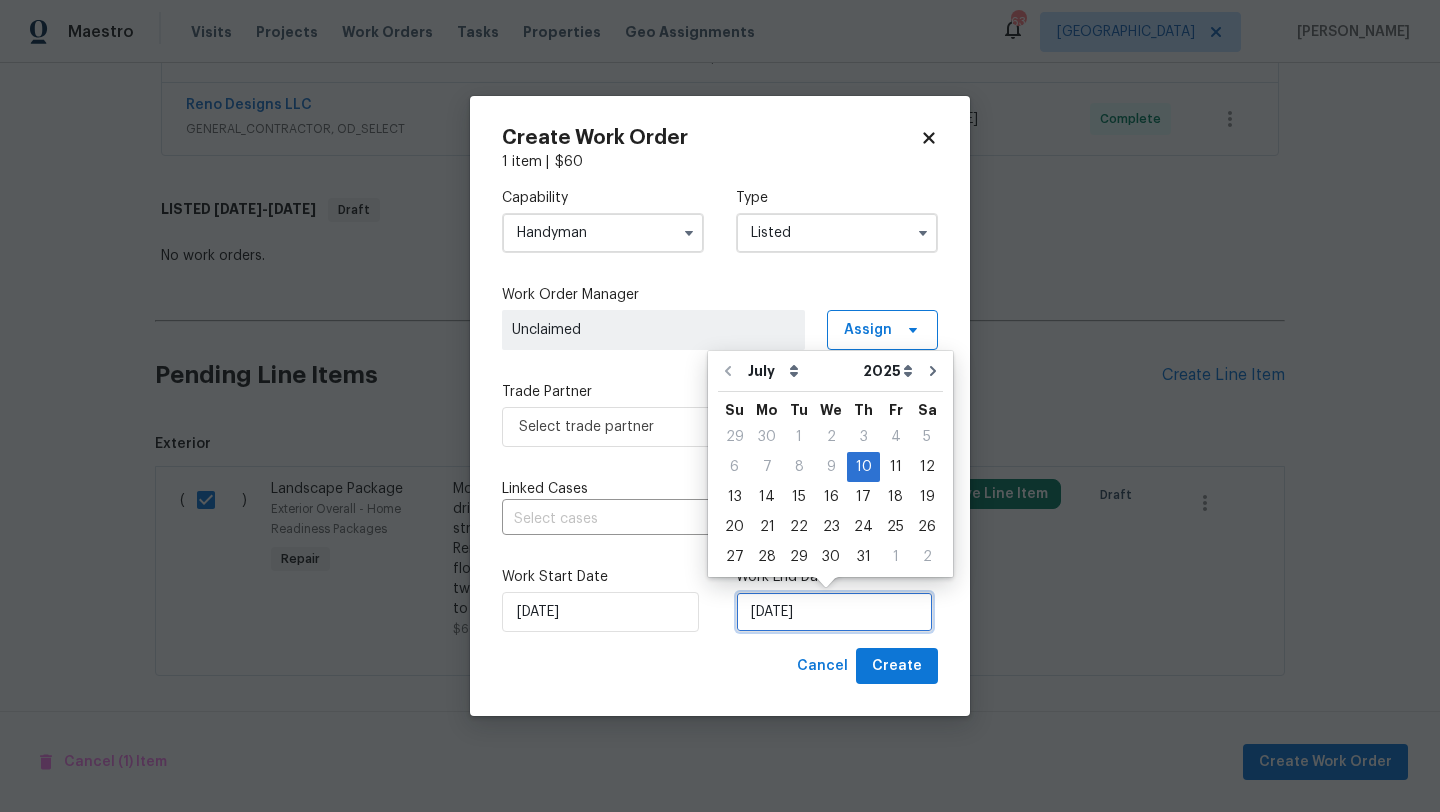 click on "7/10/2025" at bounding box center (834, 612) 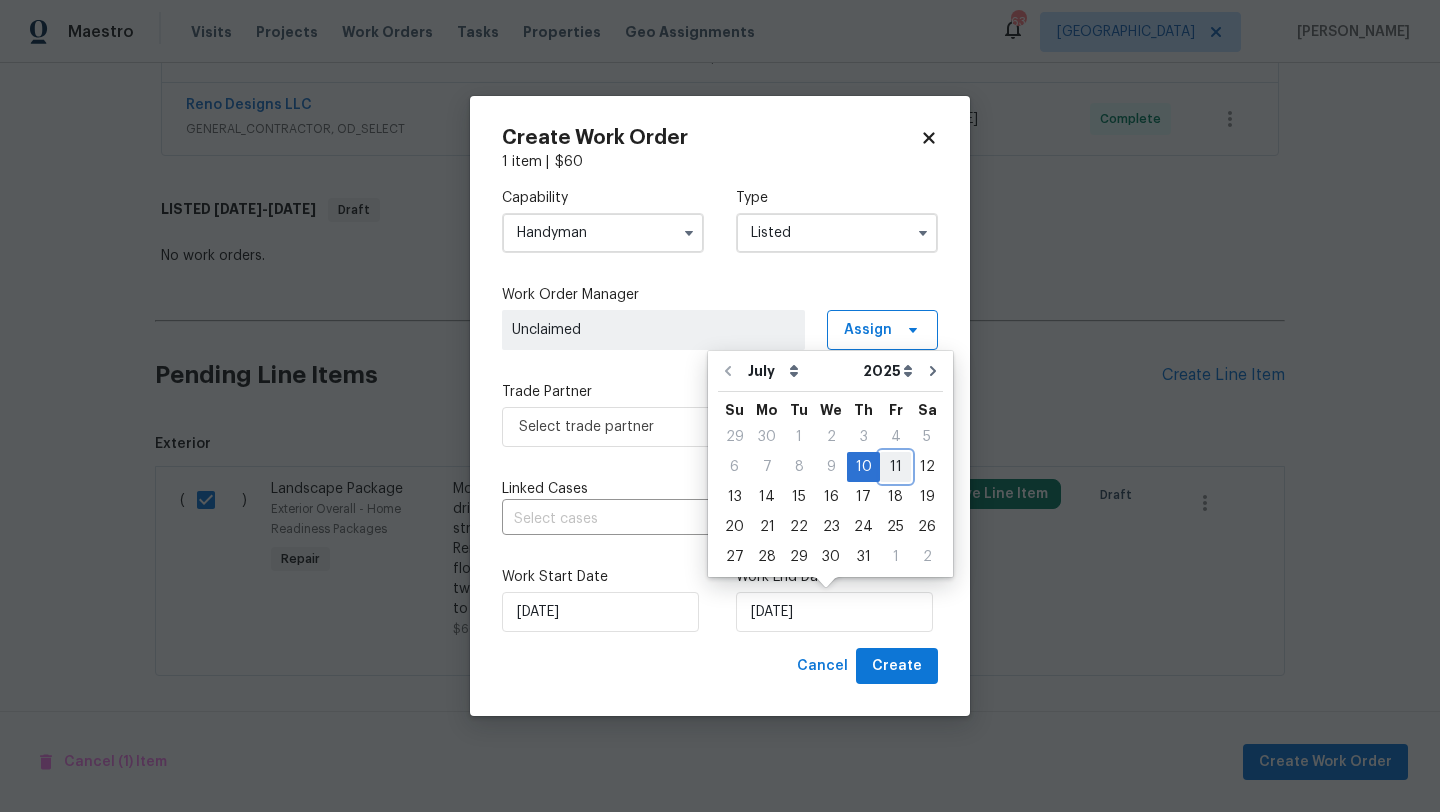 click on "11" at bounding box center [895, 467] 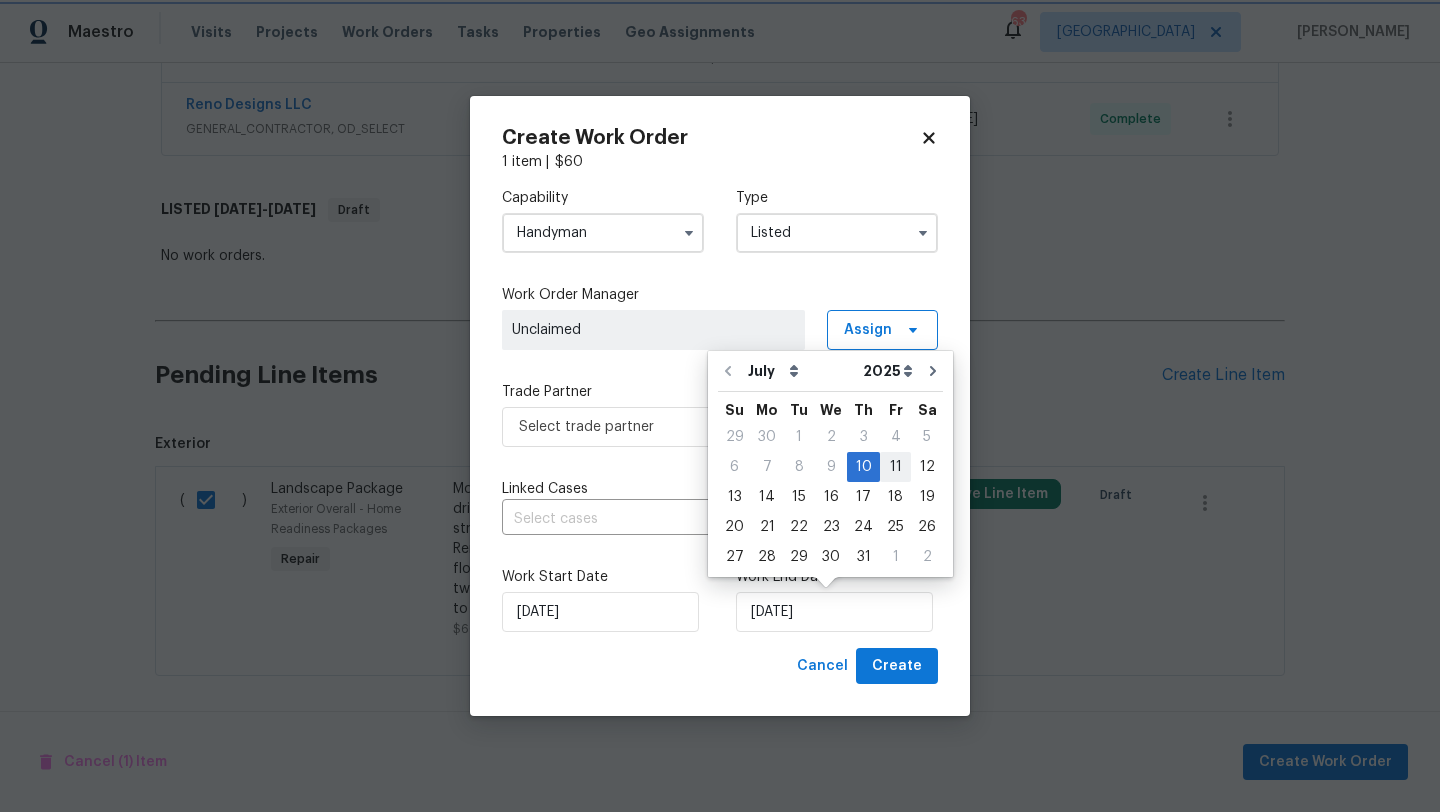 type on "7/11/2025" 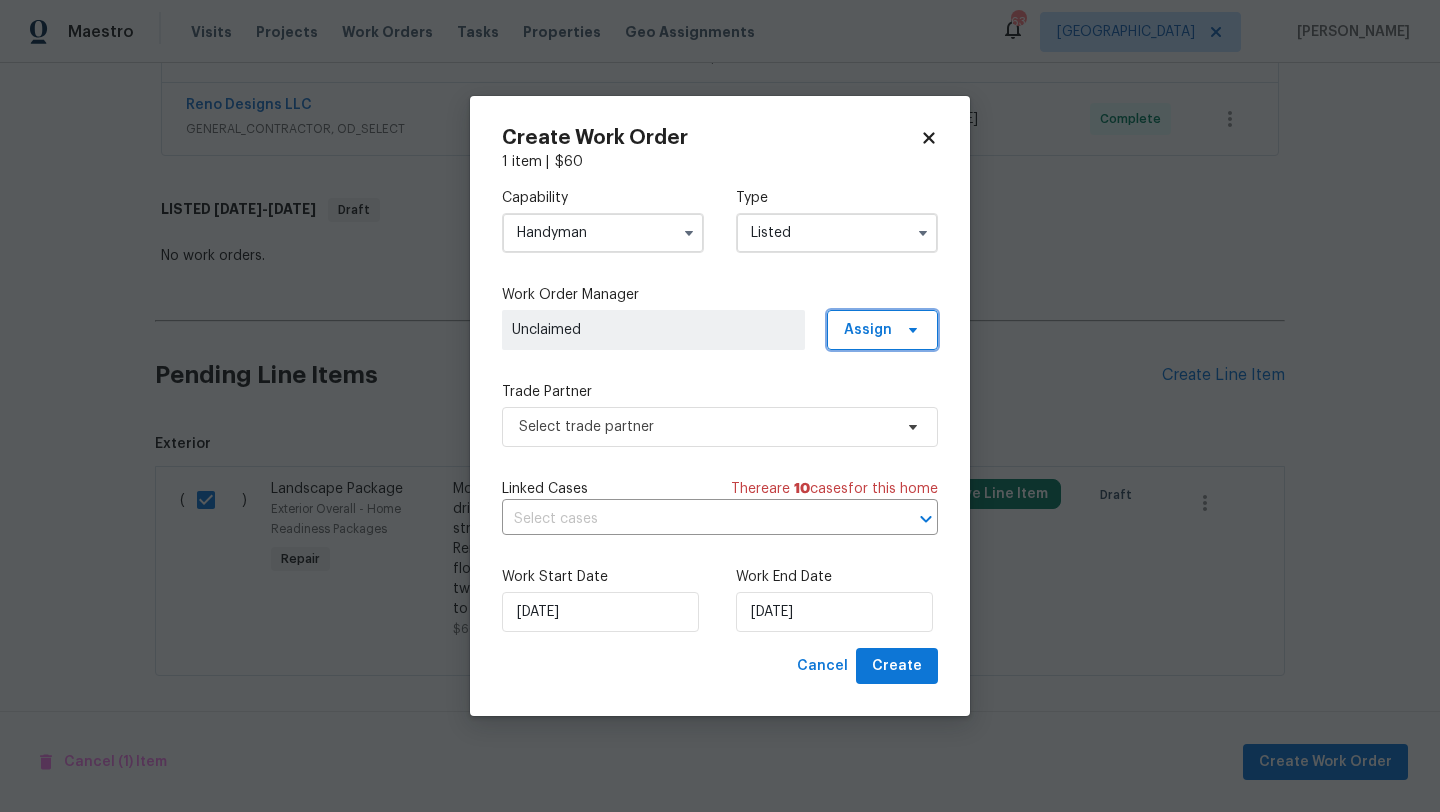 click on "Assign" at bounding box center [868, 330] 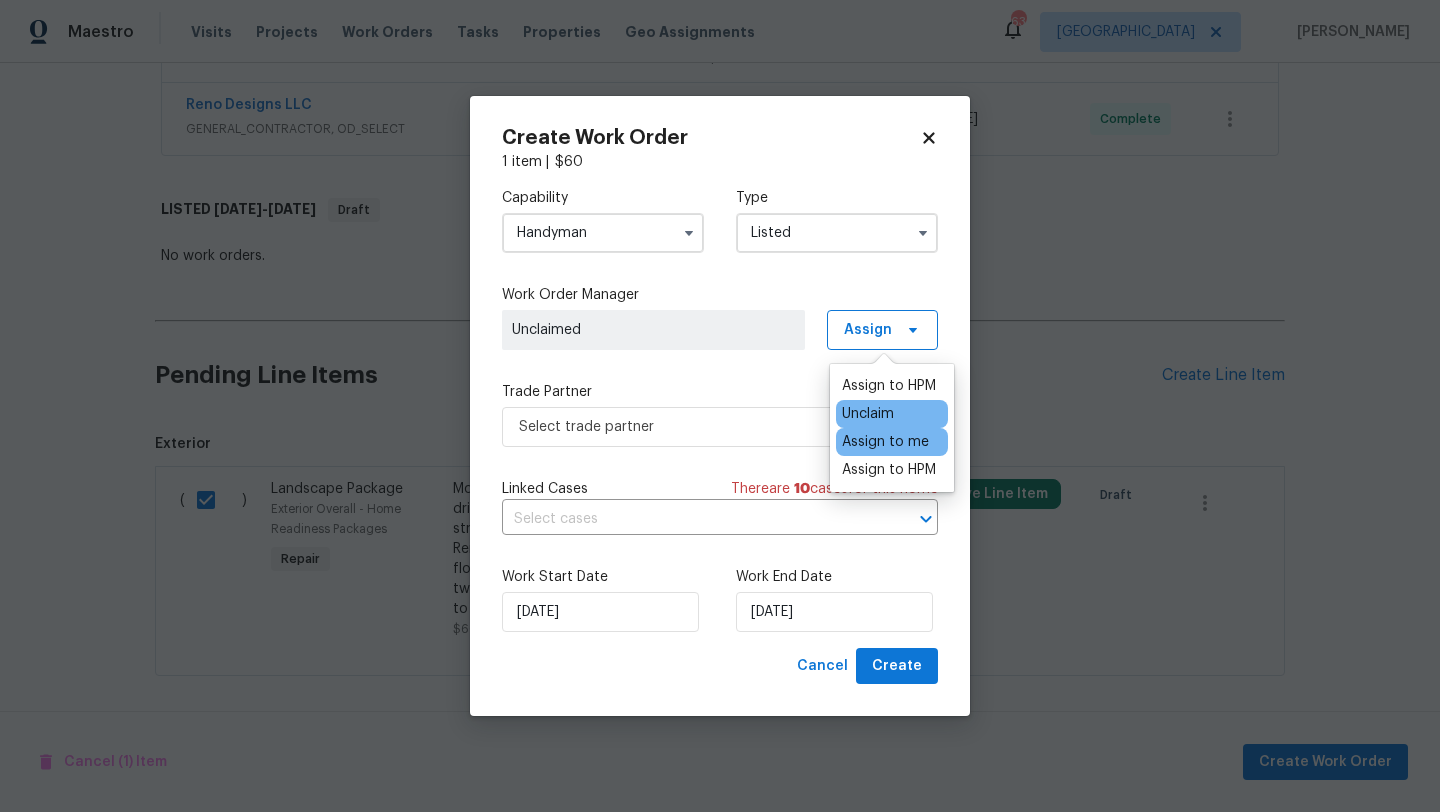 click on "Assign to me" at bounding box center [885, 442] 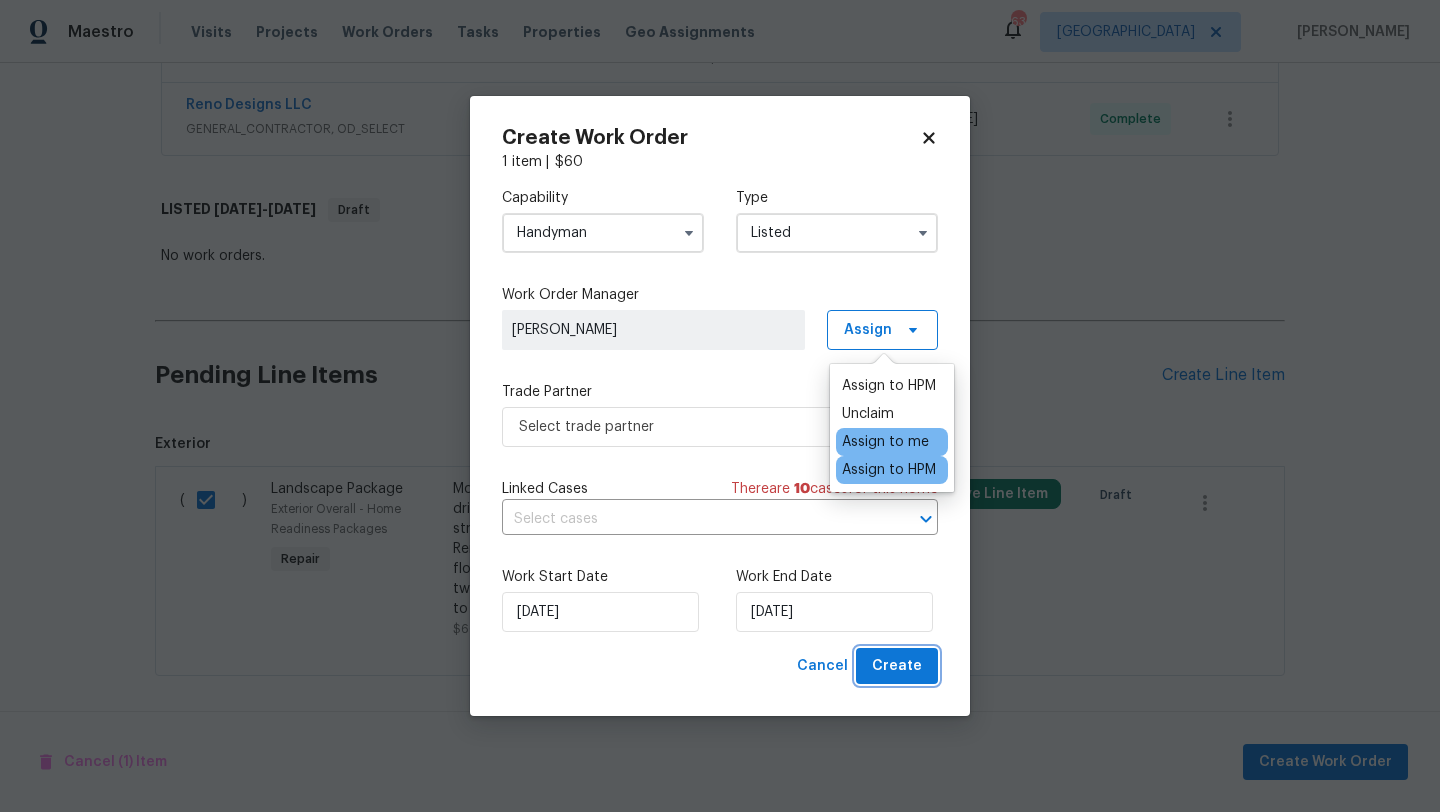 click on "Create" at bounding box center [897, 666] 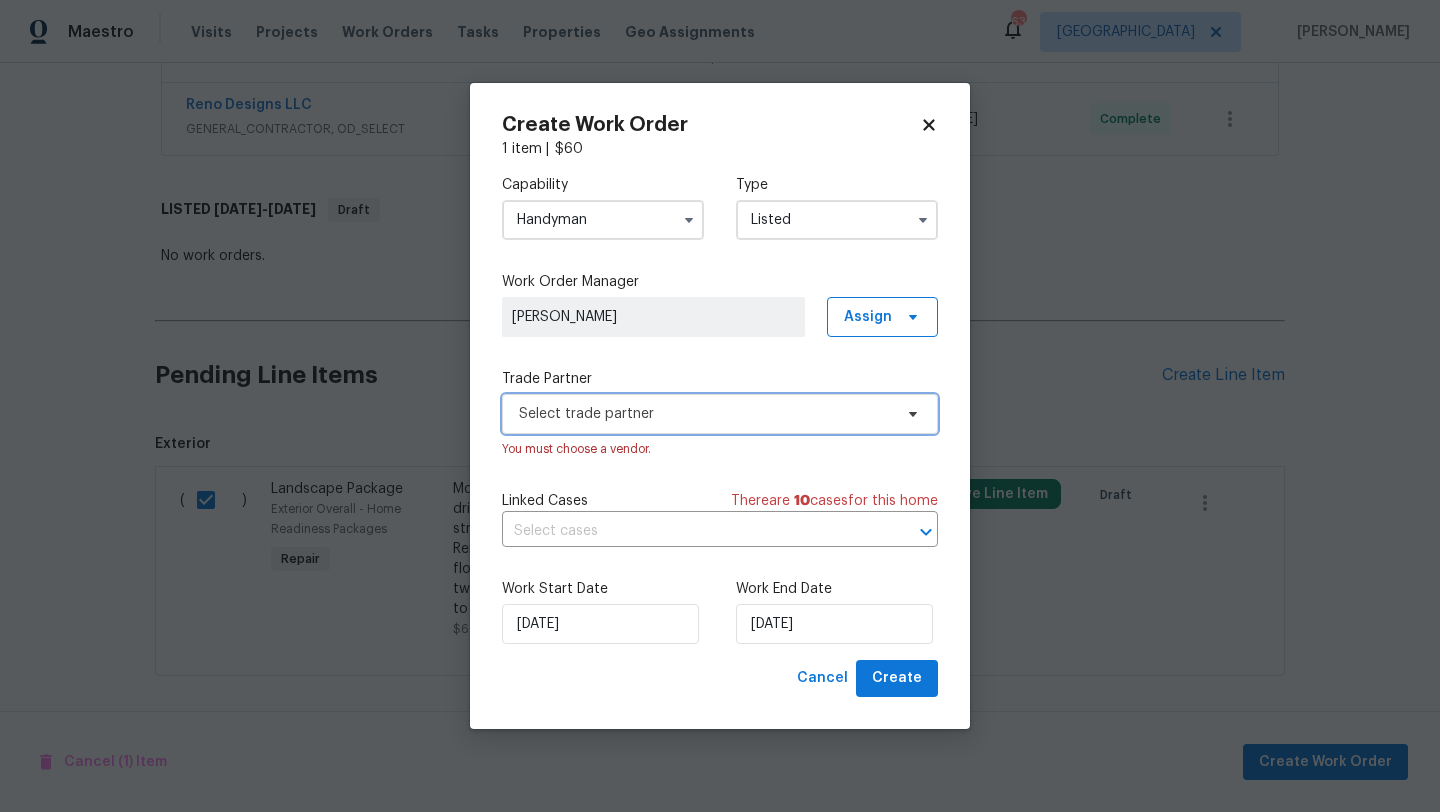 click on "Select trade partner" at bounding box center [705, 414] 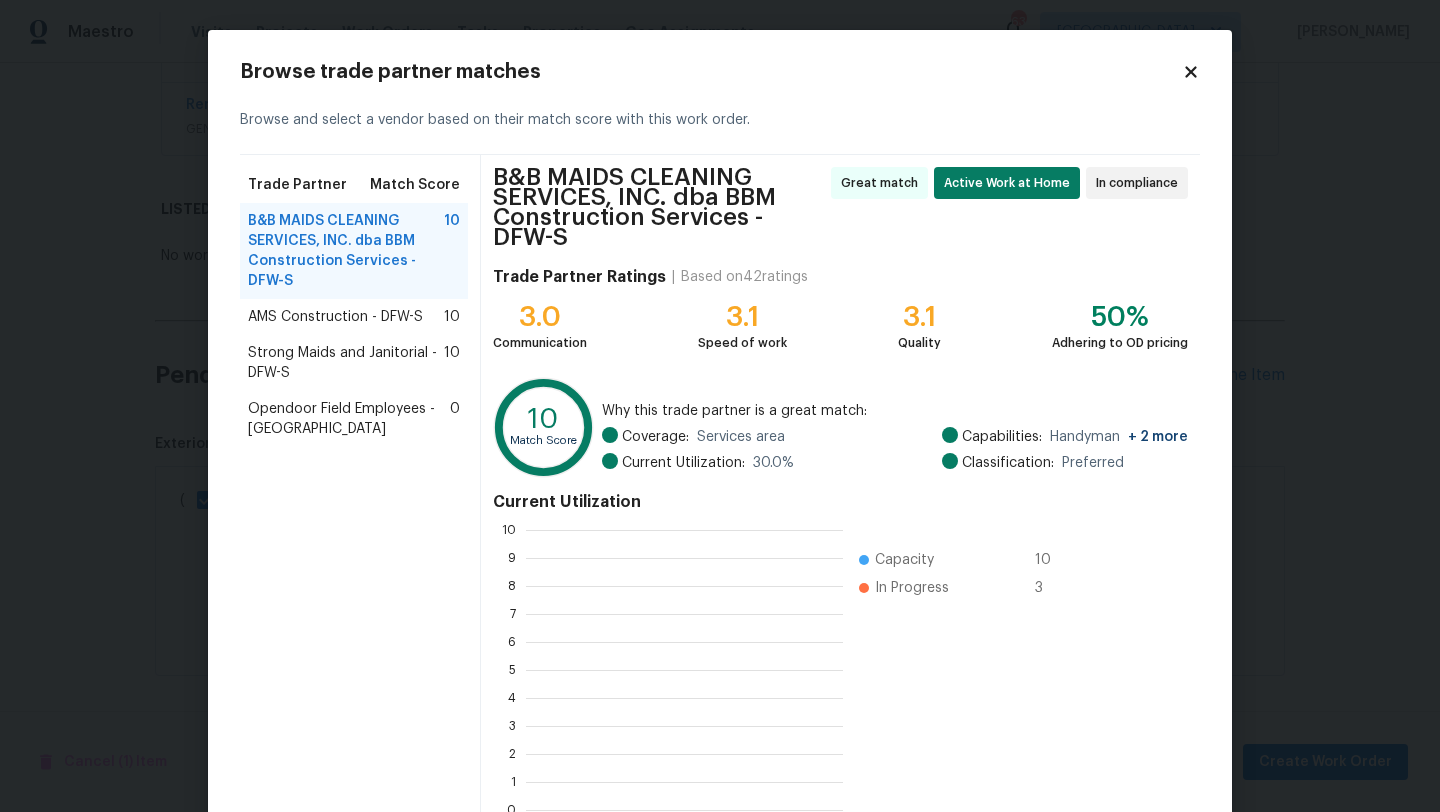 scroll, scrollTop: 2, scrollLeft: 2, axis: both 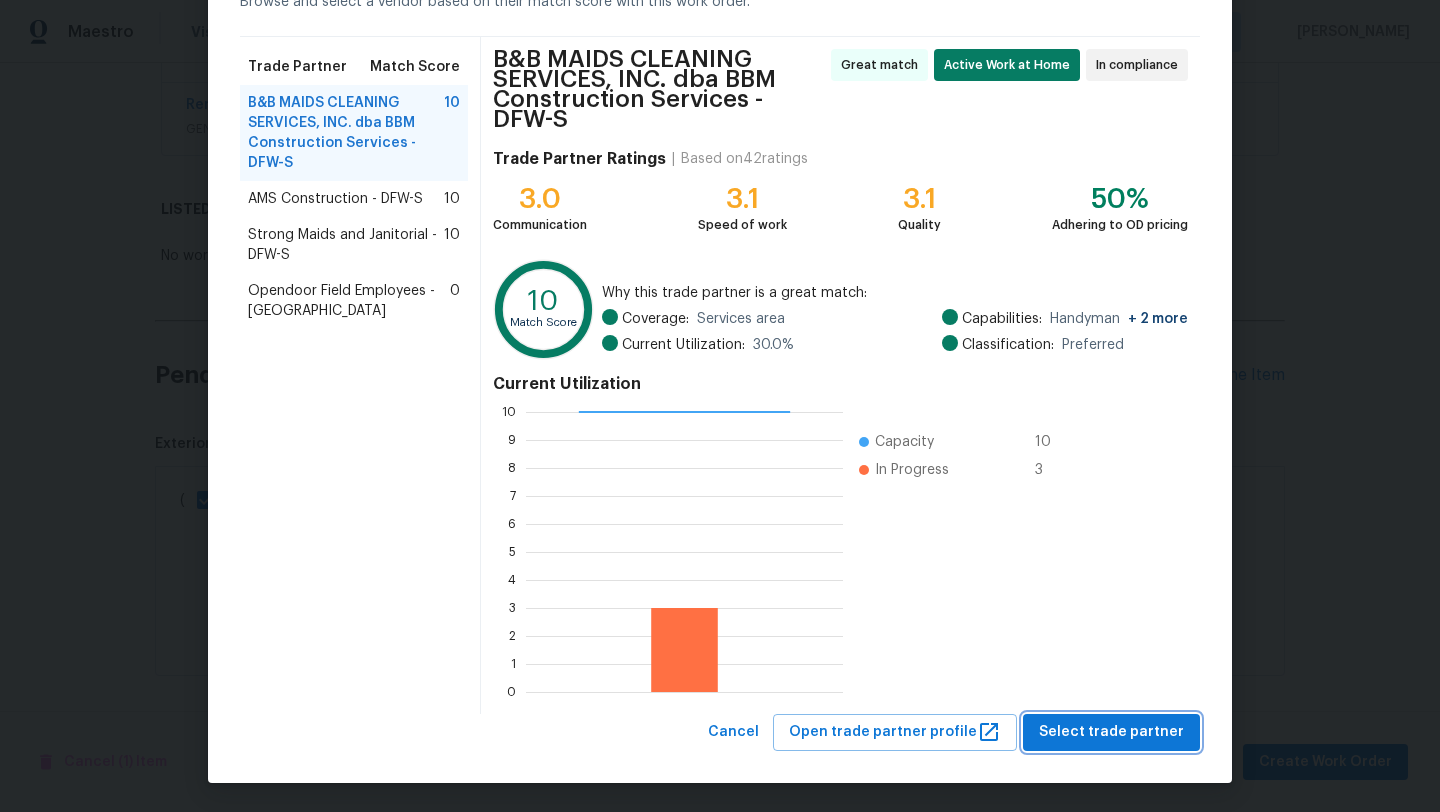 click on "Select trade partner" at bounding box center (1111, 732) 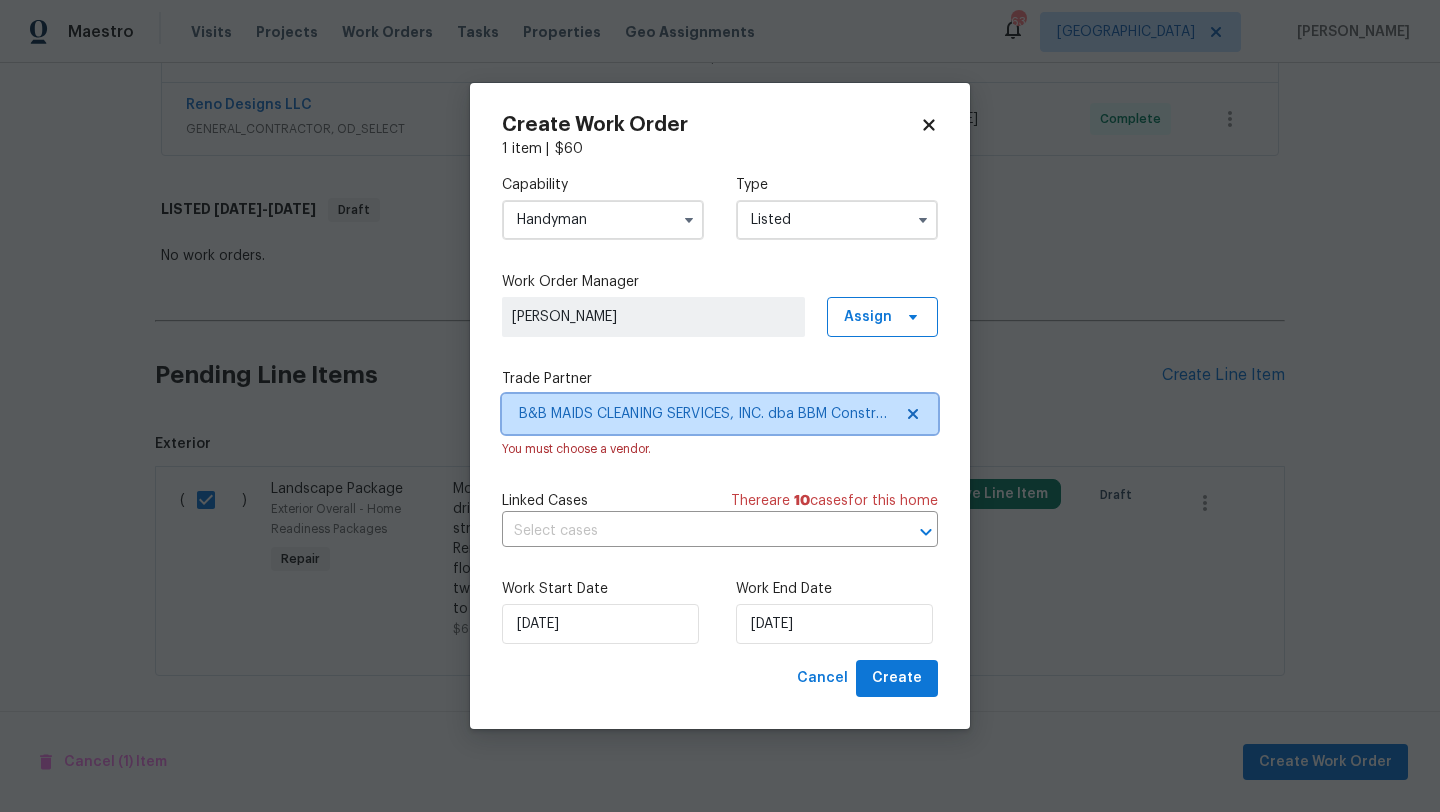 scroll, scrollTop: 0, scrollLeft: 0, axis: both 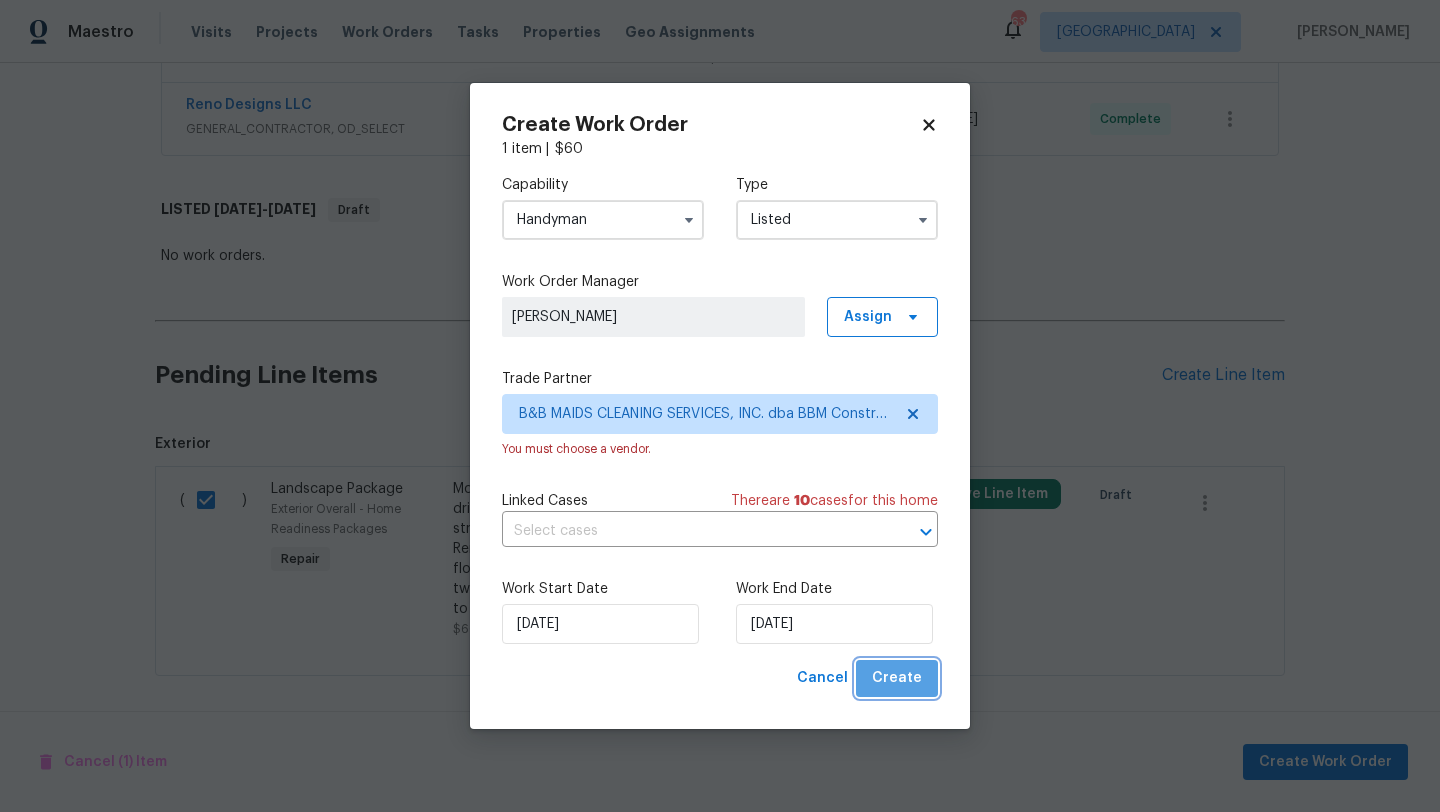click on "Create" at bounding box center [897, 678] 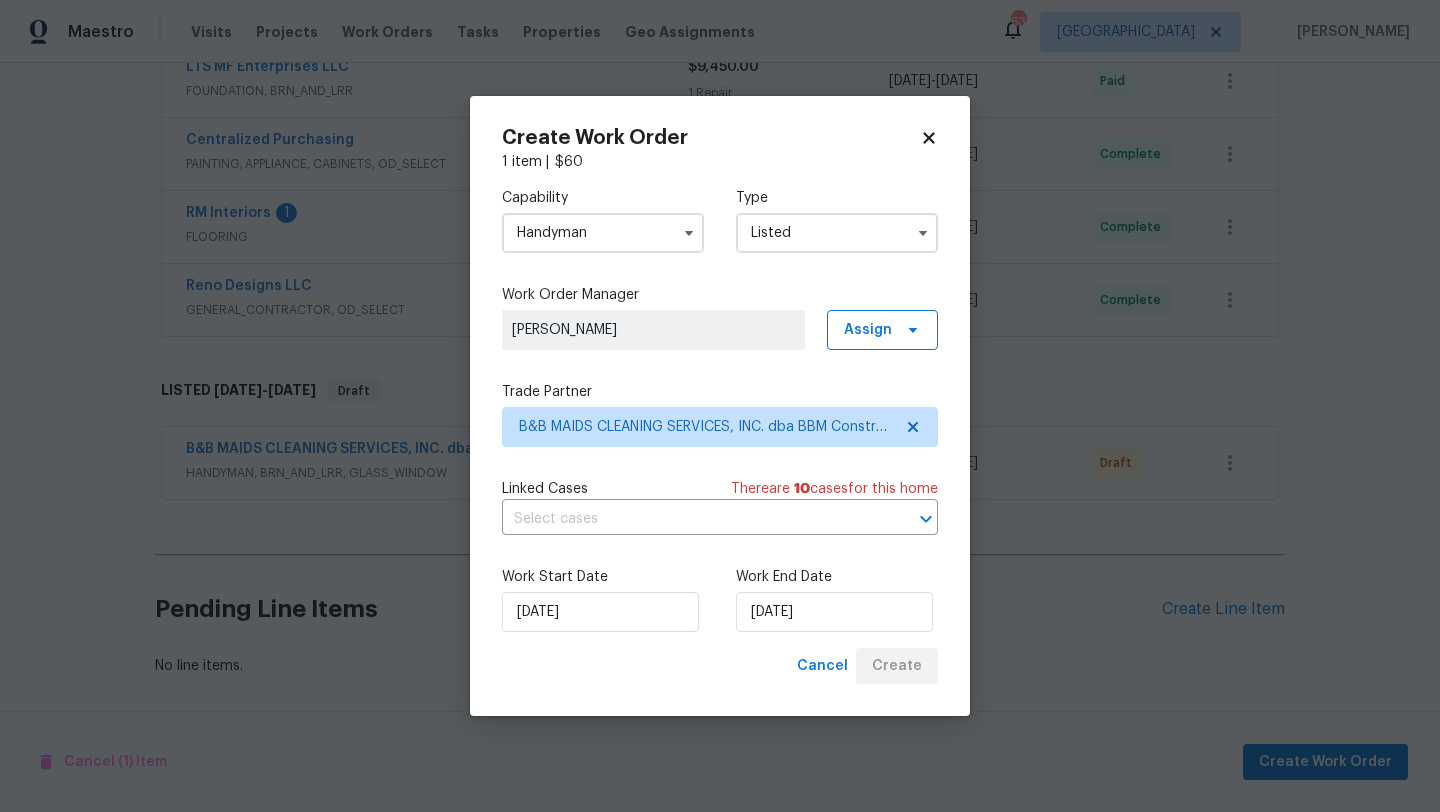 scroll, scrollTop: 694, scrollLeft: 0, axis: vertical 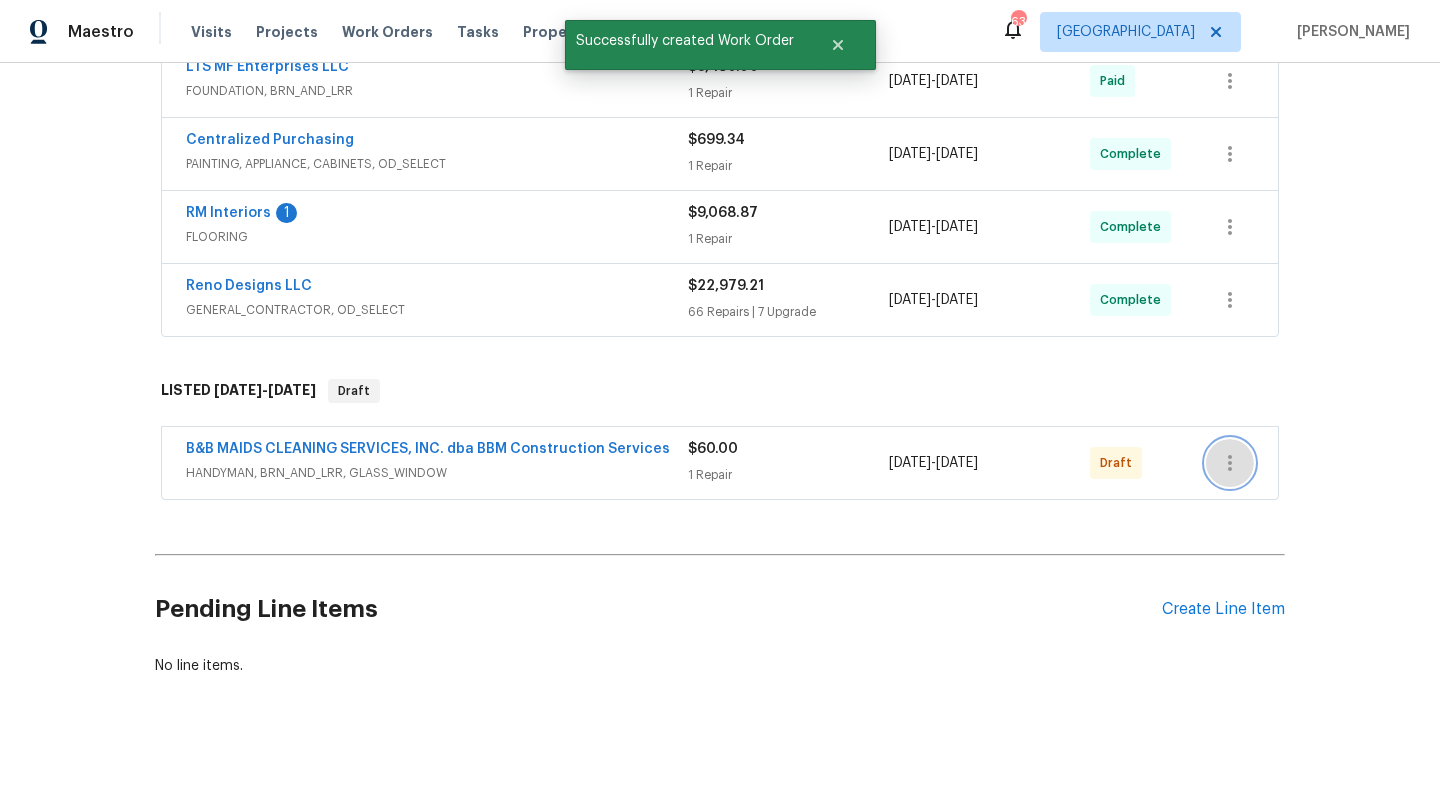 click 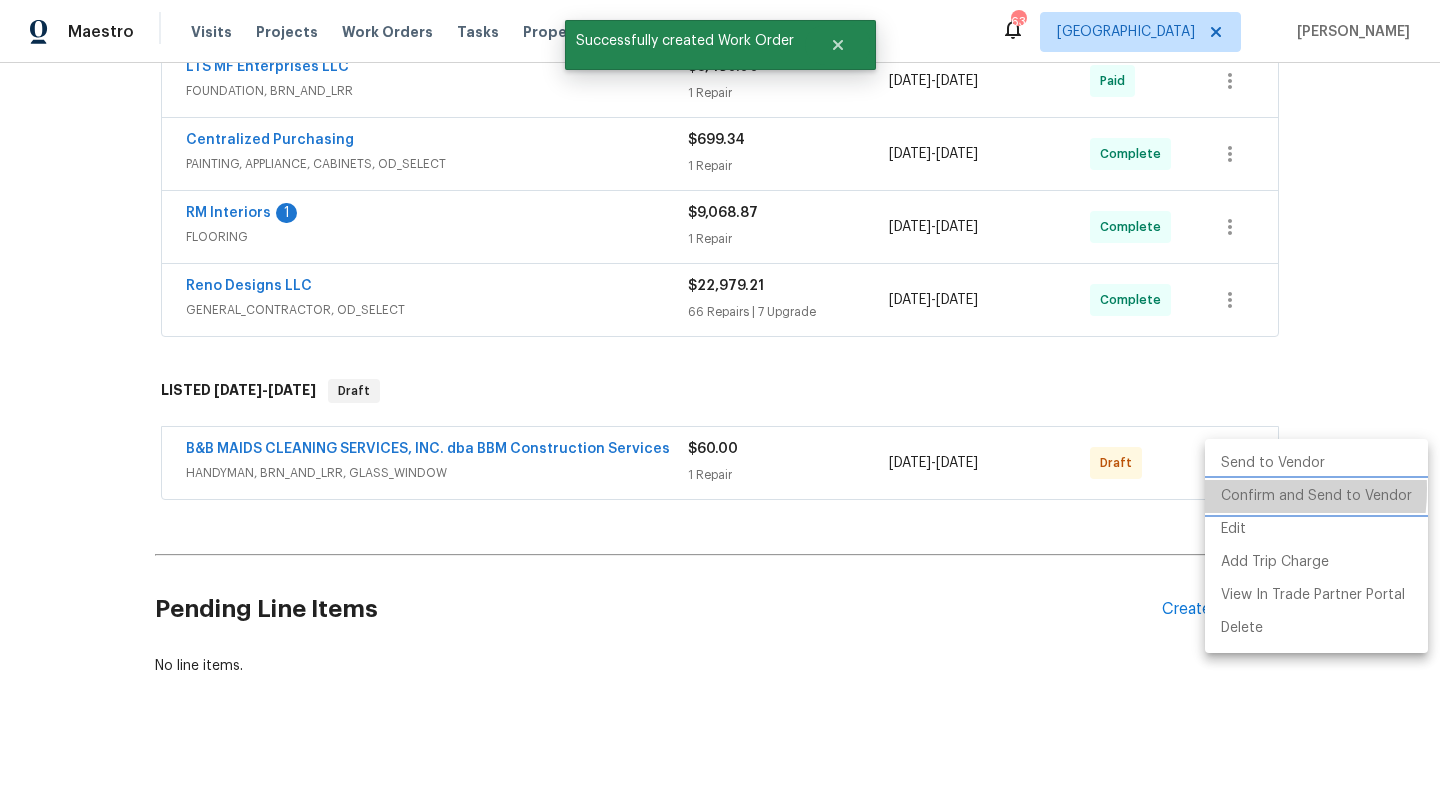 click on "Confirm and Send to Vendor" at bounding box center (1316, 496) 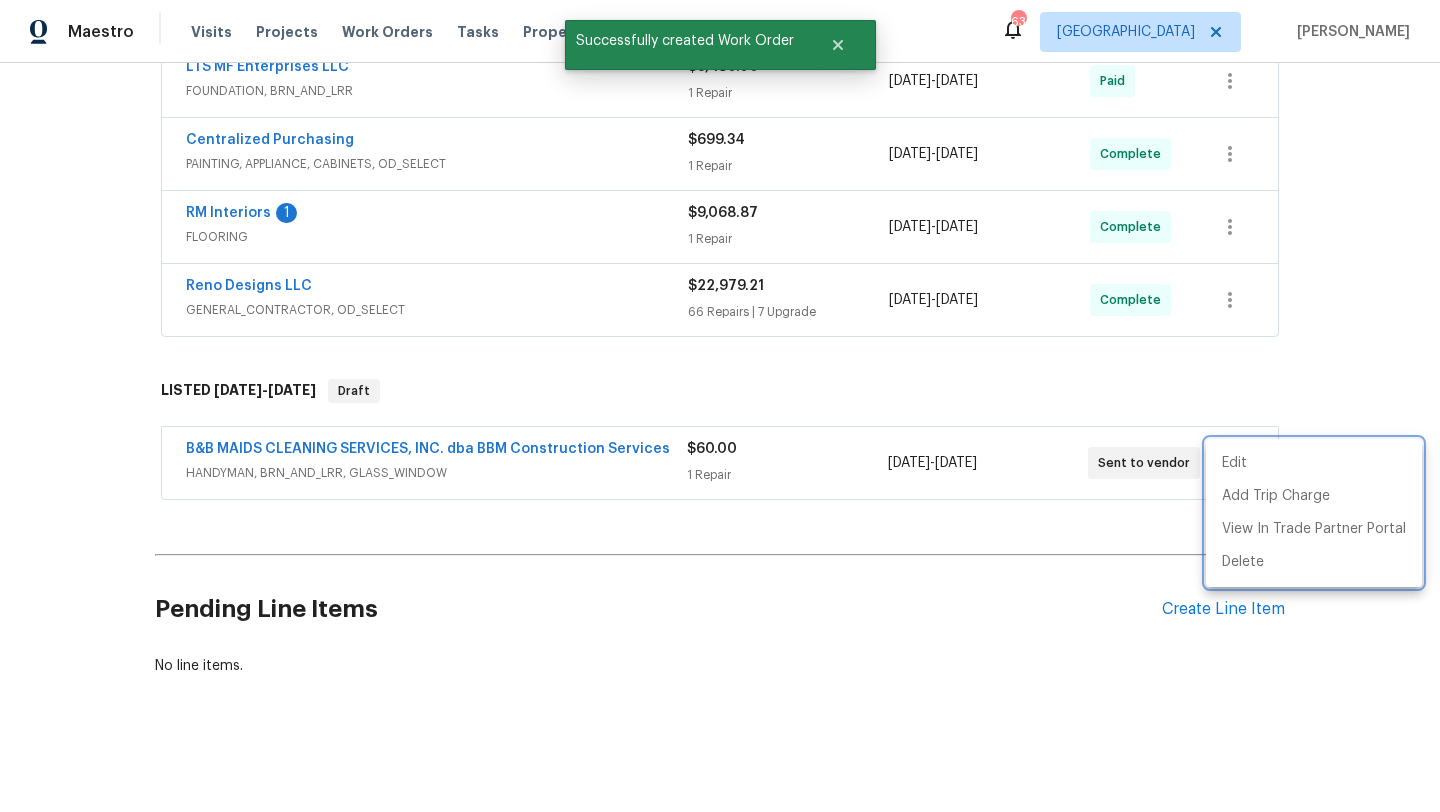 click at bounding box center [720, 406] 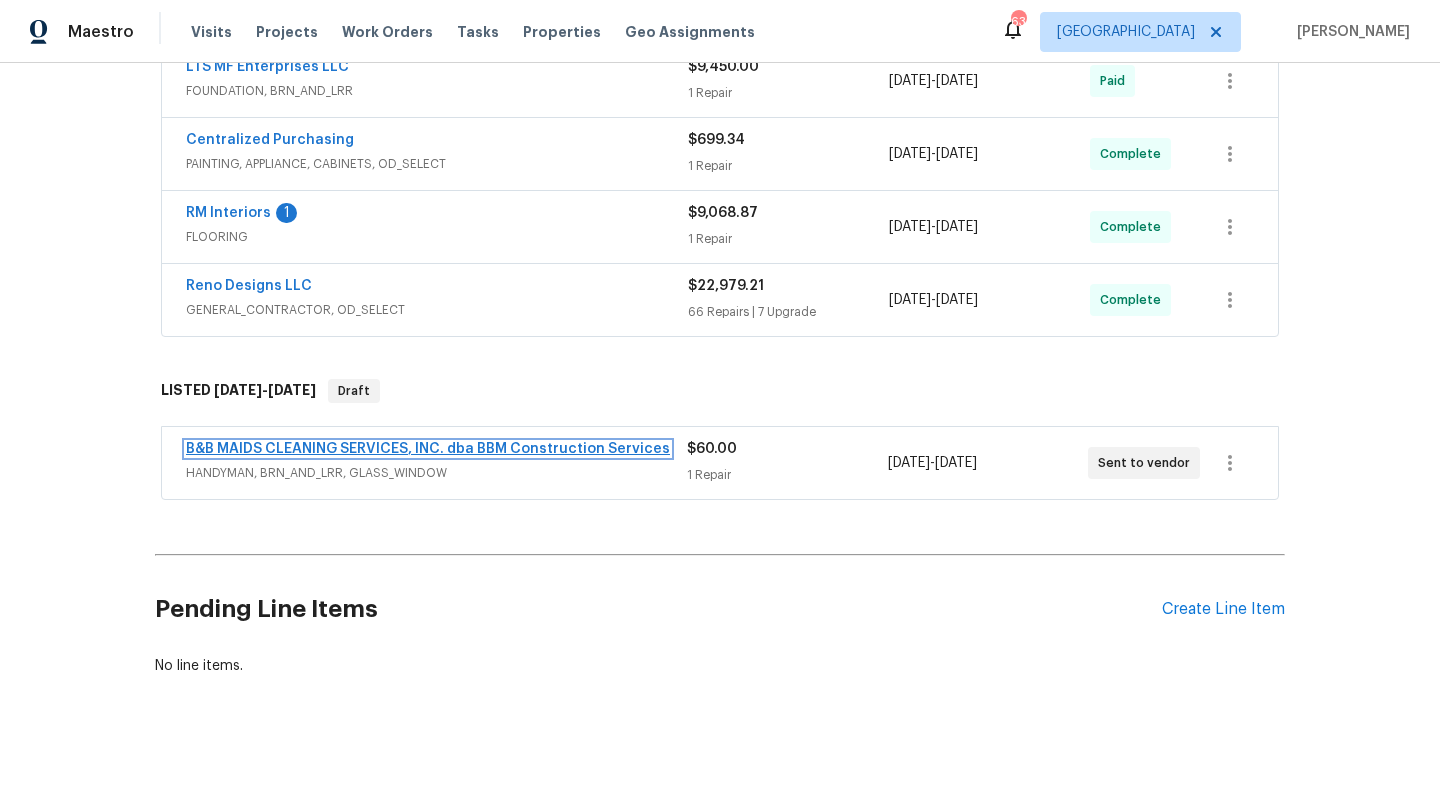 click on "B&B MAIDS CLEANING SERVICES, INC. dba BBM Construction Services" at bounding box center (428, 449) 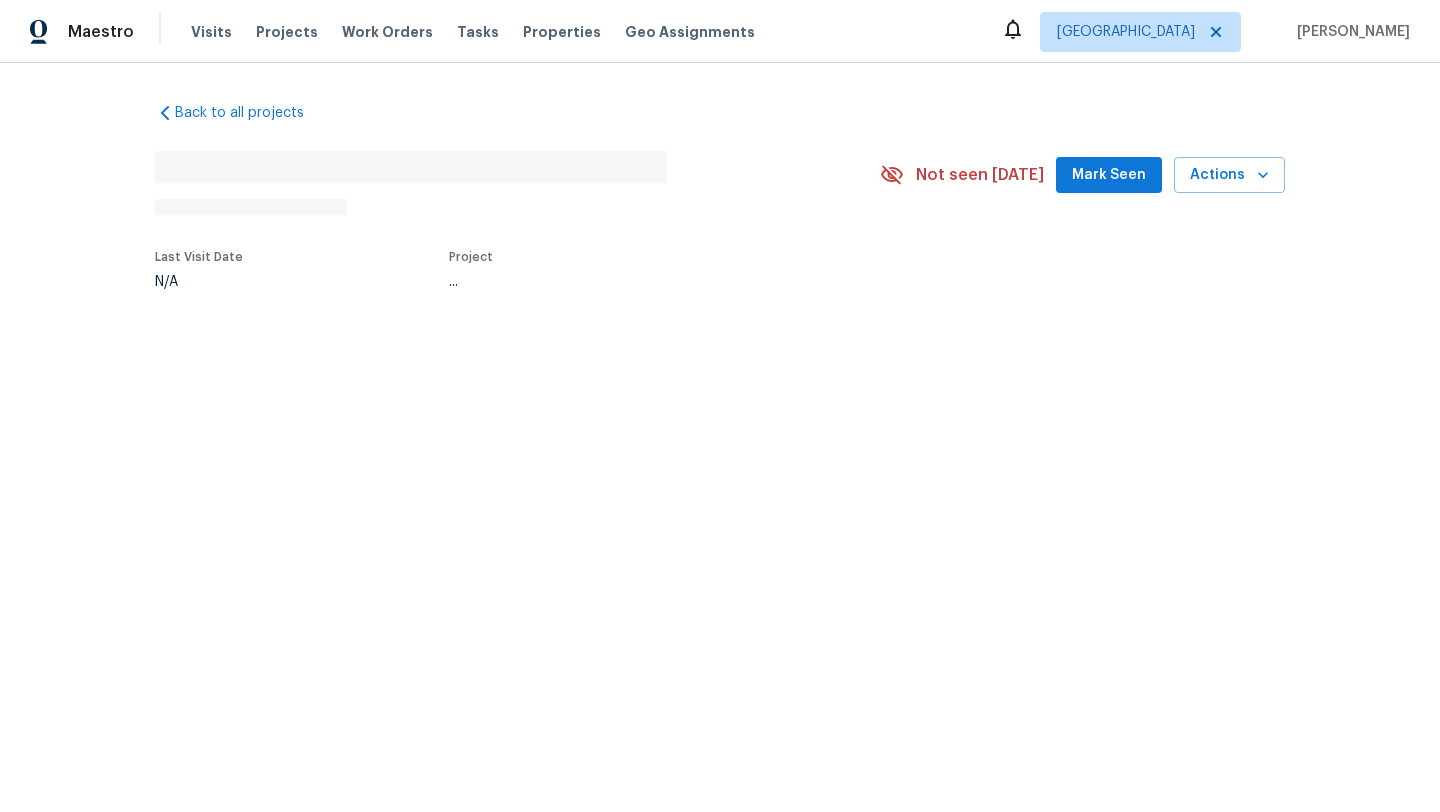 scroll, scrollTop: 0, scrollLeft: 0, axis: both 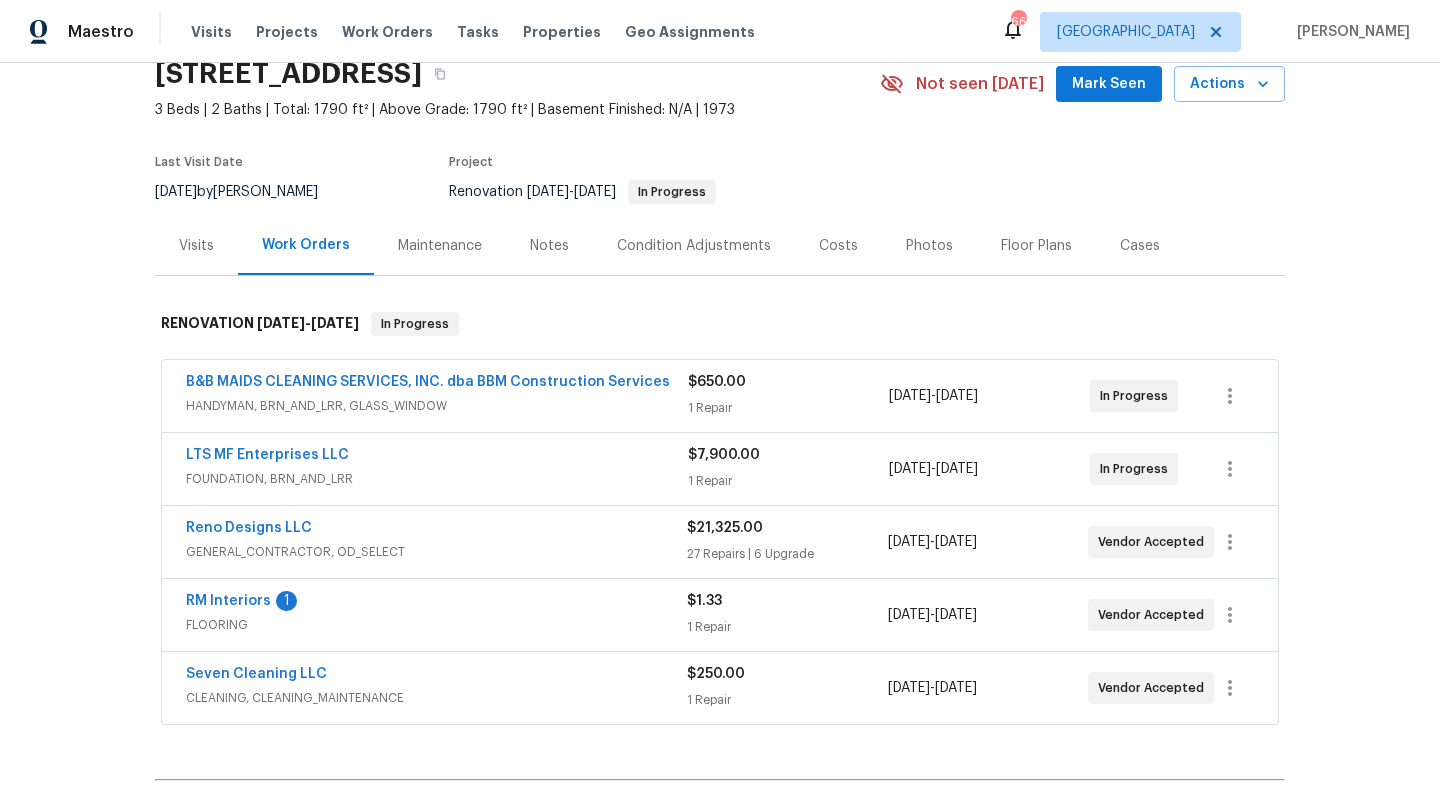 click on "Reno Designs LLC" at bounding box center (436, 530) 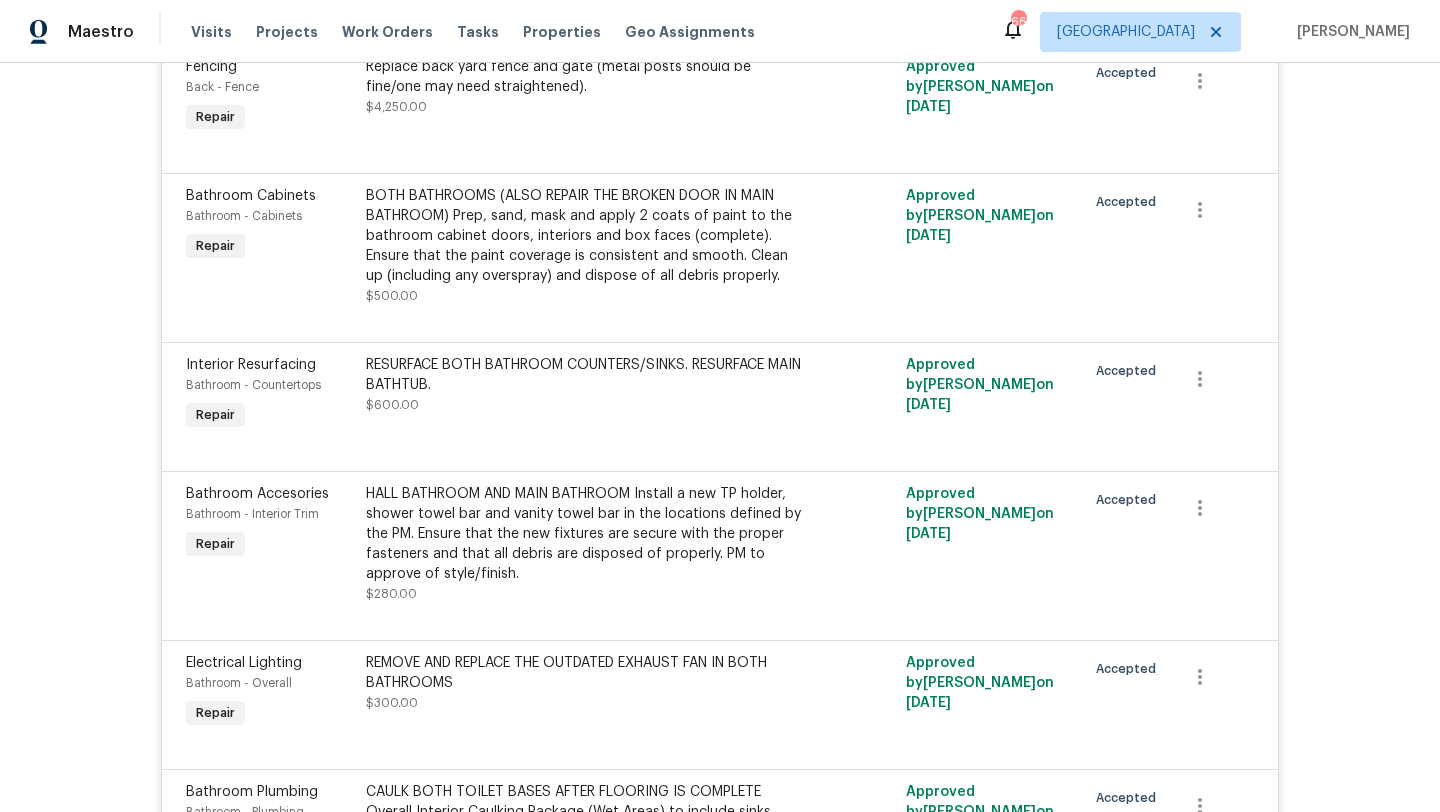 scroll, scrollTop: 673, scrollLeft: 0, axis: vertical 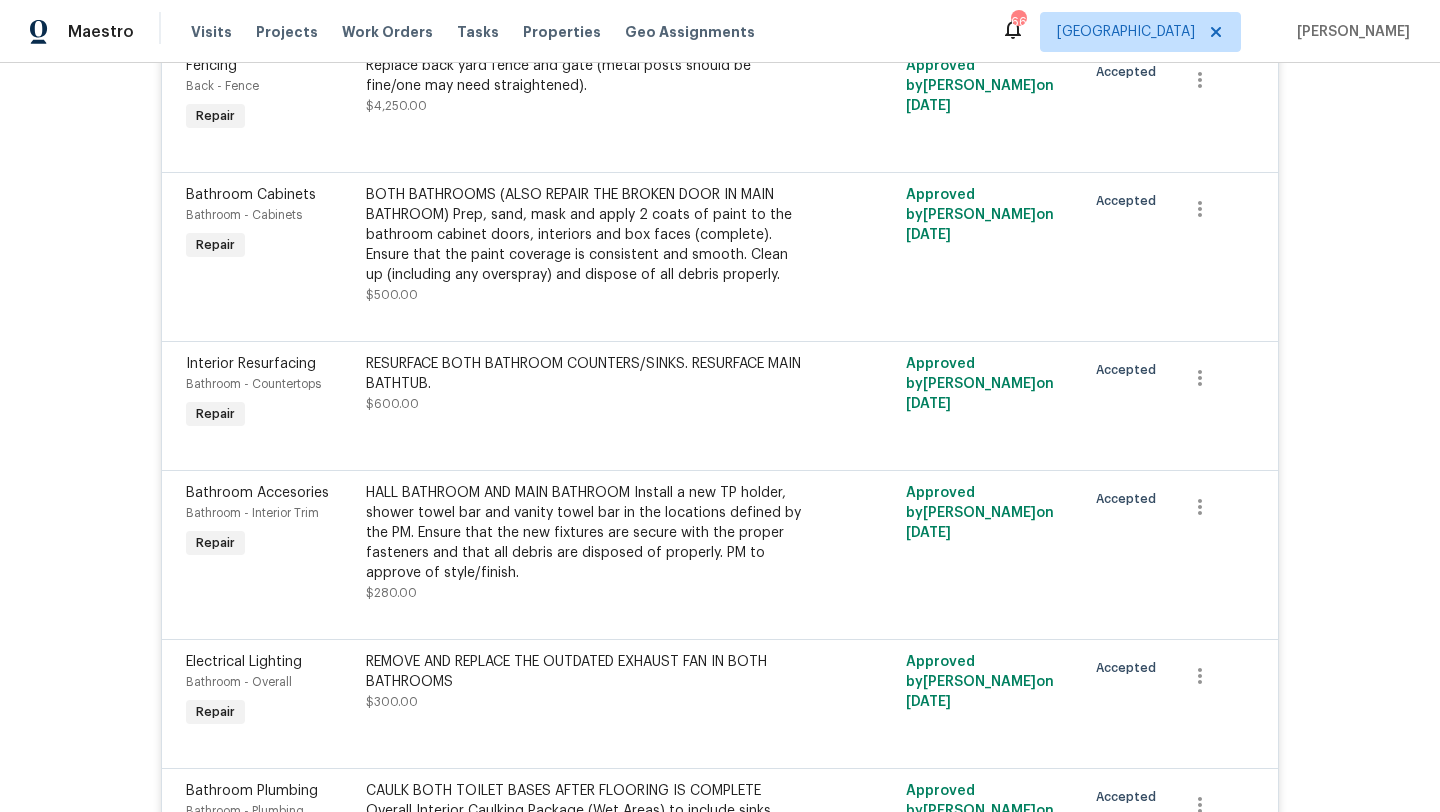 click on "RESURFACE BOTH BATHROOM COUNTERS/SINKS.
RESURFACE MAIN BATHTUB." at bounding box center (585, 374) 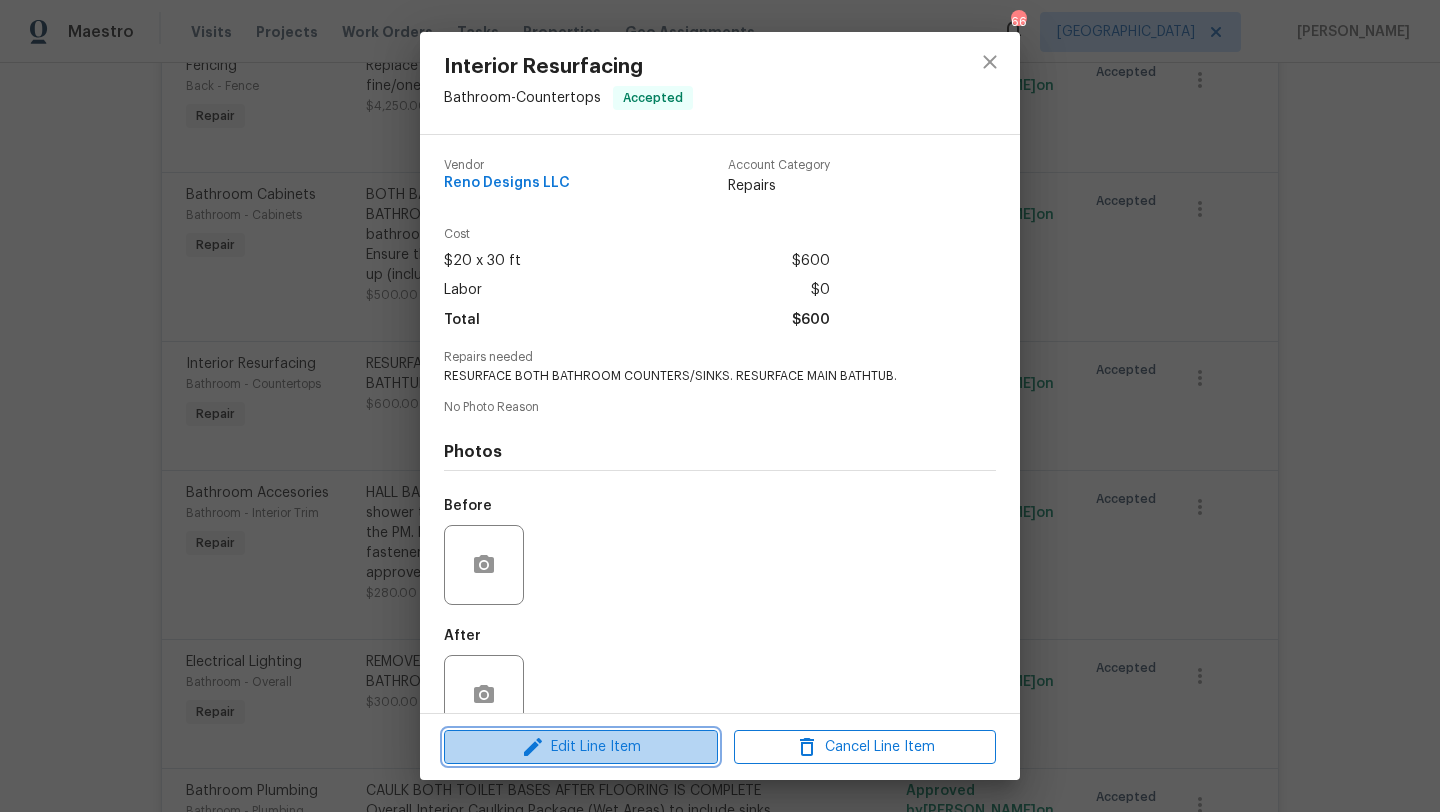 click on "Edit Line Item" at bounding box center [581, 747] 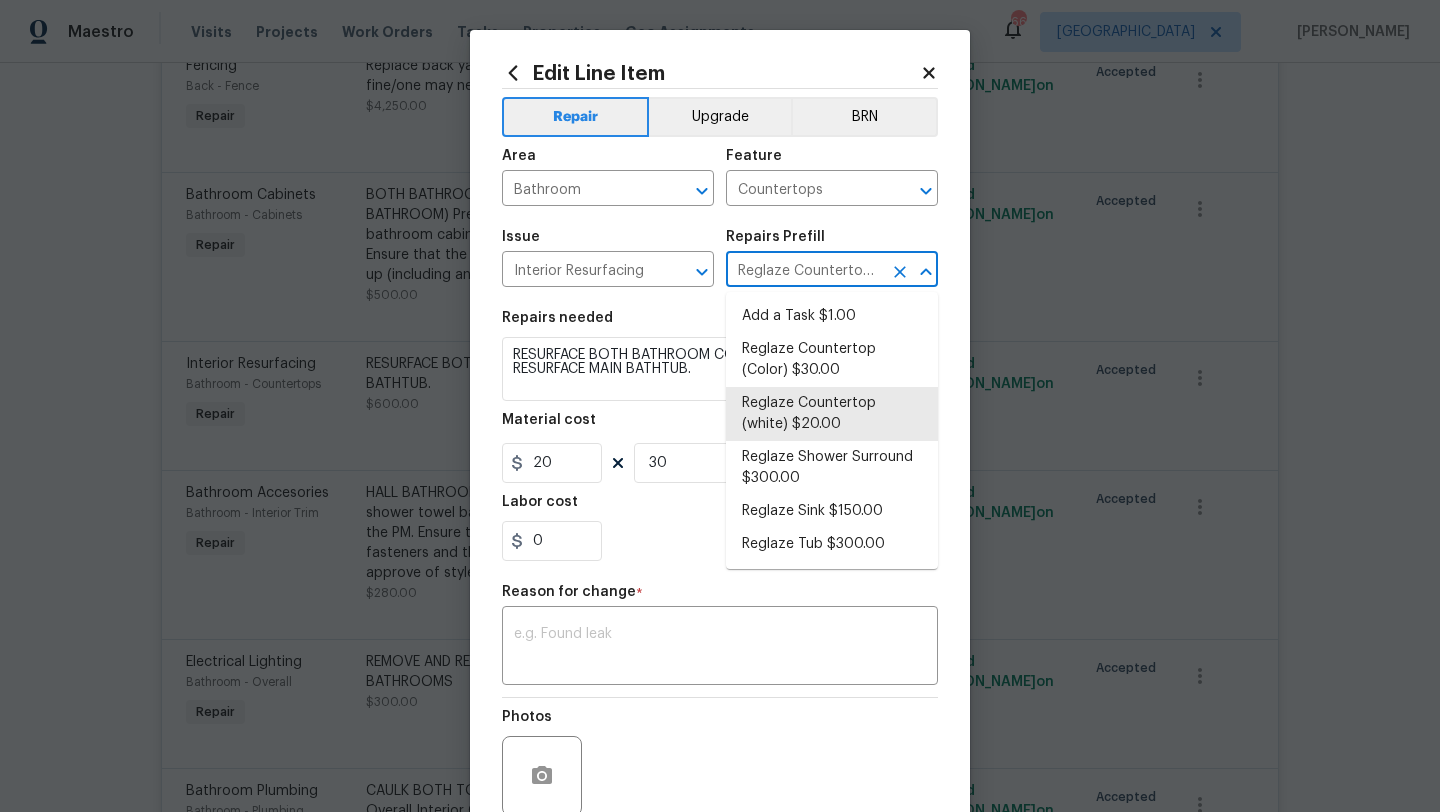 click on "Reglaze Countertop (white) $20.00" at bounding box center [804, 271] 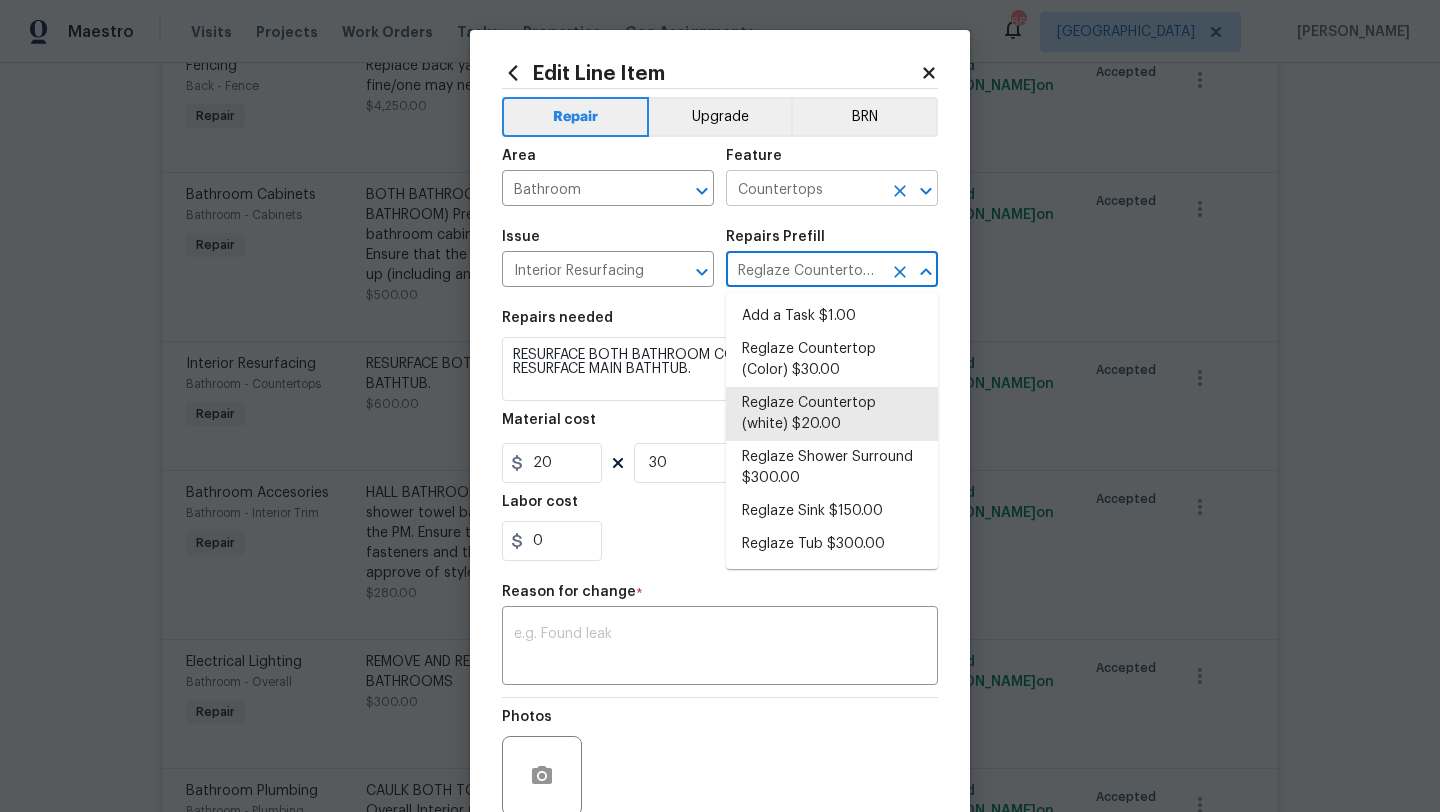 click on "Countertops" at bounding box center [804, 190] 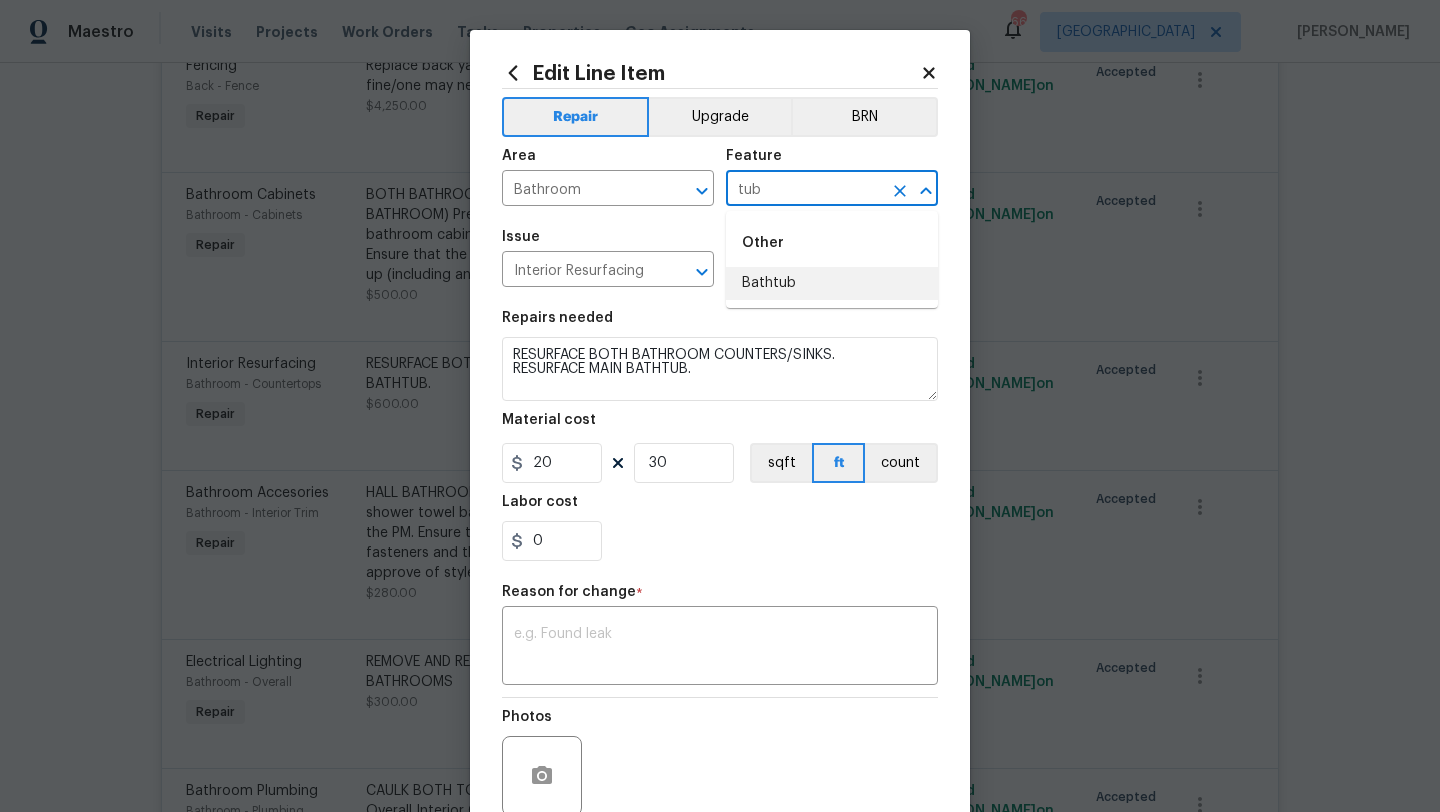 click on "Bathtub" at bounding box center [832, 283] 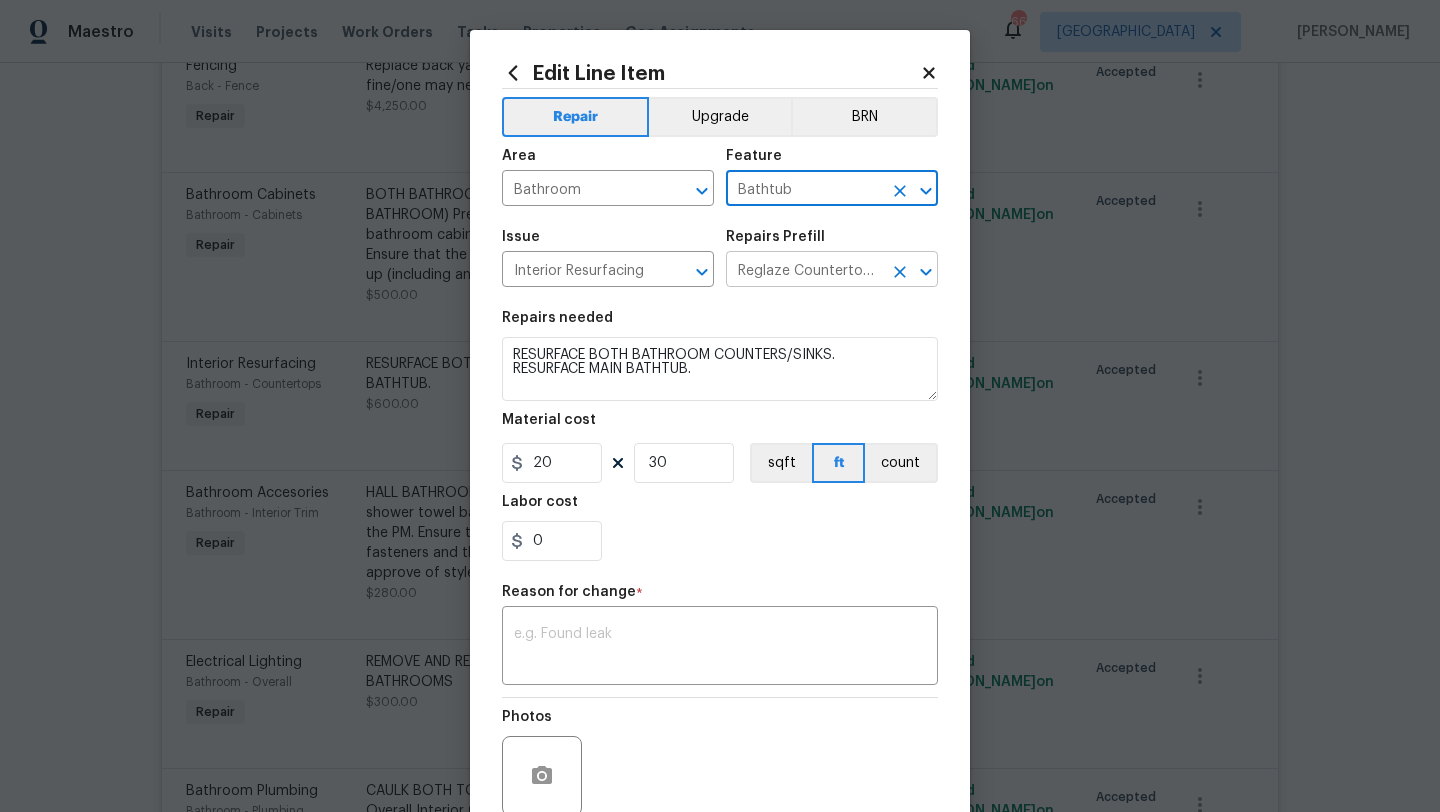 type on "Bathtub" 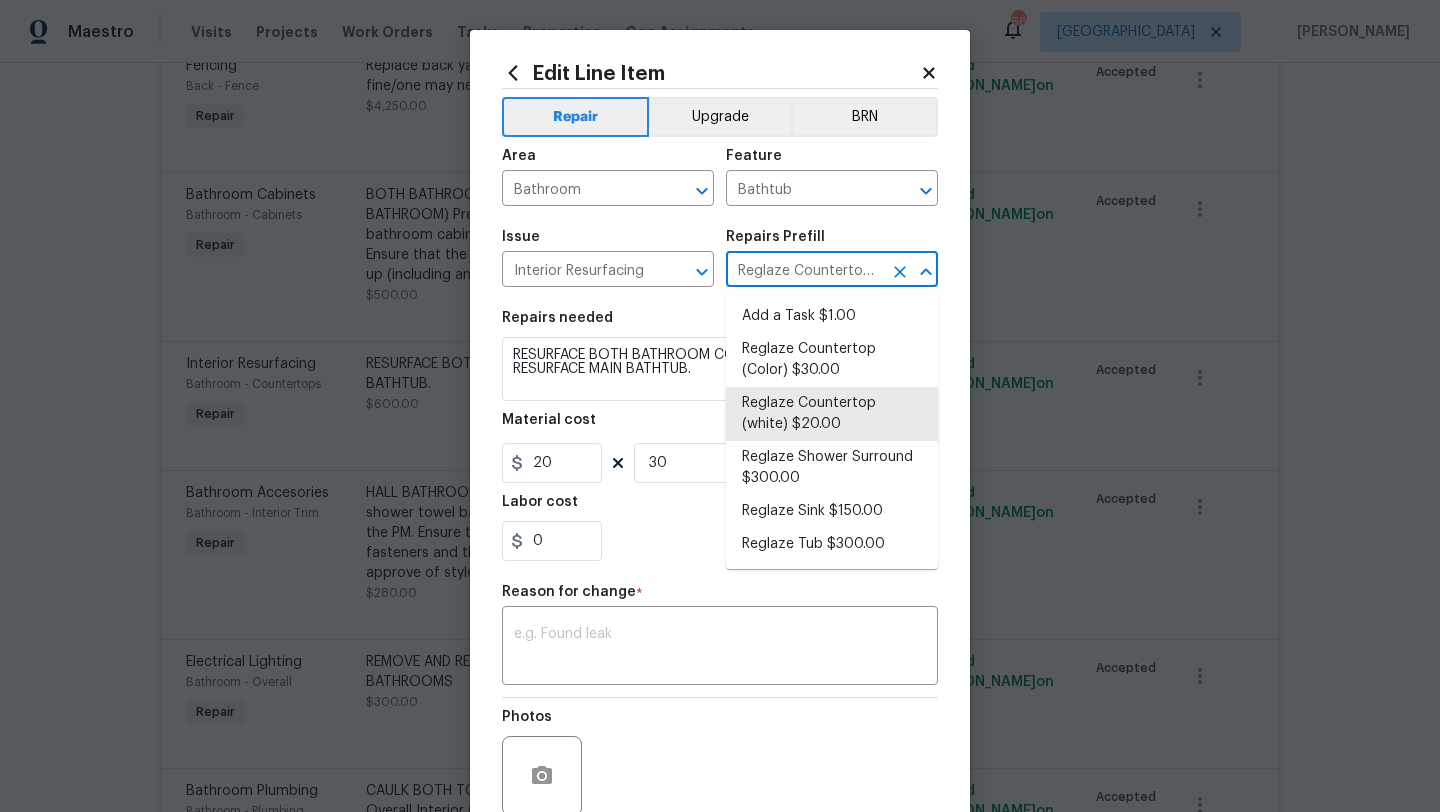 click on "Reglaze Countertop (white) $20.00" at bounding box center [804, 271] 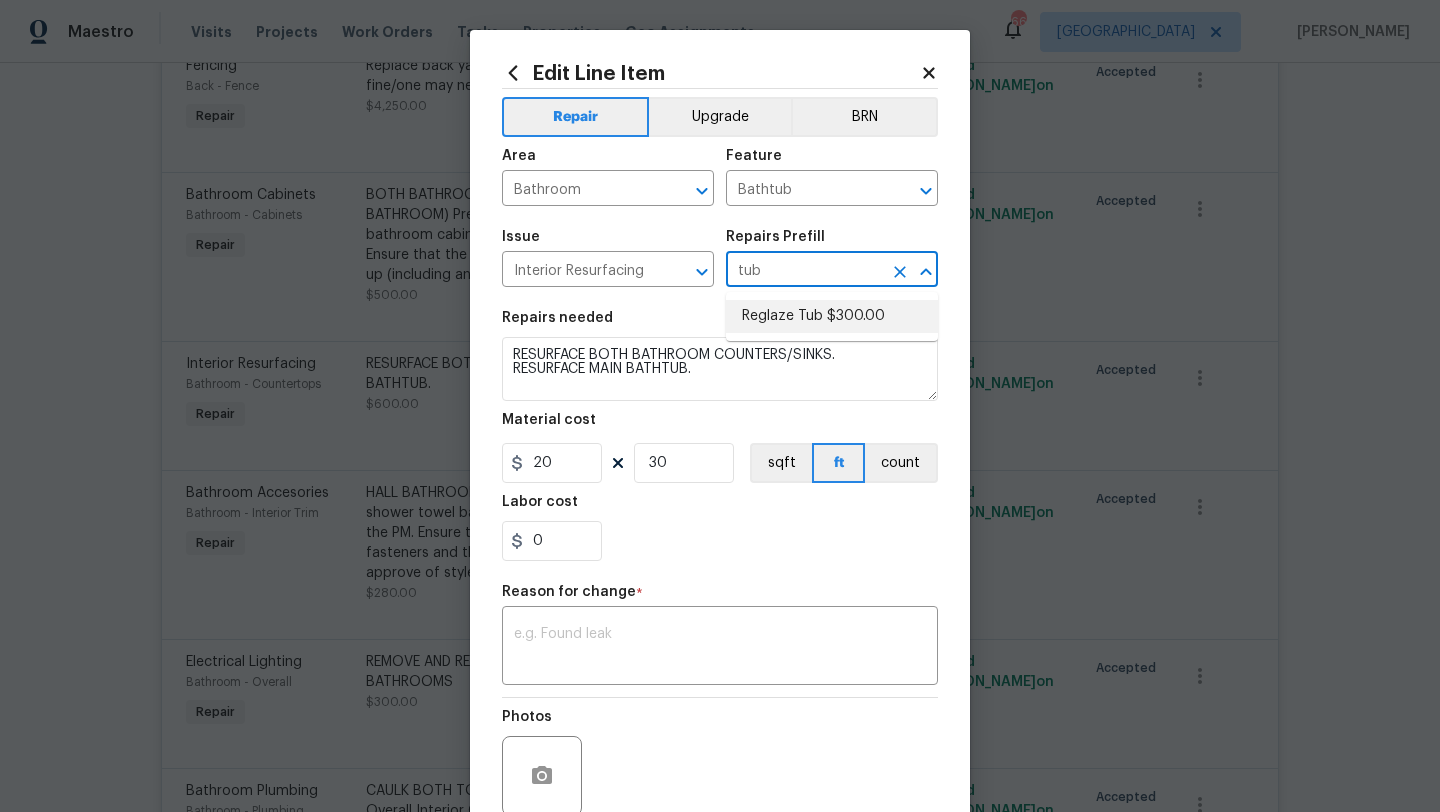 click on "Reglaze Tub $300.00" at bounding box center [832, 316] 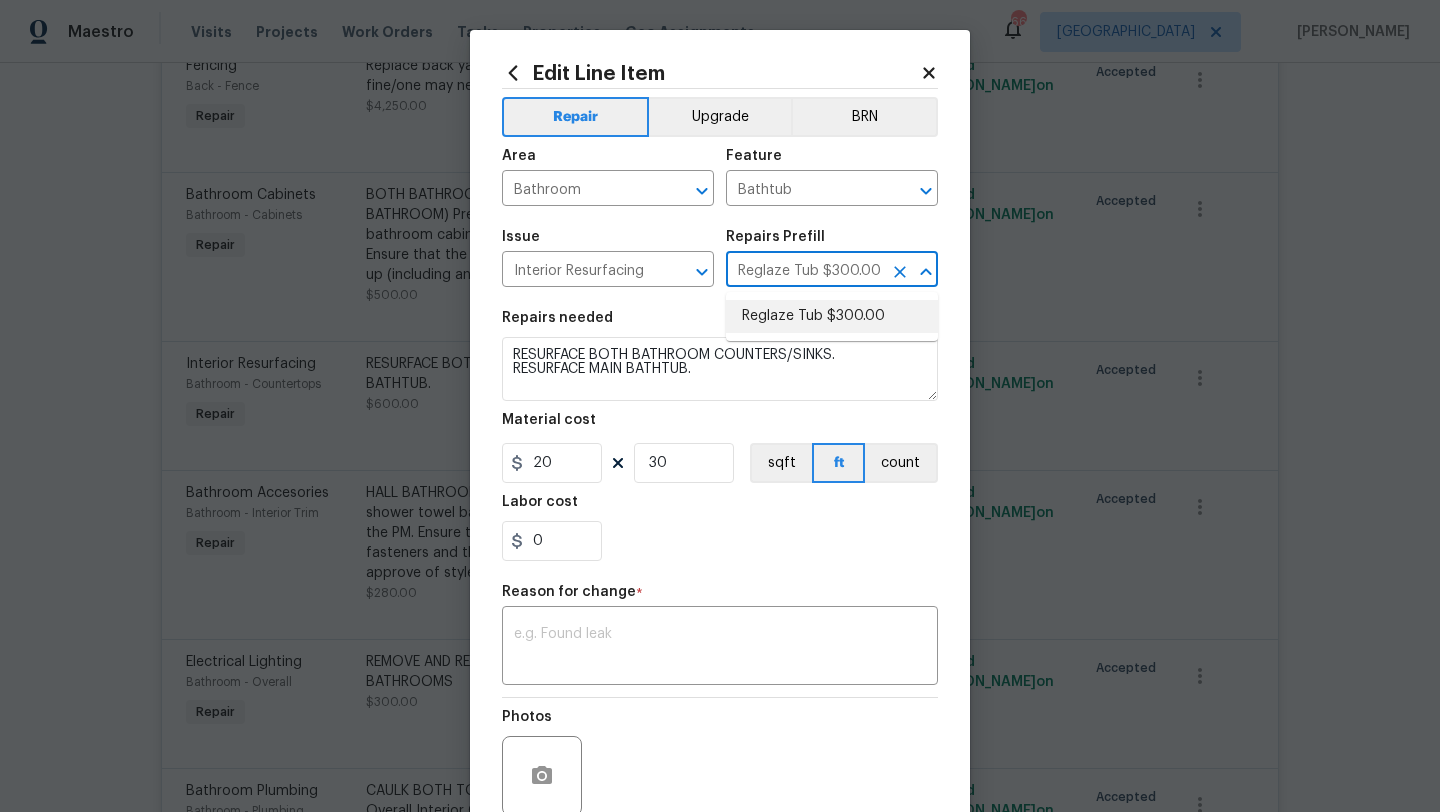 type on "Prep, mask, clean and reglaze the tub (white) both on the in and outer sides. Haul away and dispose of all masking/debris properly." 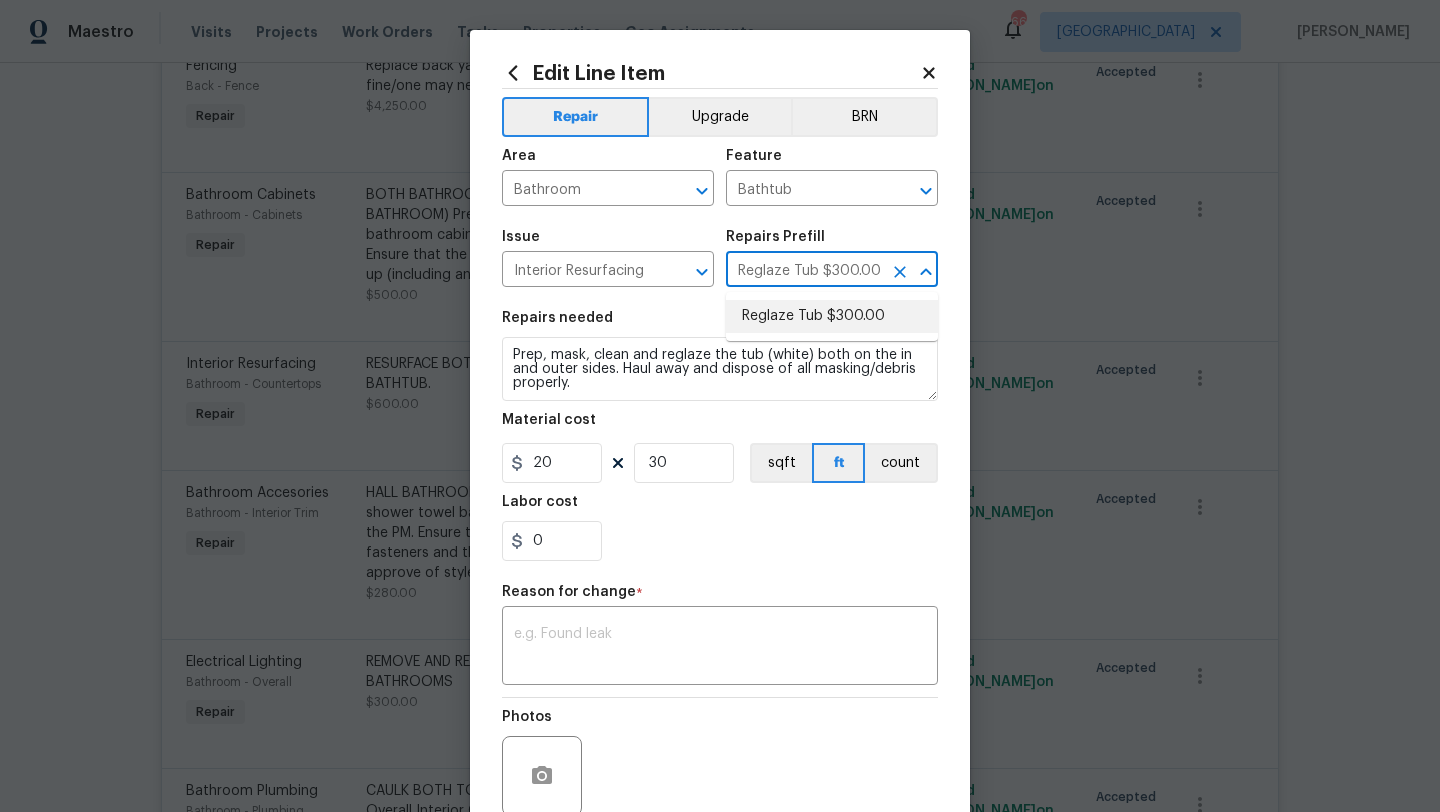 type on "300" 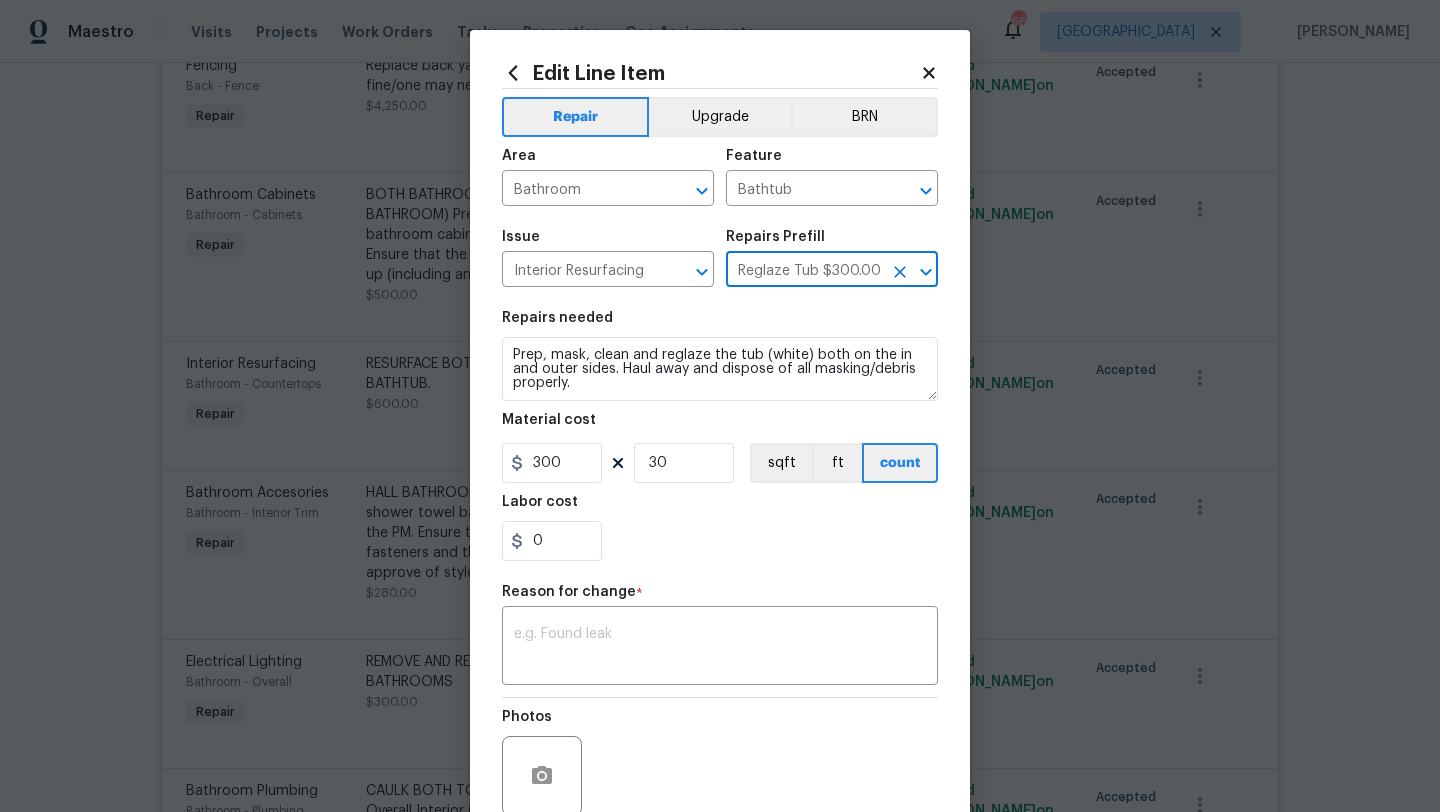 type on "Reglaze Tub $300.00" 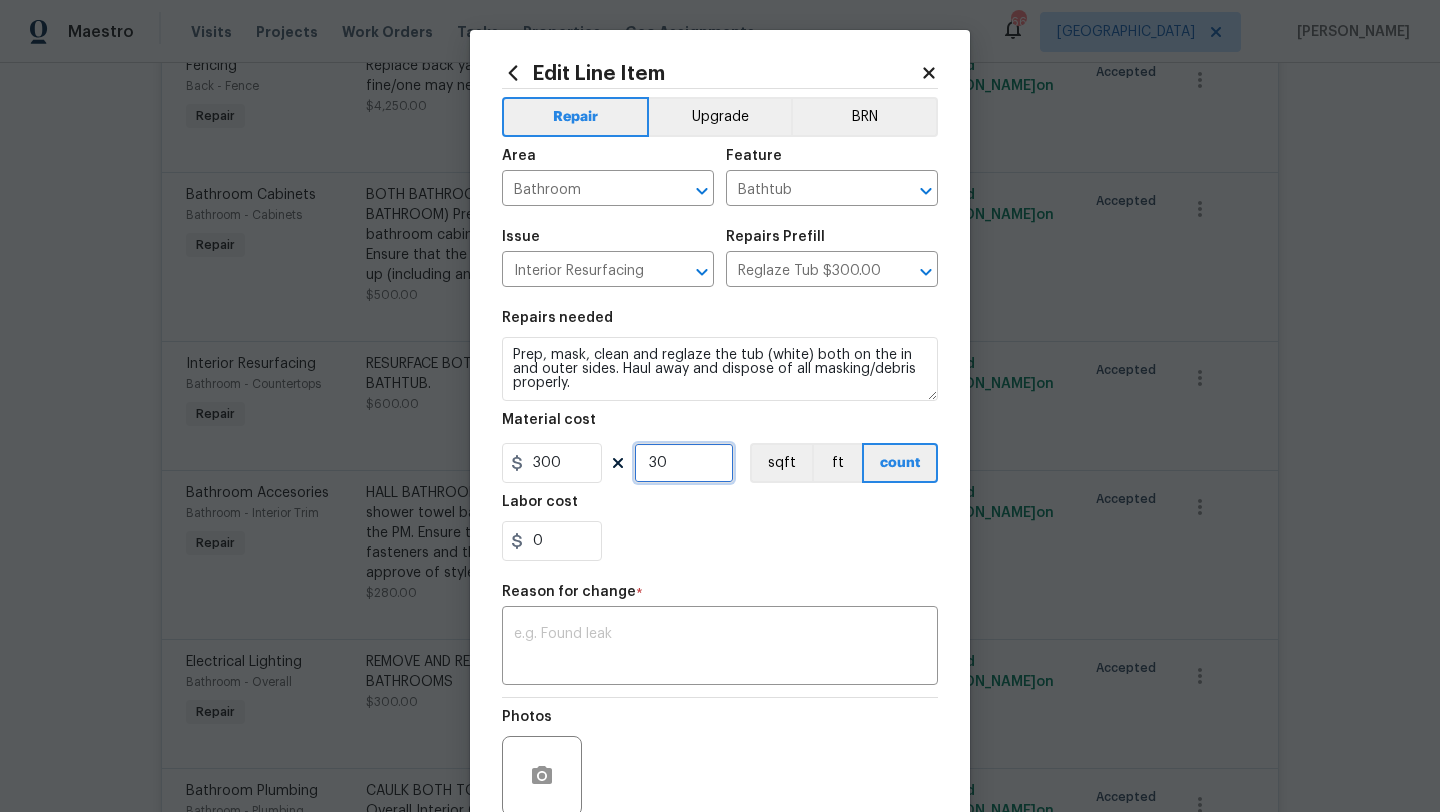 drag, startPoint x: 682, startPoint y: 462, endPoint x: 620, endPoint y: 462, distance: 62 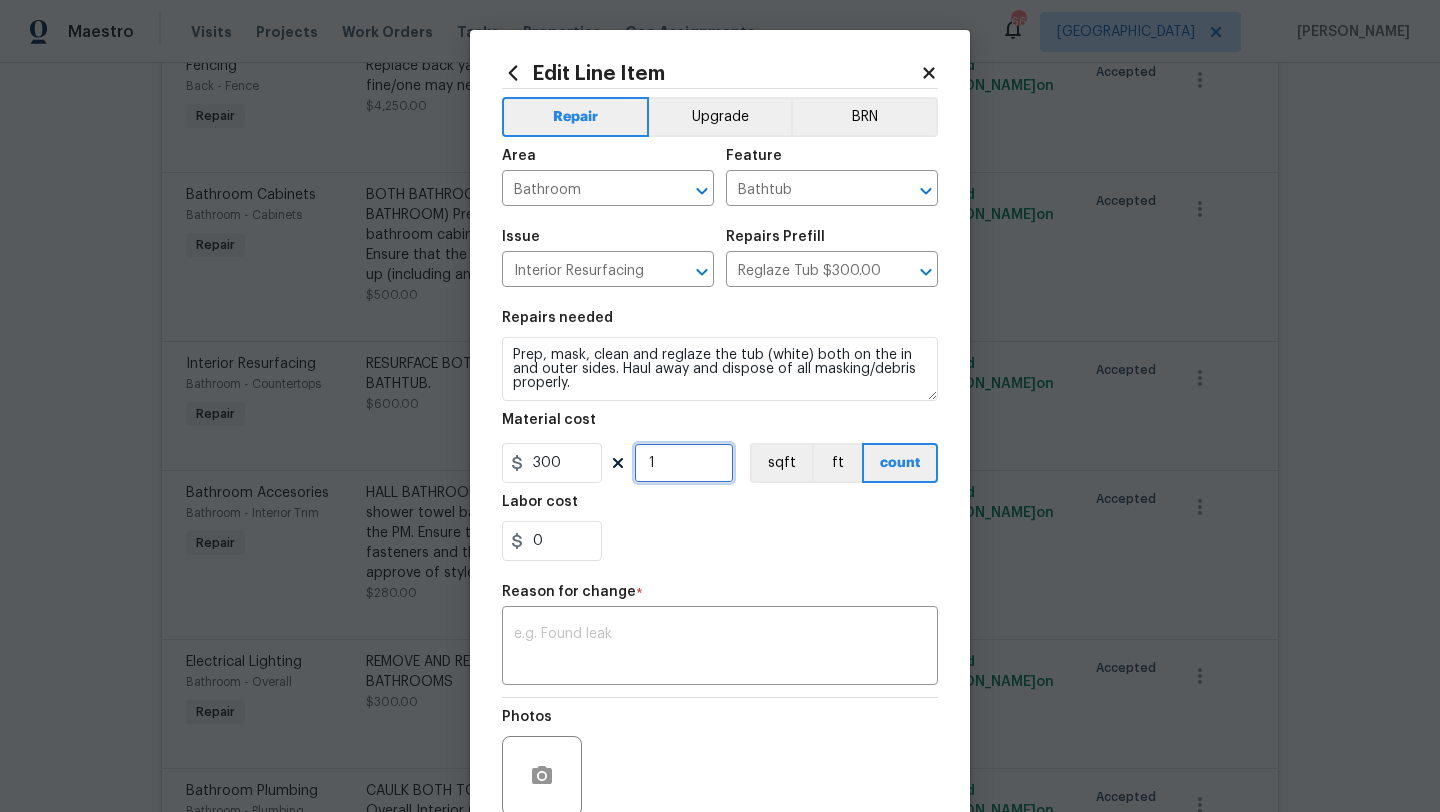 type on "1" 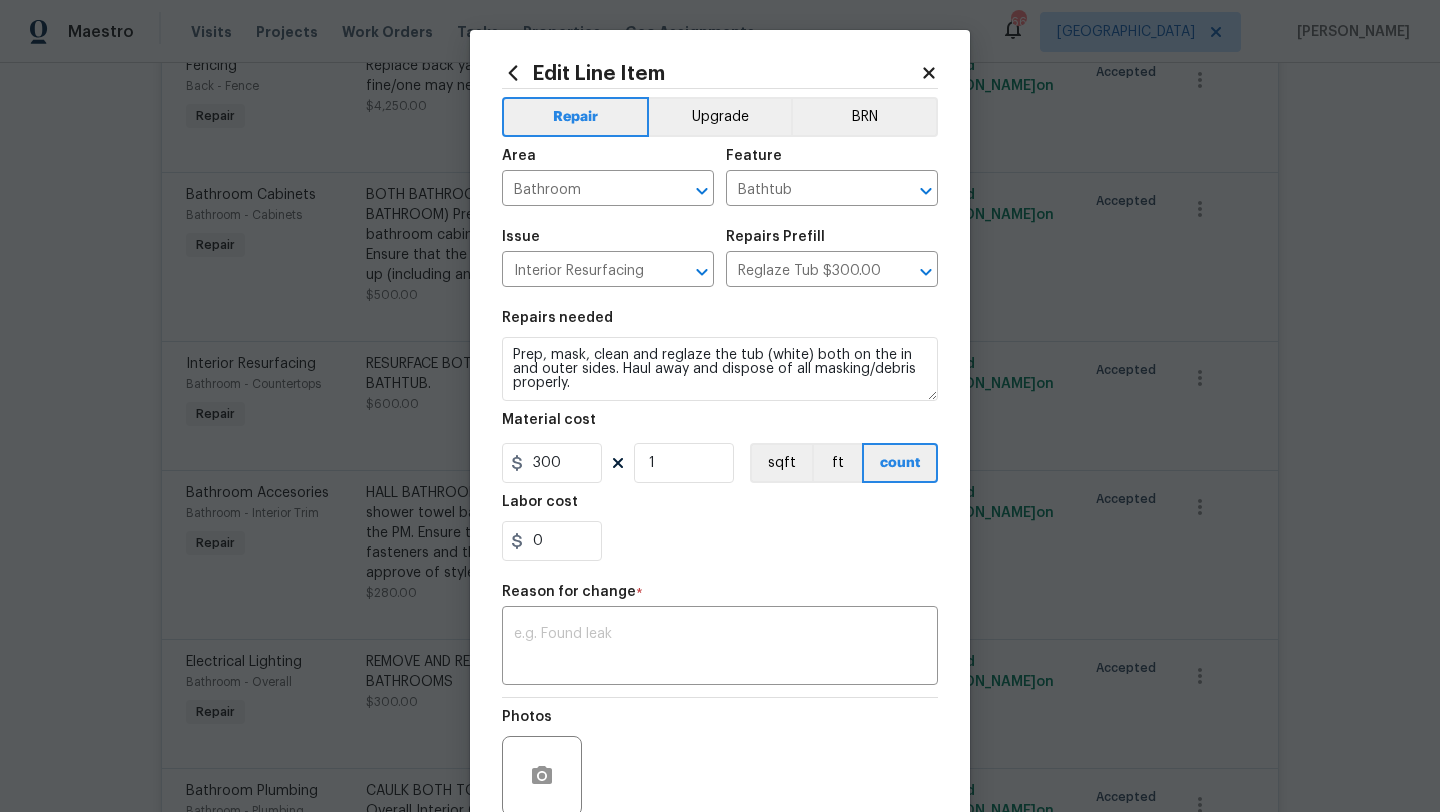 click on "0" at bounding box center (720, 541) 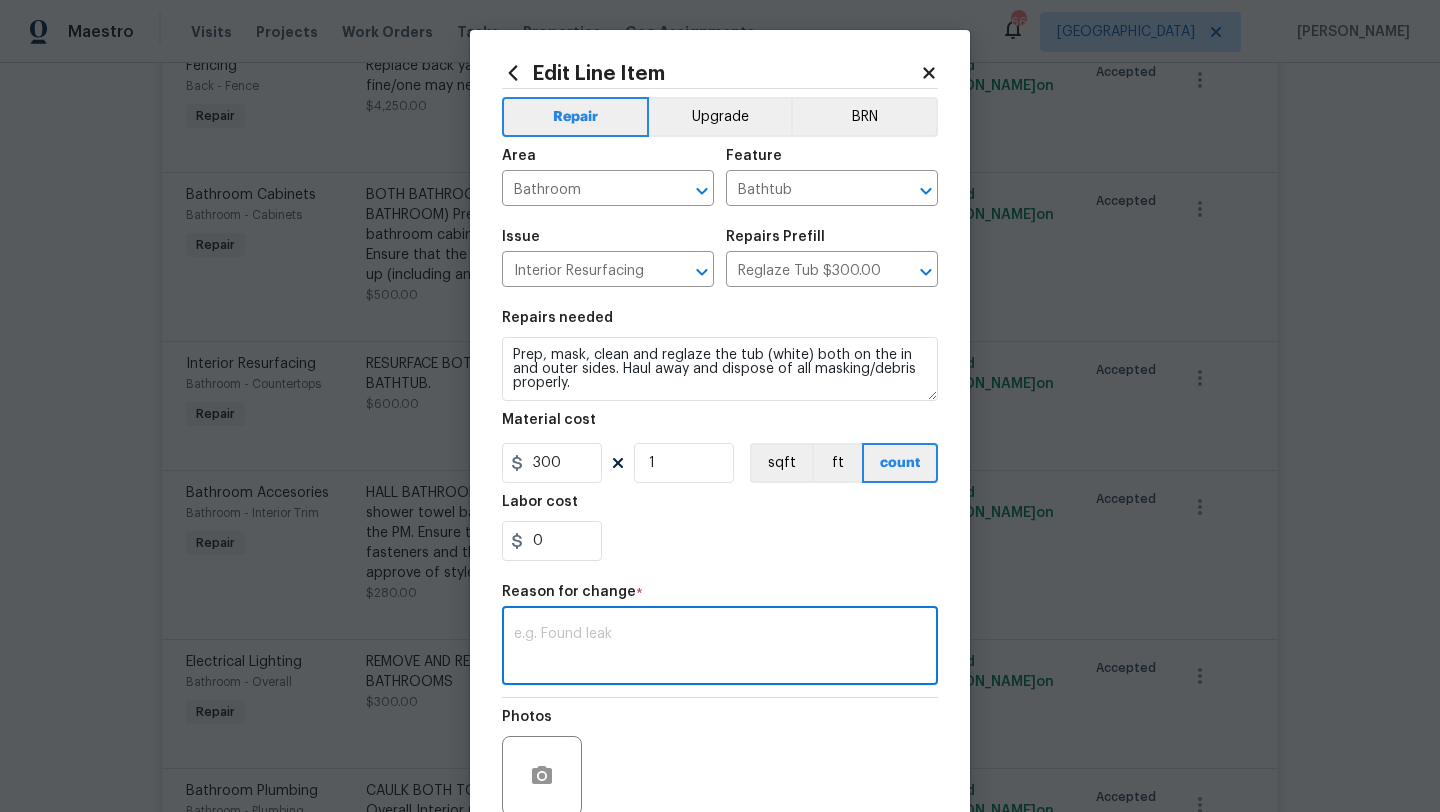 click at bounding box center (720, 648) 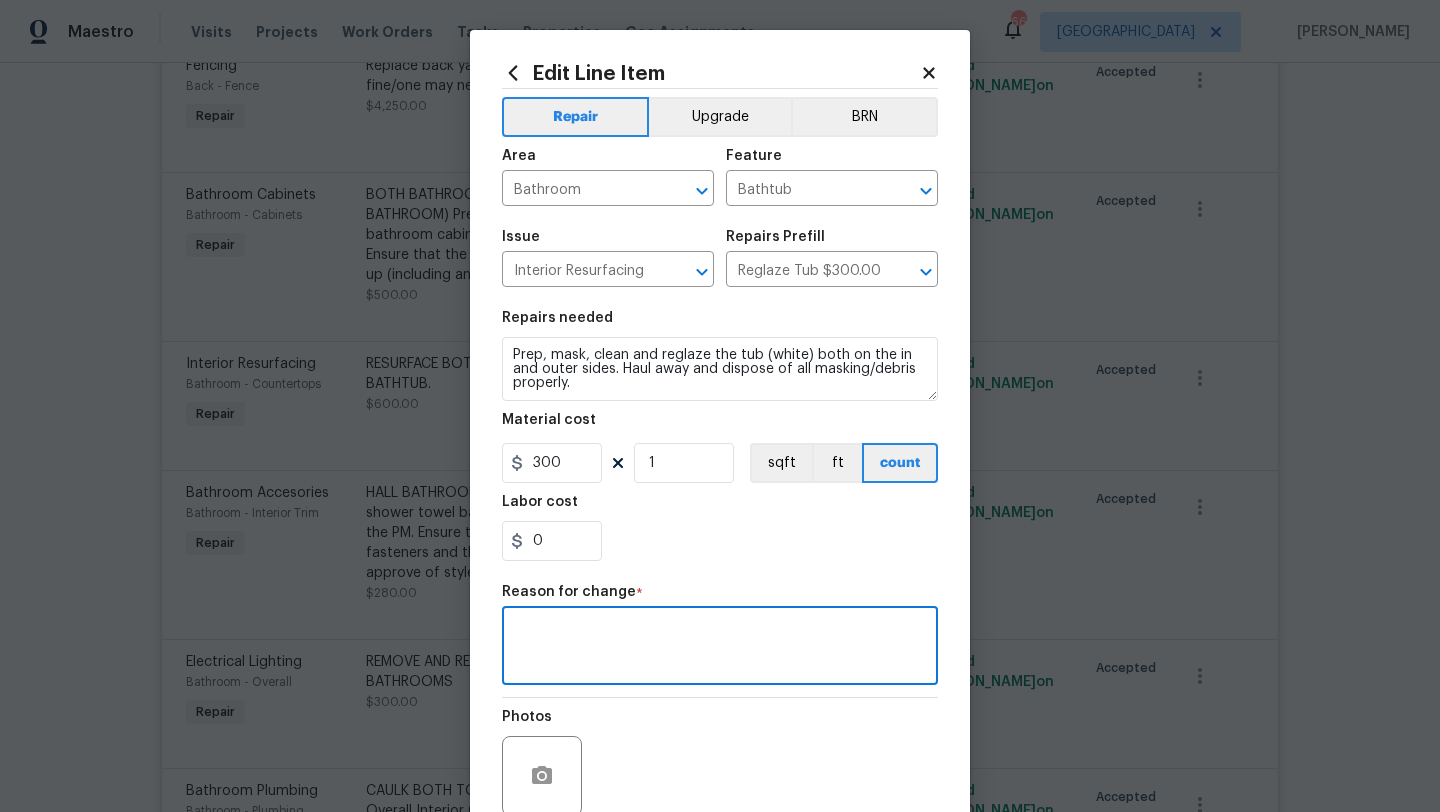 scroll, scrollTop: 174, scrollLeft: 0, axis: vertical 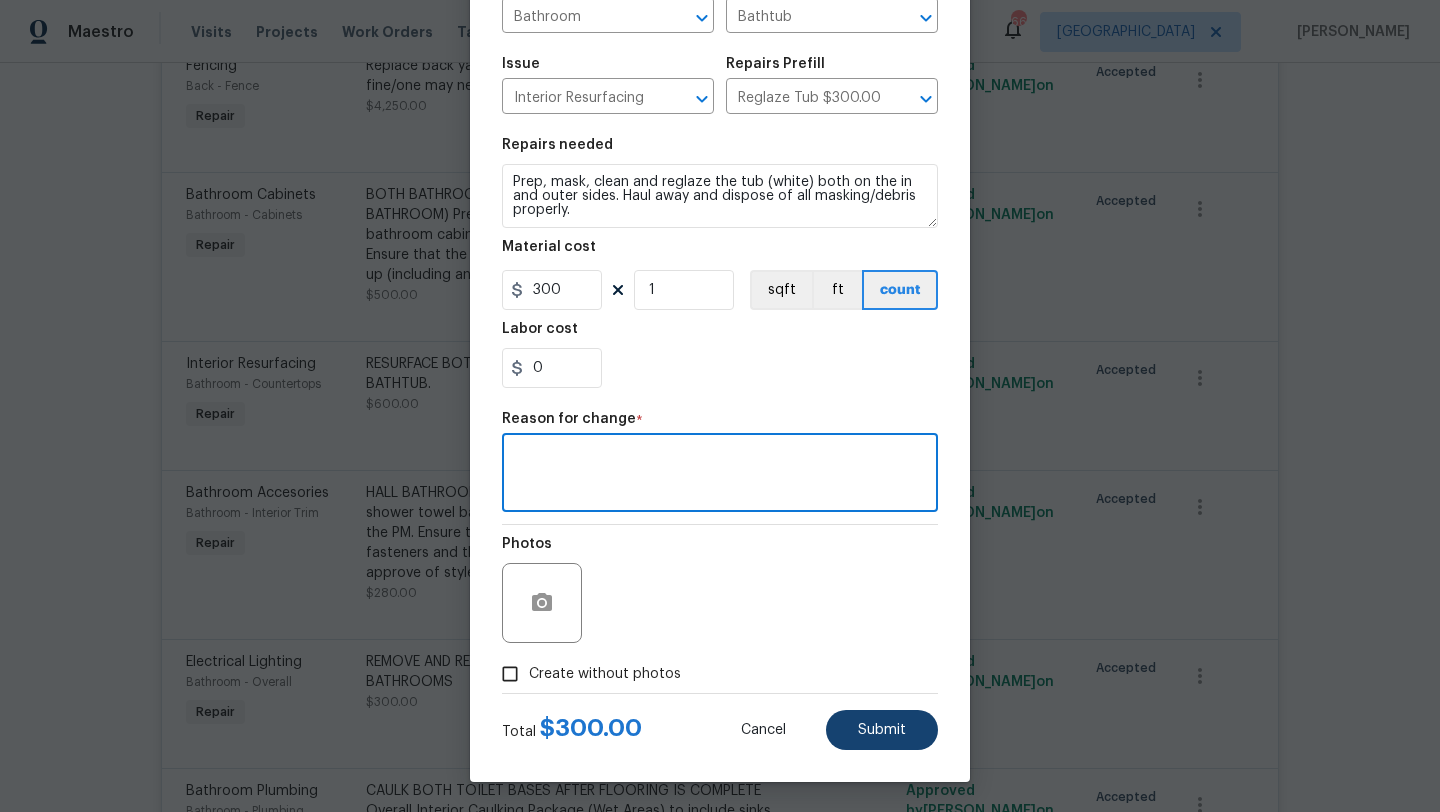 type 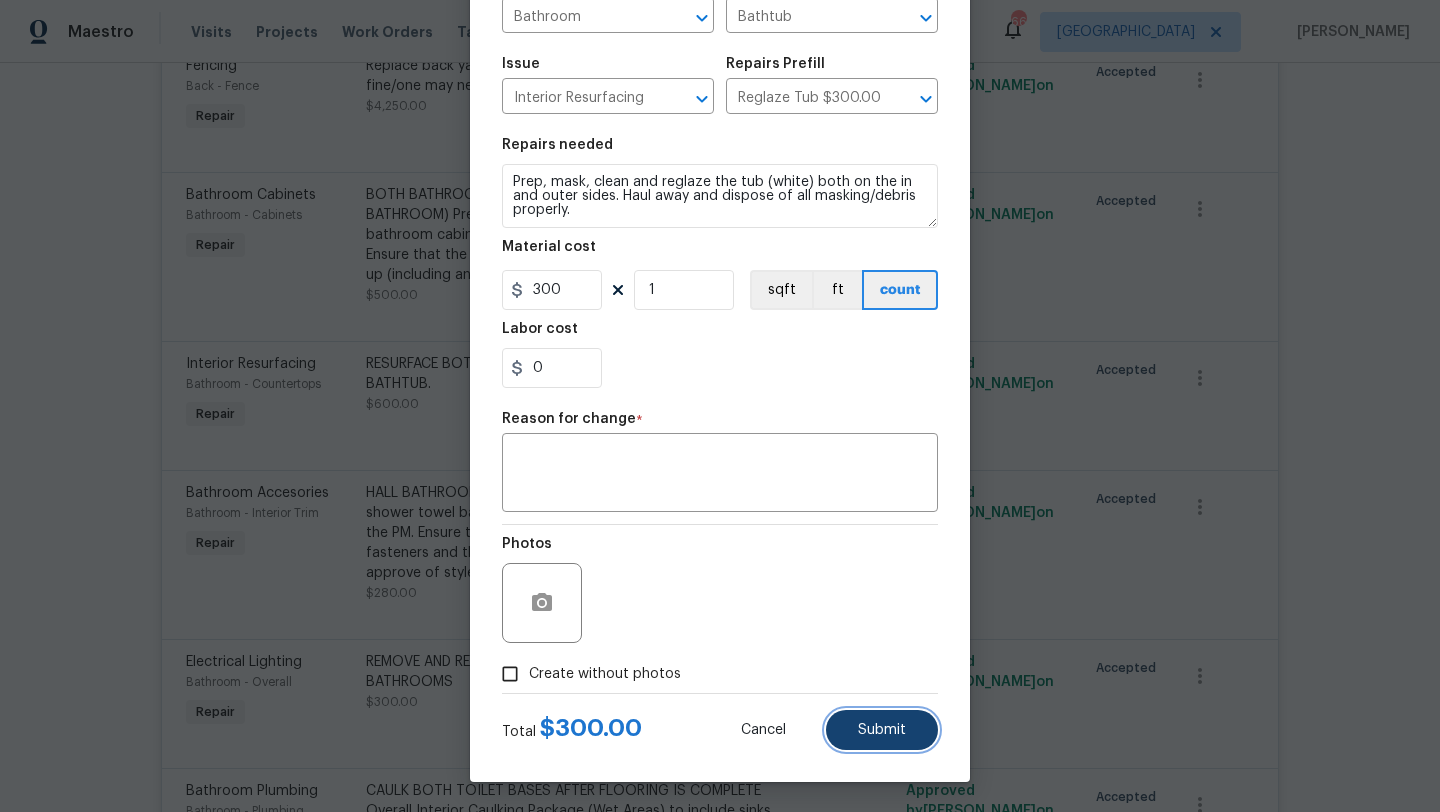 click on "Submit" at bounding box center [882, 730] 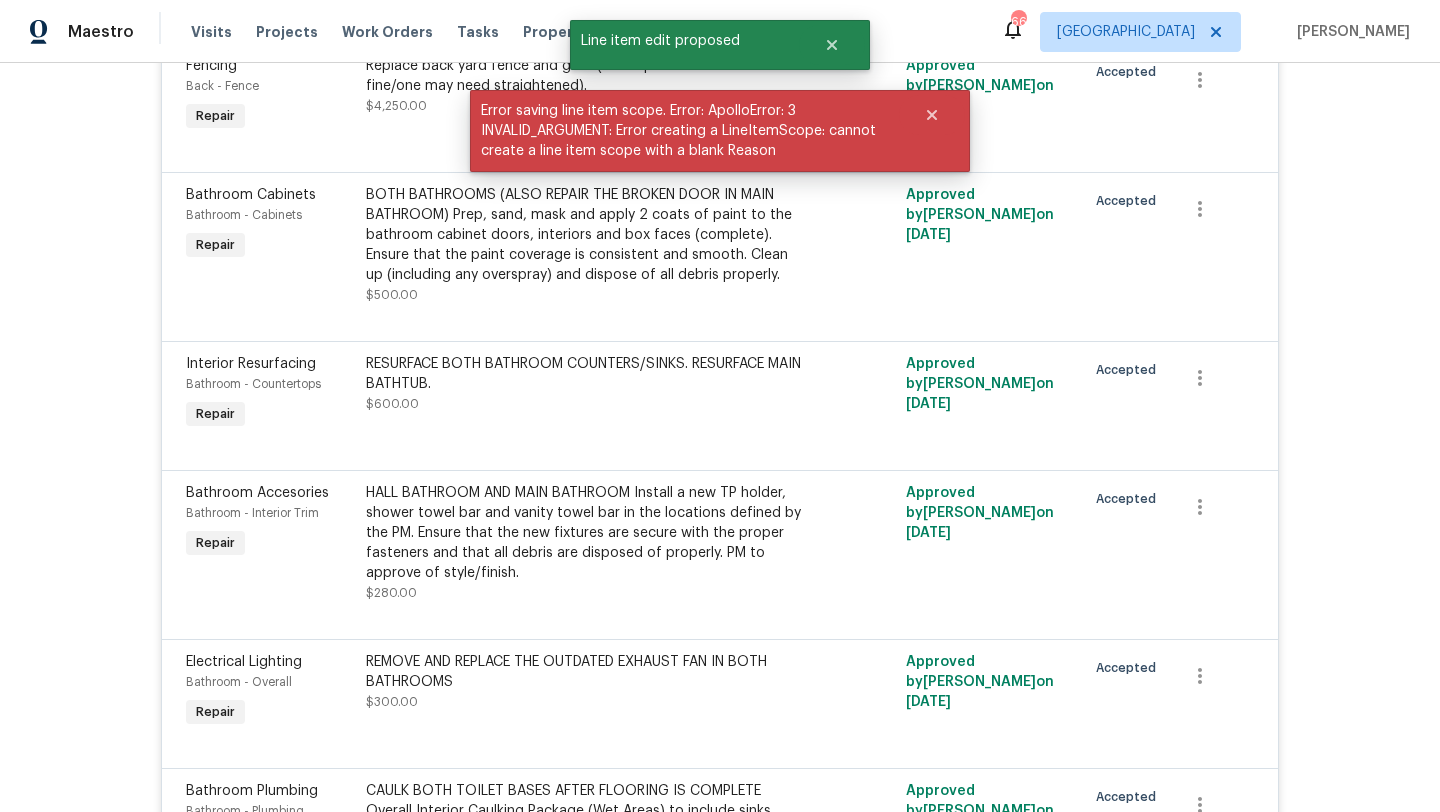 scroll, scrollTop: 0, scrollLeft: 0, axis: both 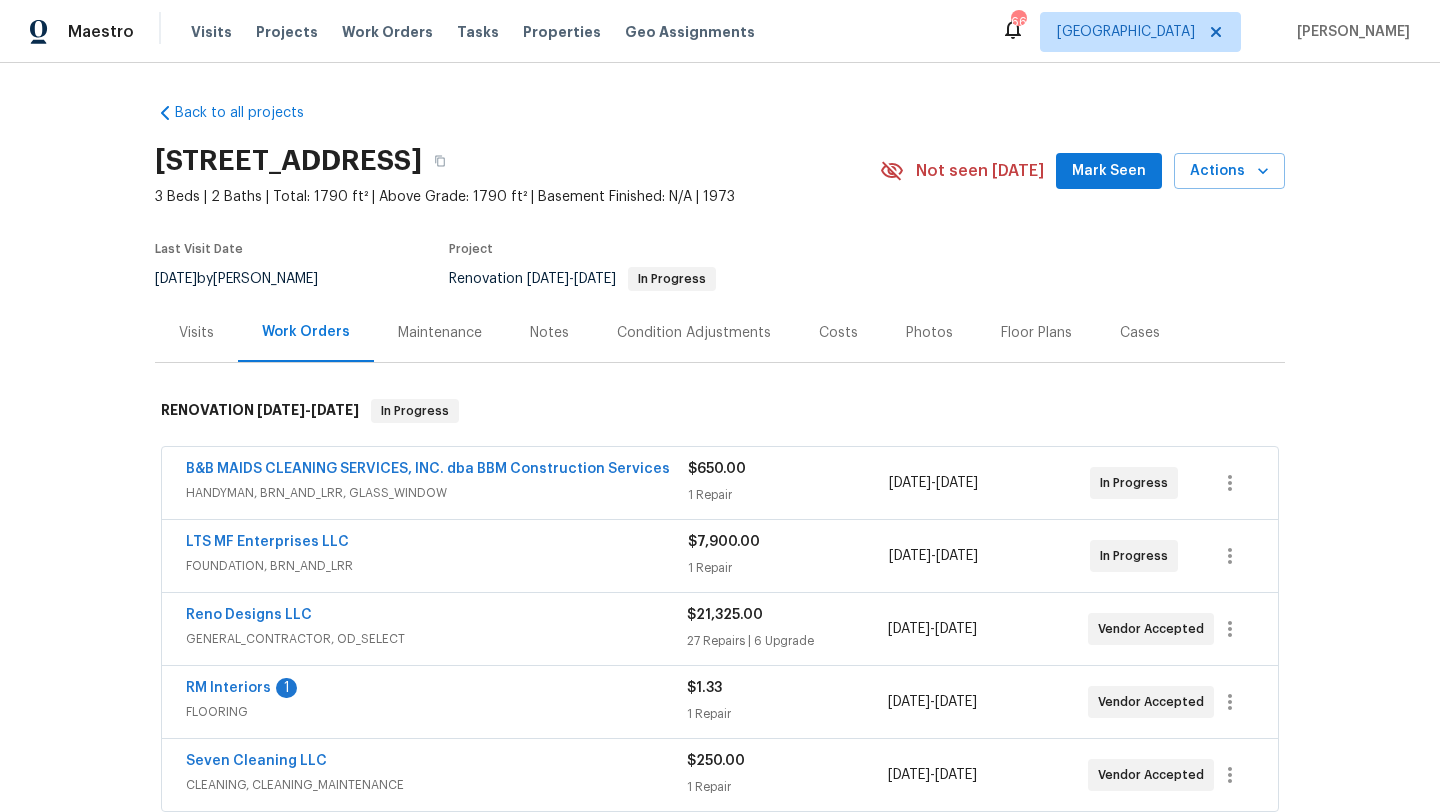 click on "Reno Designs LLC" at bounding box center [436, 617] 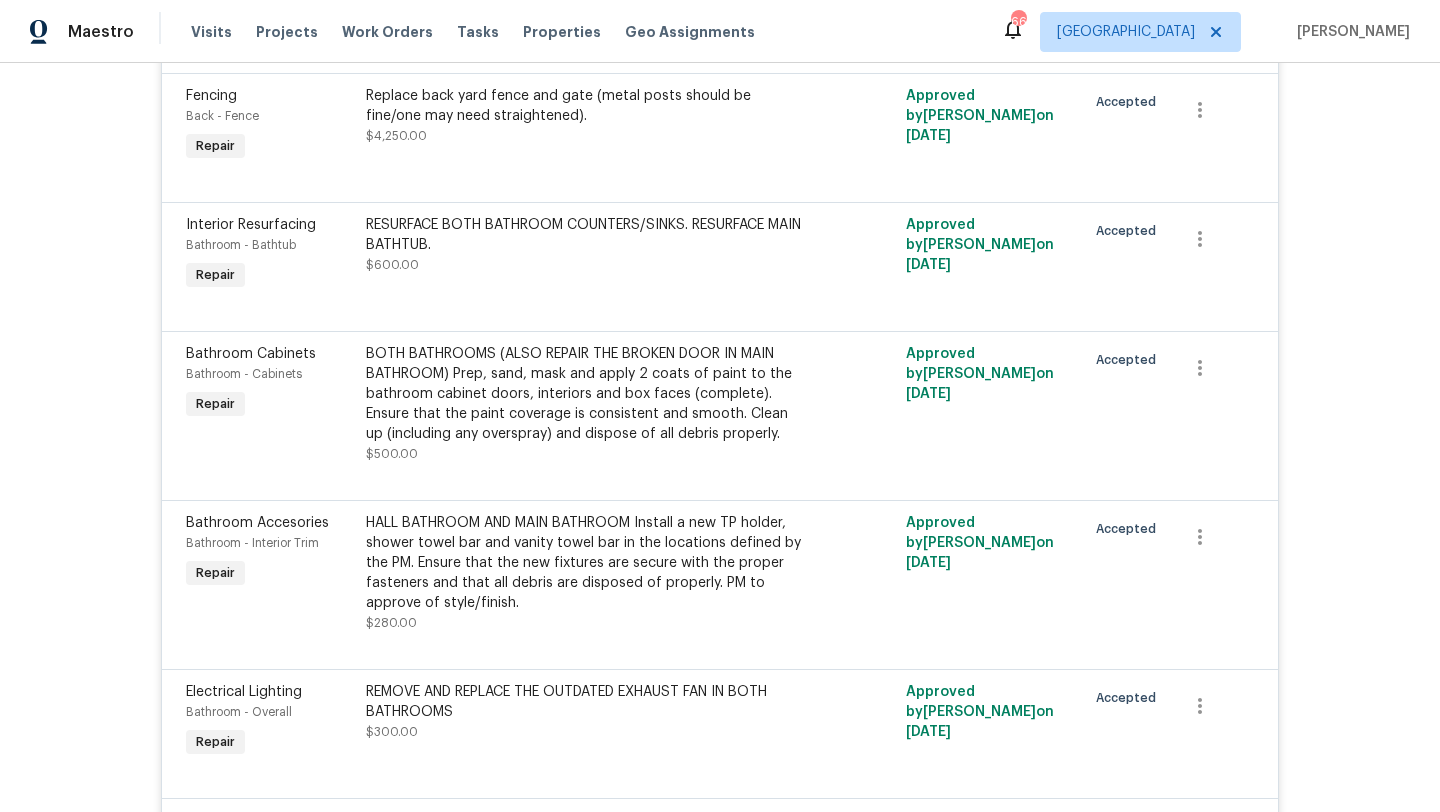scroll, scrollTop: 642, scrollLeft: 0, axis: vertical 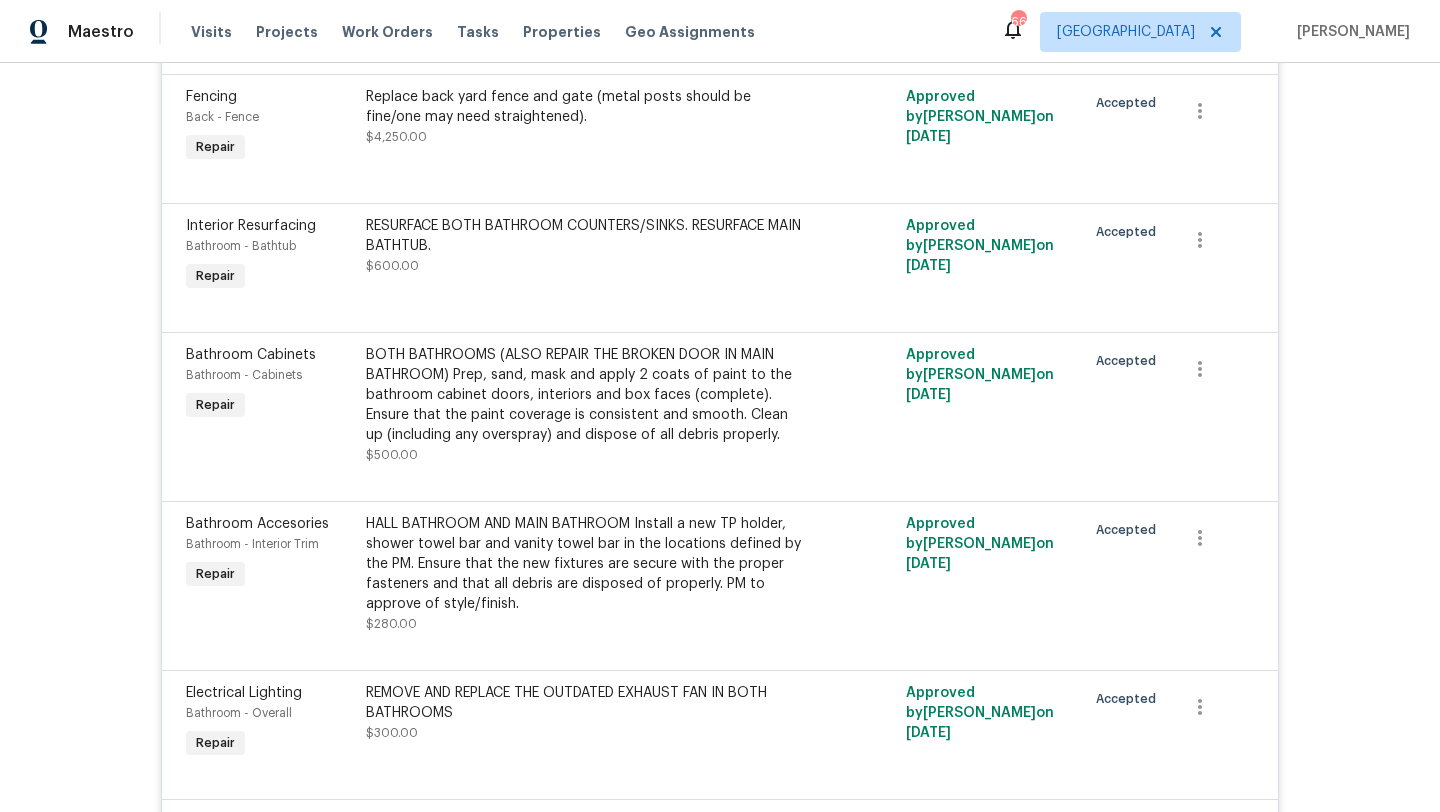 click on "RESURFACE BOTH BATHROOM COUNTERS/SINKS.
RESURFACE MAIN BATHTUB. $600.00" at bounding box center [585, 256] 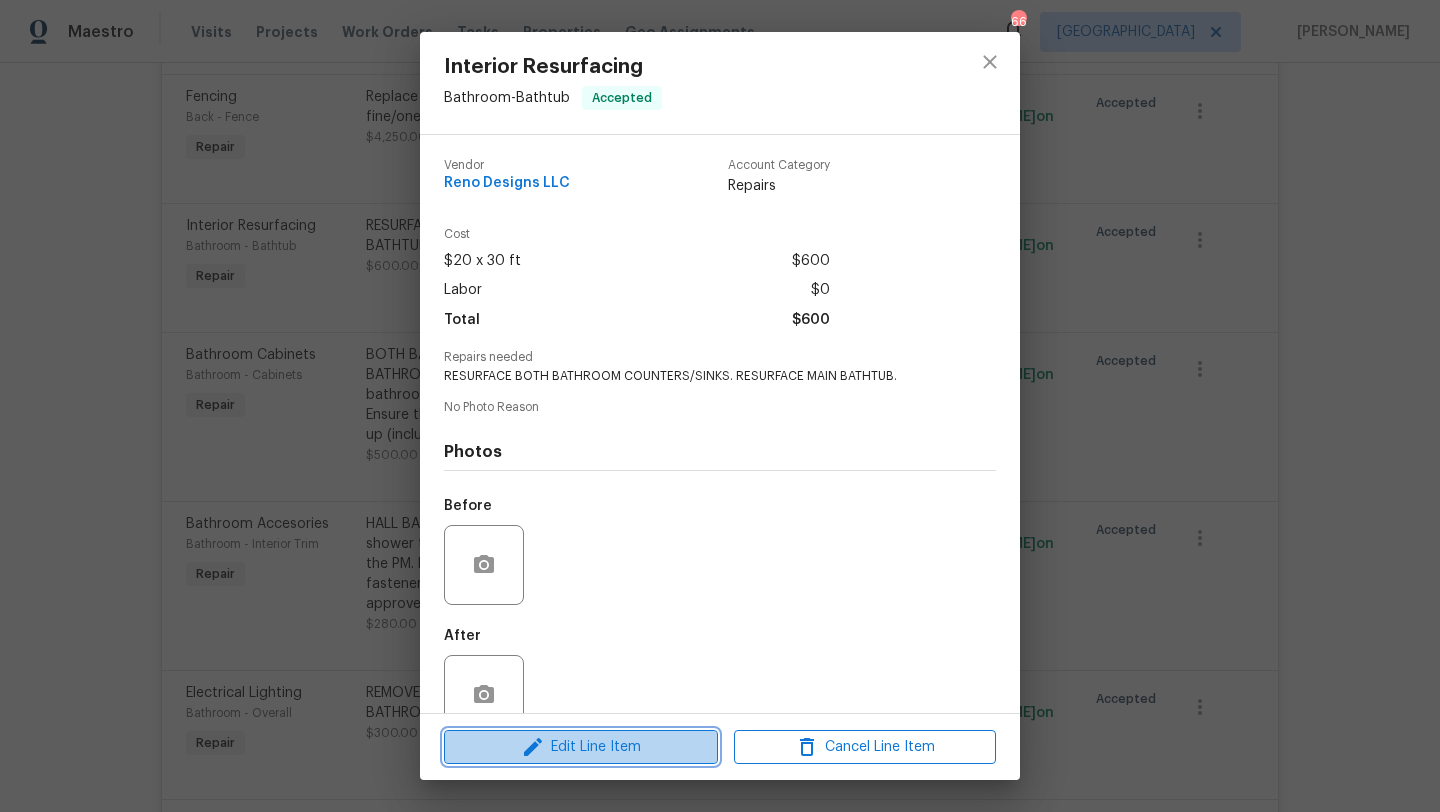 click on "Edit Line Item" at bounding box center [581, 747] 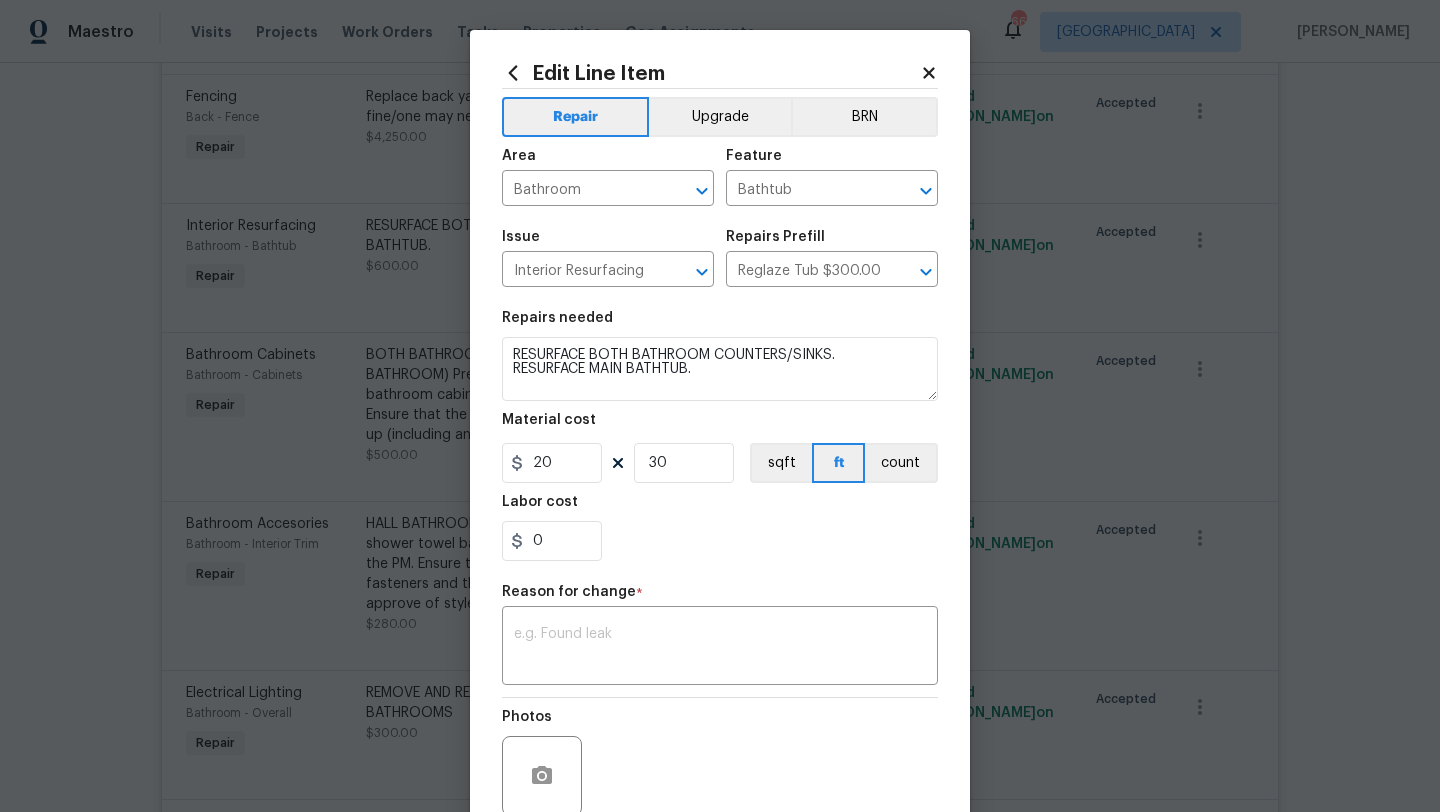 click 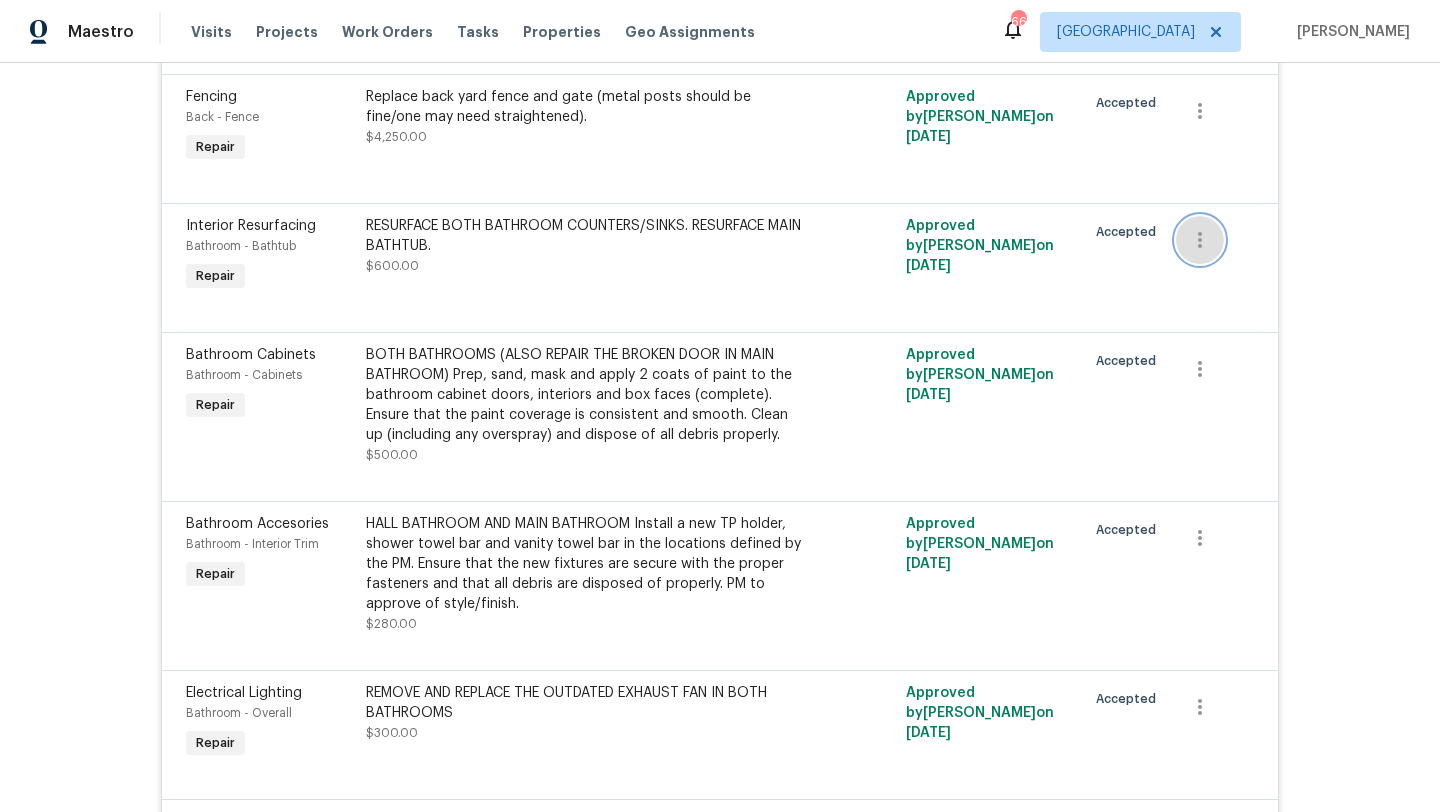 click 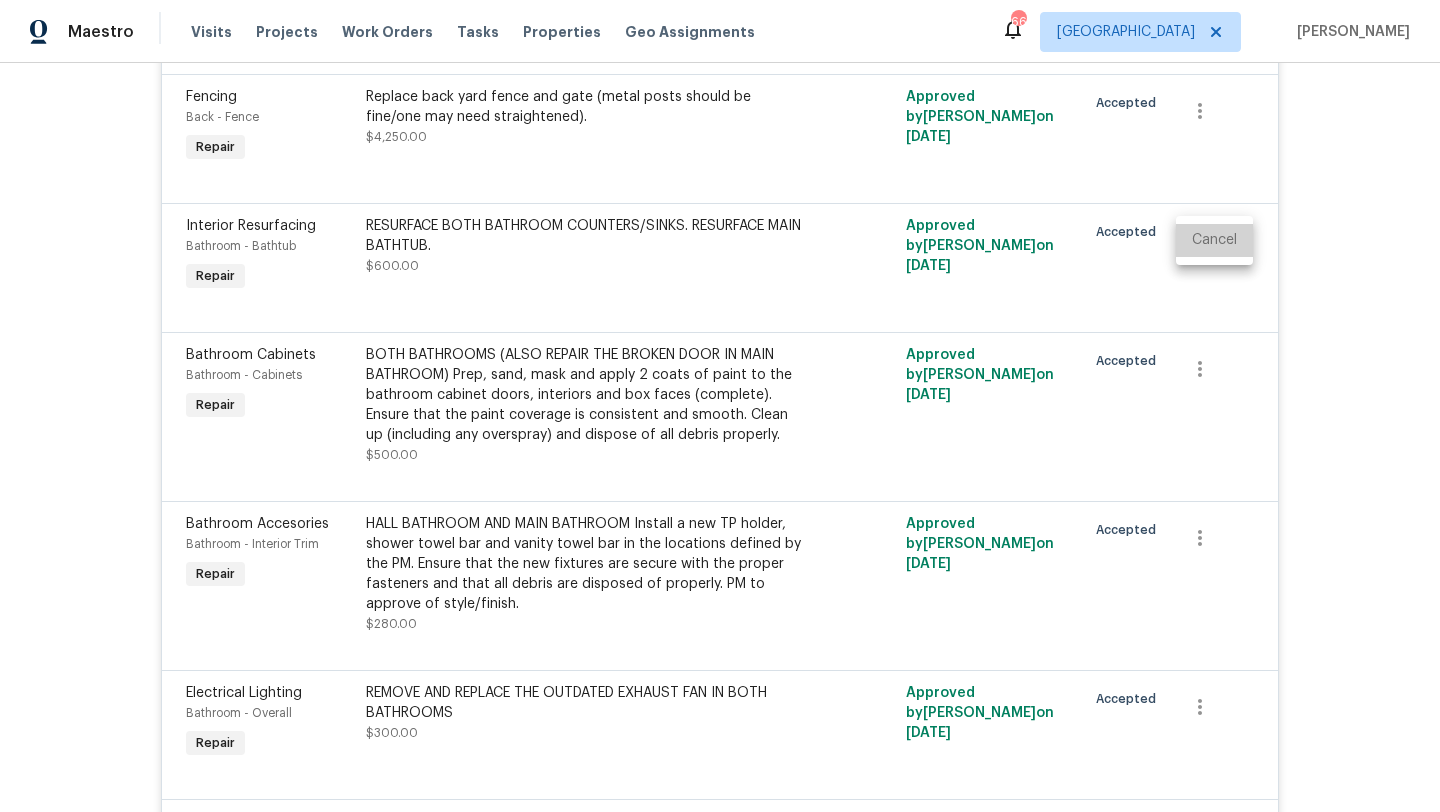 click on "Cancel" at bounding box center [1214, 240] 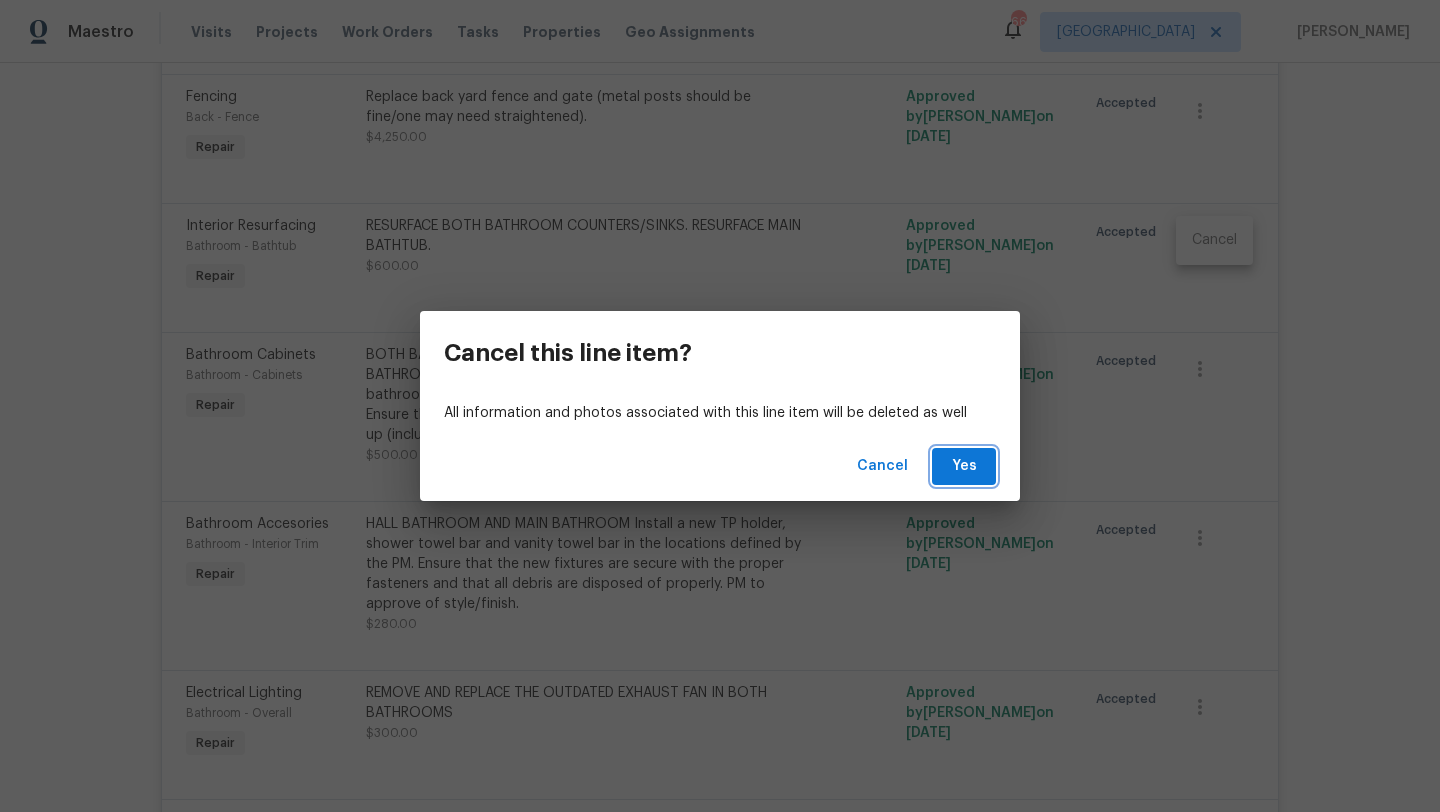 click on "Yes" at bounding box center (964, 466) 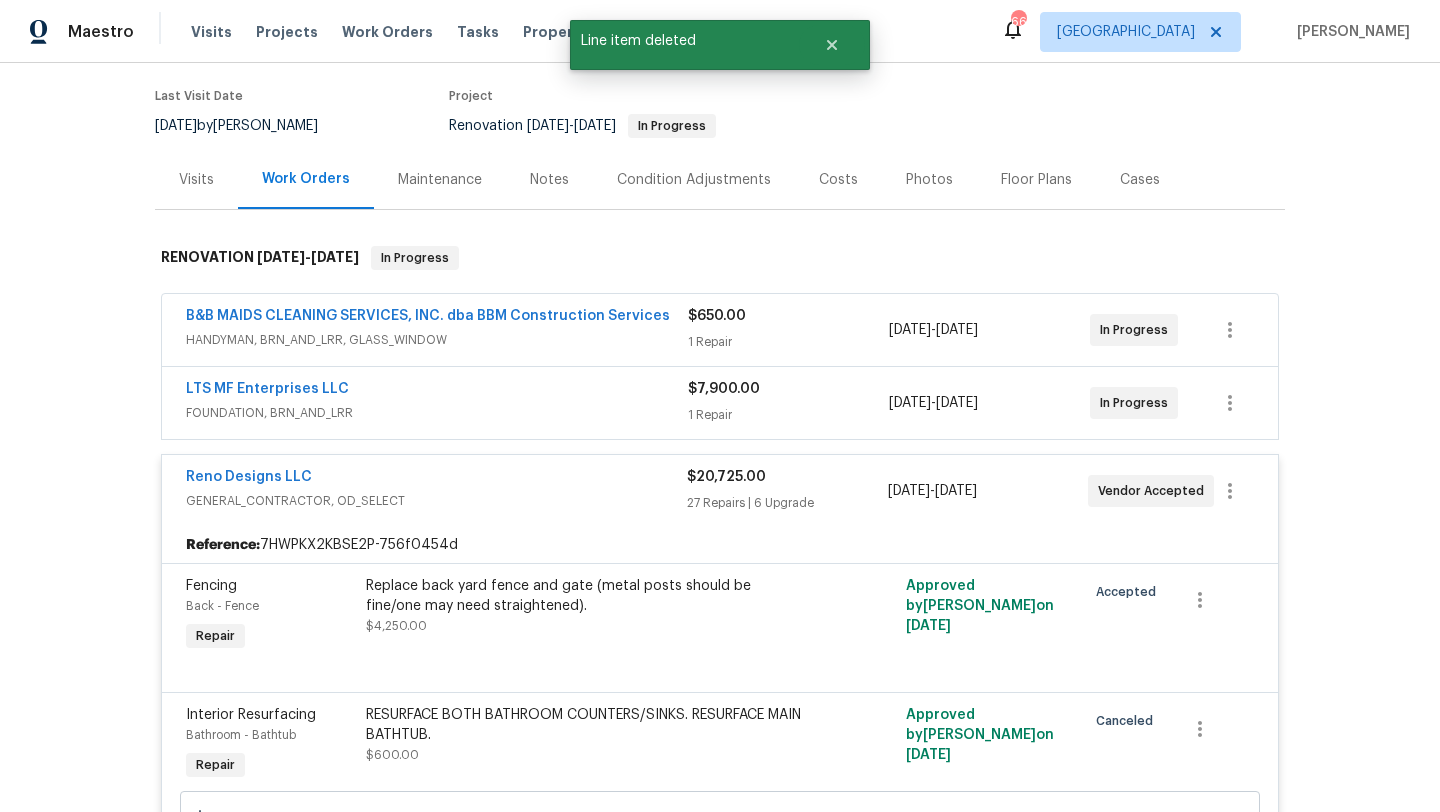 scroll, scrollTop: 133, scrollLeft: 0, axis: vertical 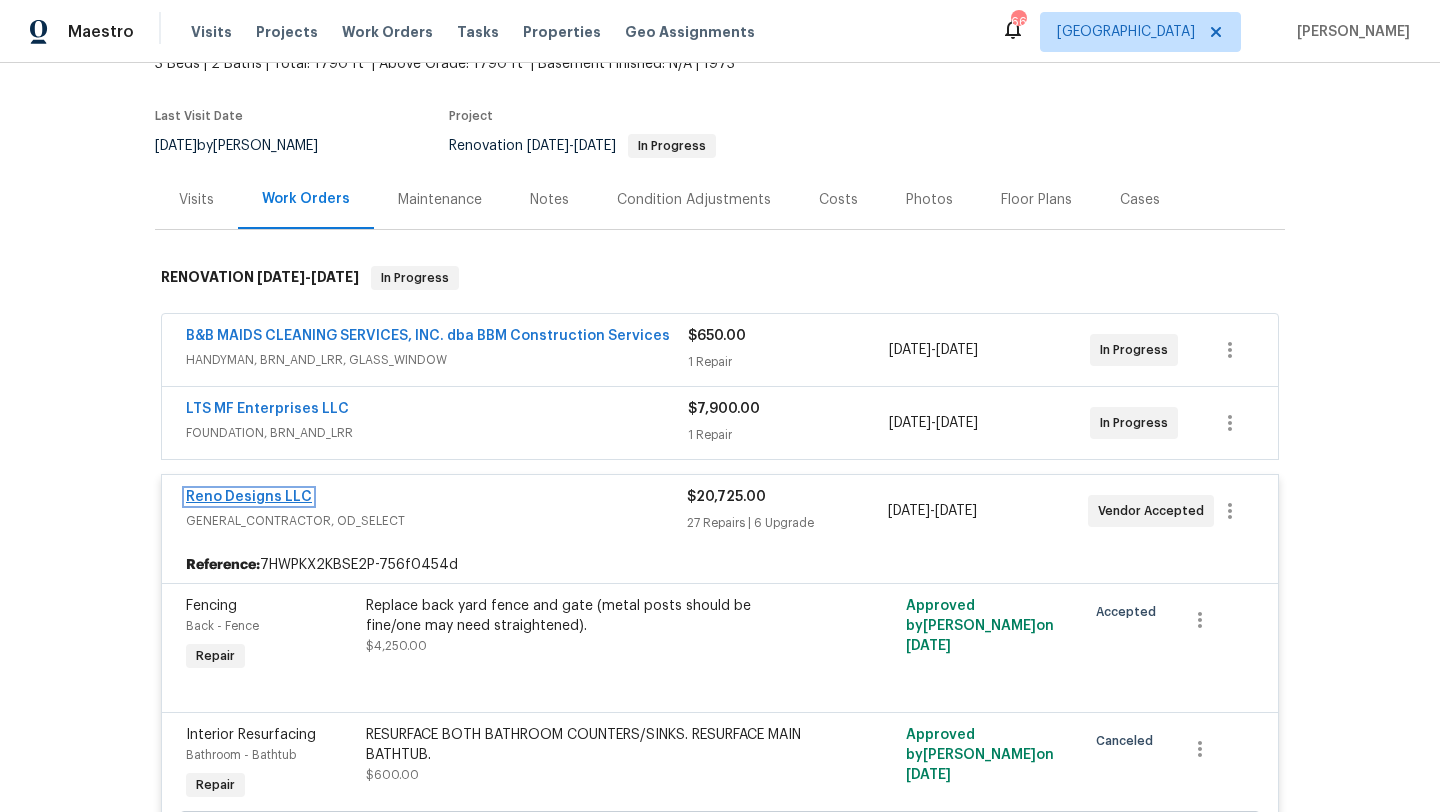 click on "Reno Designs LLC" at bounding box center [249, 497] 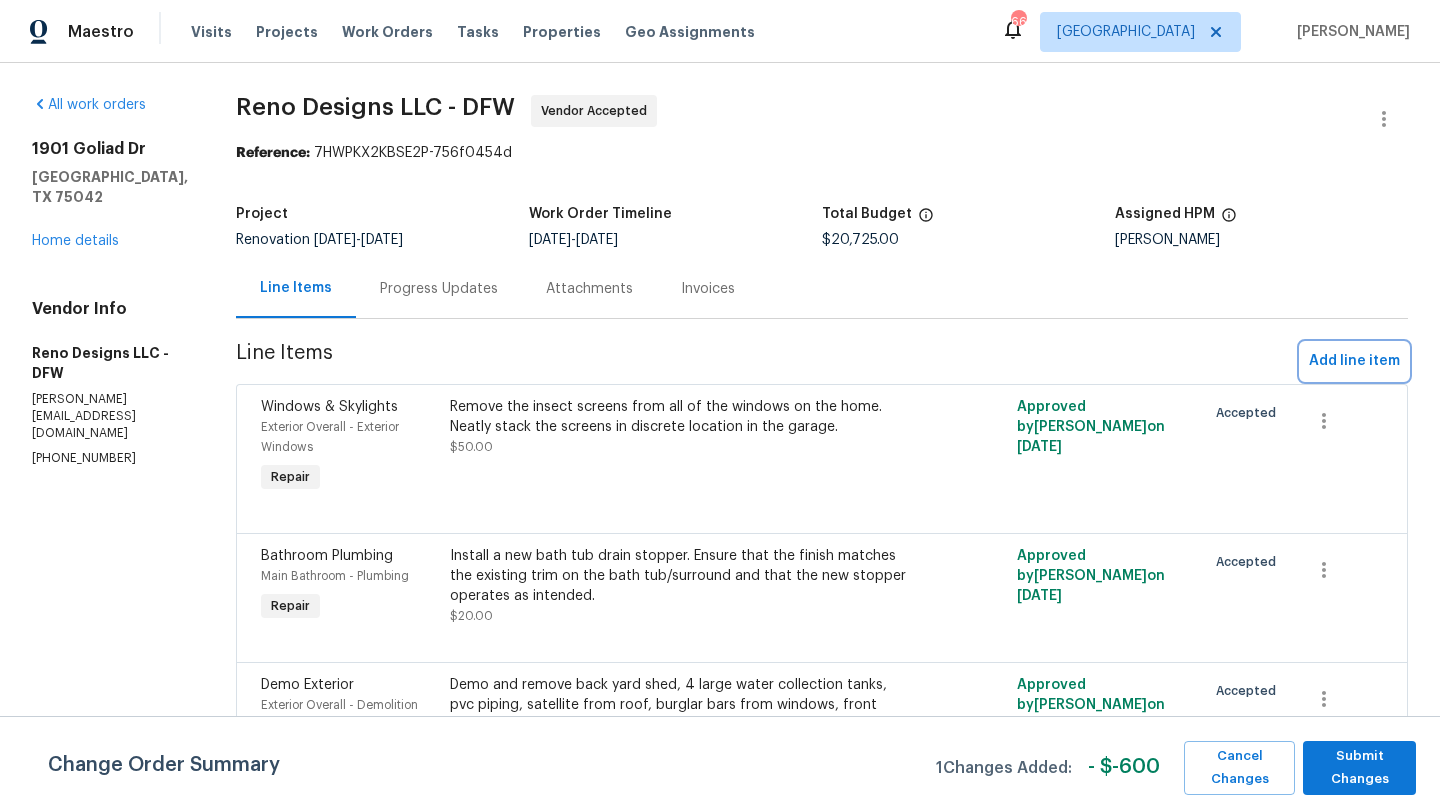 click on "Add line item" at bounding box center (1354, 361) 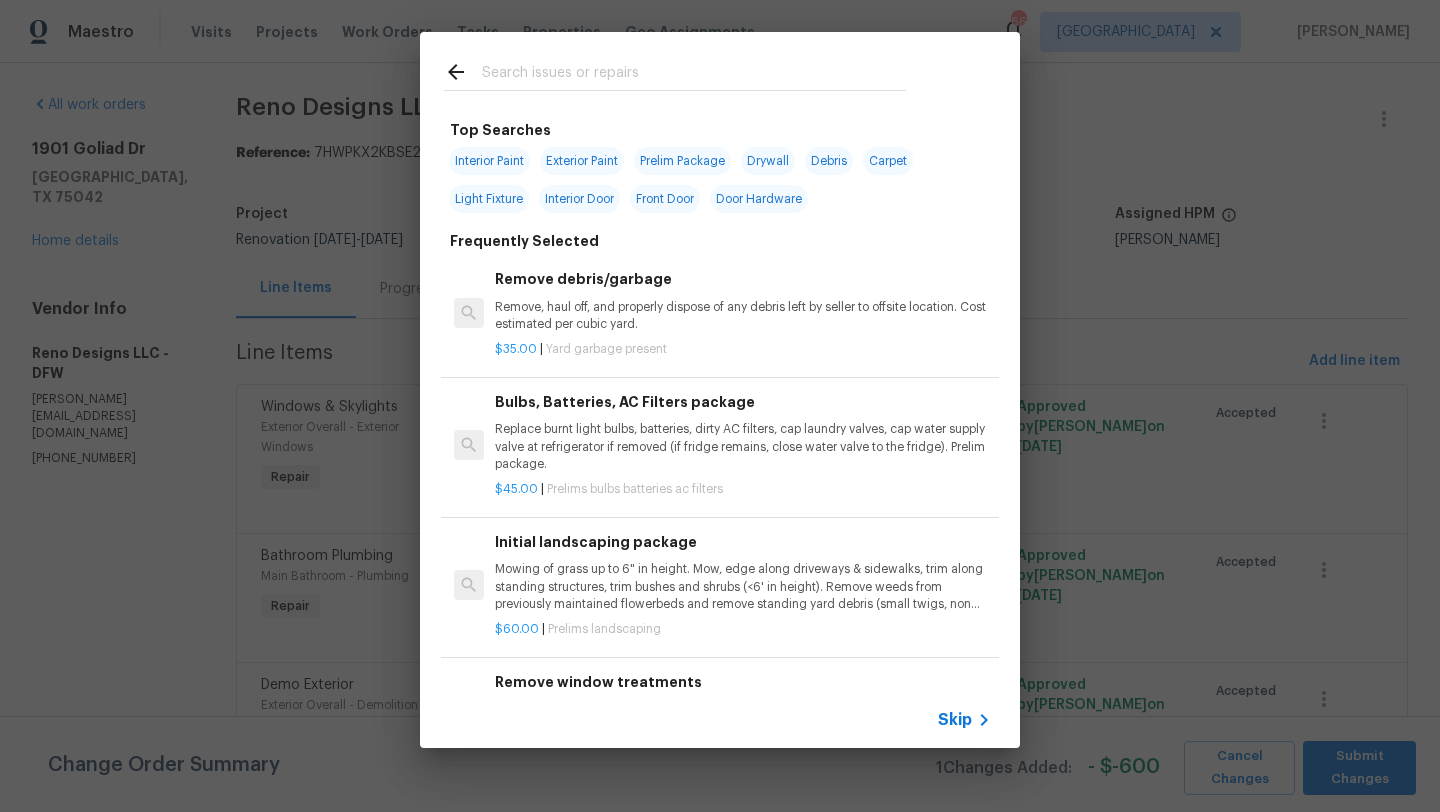 click at bounding box center [694, 75] 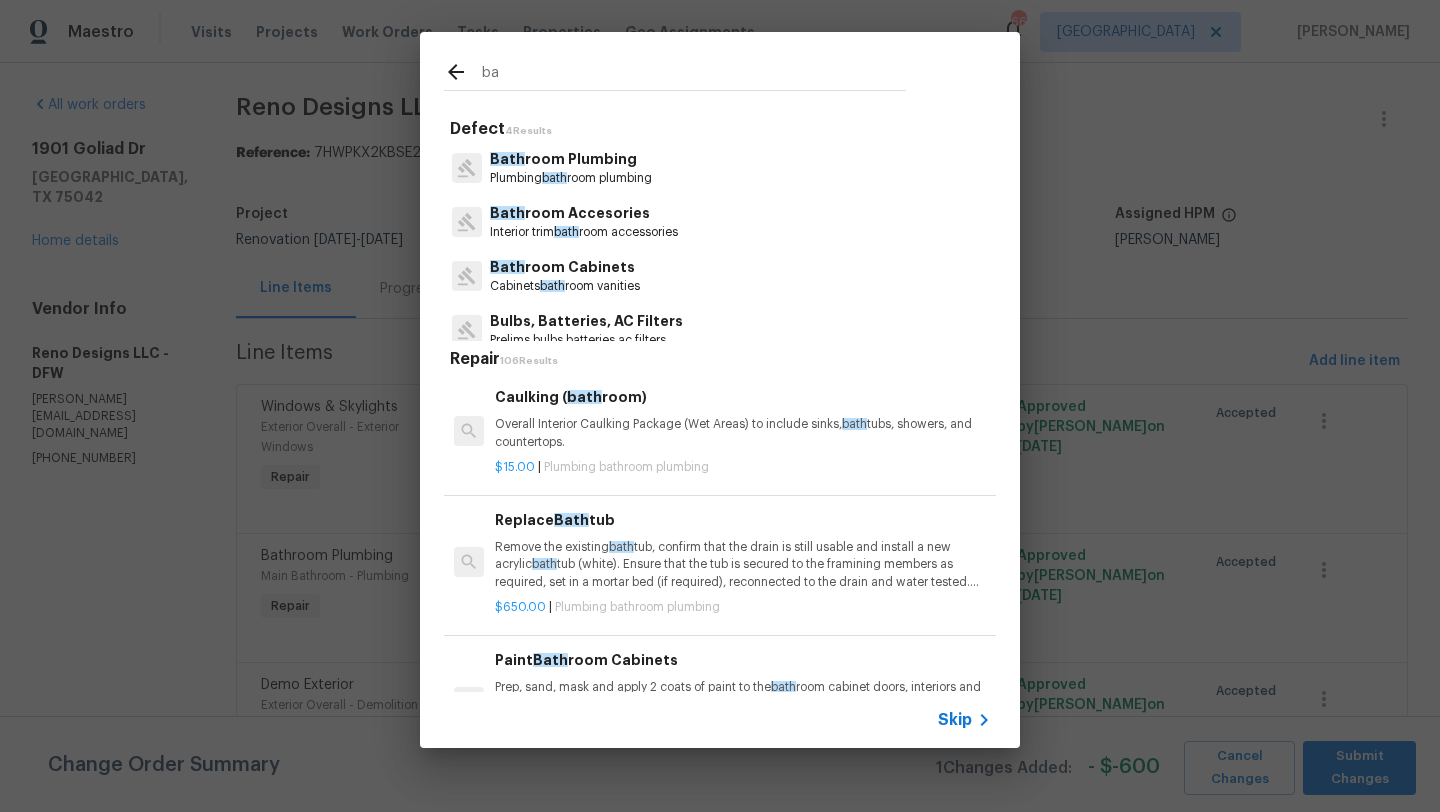 type on "b" 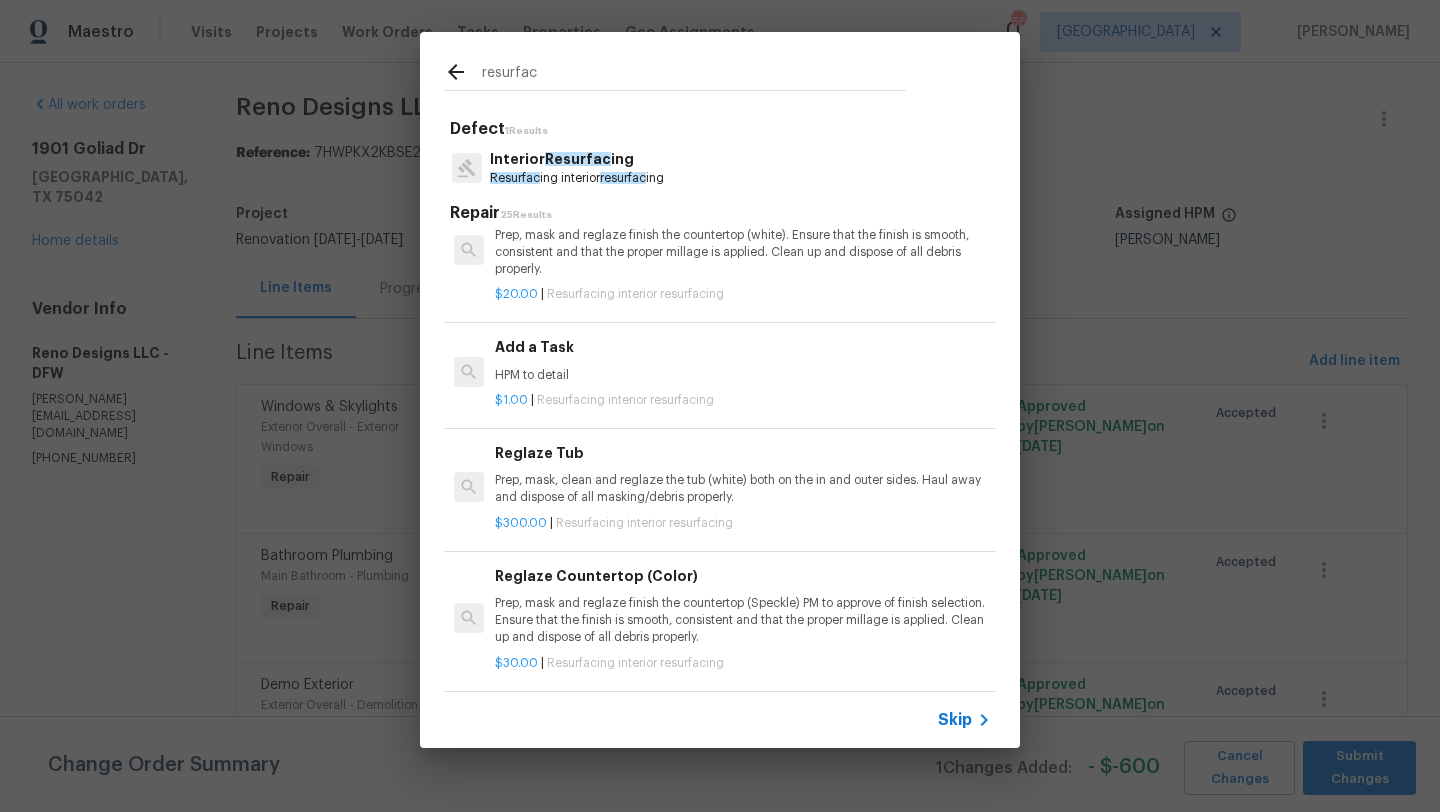 scroll, scrollTop: 309, scrollLeft: 0, axis: vertical 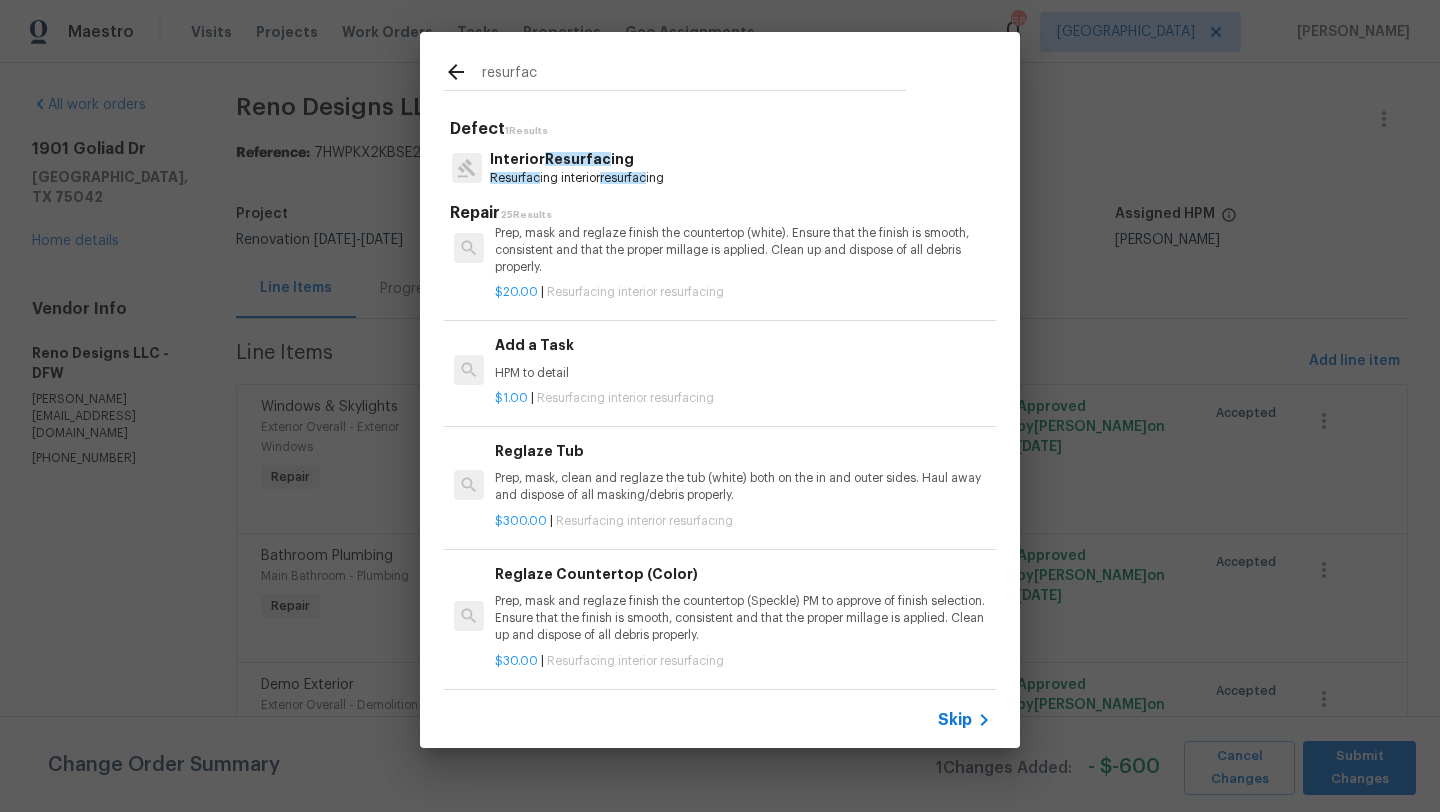 type on "resurfac" 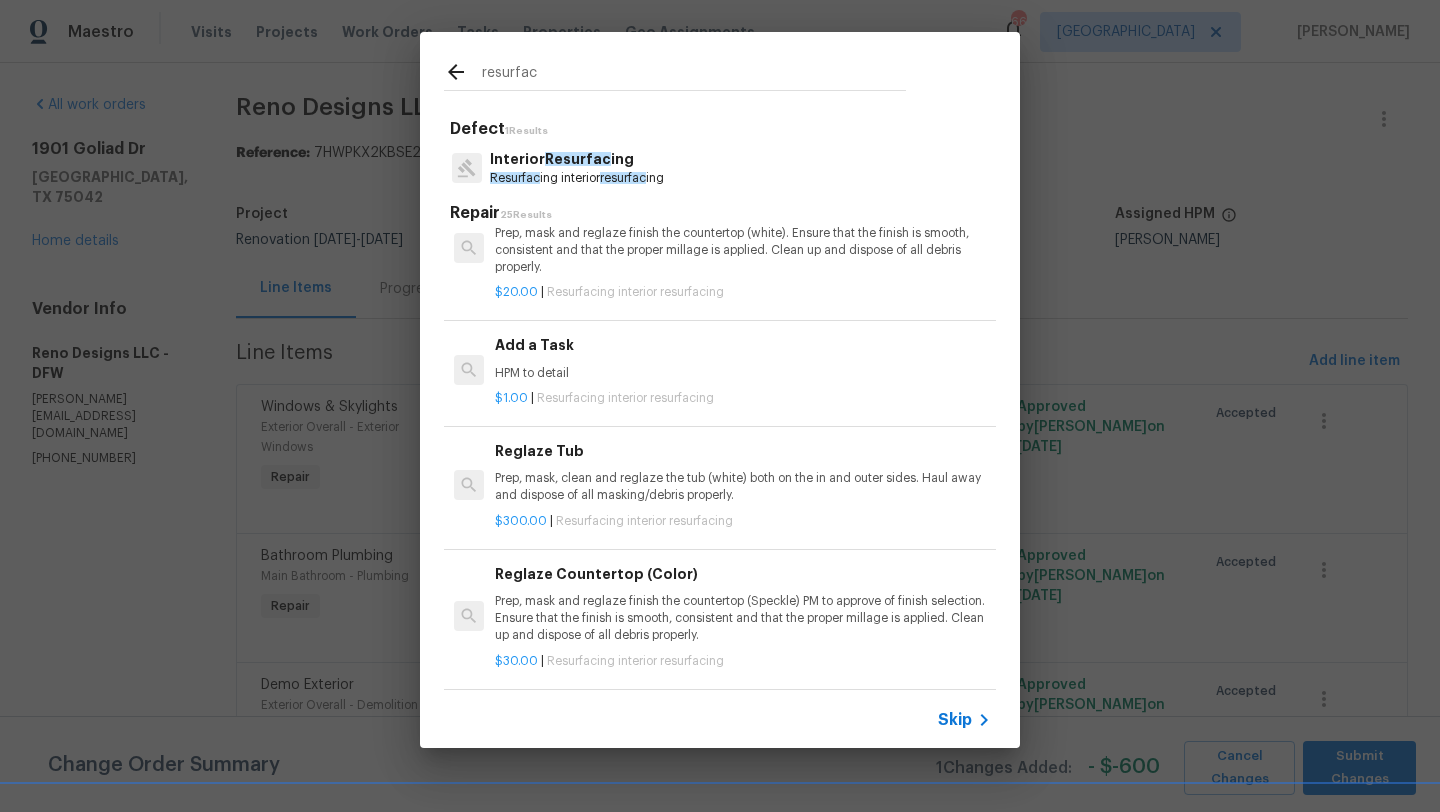 click on "Prep, mask, clean and reglaze the tub (white) both on the in and outer sides. Haul away and dispose of all masking/debris properly." at bounding box center (743, 487) 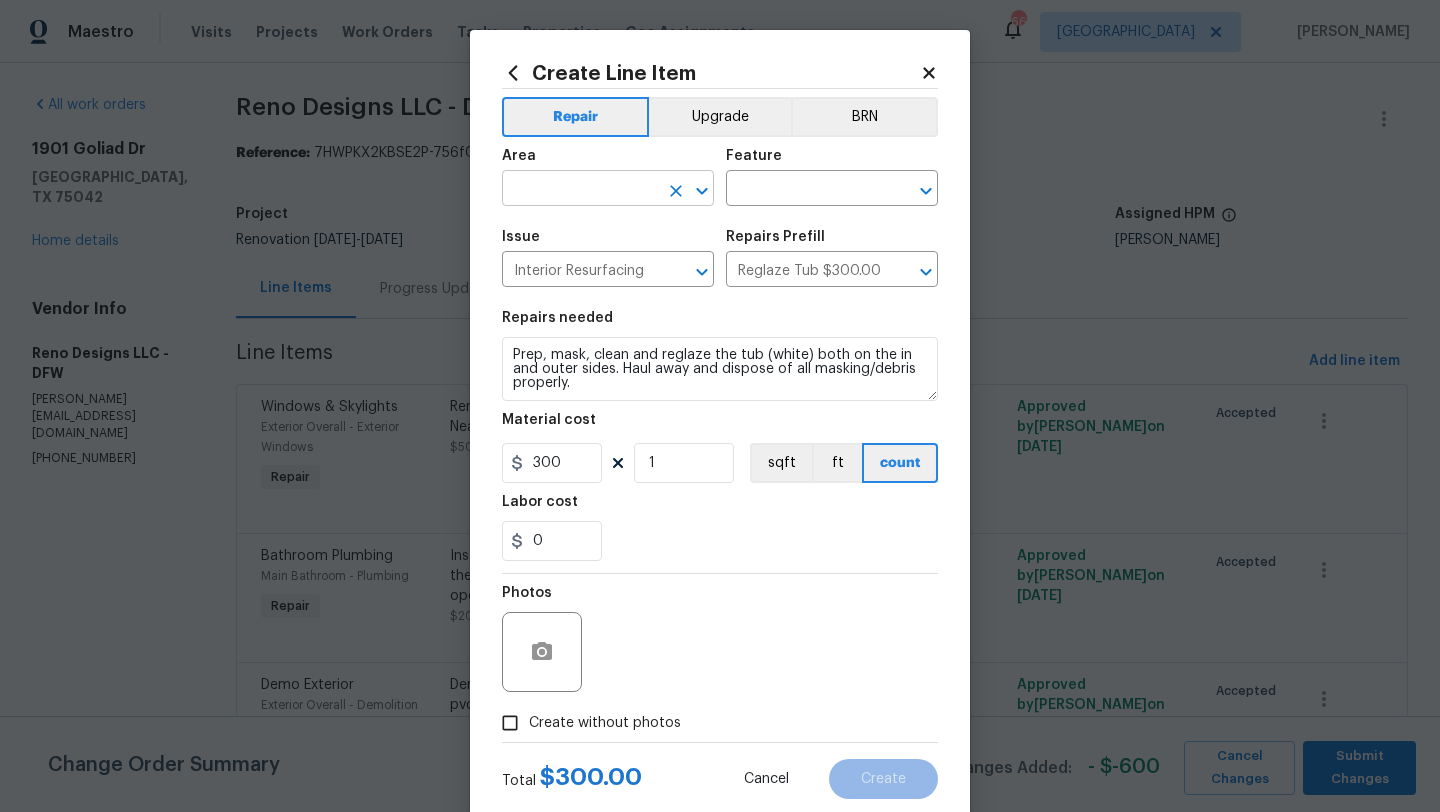 click at bounding box center (580, 190) 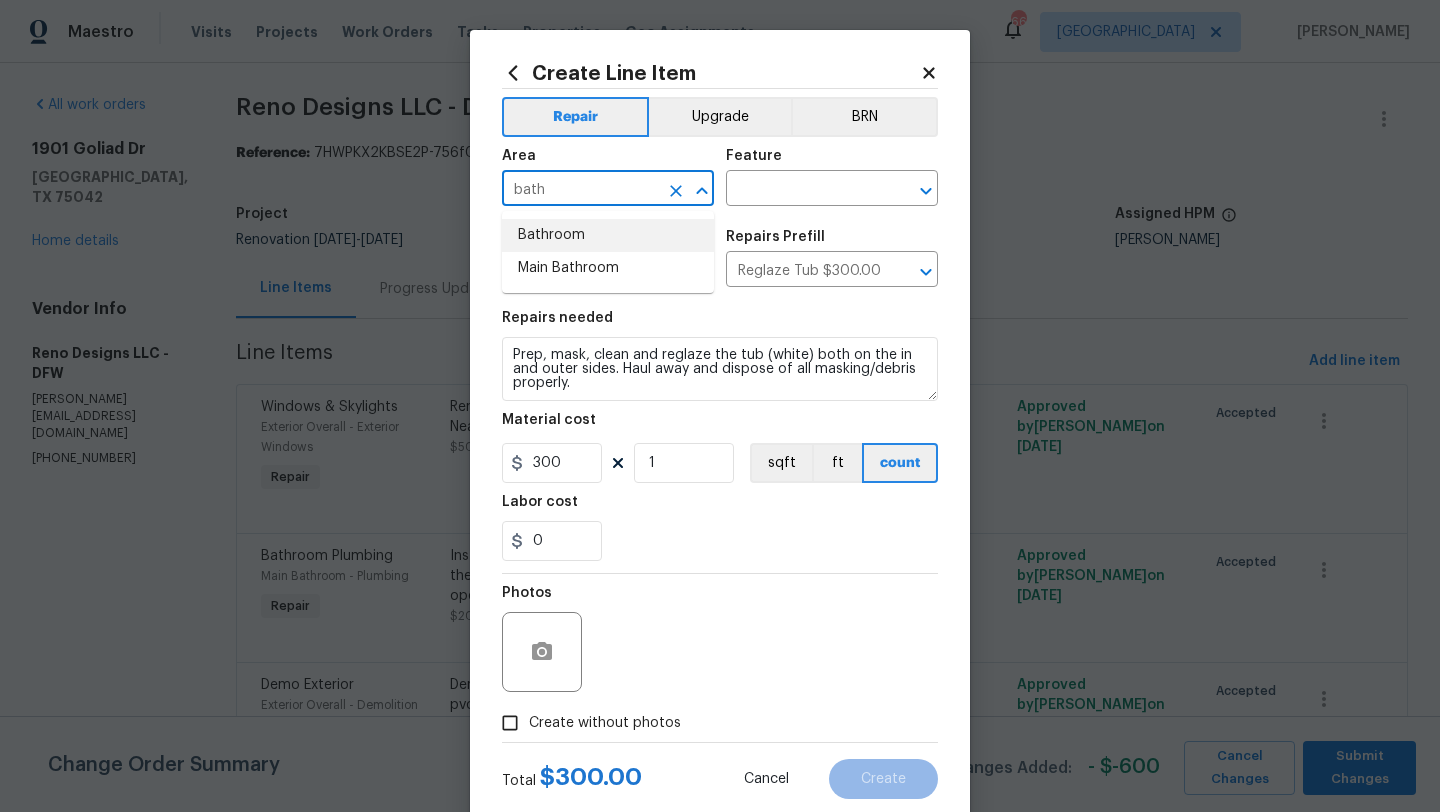 click on "Bathroom" at bounding box center (608, 235) 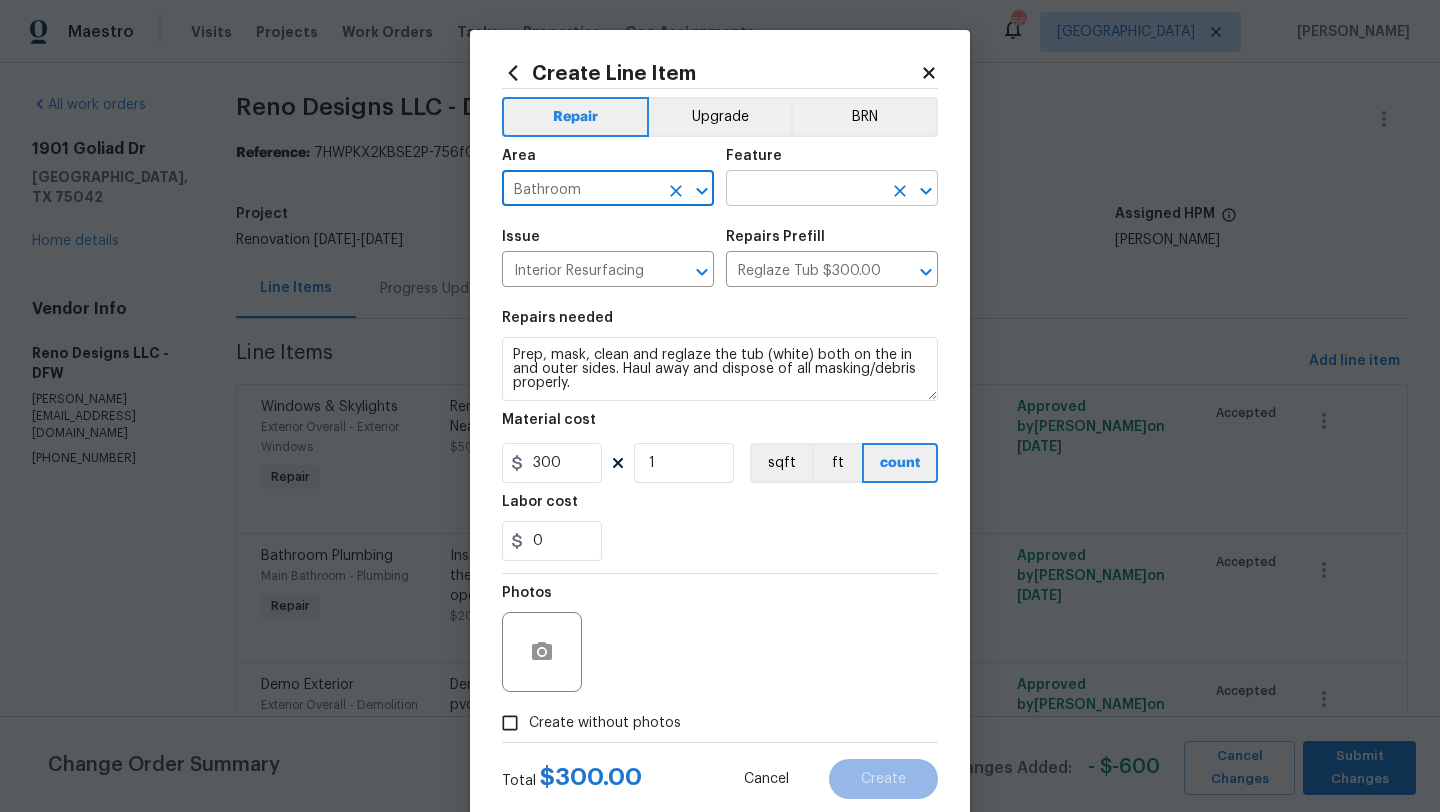 type on "Bathroom" 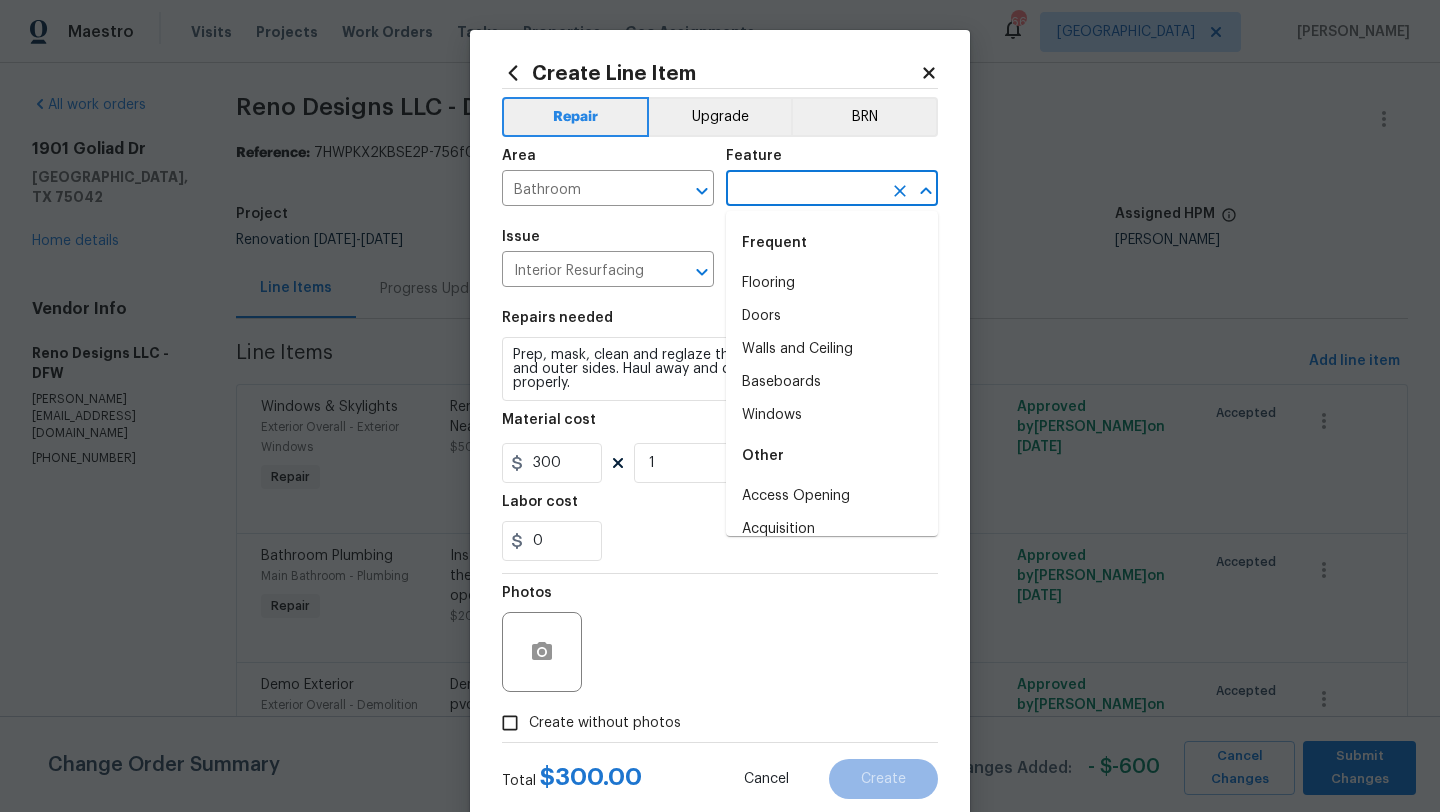 click at bounding box center (804, 190) 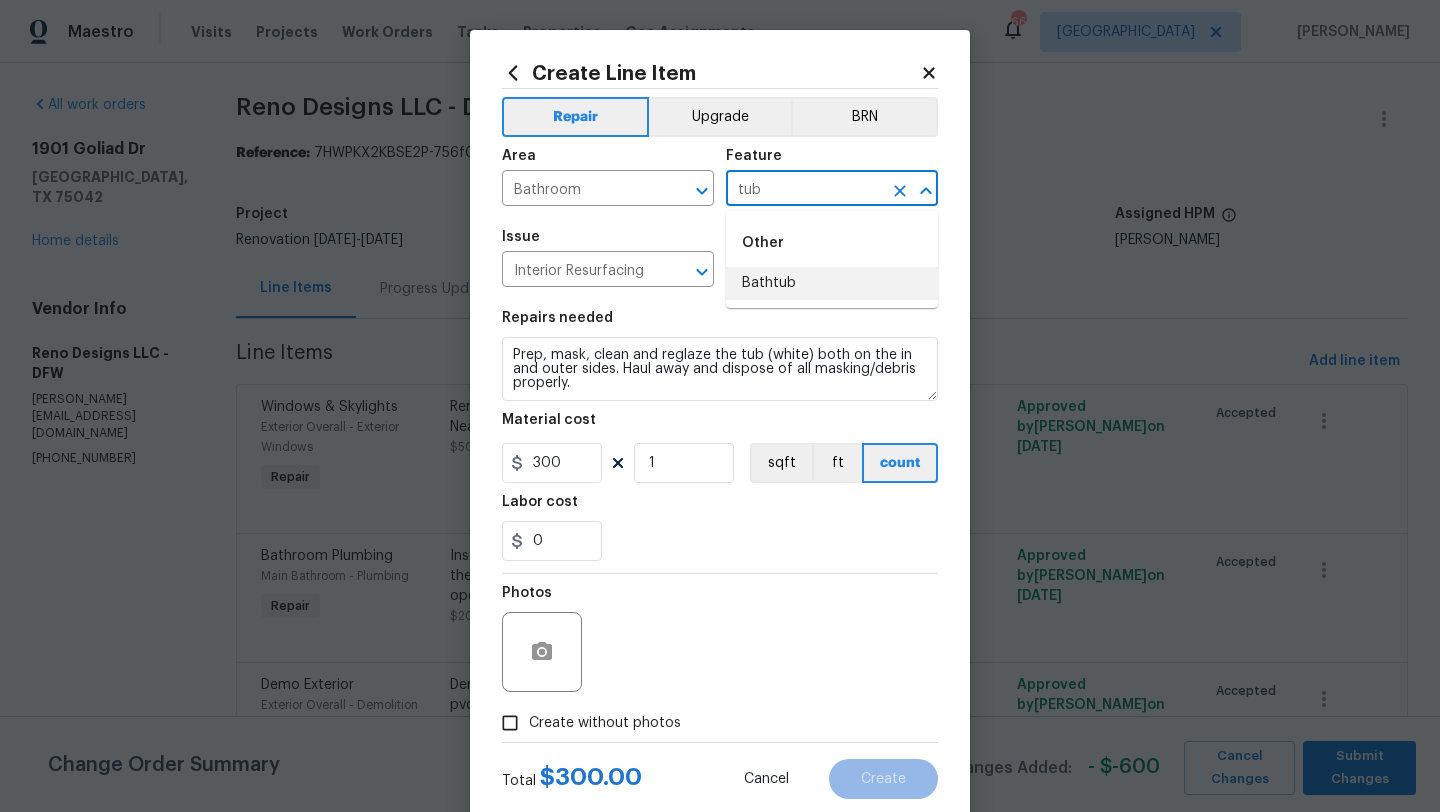 click on "Bathtub" at bounding box center [832, 283] 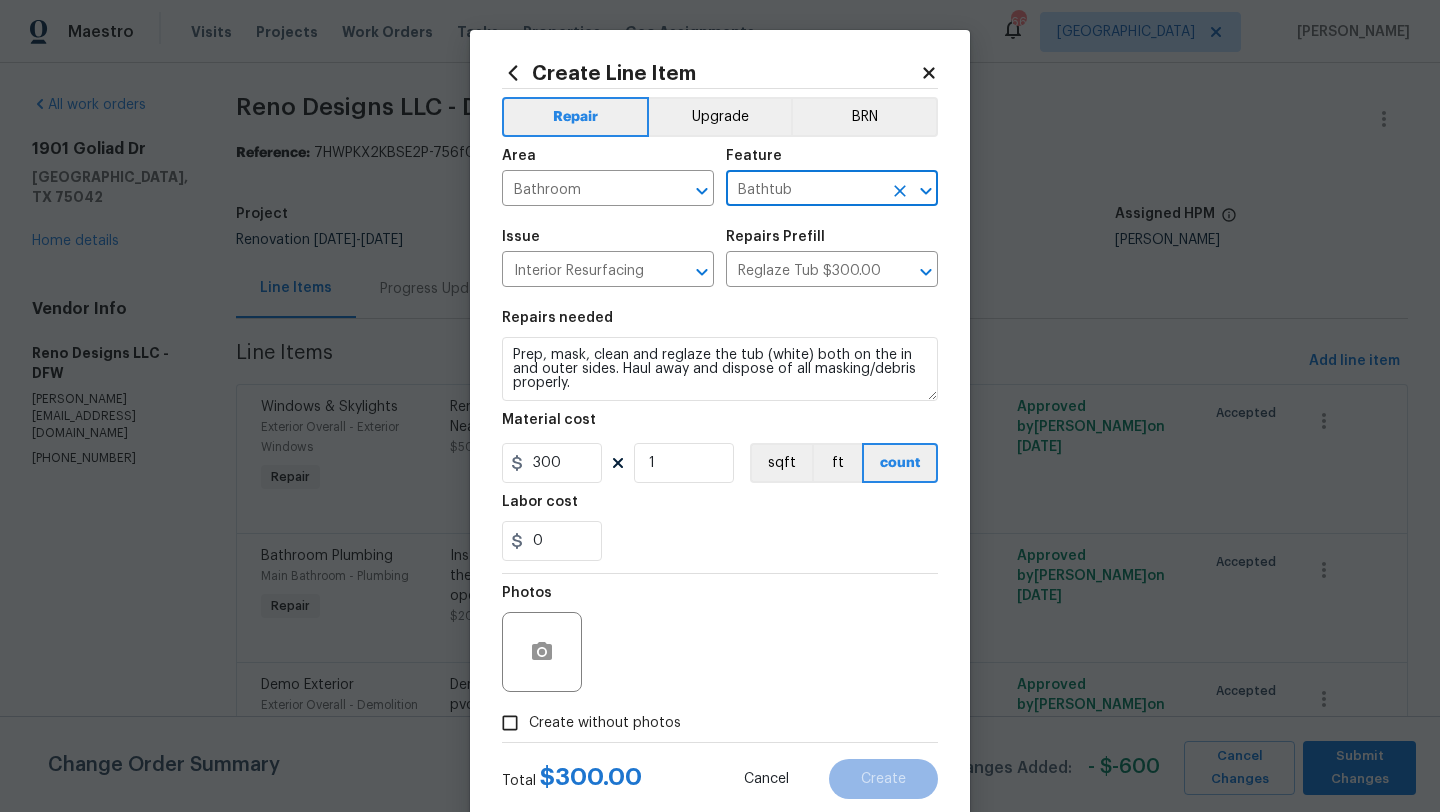 type on "Bathtub" 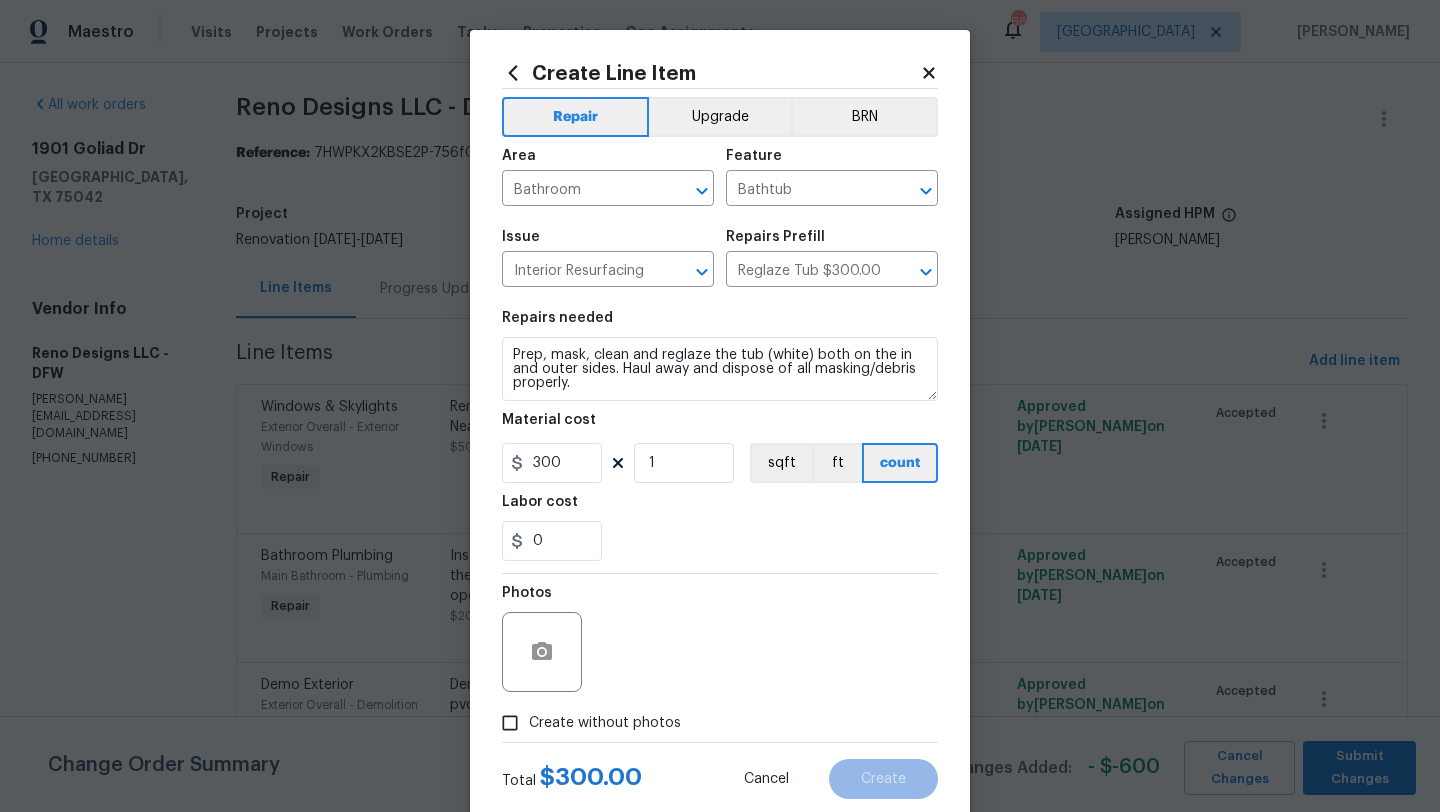 click on "Create without photos" at bounding box center [605, 723] 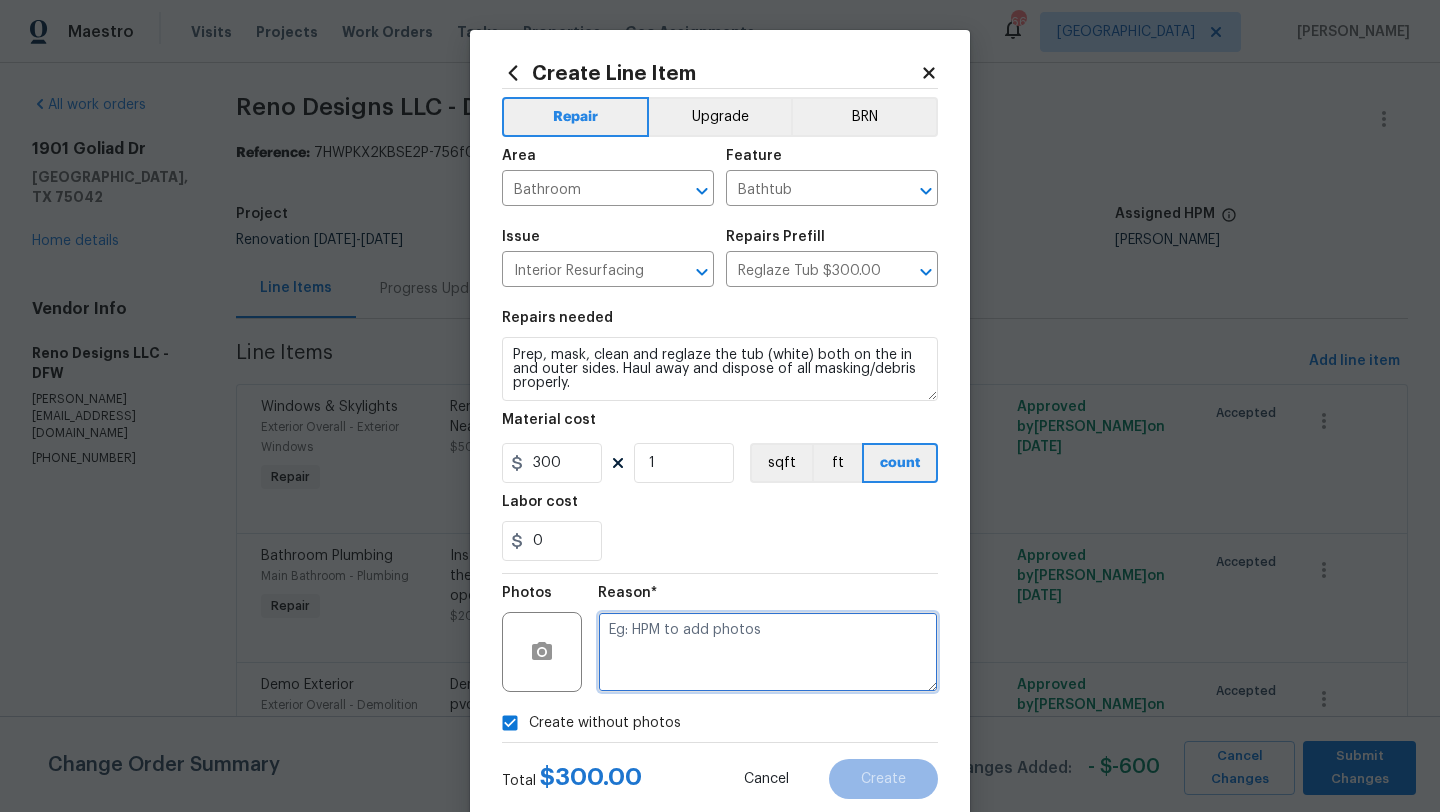 click at bounding box center [768, 652] 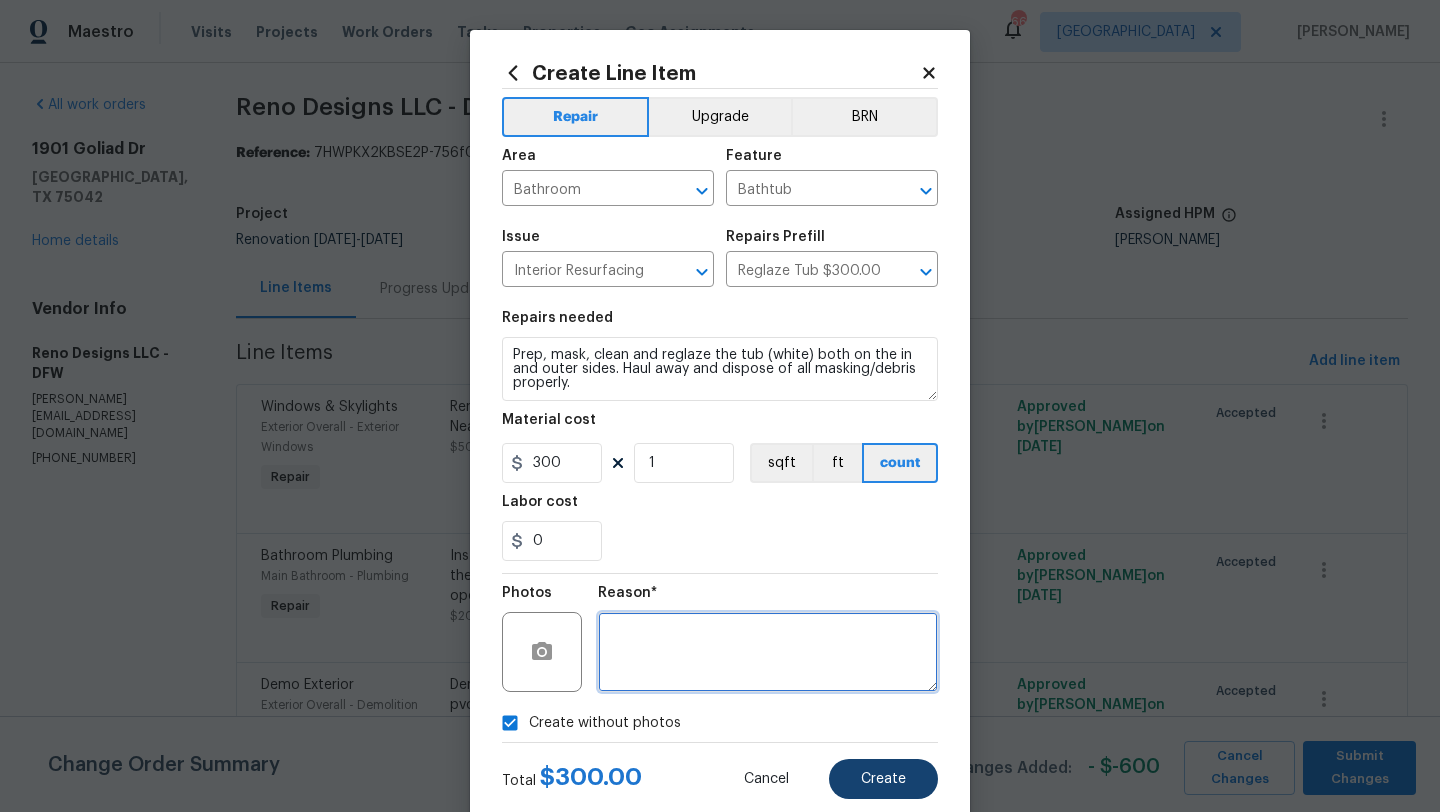 type 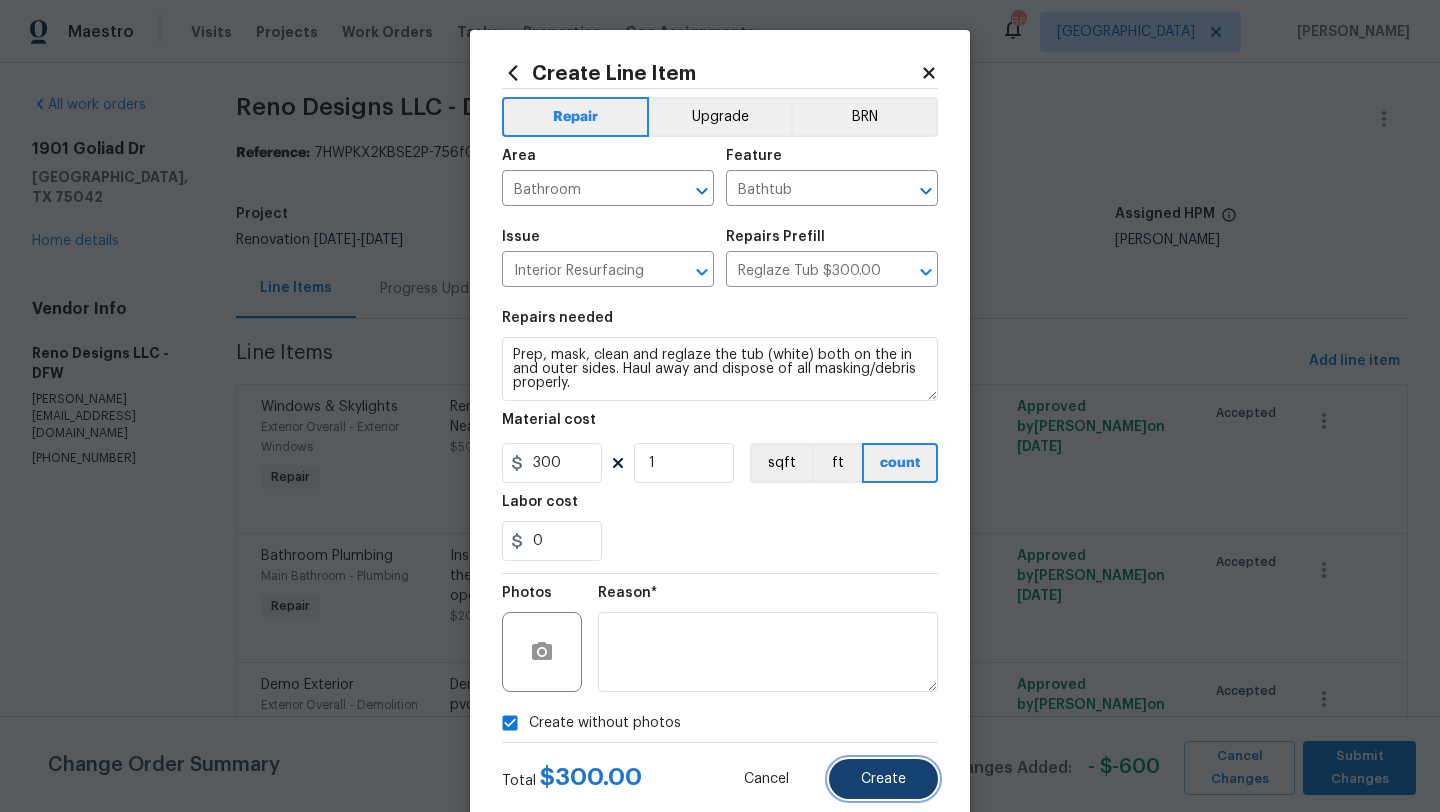 click on "Create" at bounding box center [883, 779] 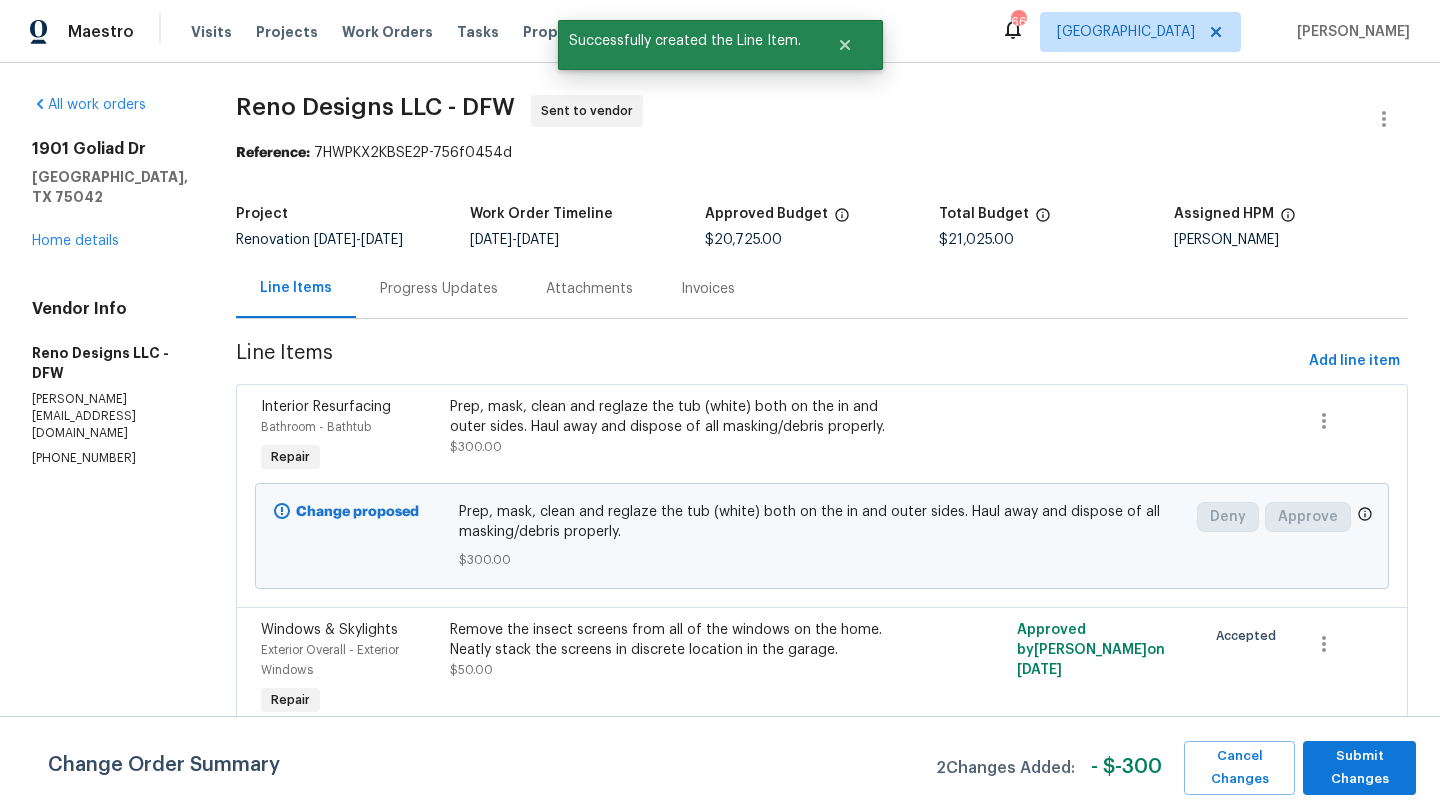 scroll, scrollTop: 17, scrollLeft: 0, axis: vertical 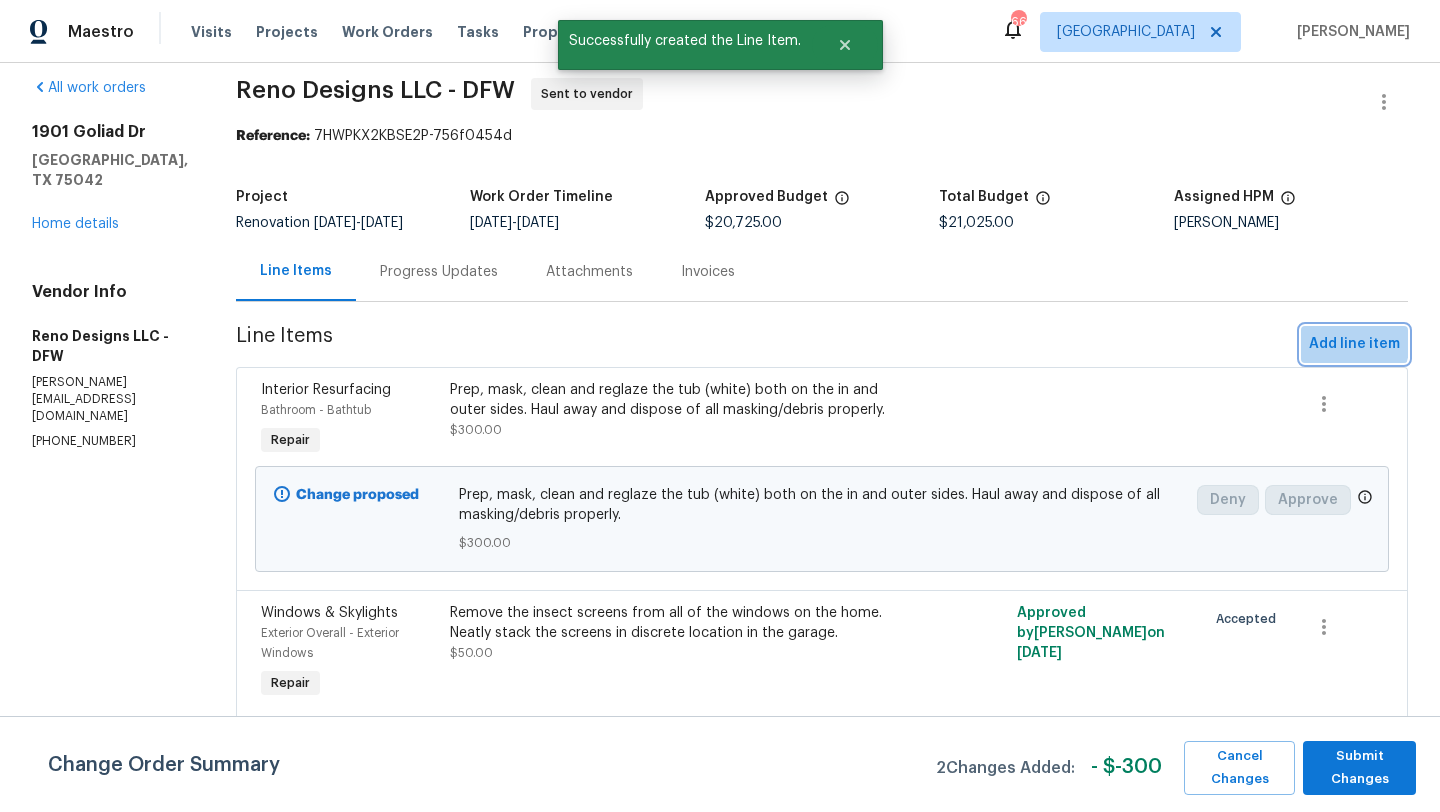 click on "Add line item" at bounding box center (1354, 344) 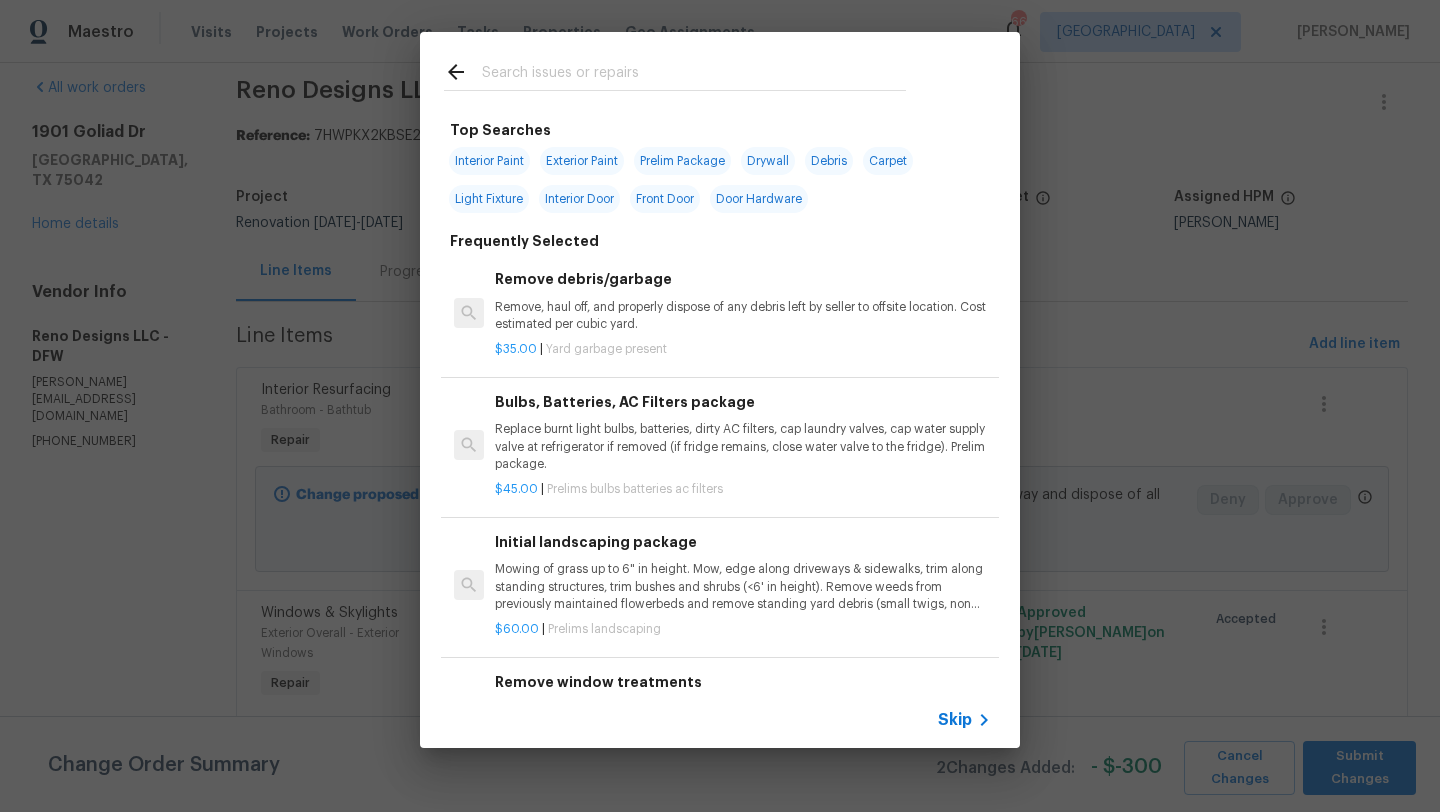 click at bounding box center (694, 75) 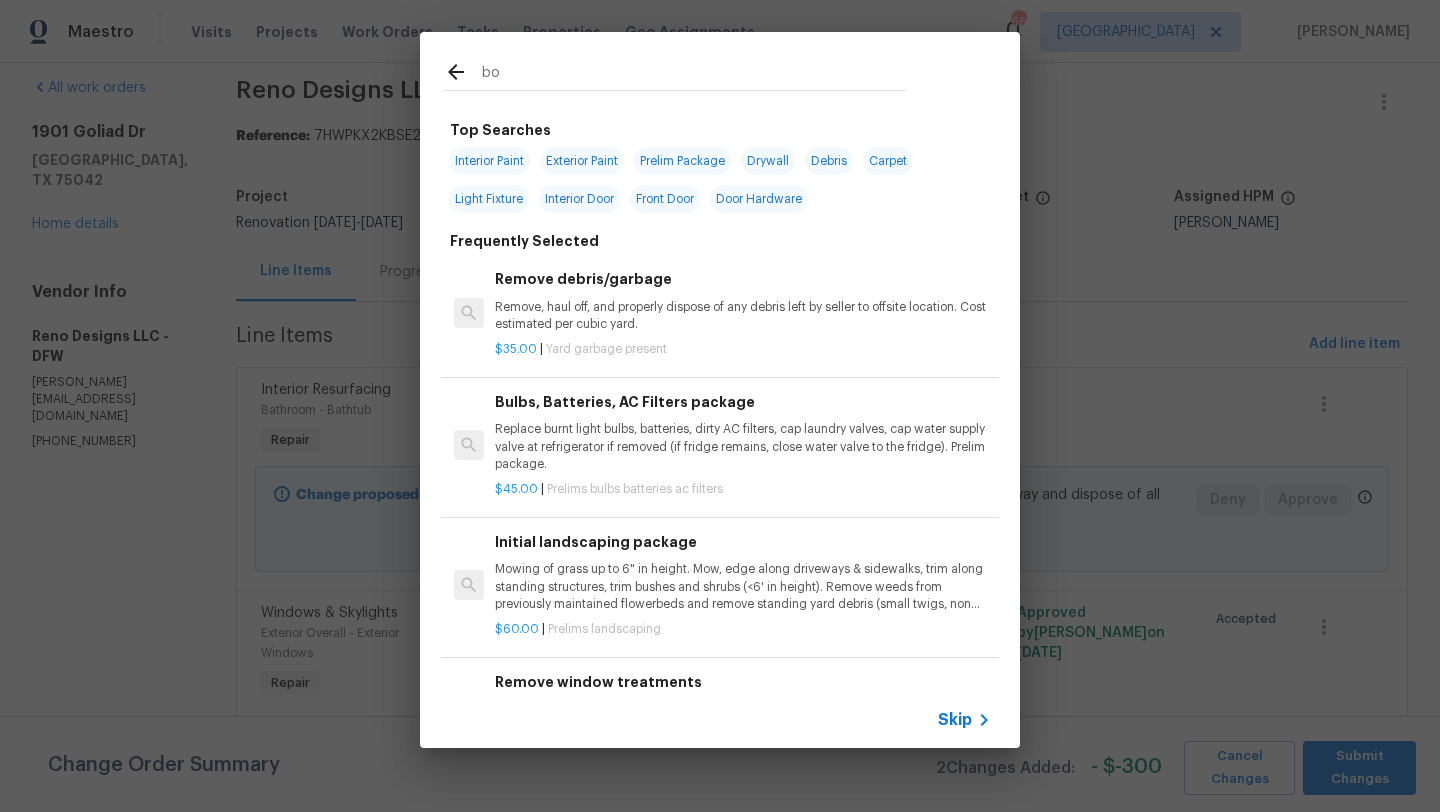type on "b" 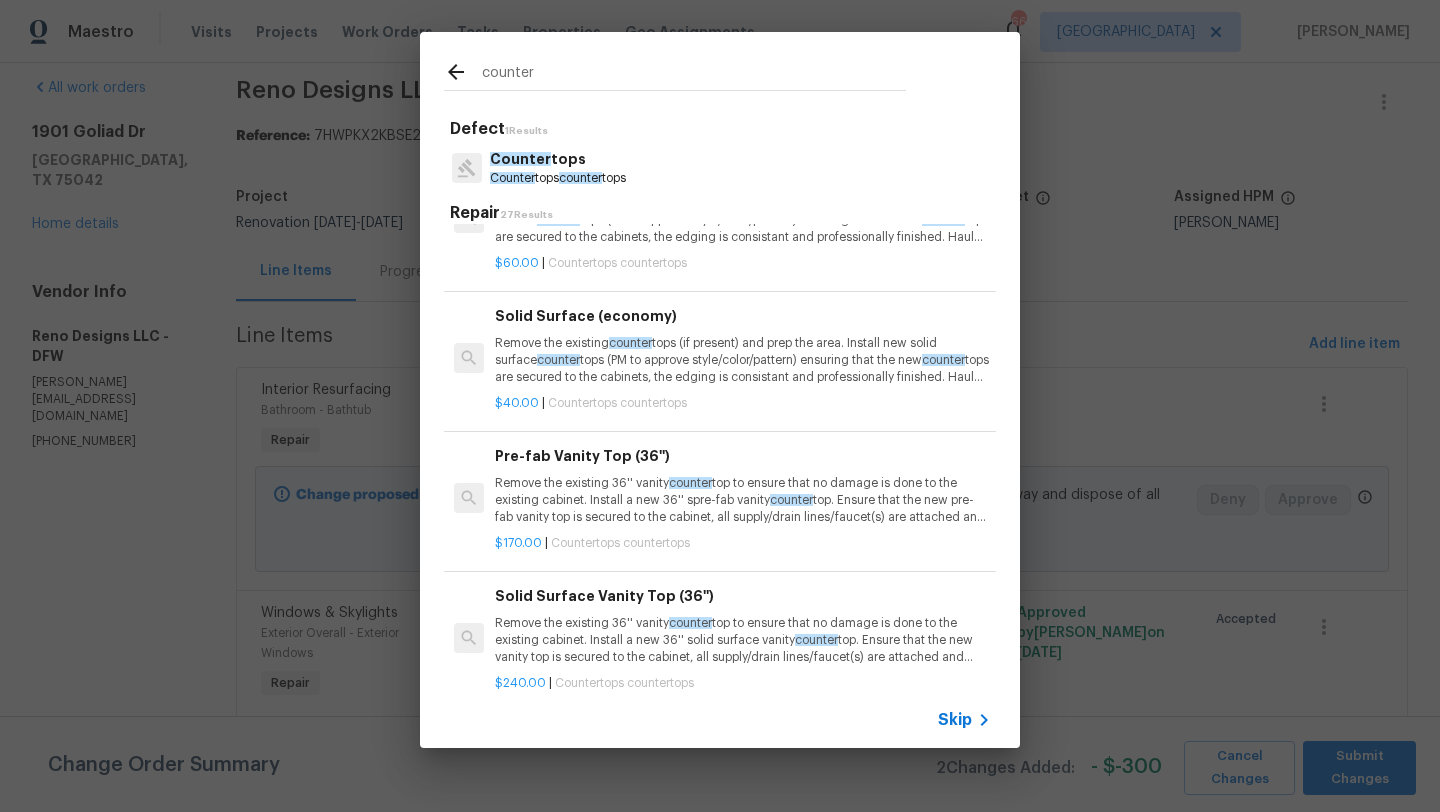 scroll, scrollTop: 852, scrollLeft: 0, axis: vertical 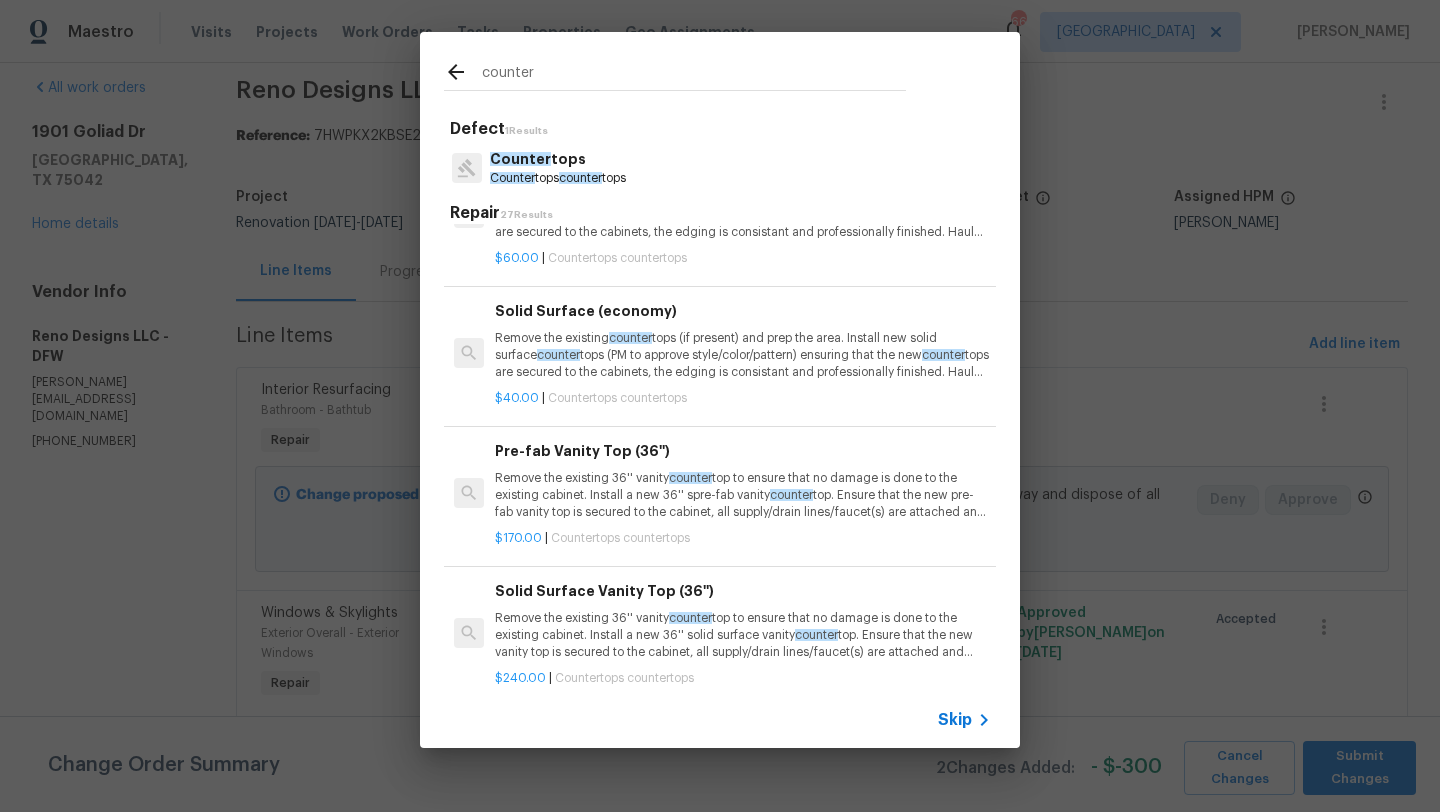 type on "counter" 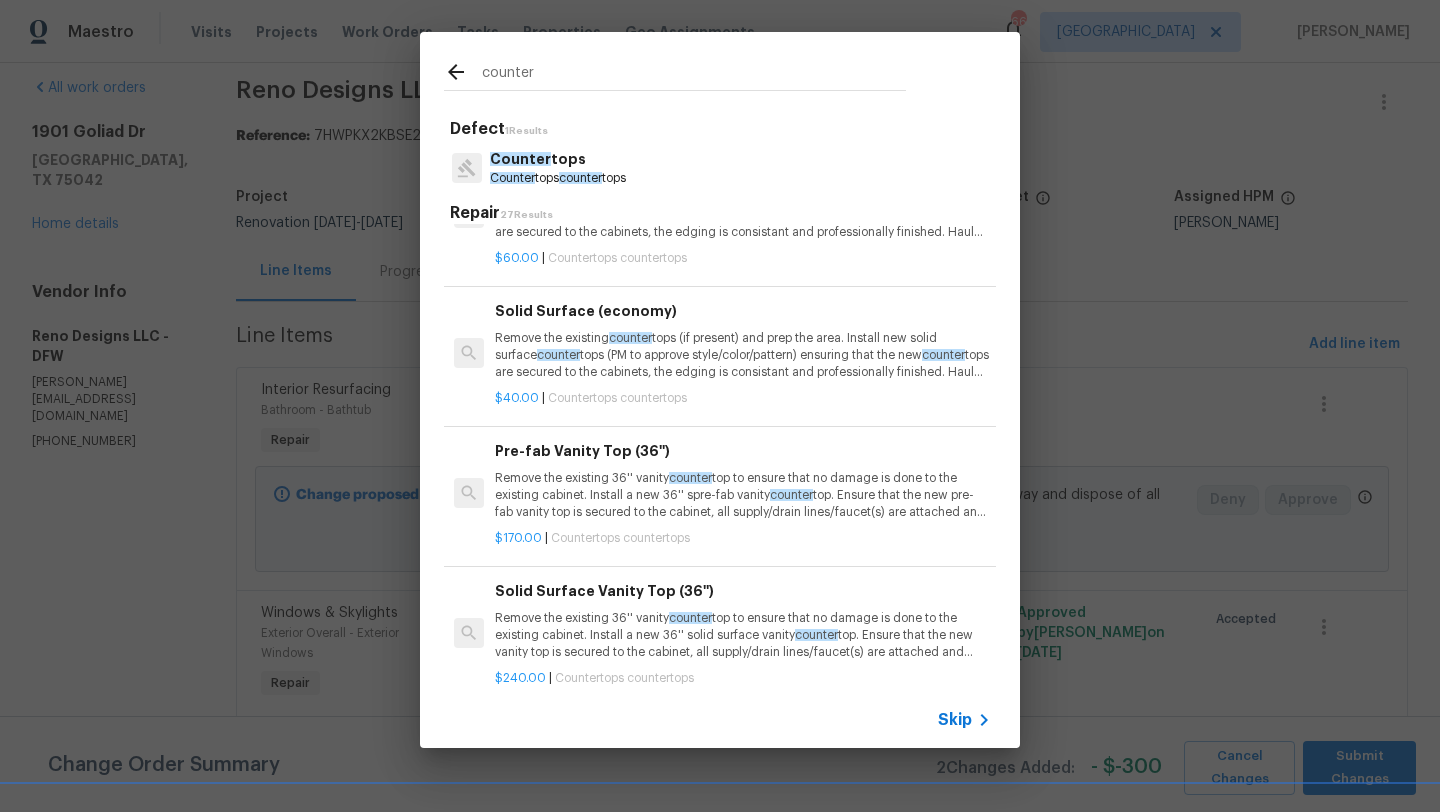 click on "Remove the existing  counter tops (if present) and prep the area. Install new solid surface  counter tops (PM to approve style/color/pattern) ensuring that the new  counter tops are secured to the cabinets, the edging is consistant and professionally finished. Haul away and dispose of all debris properly. (ECONOMY)" at bounding box center (743, 355) 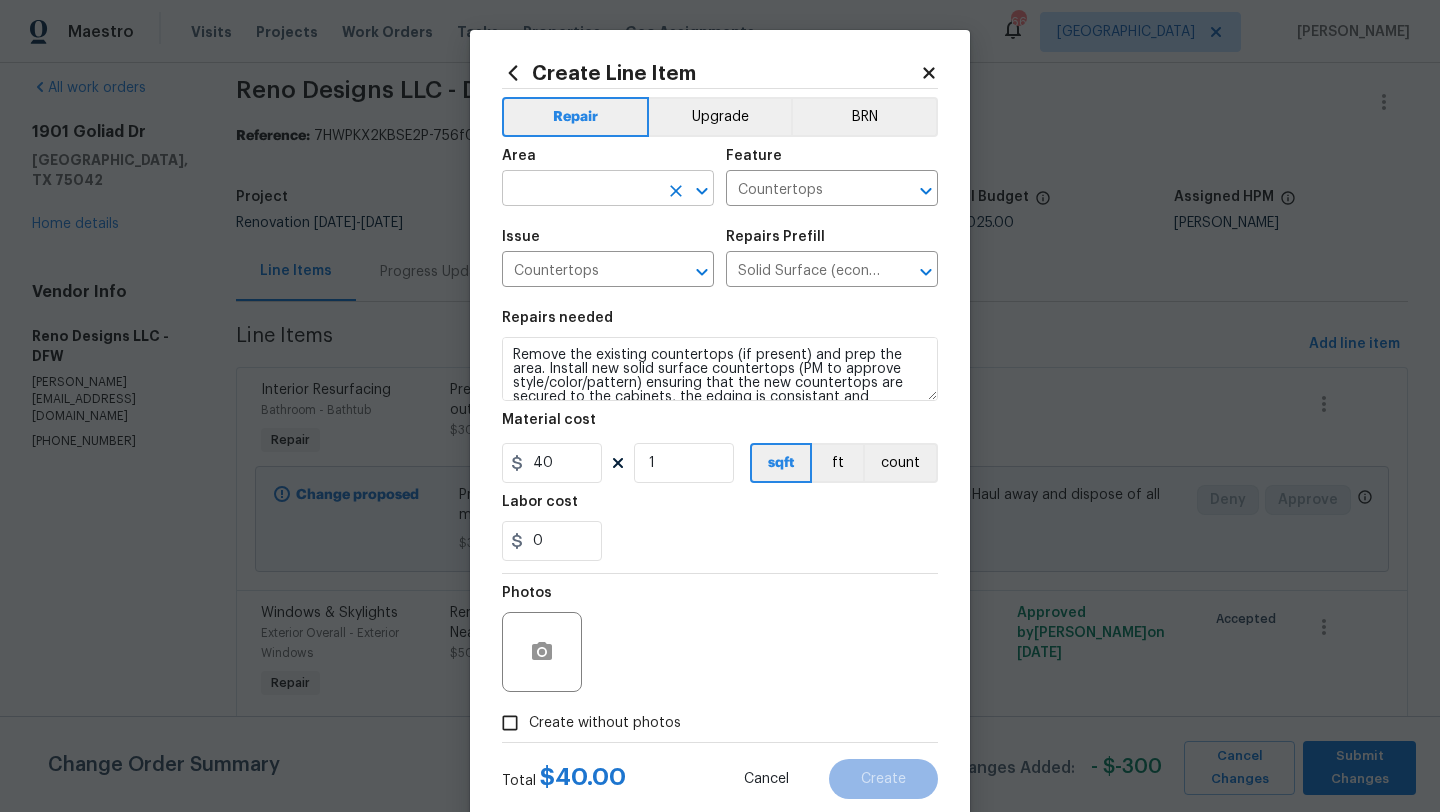 click at bounding box center (580, 190) 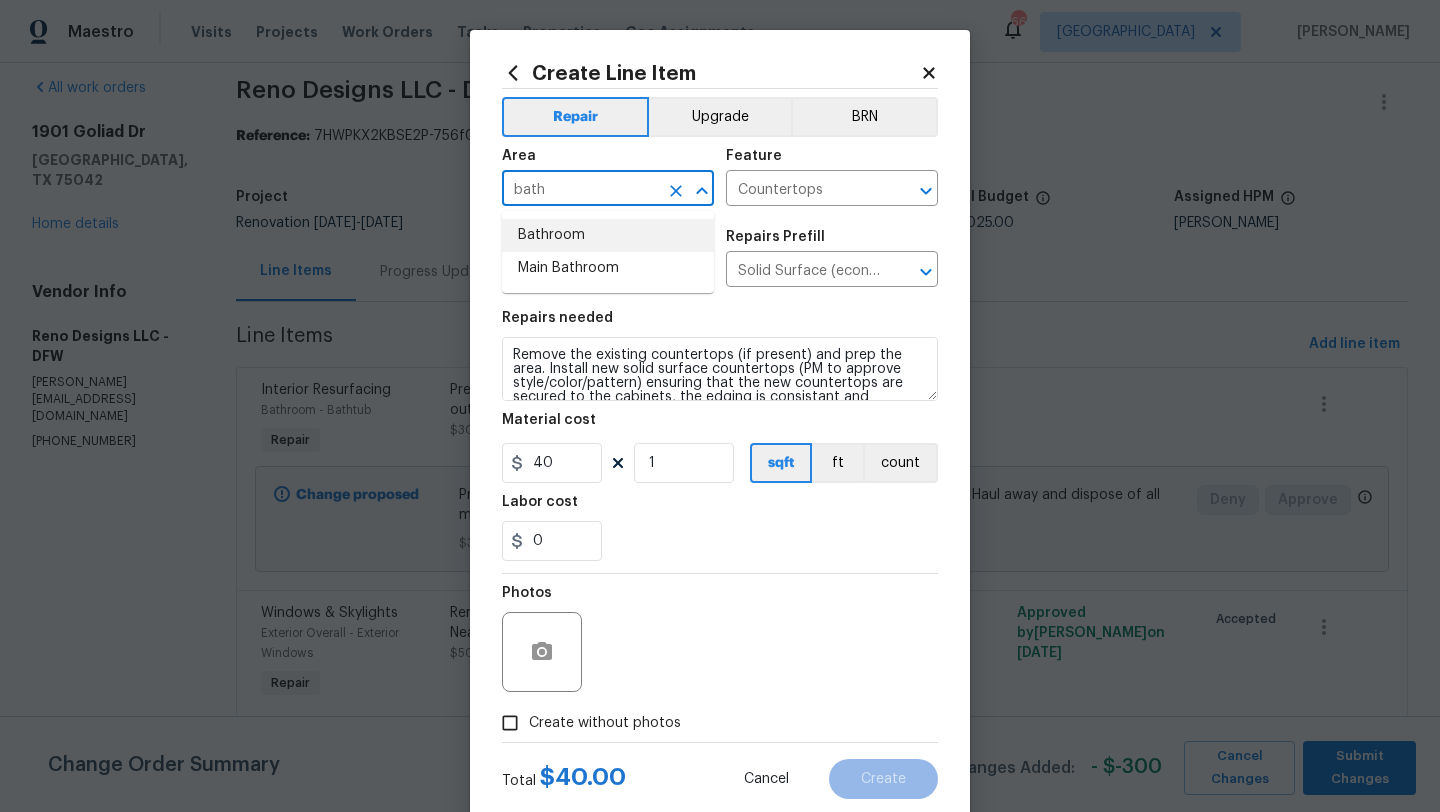 click on "Bathroom" at bounding box center [608, 235] 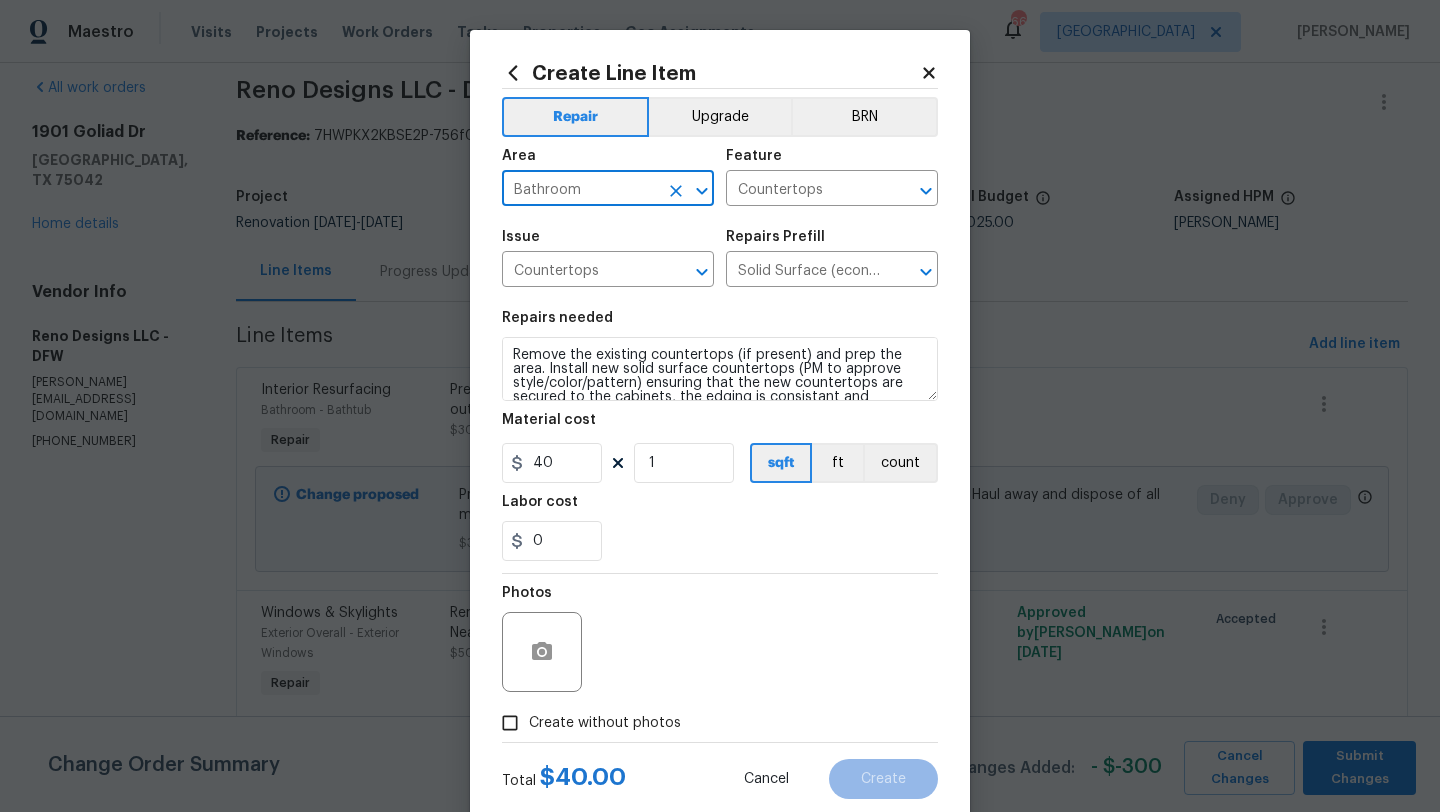 scroll, scrollTop: 42, scrollLeft: 0, axis: vertical 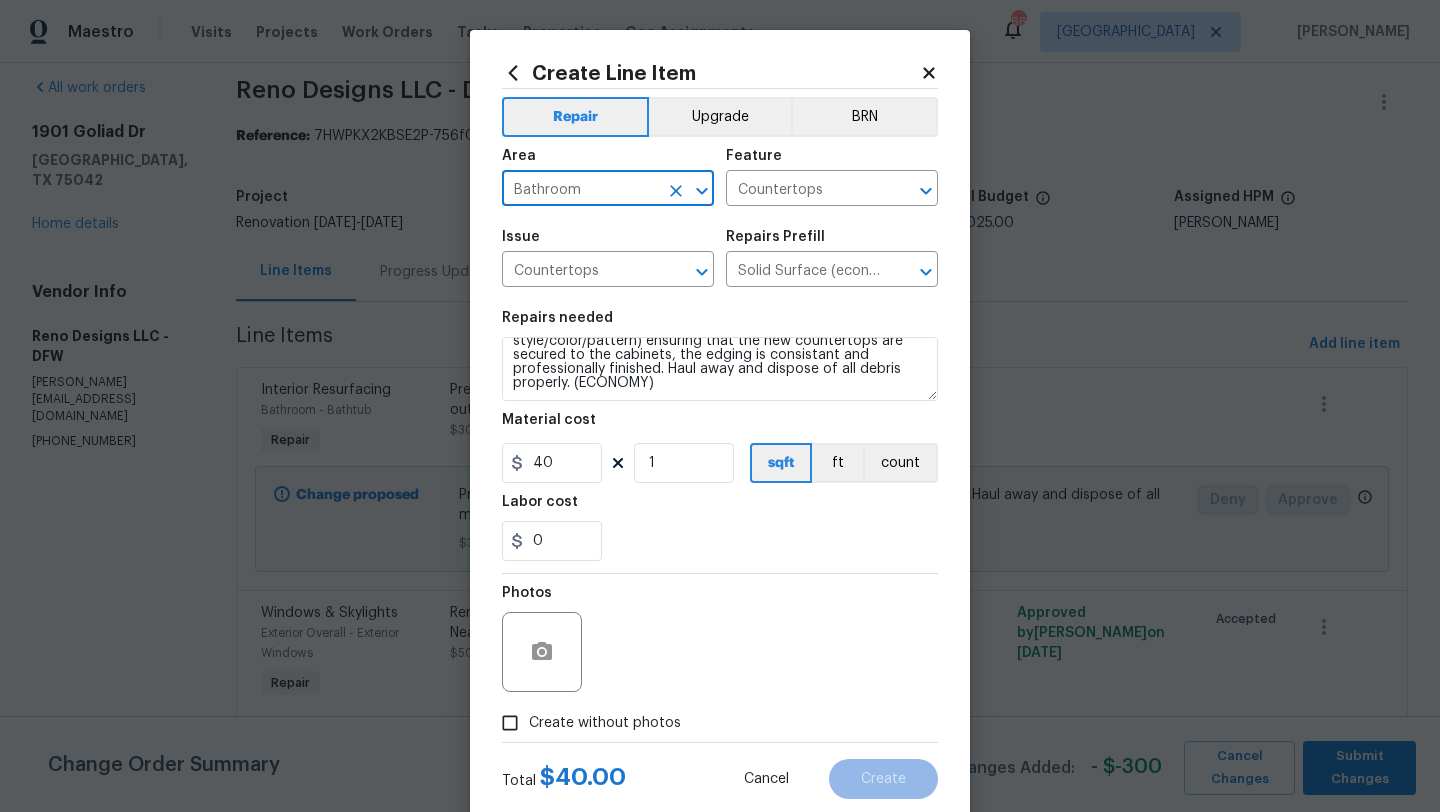 type on "Bathroom" 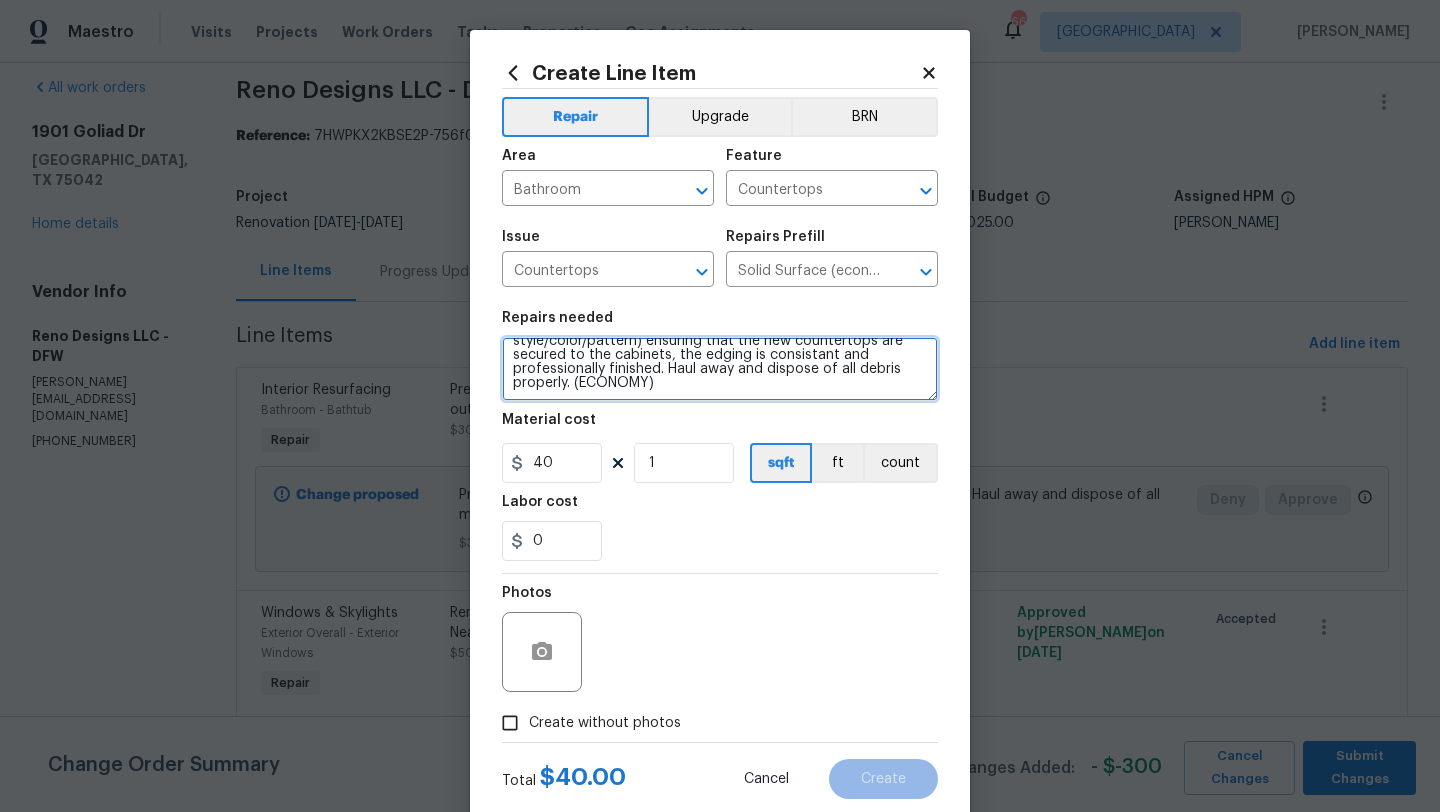 scroll, scrollTop: 0, scrollLeft: 0, axis: both 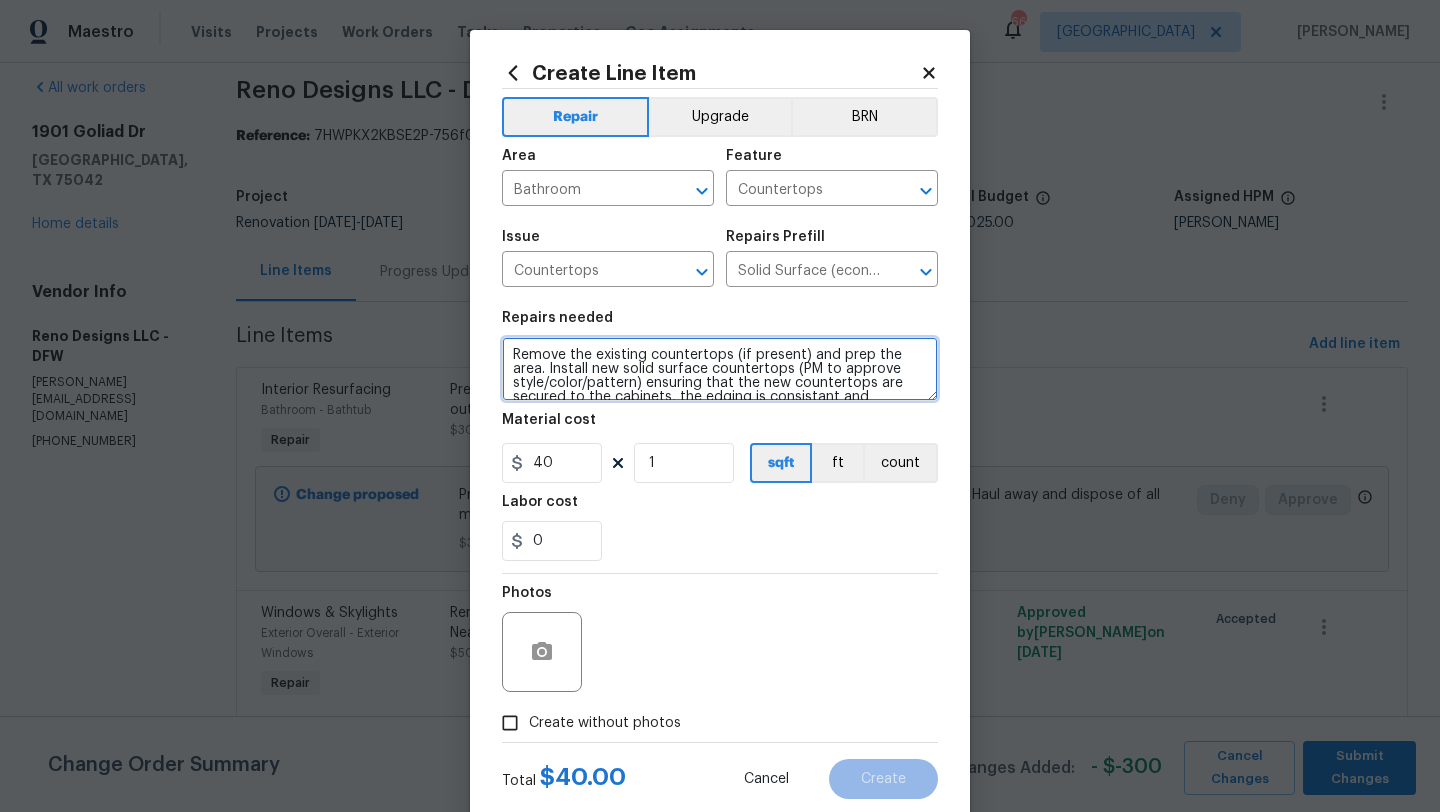 drag, startPoint x: 667, startPoint y: 388, endPoint x: 495, endPoint y: 315, distance: 186.8502 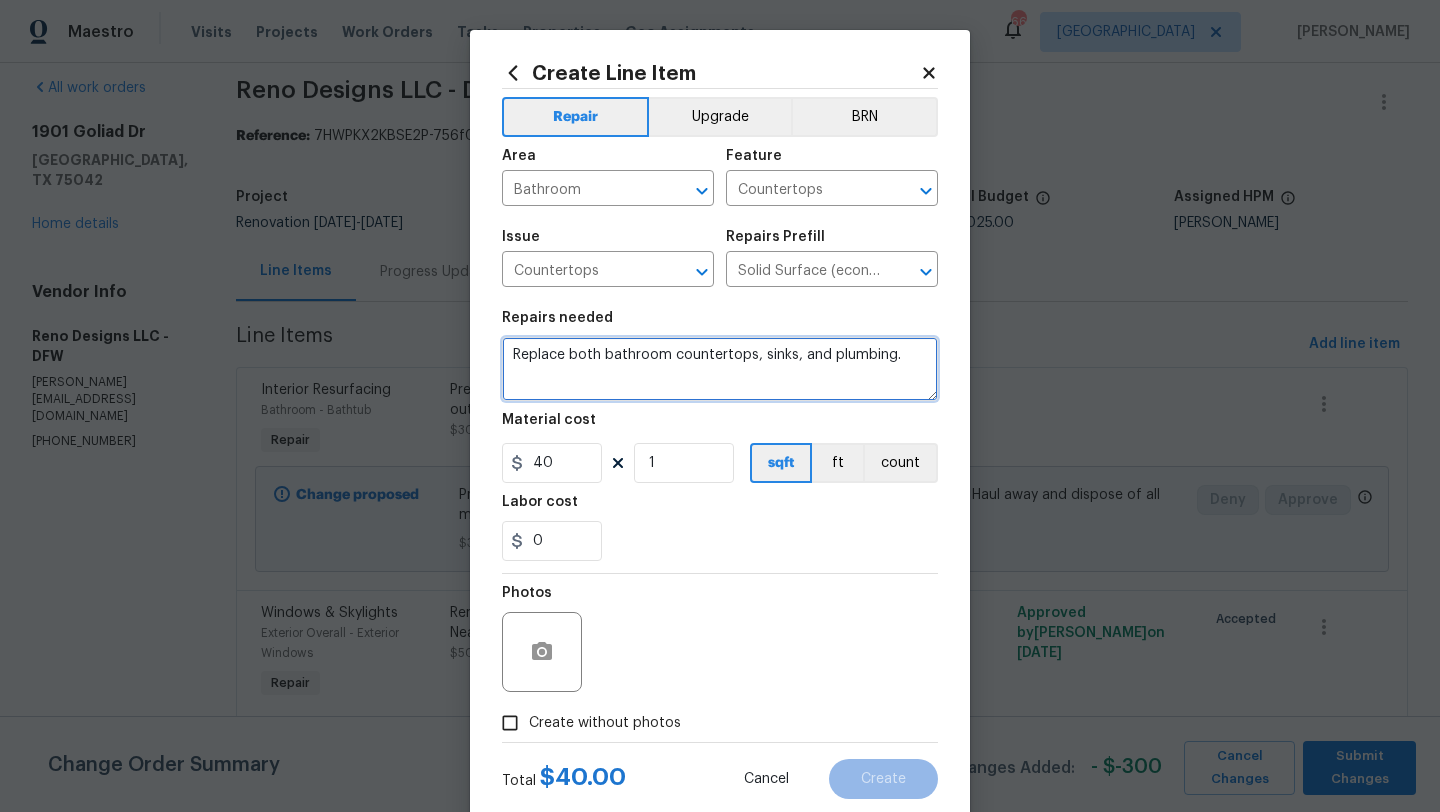 type on "Replace both bathroom countertops, sinks, and plumbing." 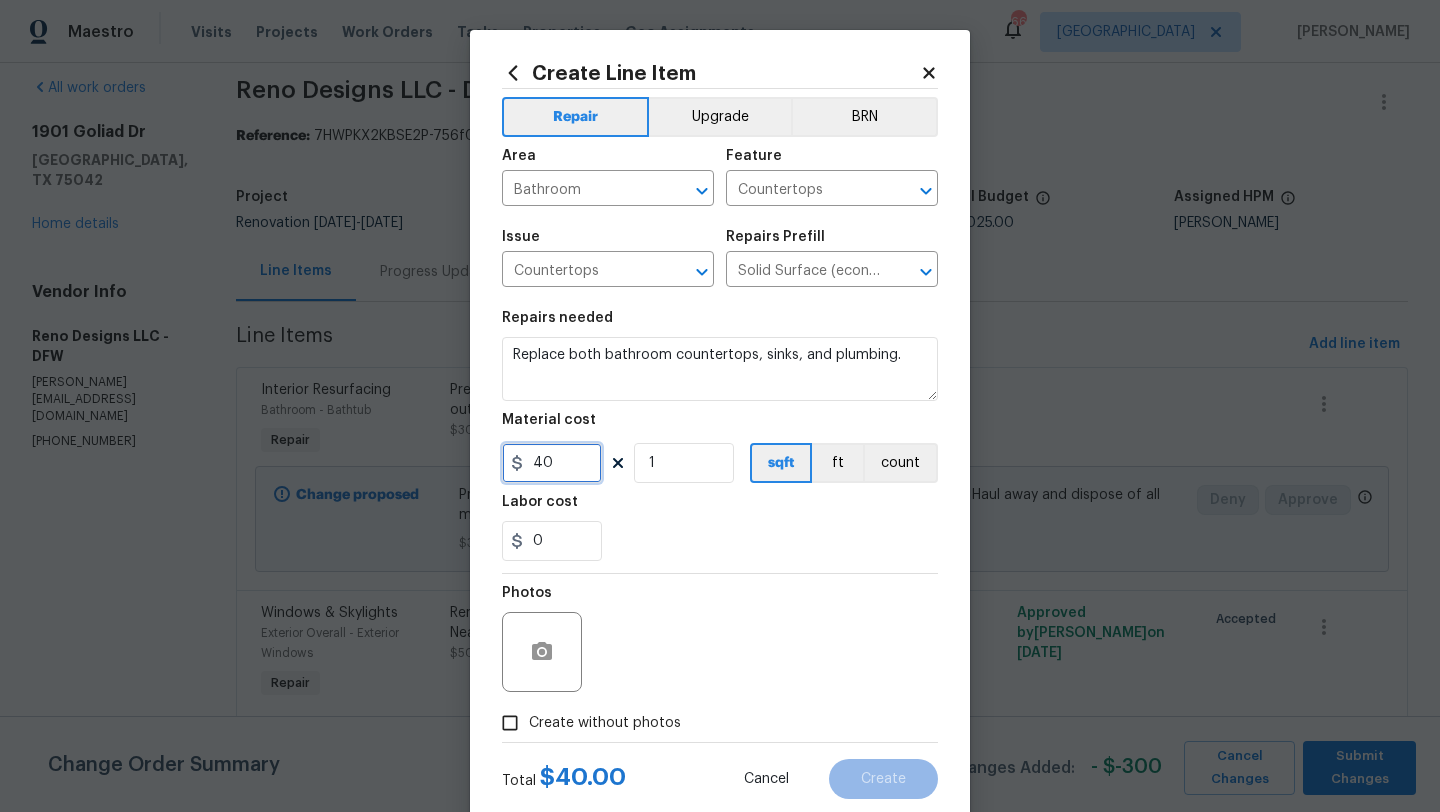 drag, startPoint x: 567, startPoint y: 463, endPoint x: 485, endPoint y: 463, distance: 82 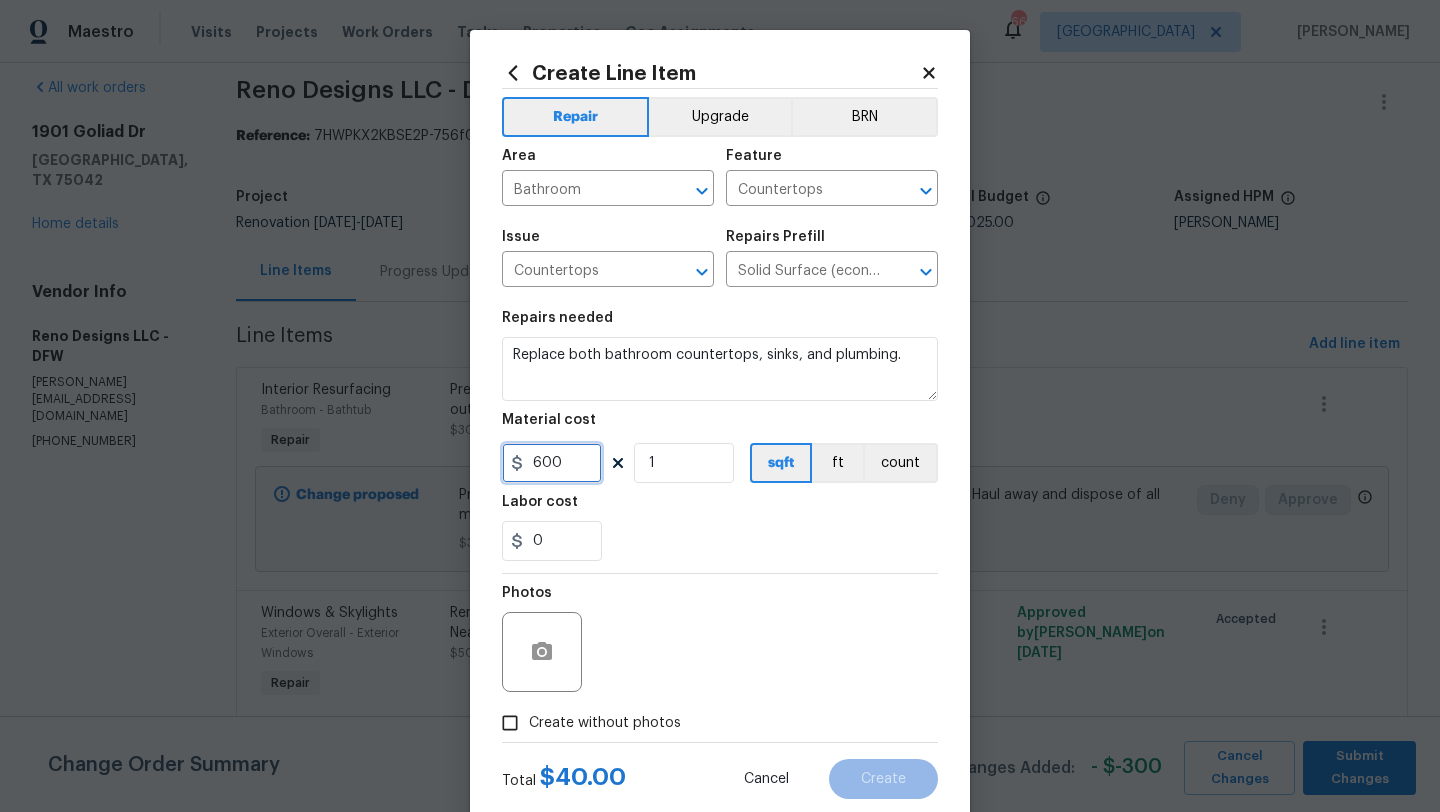 type on "600" 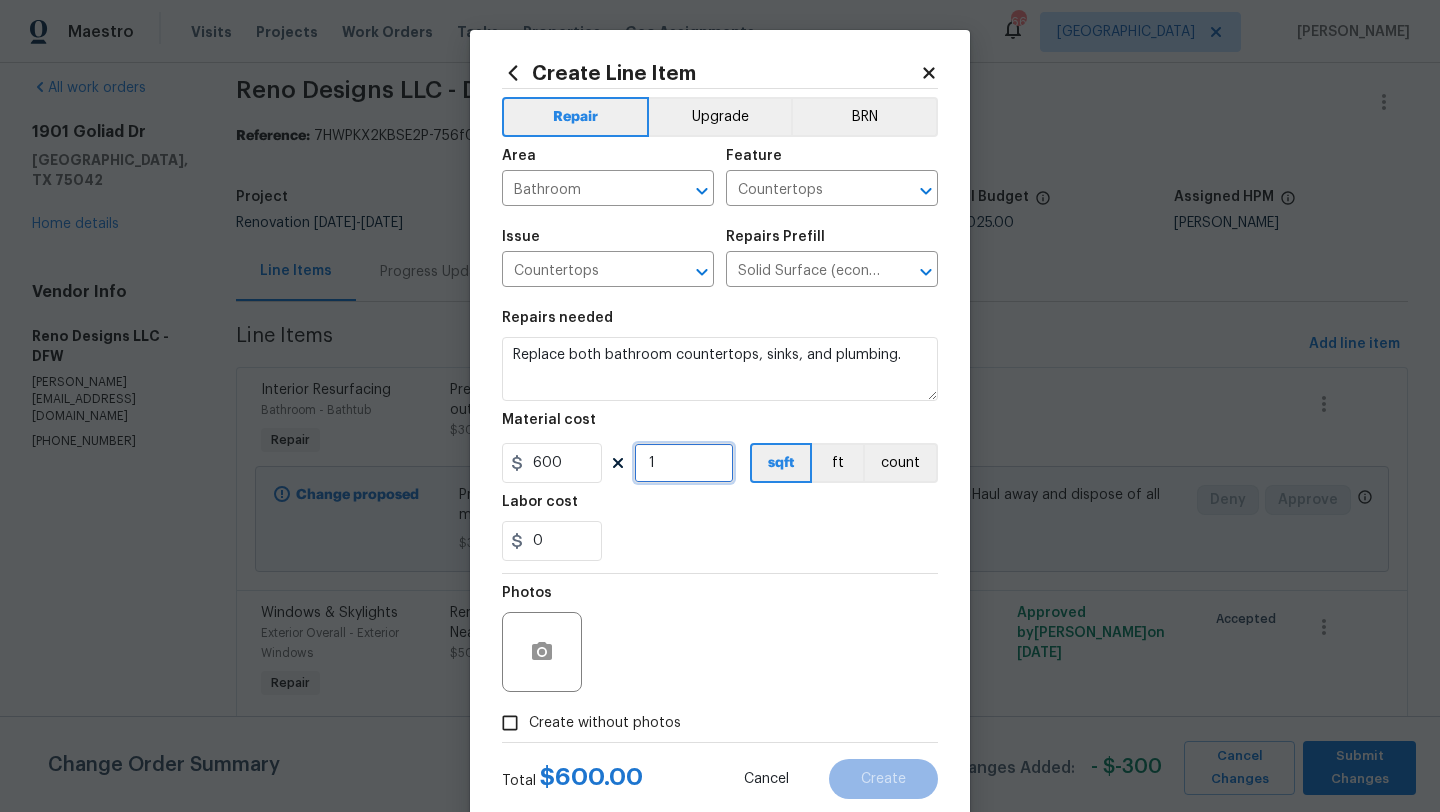 drag, startPoint x: 661, startPoint y: 462, endPoint x: 630, endPoint y: 462, distance: 31 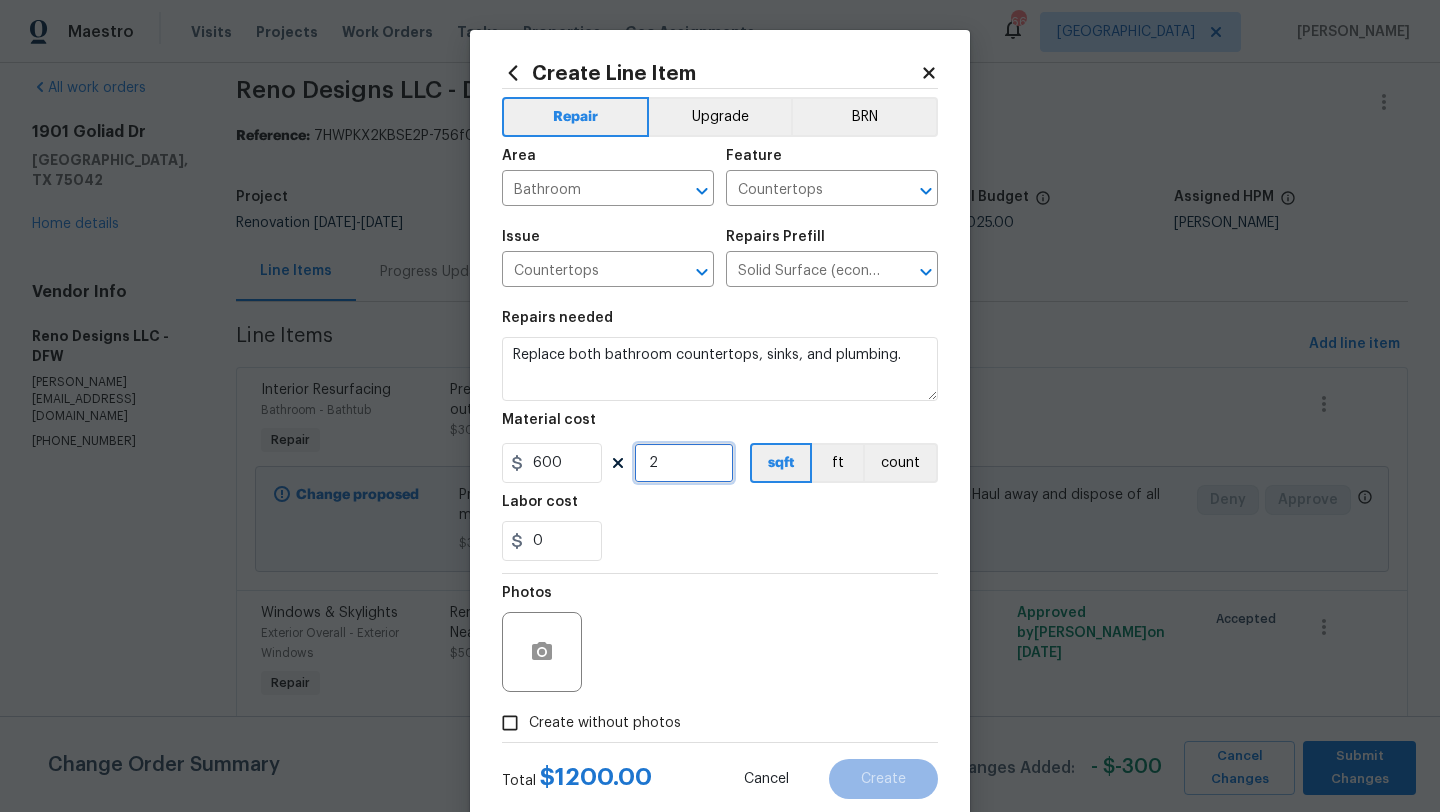 type on "2" 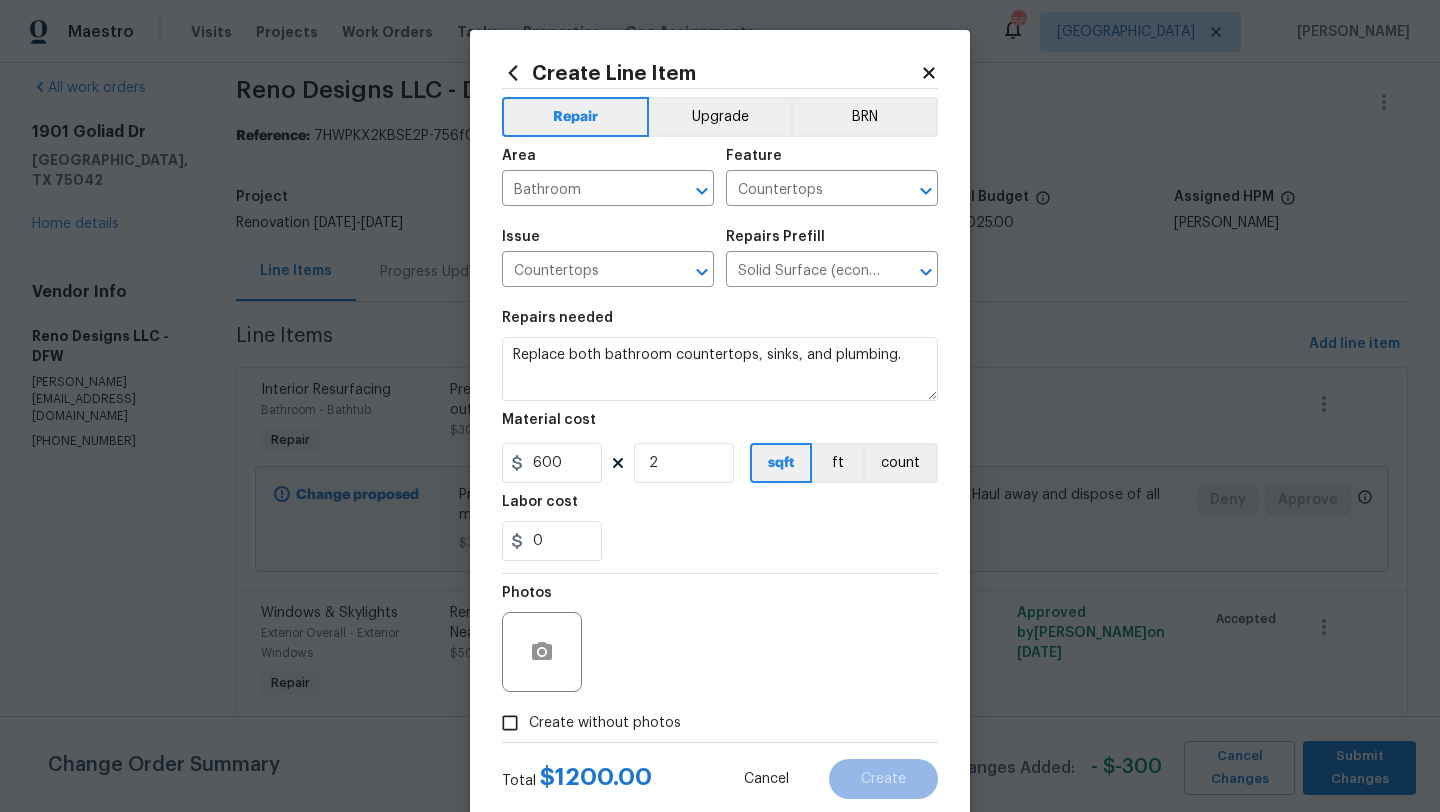 click on "Create without photos" at bounding box center (605, 723) 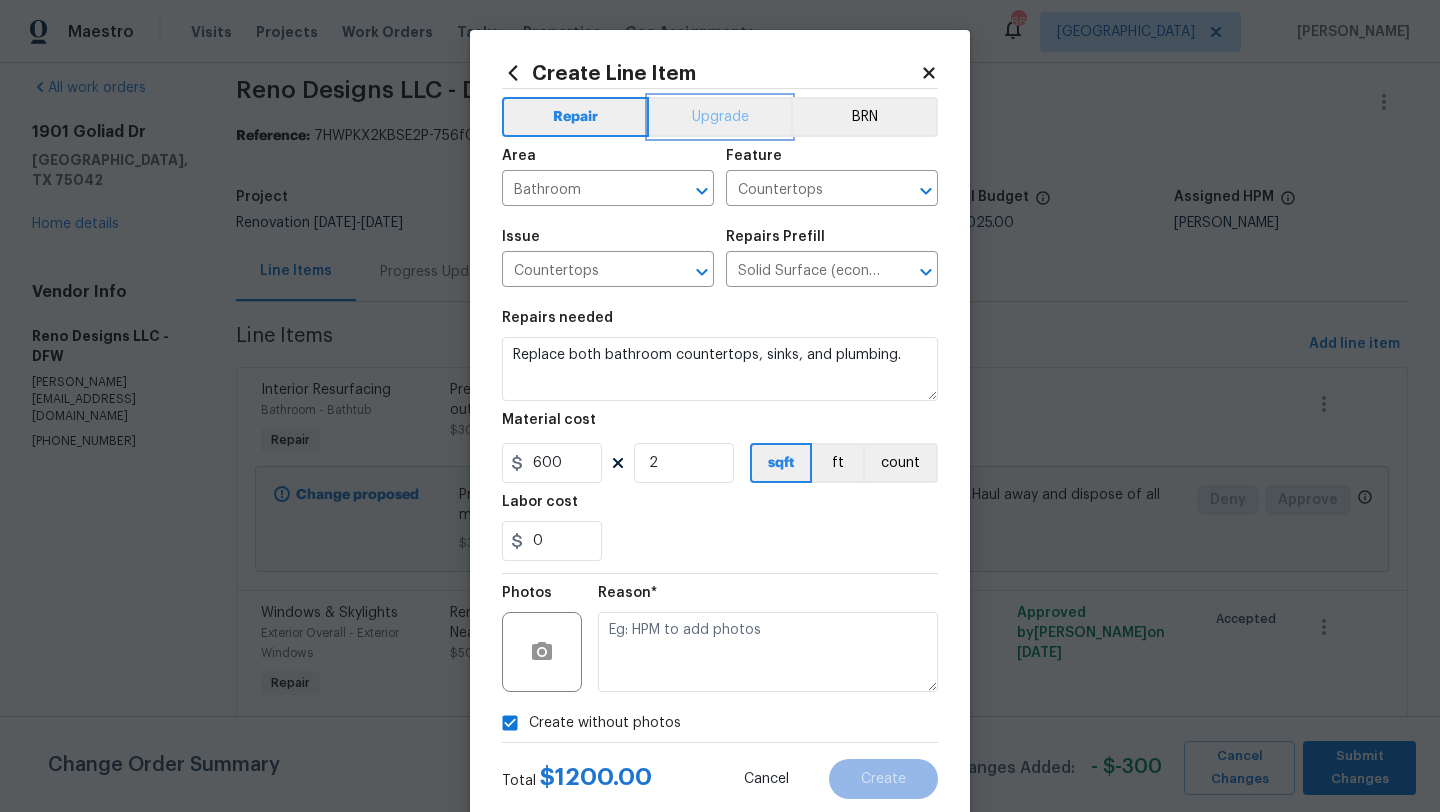 click on "Upgrade" at bounding box center [720, 117] 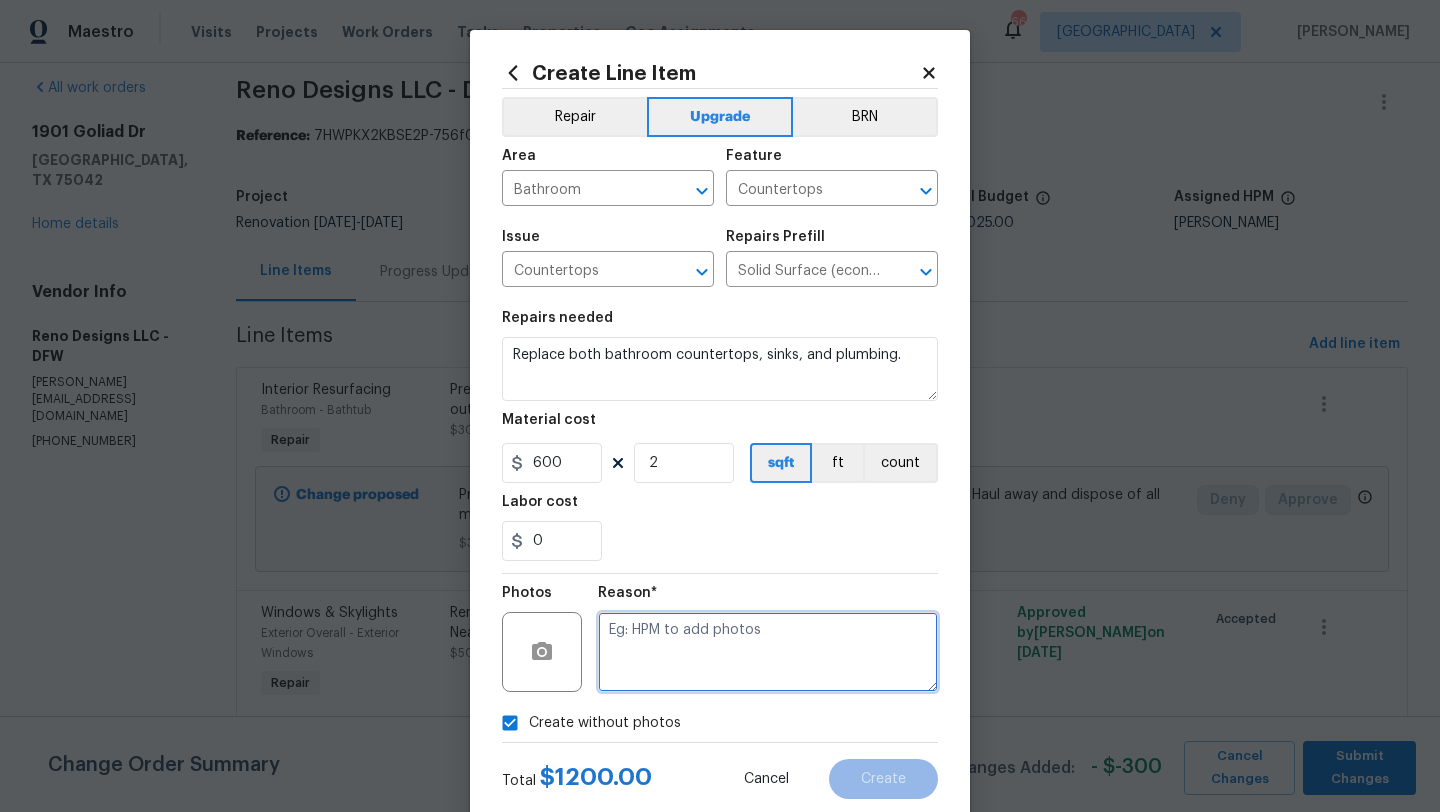 click at bounding box center [768, 652] 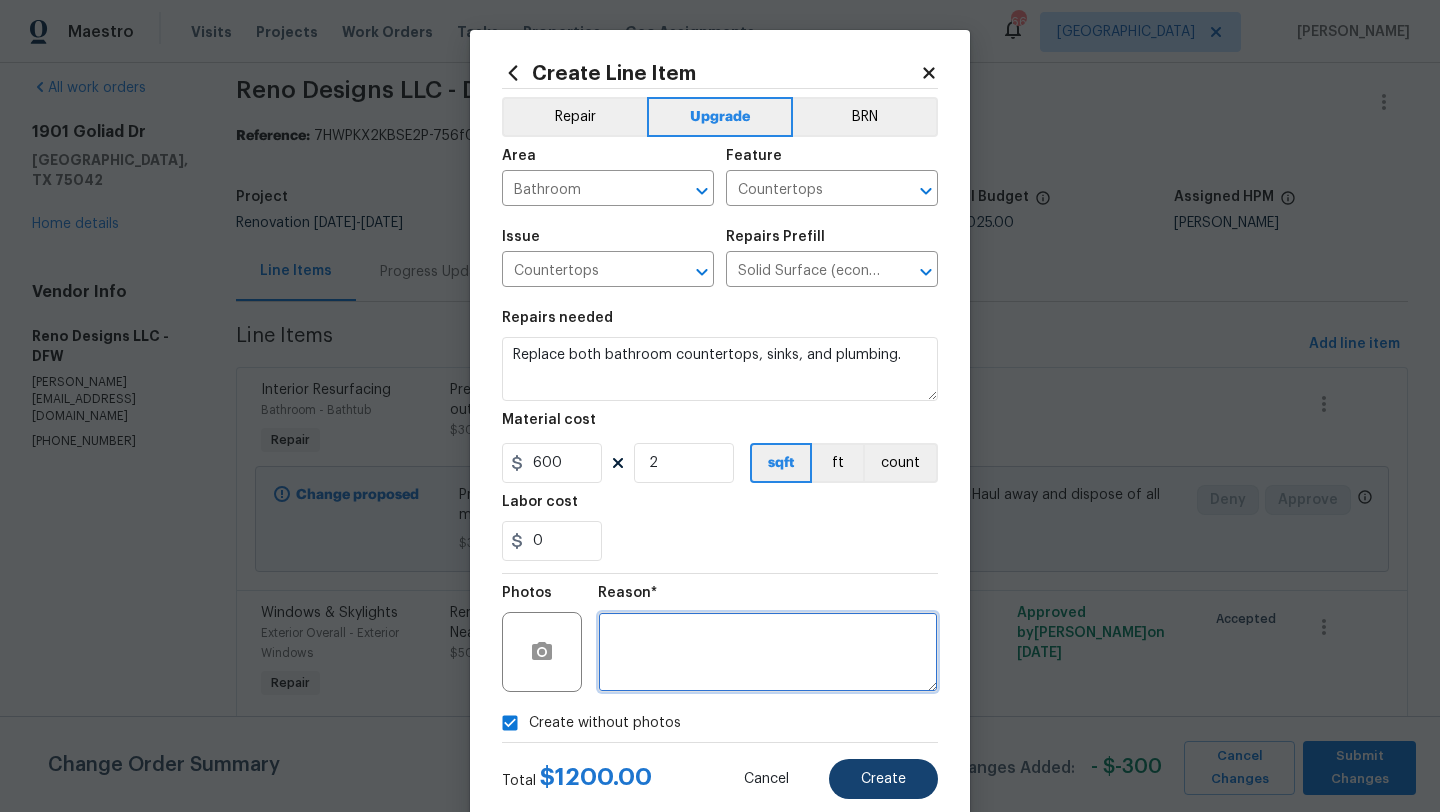 type 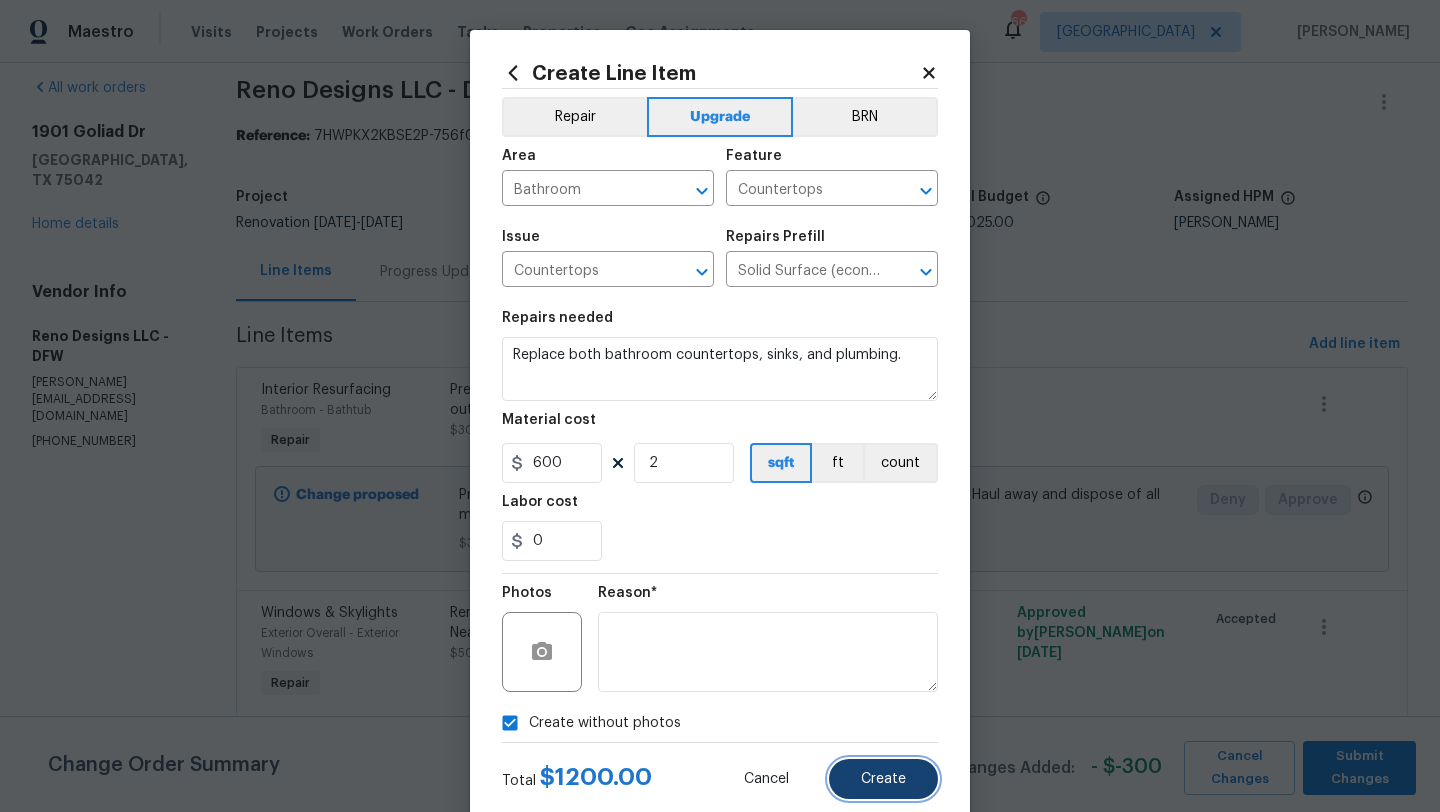 click on "Create" at bounding box center [883, 779] 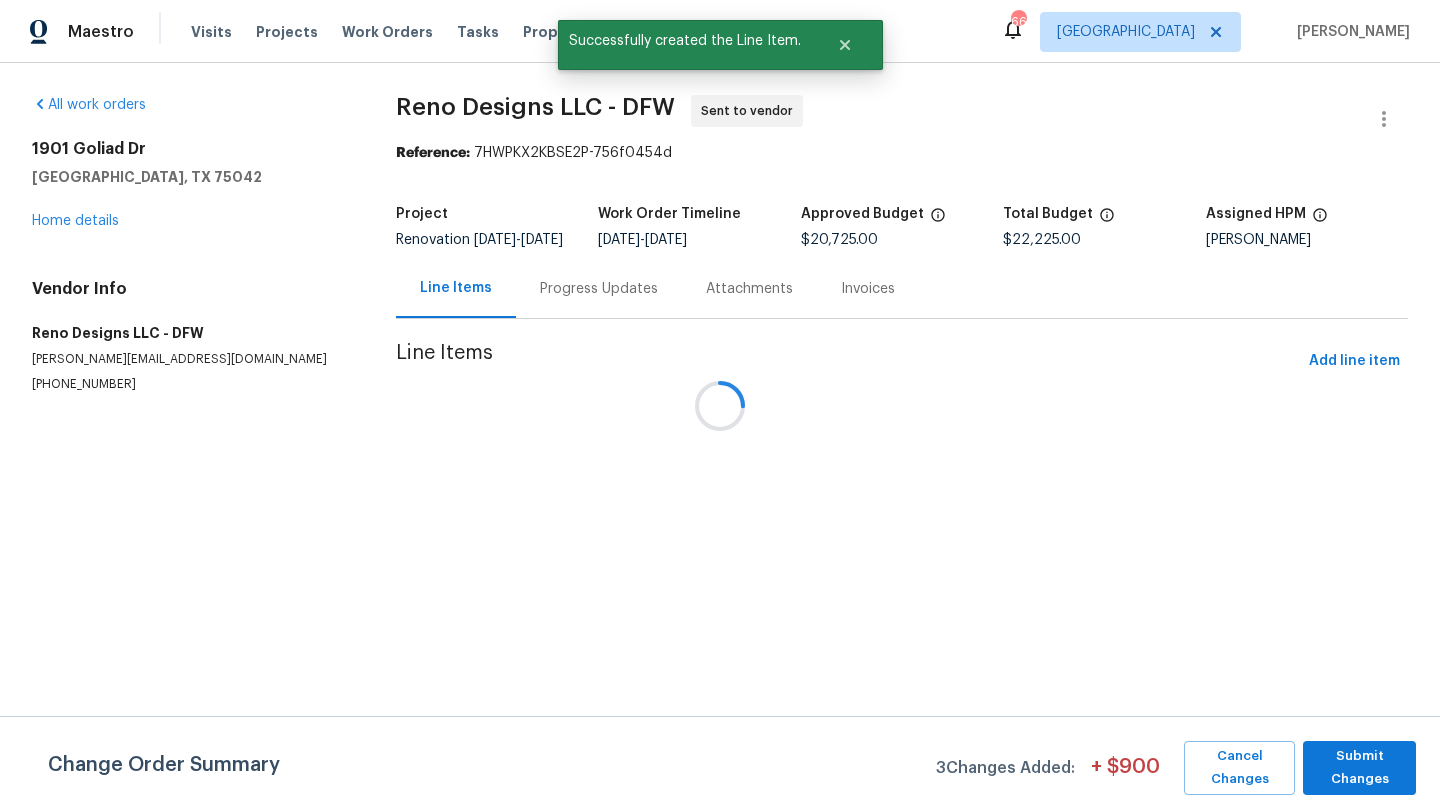 scroll, scrollTop: 0, scrollLeft: 0, axis: both 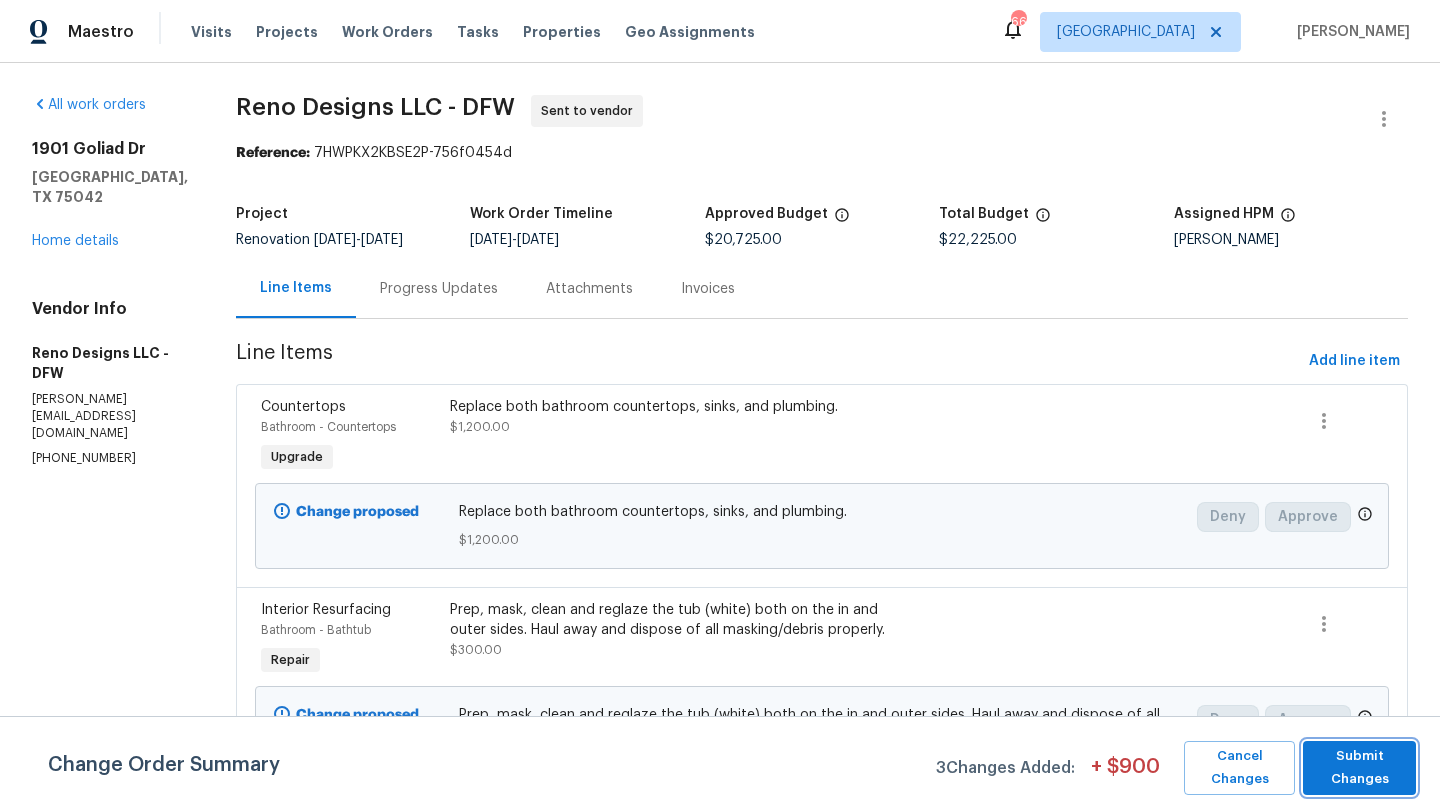 click on "Submit Changes" at bounding box center [1359, 768] 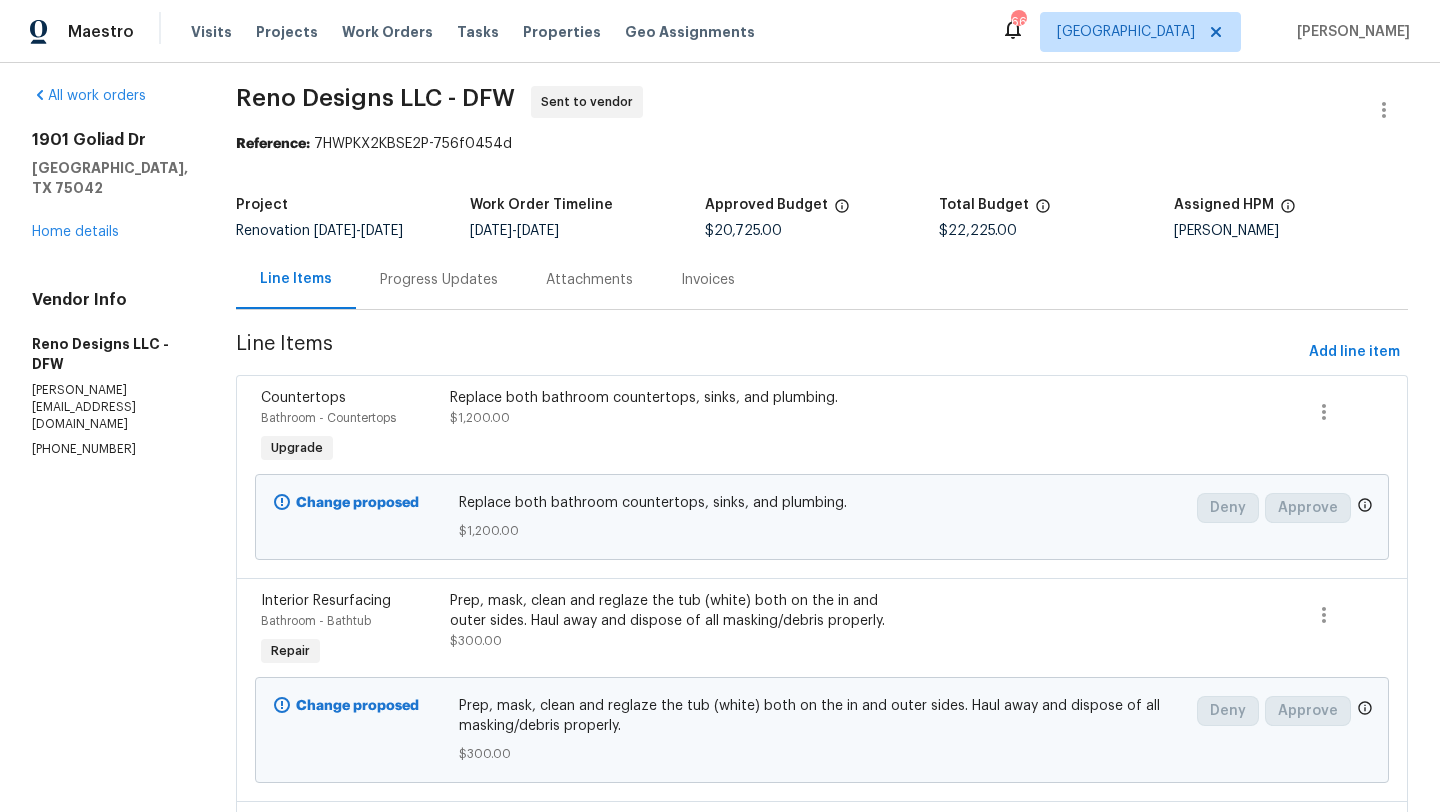 scroll, scrollTop: 0, scrollLeft: 0, axis: both 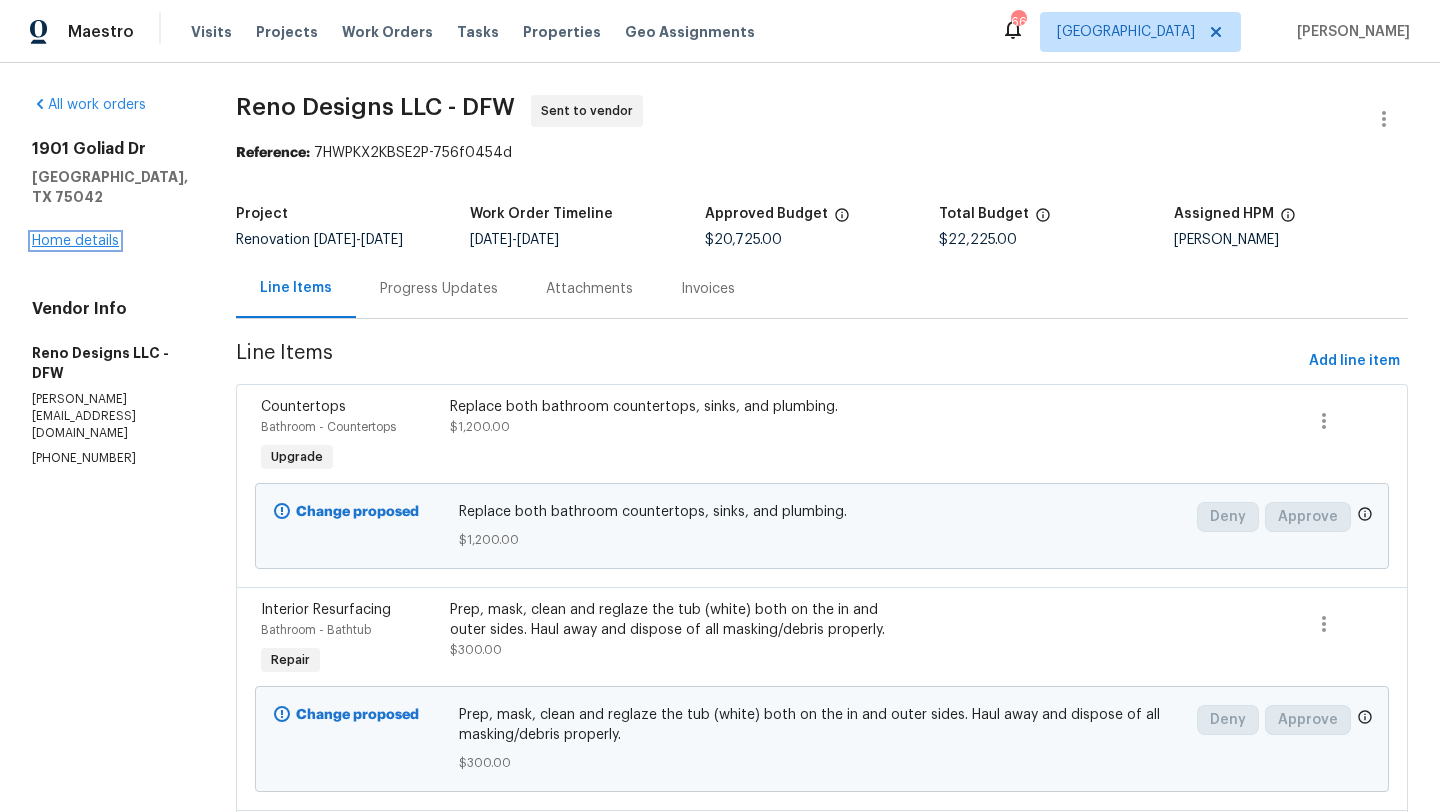 click on "Home details" at bounding box center [75, 241] 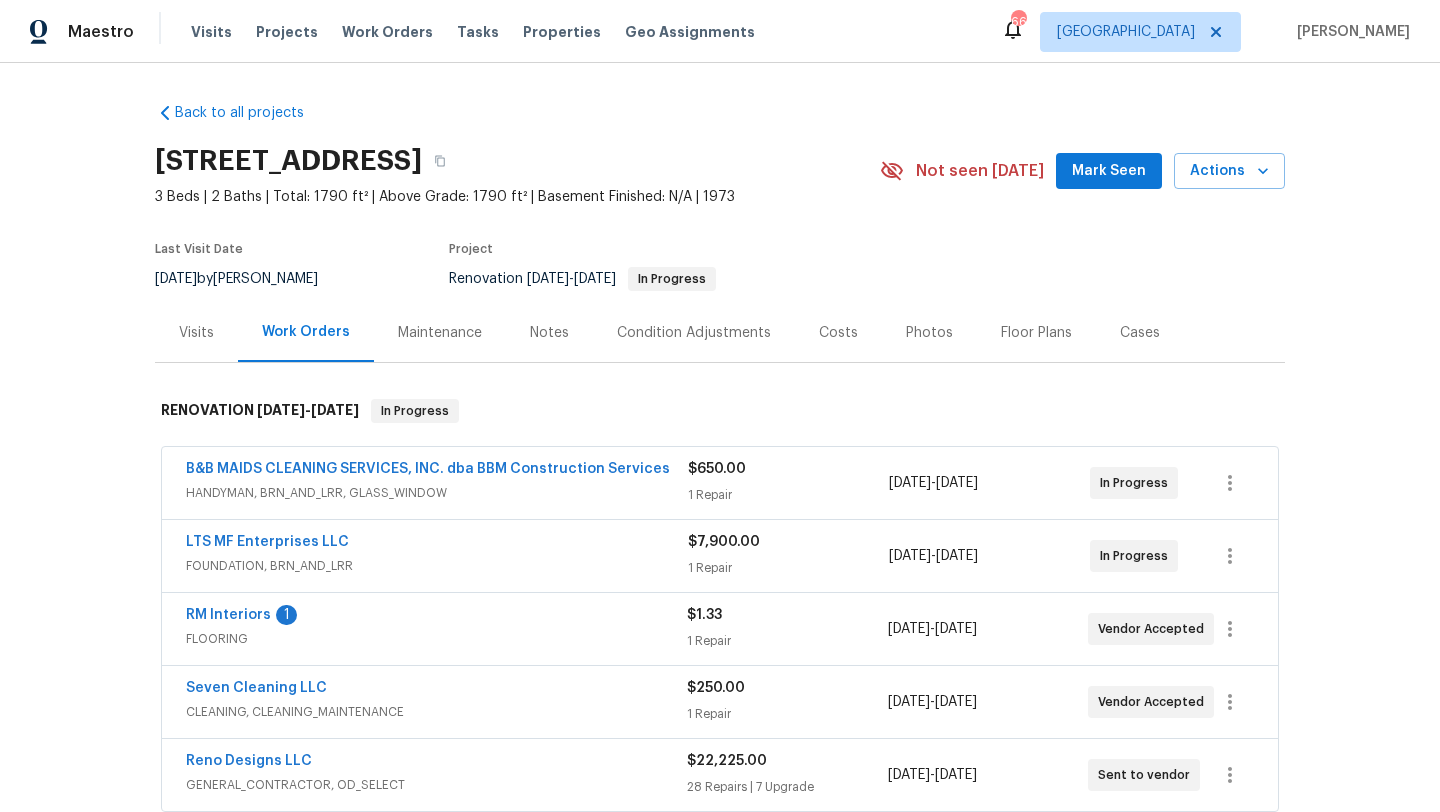 click on "Costs" at bounding box center (838, 332) 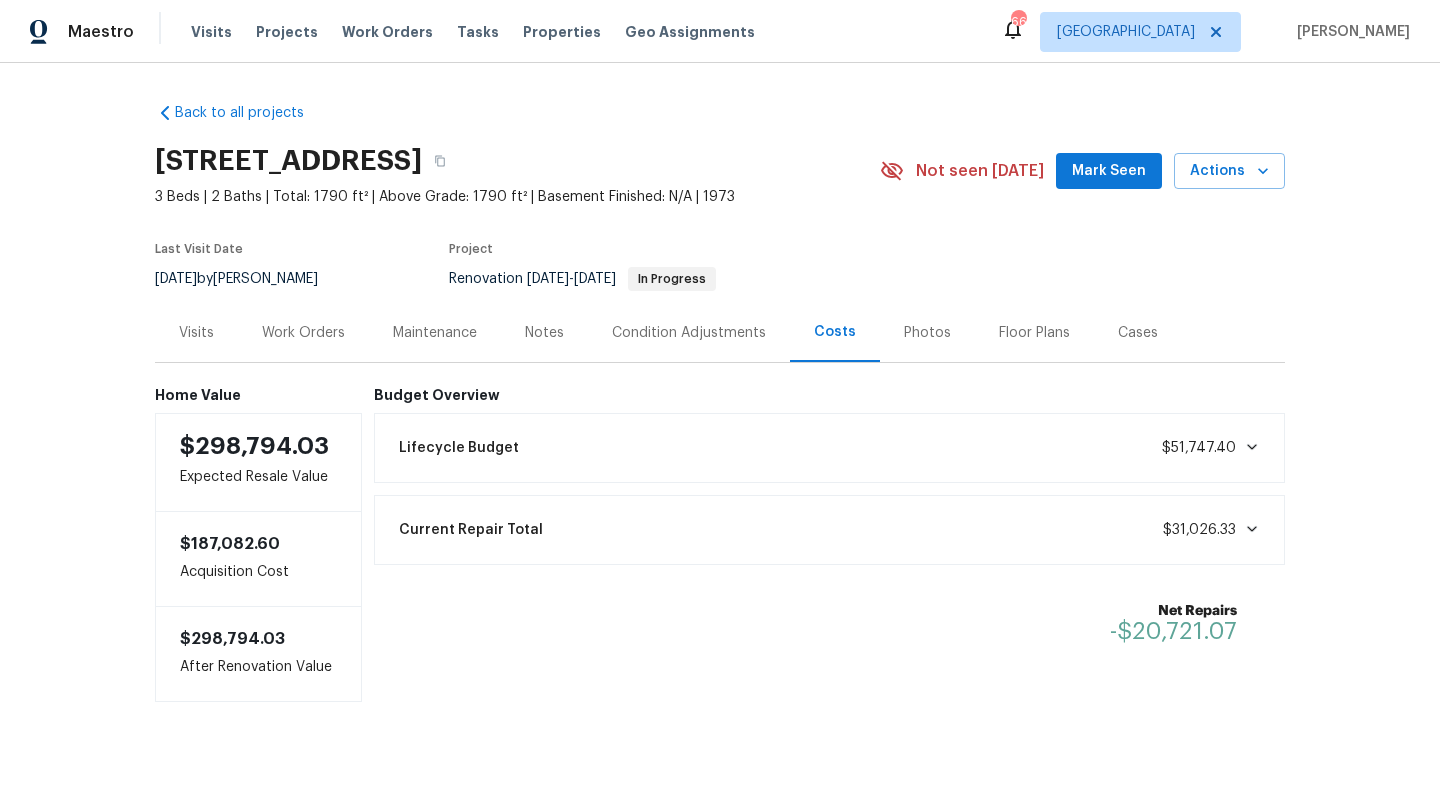 click on "Back to all projects [STREET_ADDRESS] 3 Beds | 2 Baths | Total: 1790 ft² | Above Grade: 1790 ft² | Basement Finished: N/A | 1973 Not seen [DATE] Mark Seen Actions Last Visit Date [DATE]  by  [PERSON_NAME]   Project Renovation   [DATE]  -  [DATE] In Progress Visits Work Orders Maintenance Notes Condition Adjustments Costs Photos Floor Plans Cases Home Value $298,794.03 Expected Resale Value $187,082.60 Acquisition Cost $298,794.03 After Renovation Value Budget Overview Lifecycle Budget $51,747.40 Current Repair Total $31,026.33 Net Repairs -$20,721.07" at bounding box center (720, 437) 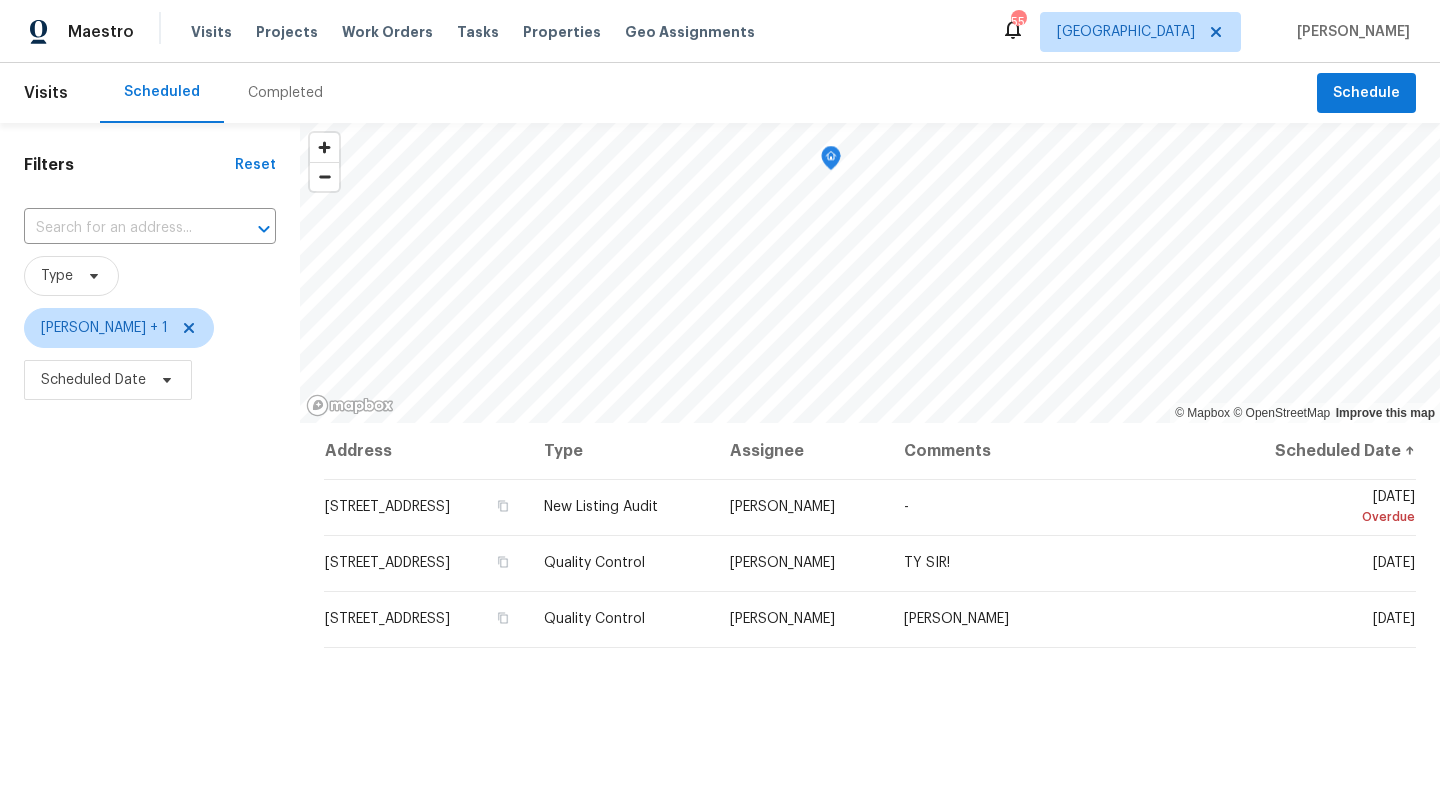 scroll, scrollTop: 0, scrollLeft: 0, axis: both 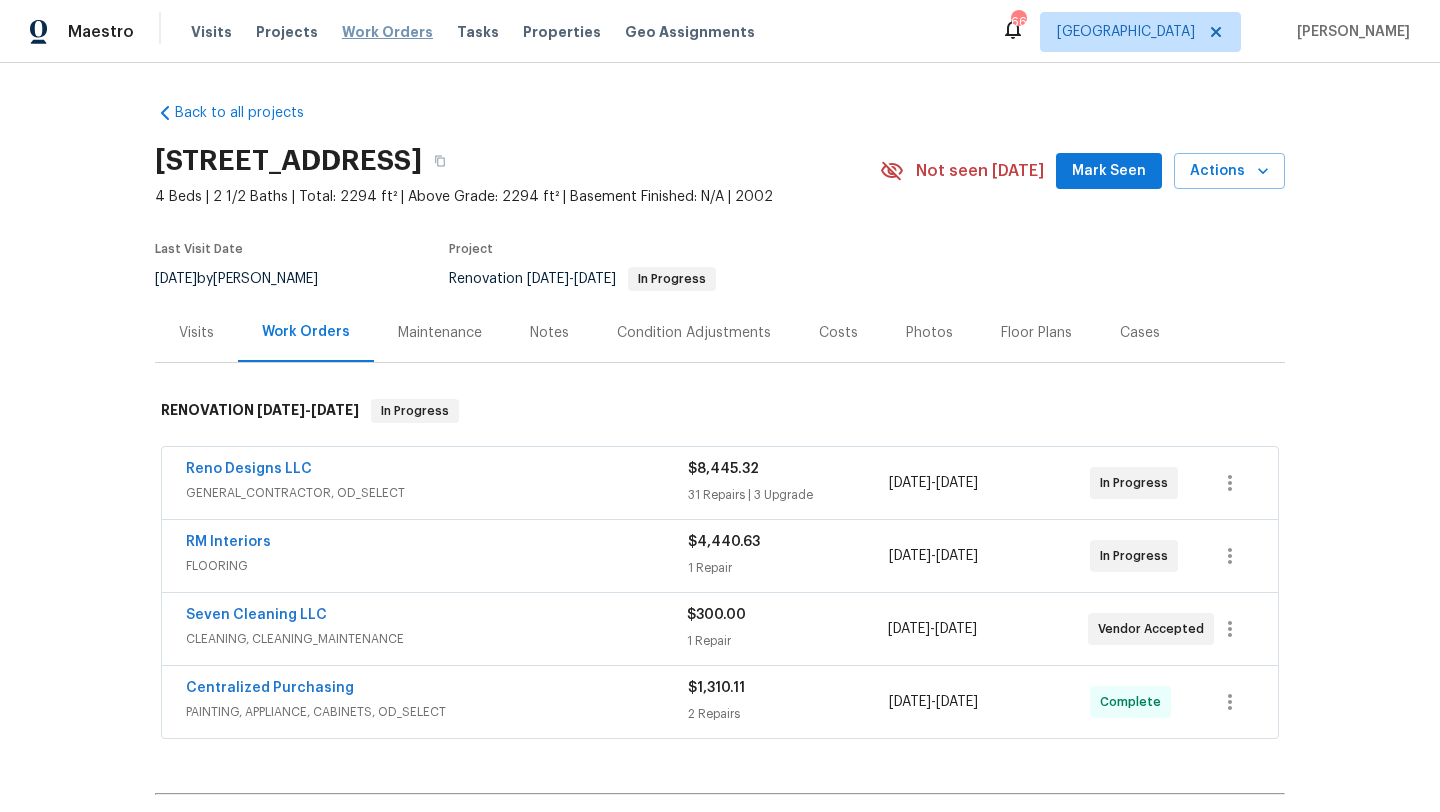 click on "Work Orders" at bounding box center [387, 32] 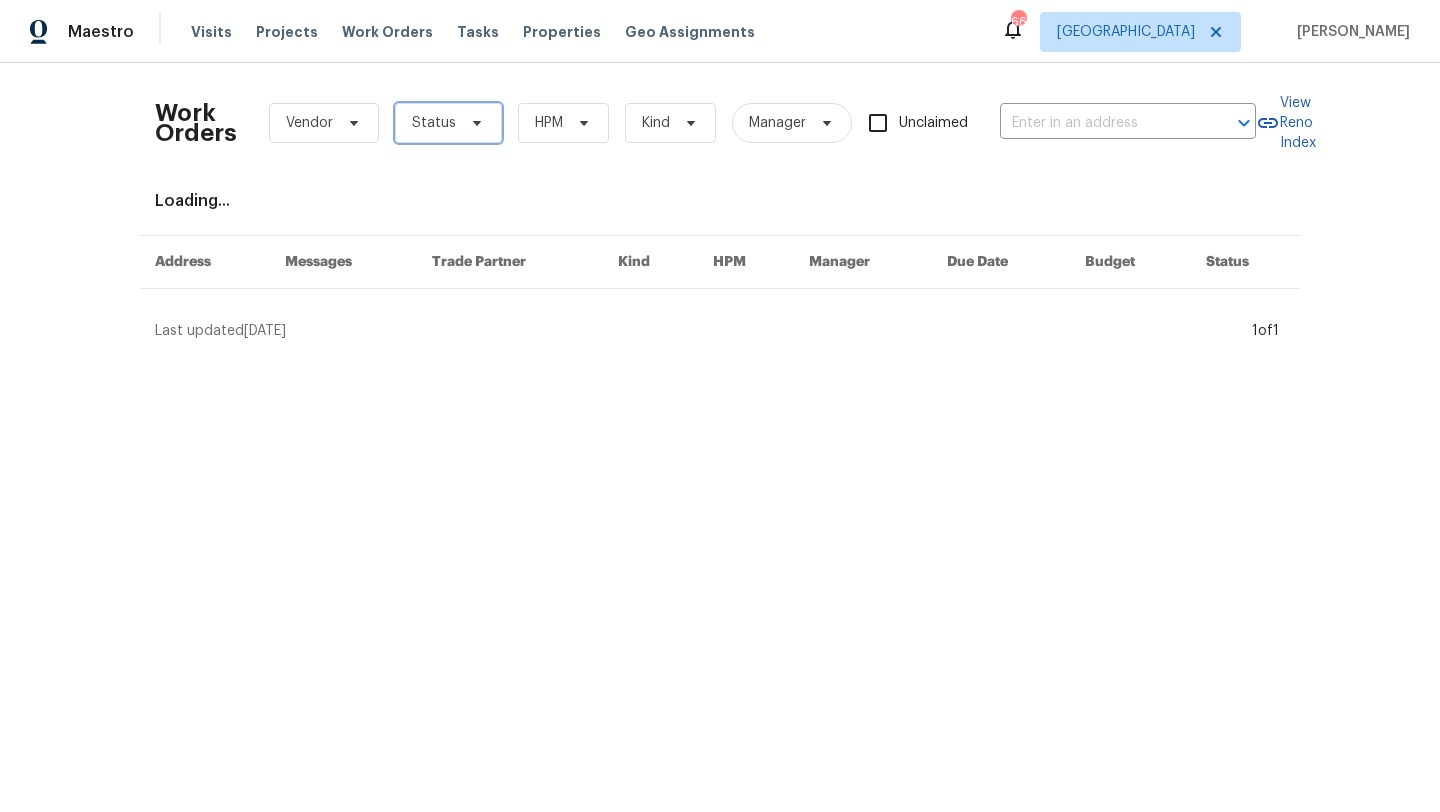 click on "Status" at bounding box center (448, 123) 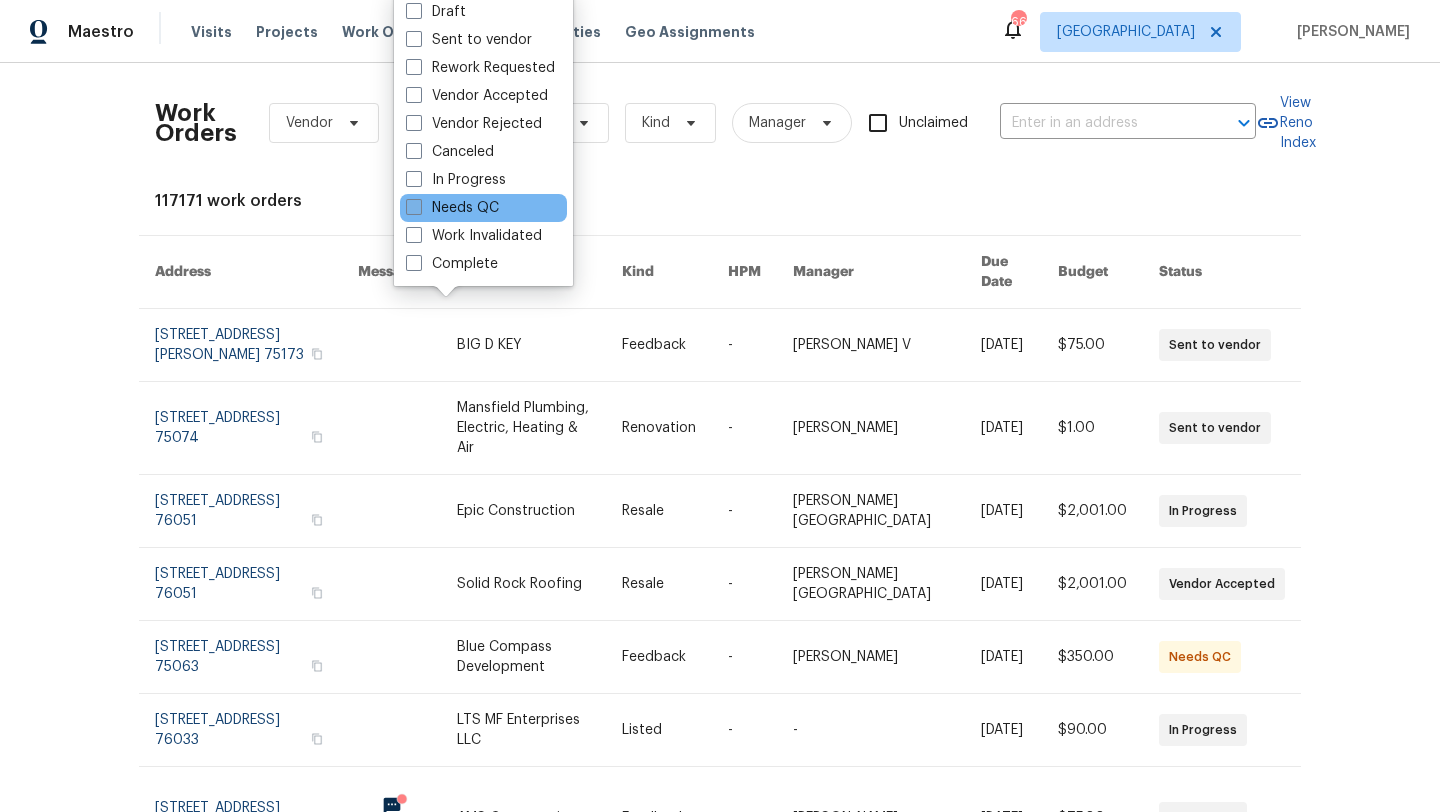 click on "Needs QC" at bounding box center [452, 208] 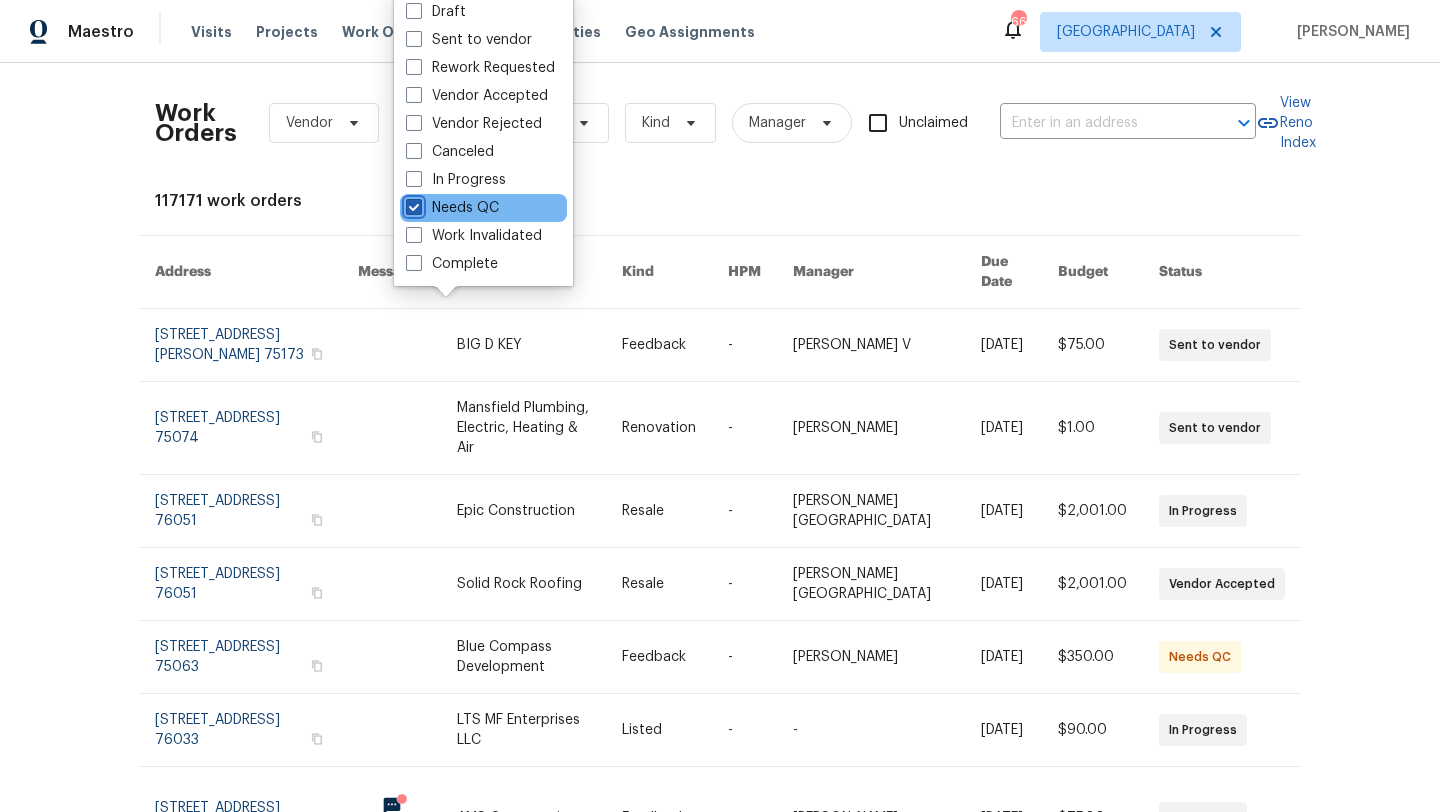 checkbox on "true" 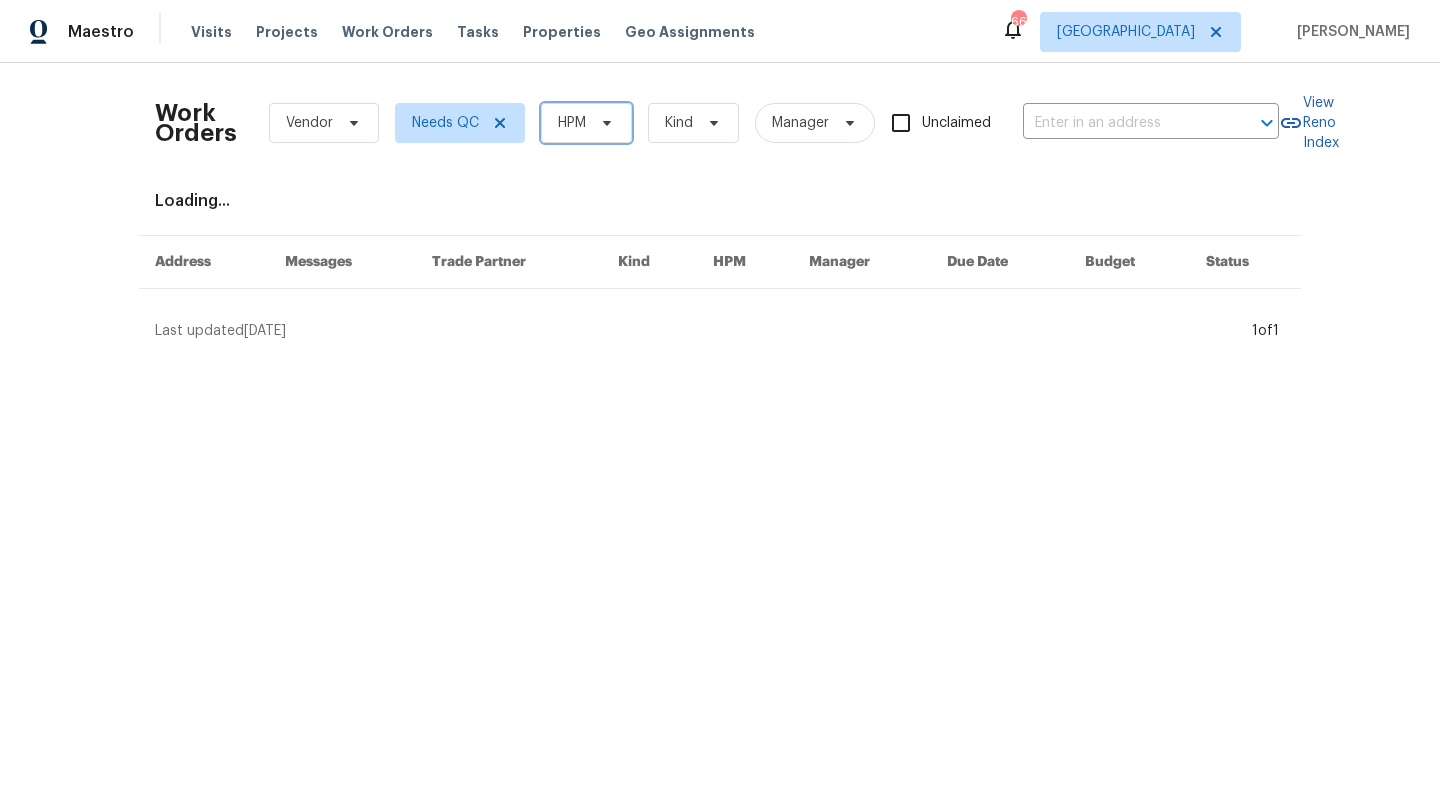 click on "HPM" at bounding box center [572, 123] 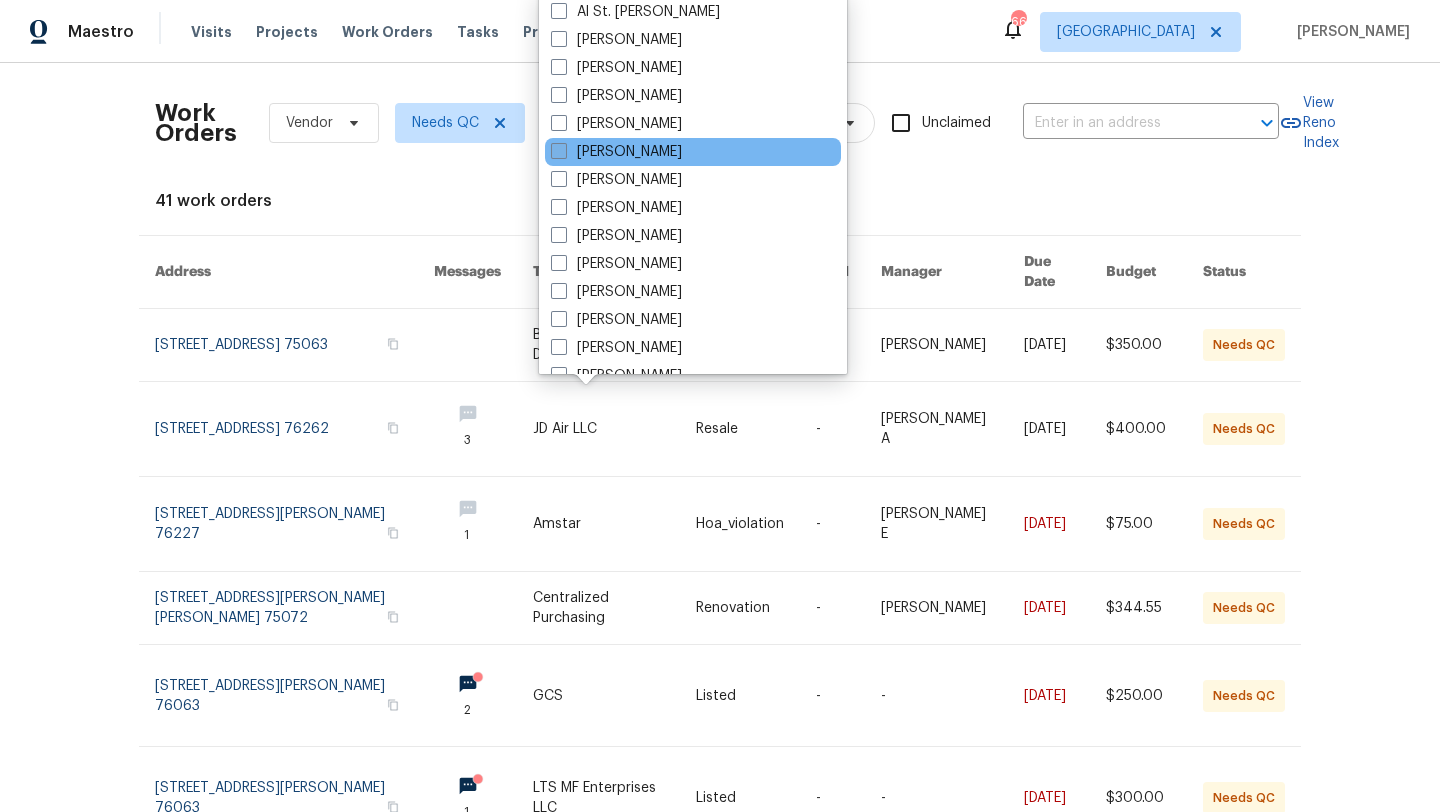 click on "[PERSON_NAME]" at bounding box center [616, 152] 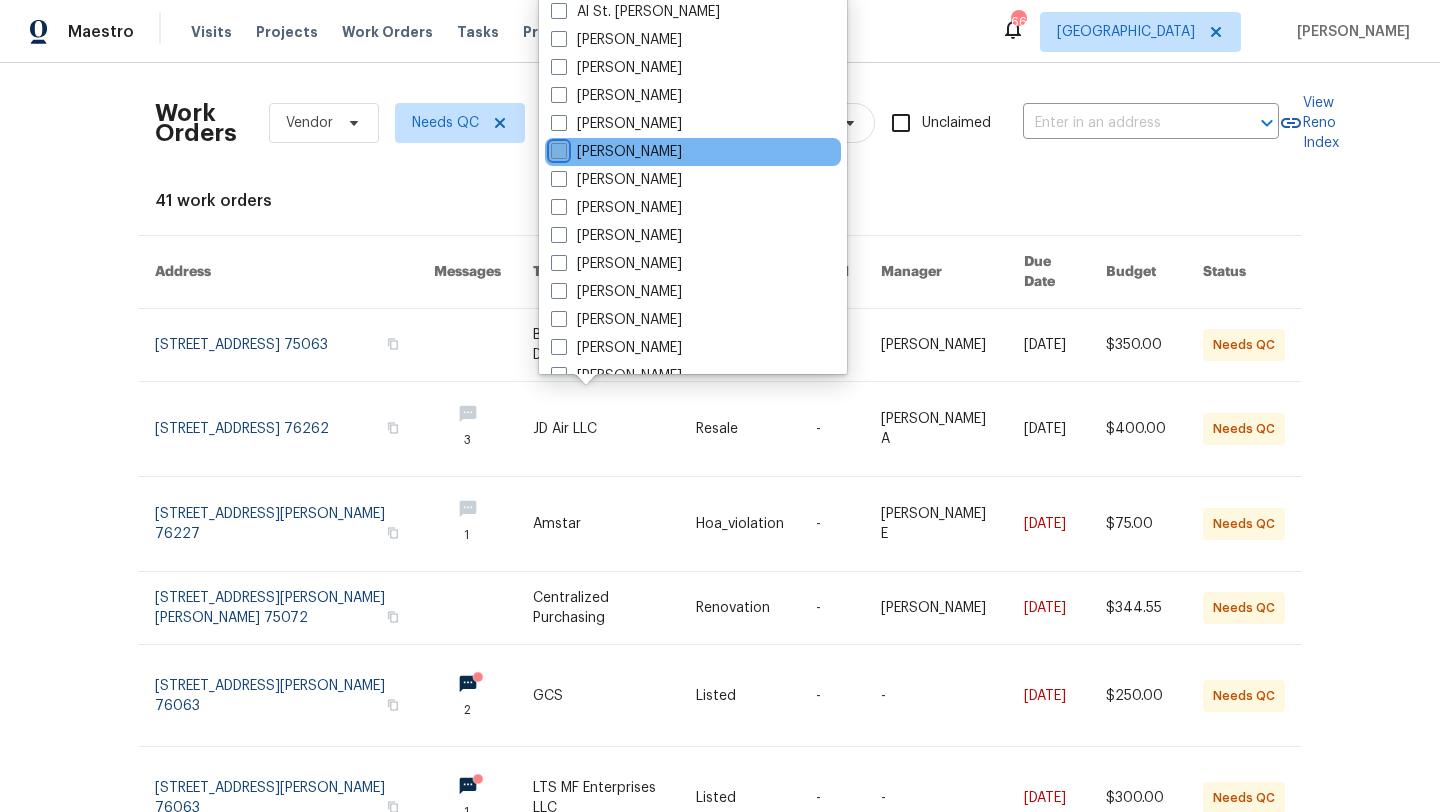 click on "[PERSON_NAME]" at bounding box center (557, 148) 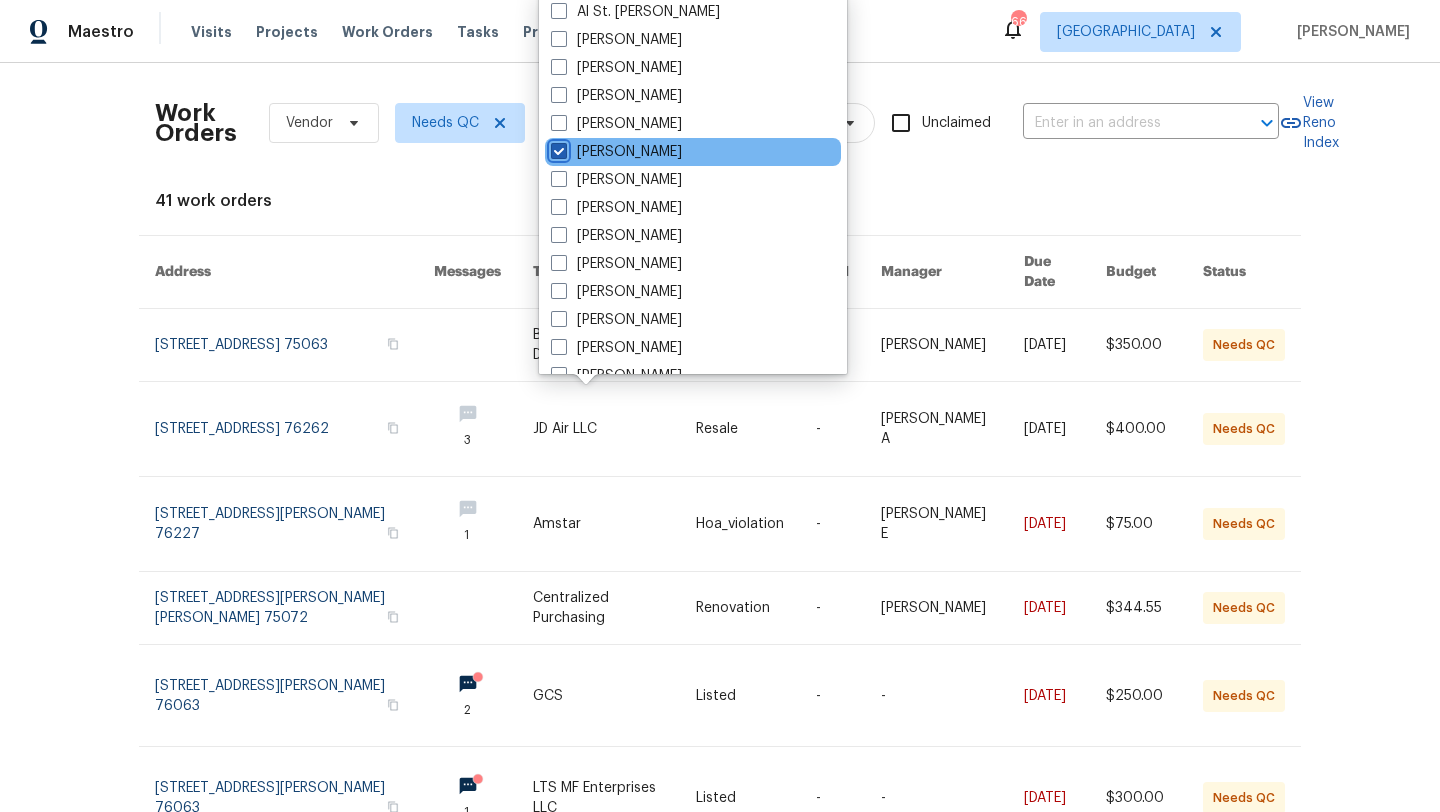 checkbox on "true" 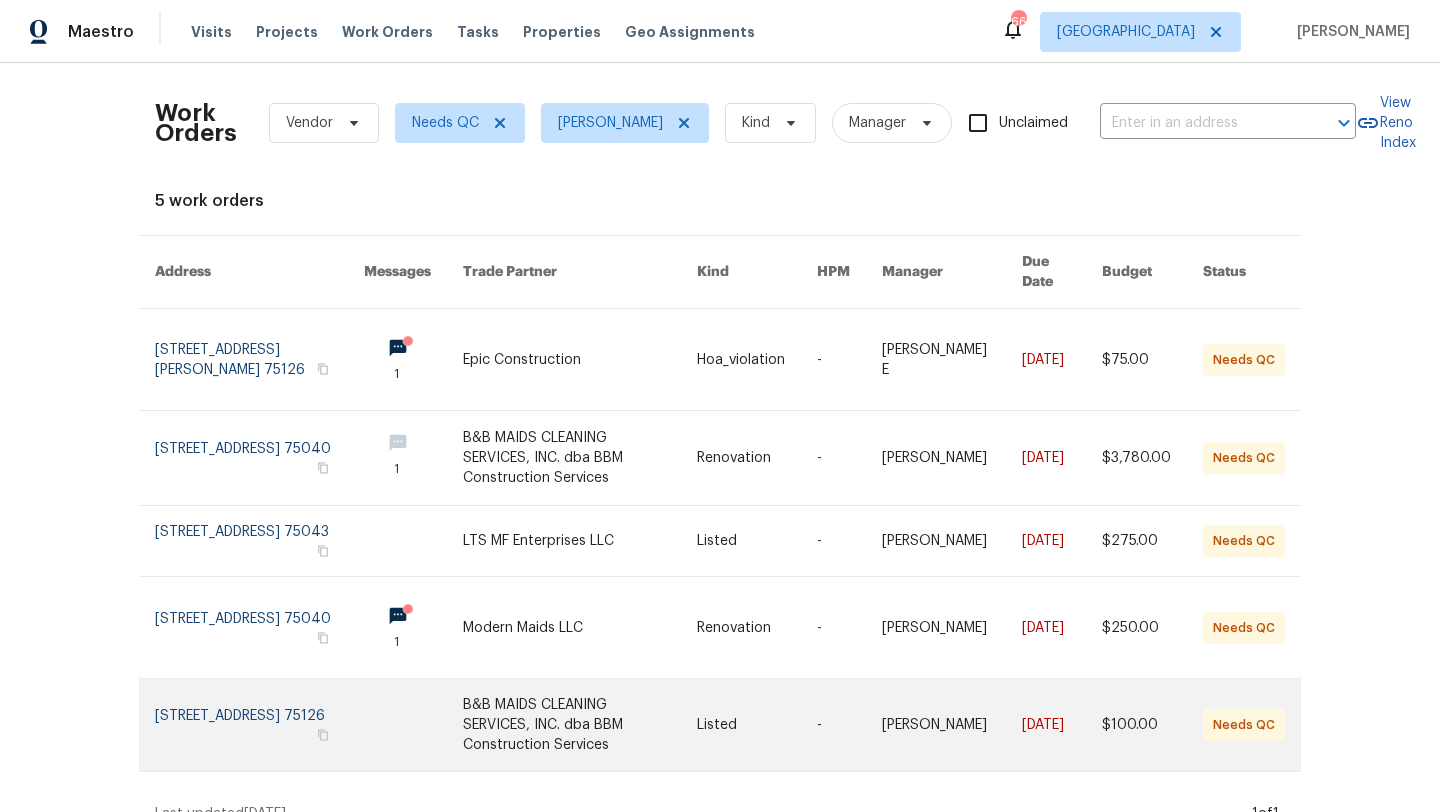 click at bounding box center [580, 725] 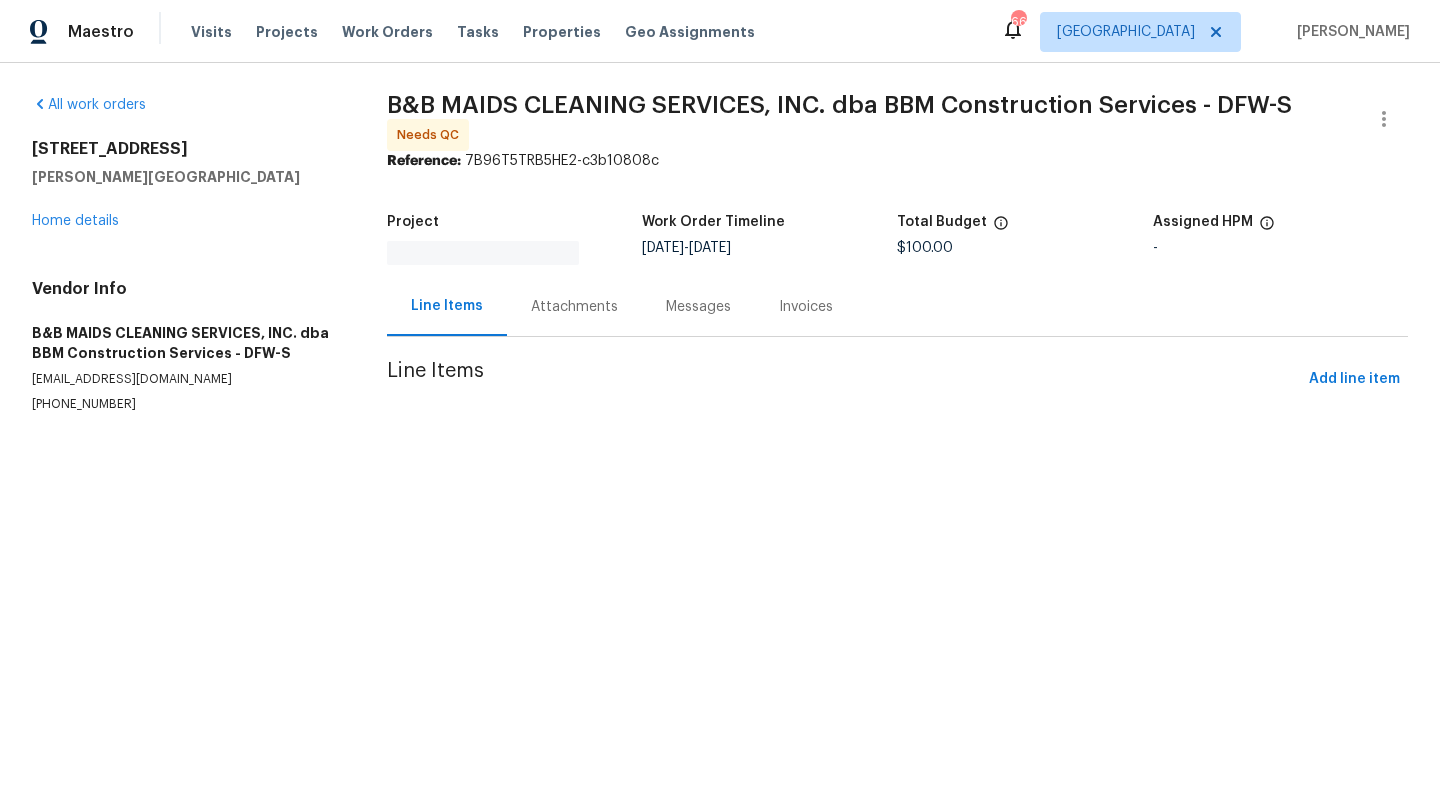 scroll, scrollTop: 0, scrollLeft: 0, axis: both 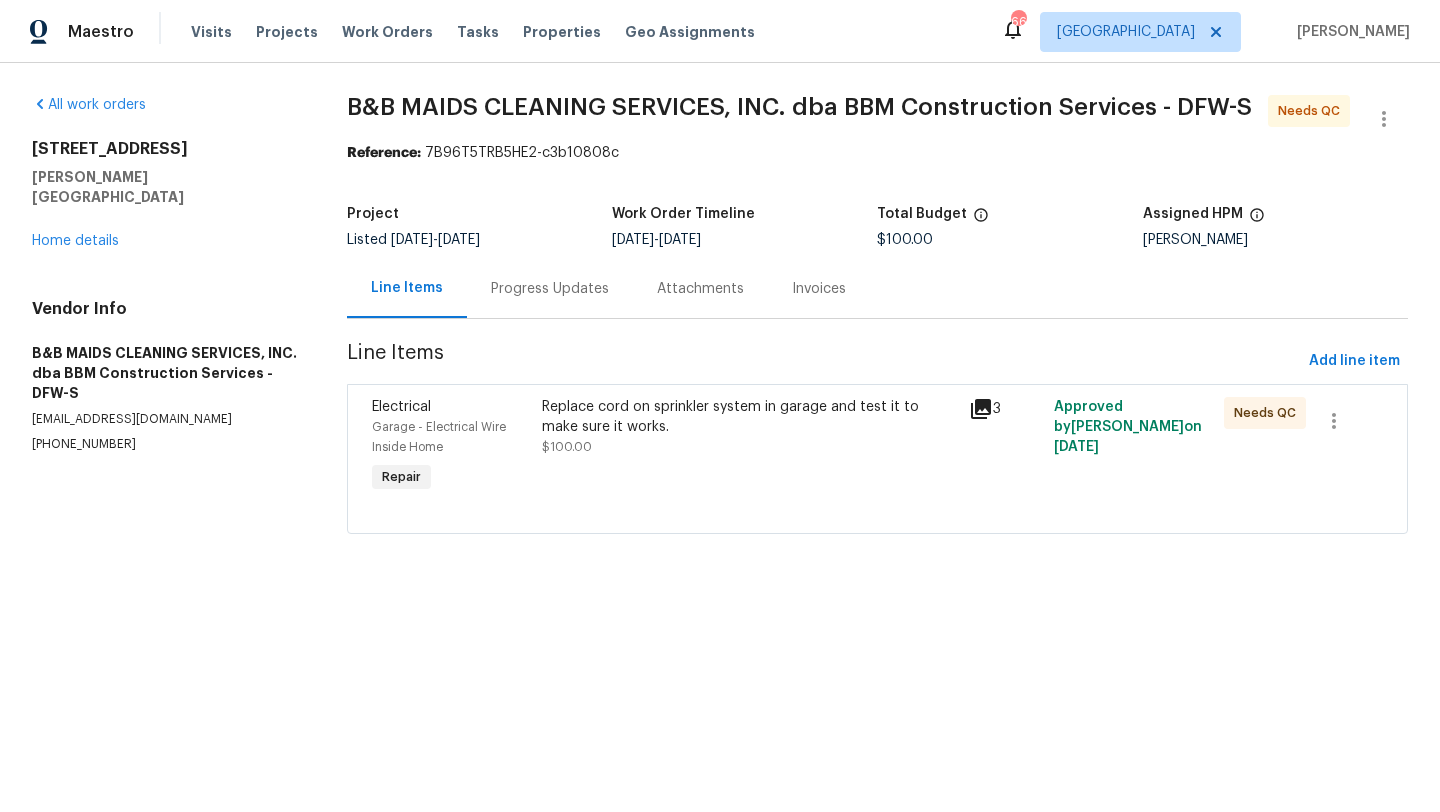 click on "Replace cord on sprinkler system in garage and test it to make sure it works. $100.00" at bounding box center (749, 447) 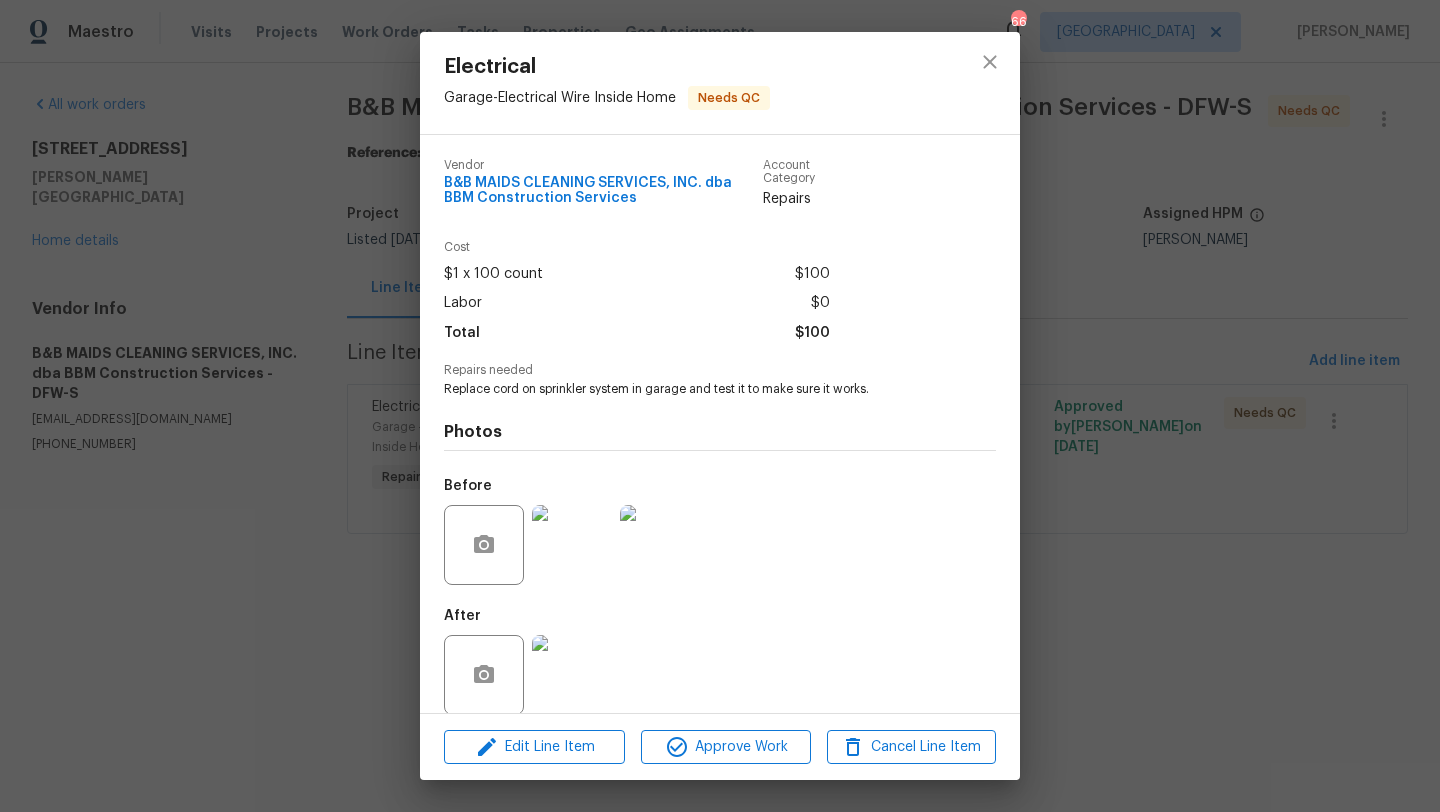 scroll, scrollTop: 22, scrollLeft: 0, axis: vertical 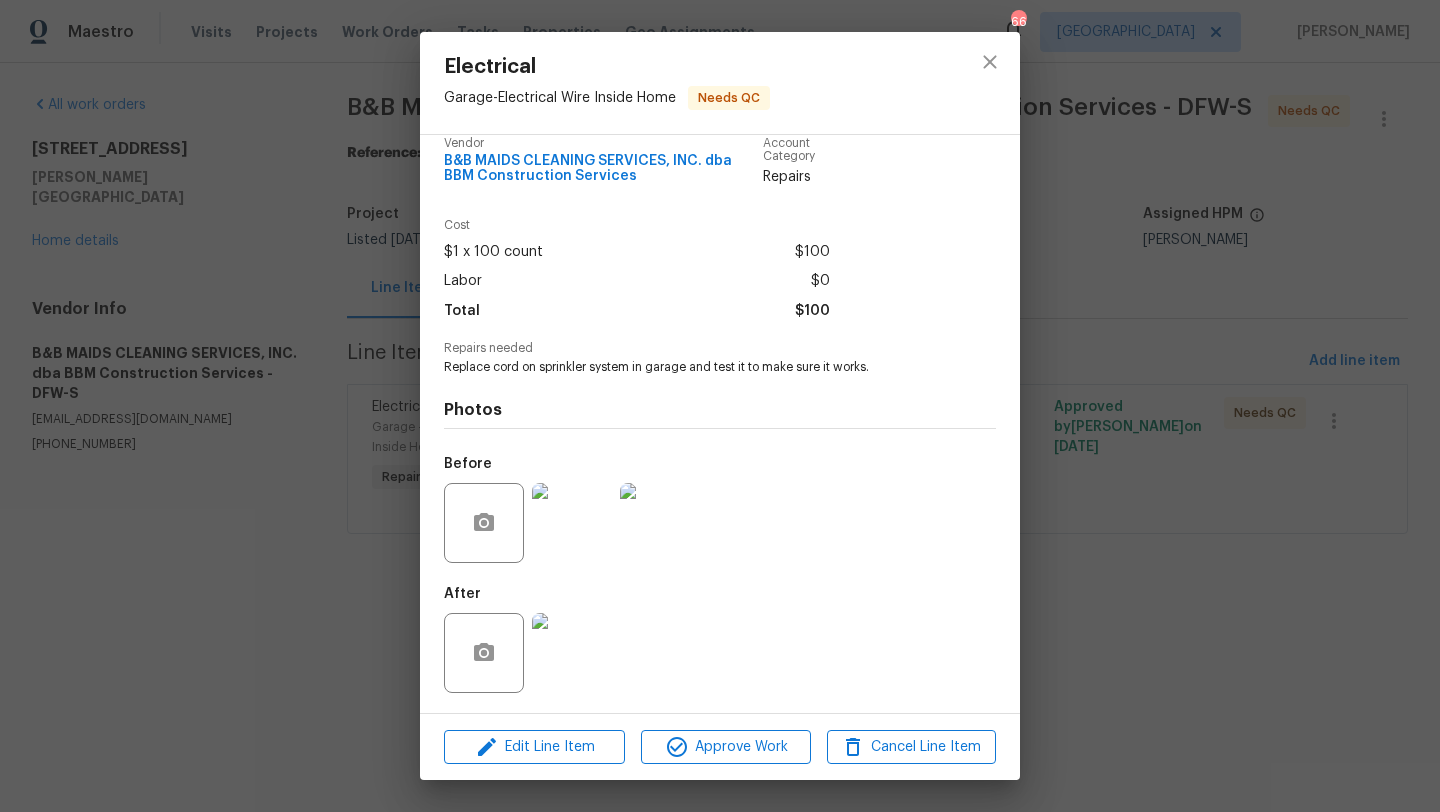 click at bounding box center (572, 653) 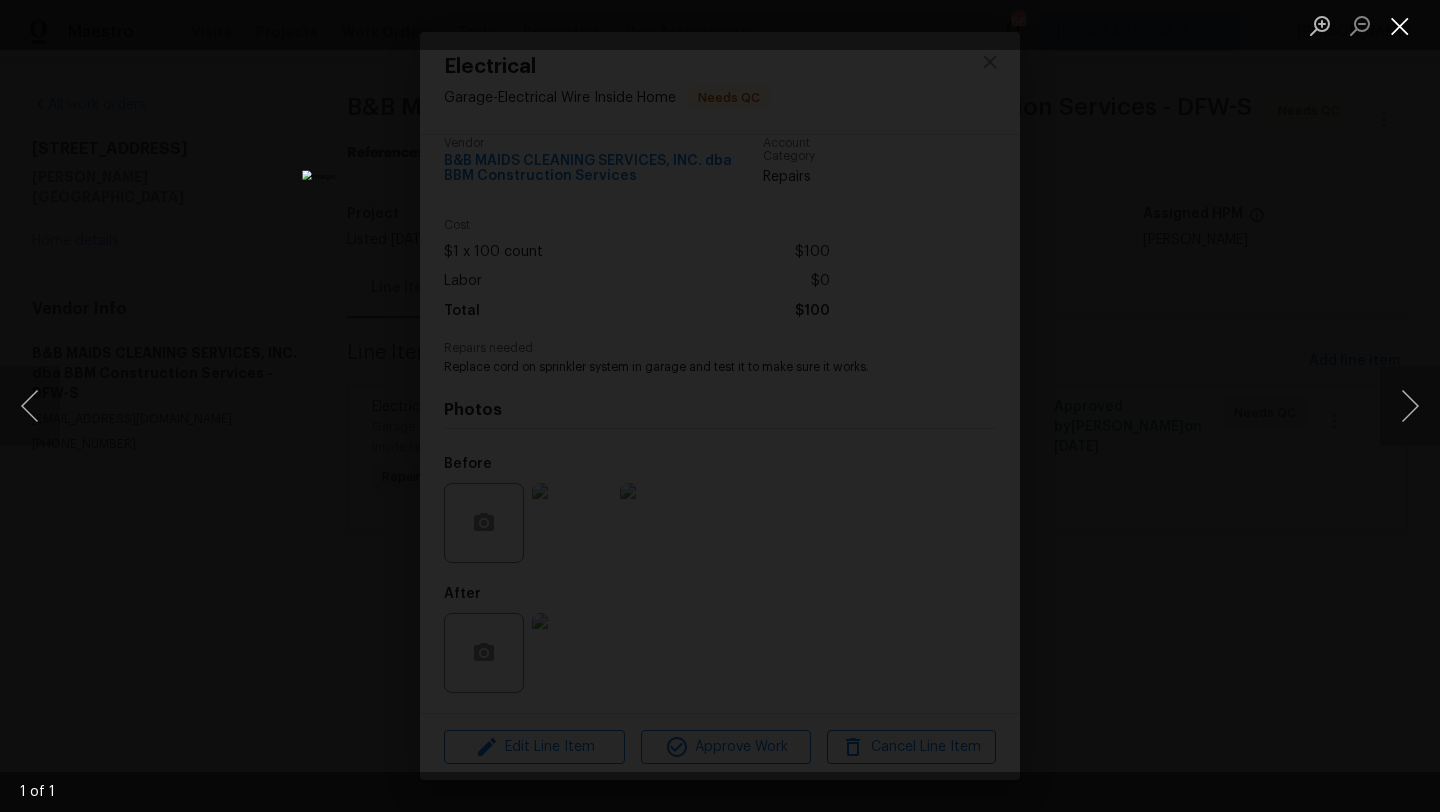 click at bounding box center (1400, 25) 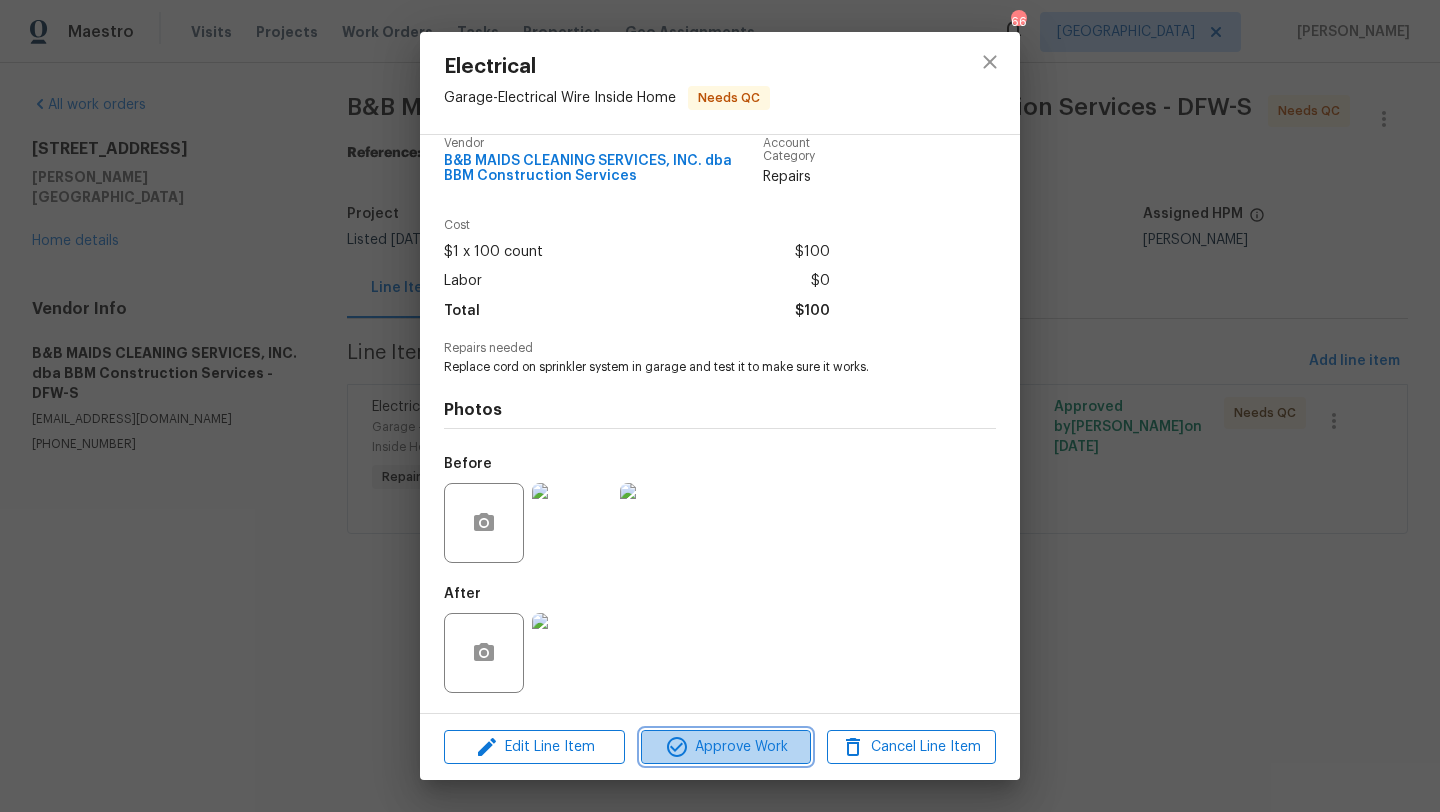 click on "Approve Work" at bounding box center [725, 747] 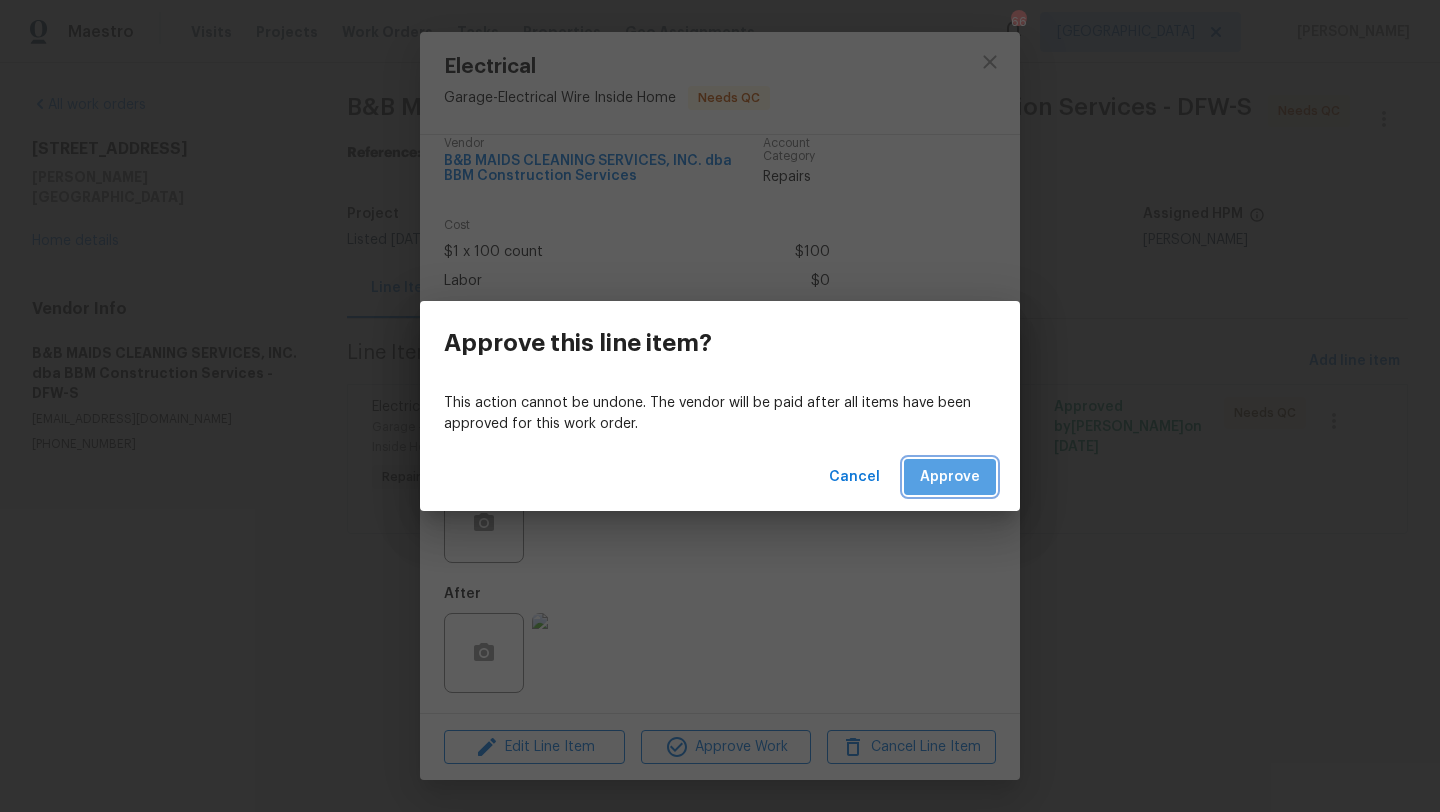 click on "Approve" at bounding box center (950, 477) 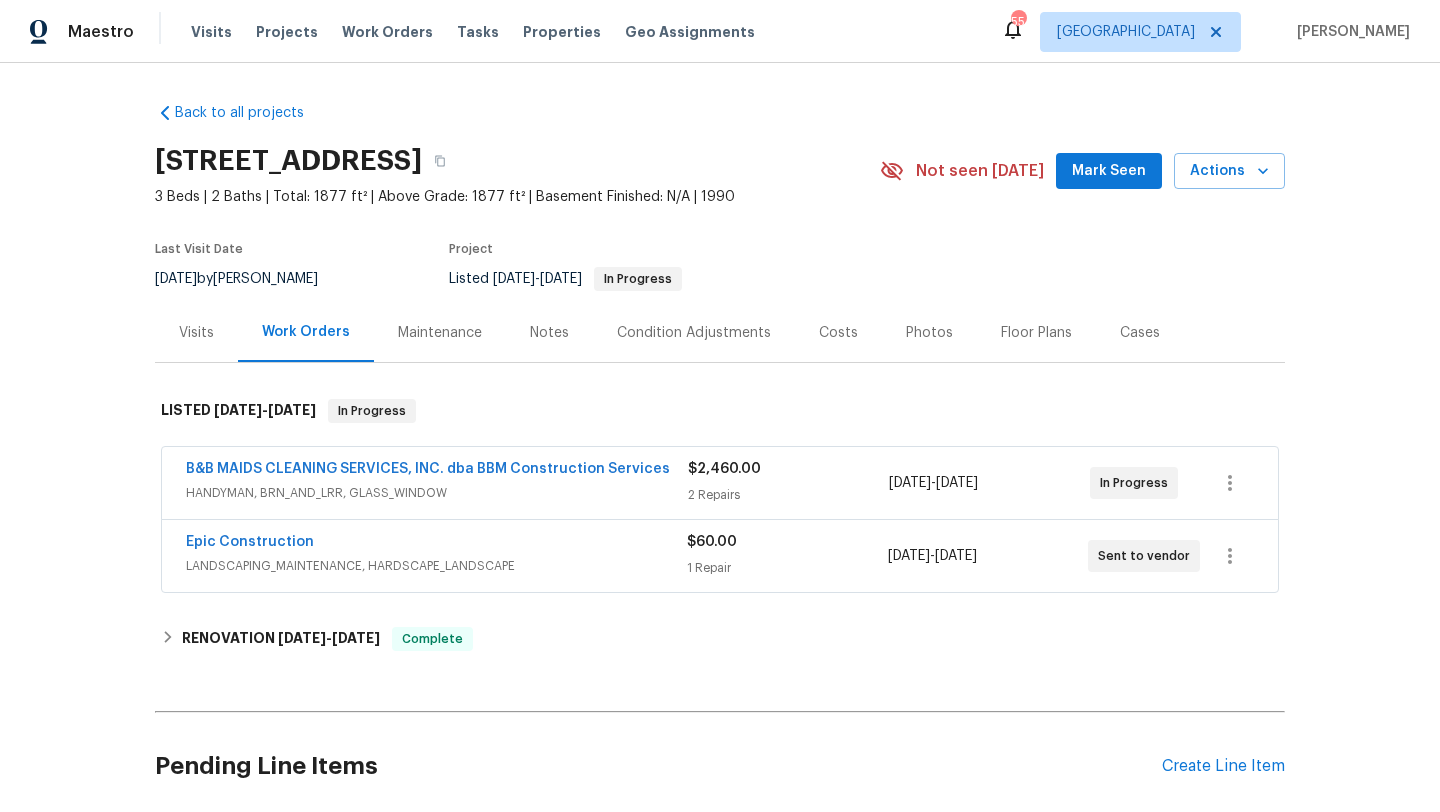 scroll, scrollTop: 0, scrollLeft: 0, axis: both 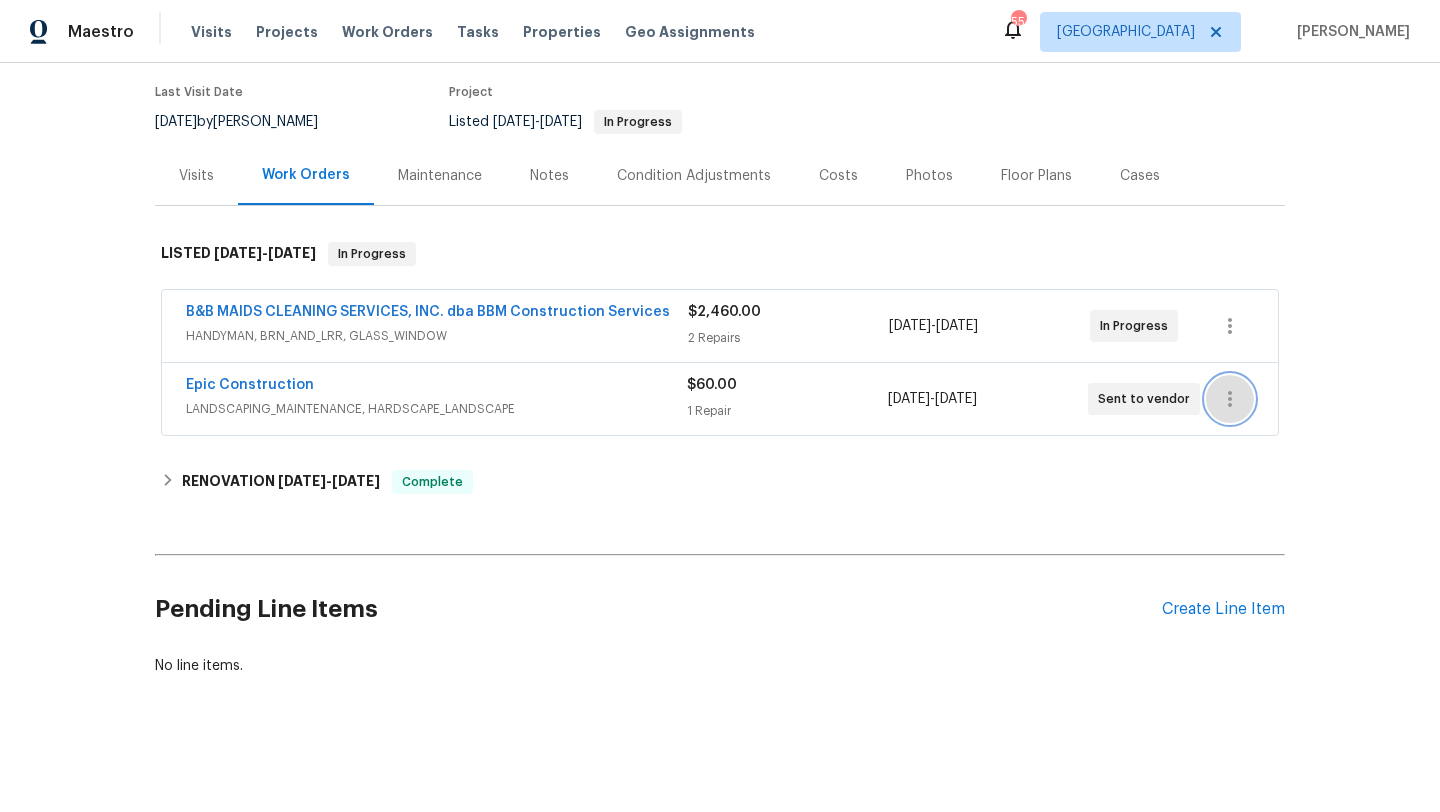 click 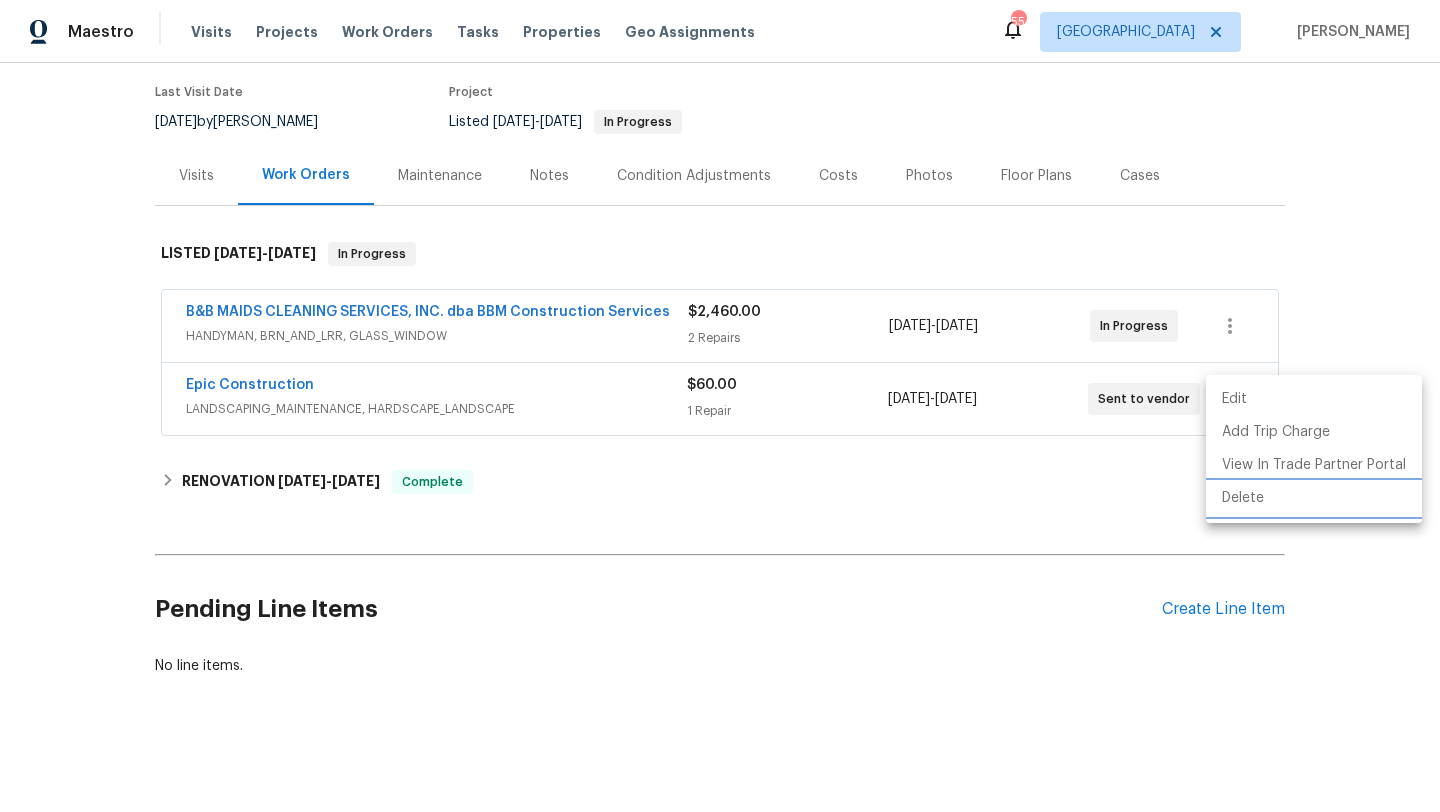 click on "Delete" at bounding box center [1314, 498] 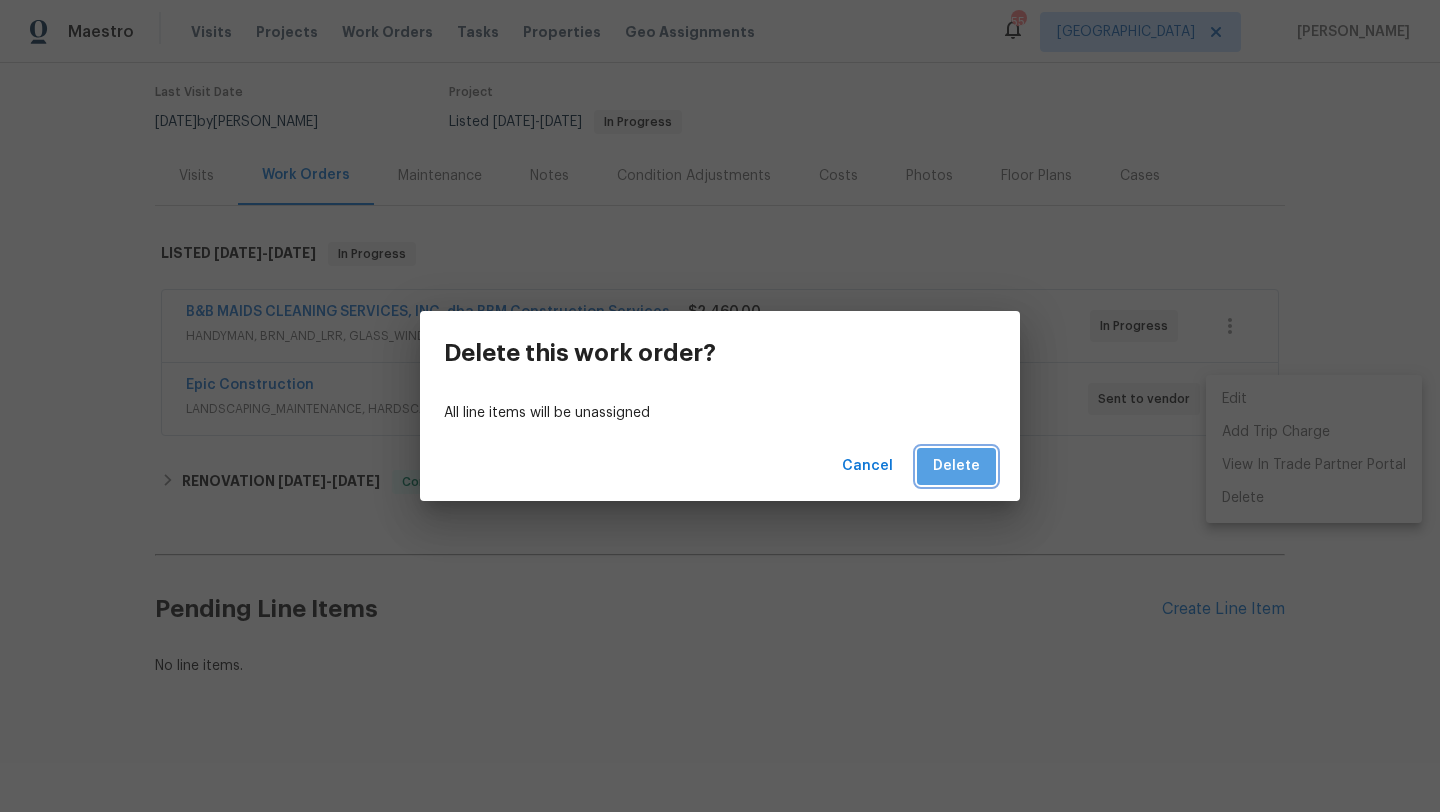 click on "Delete" at bounding box center (956, 466) 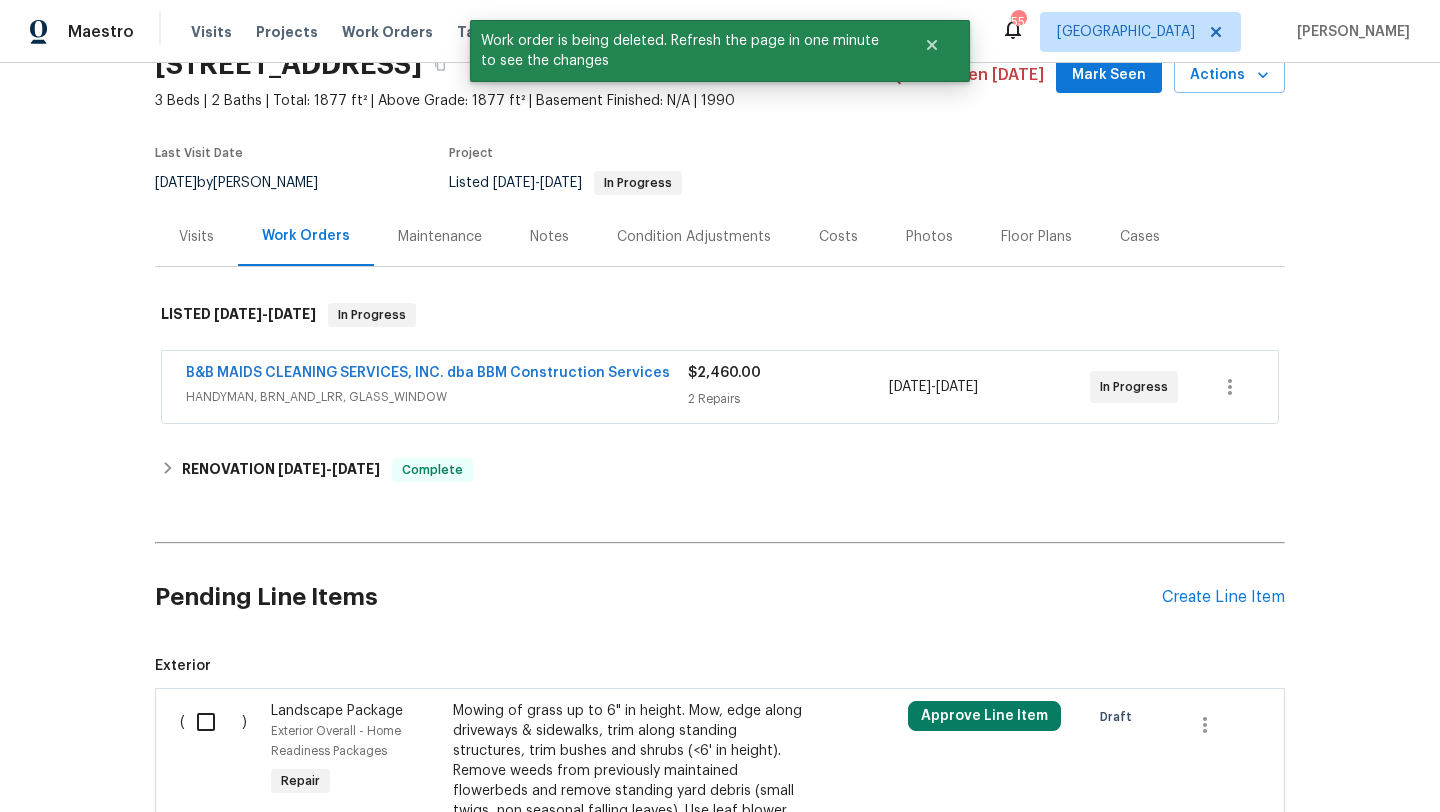 scroll, scrollTop: 157, scrollLeft: 0, axis: vertical 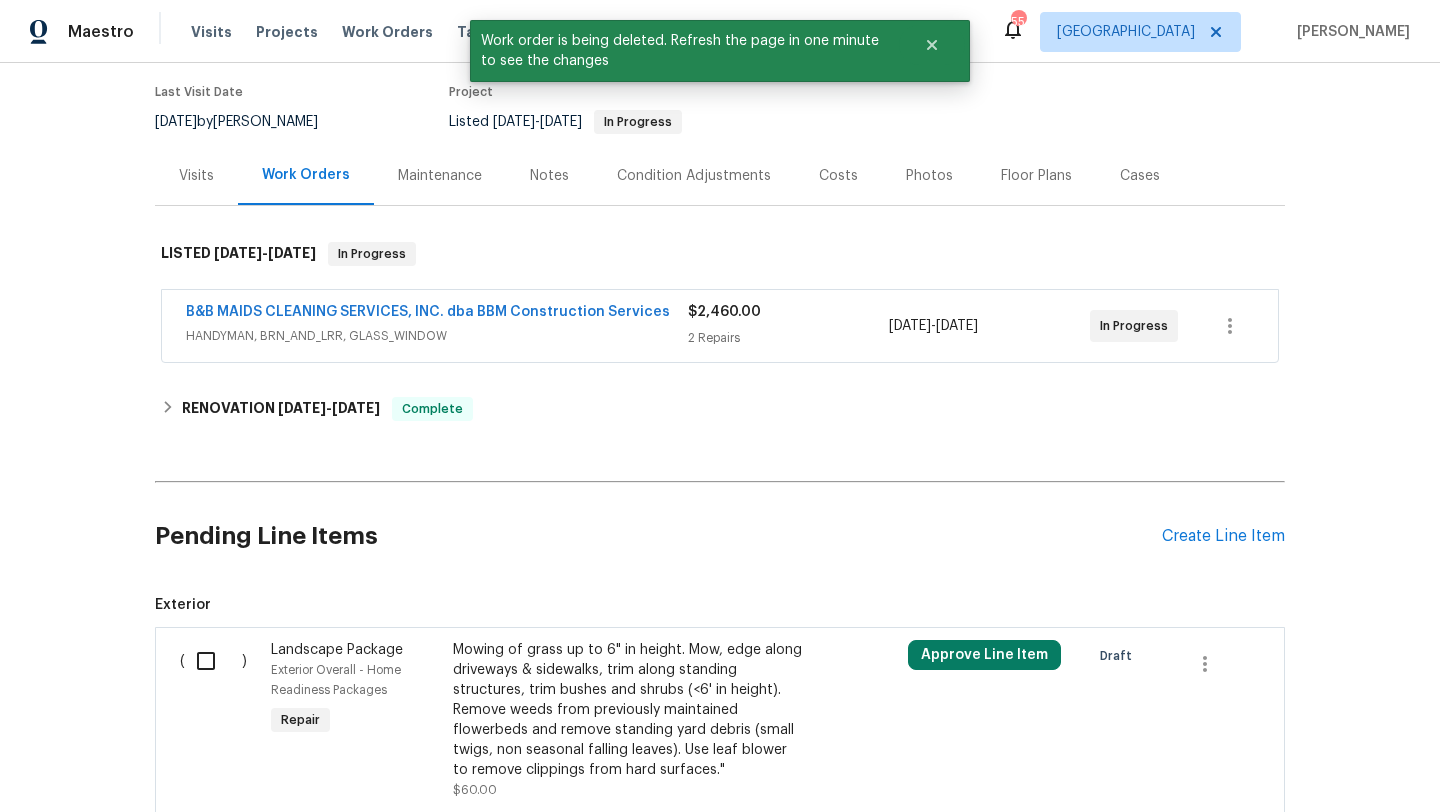 click at bounding box center [213, 661] 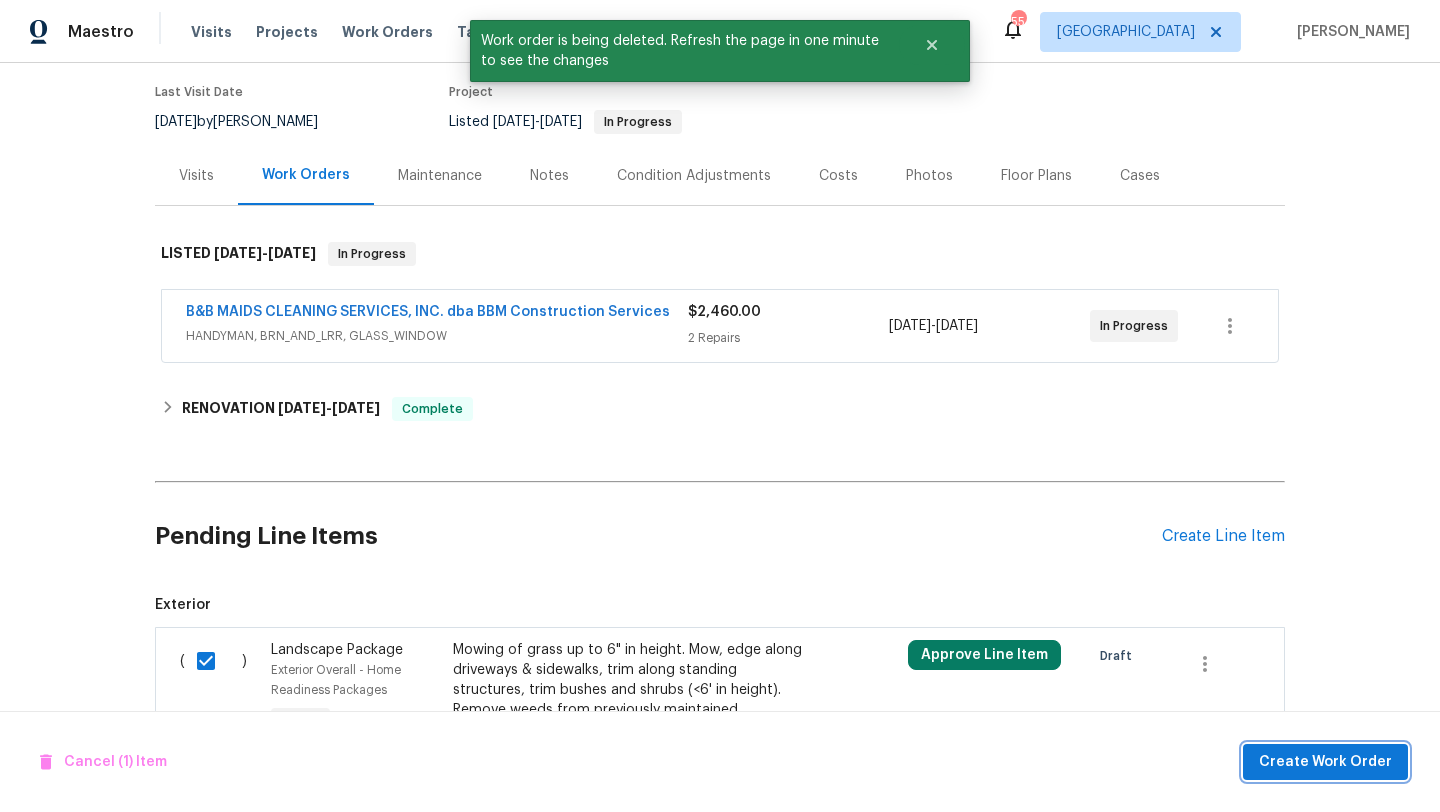 click on "Create Work Order" at bounding box center [1325, 762] 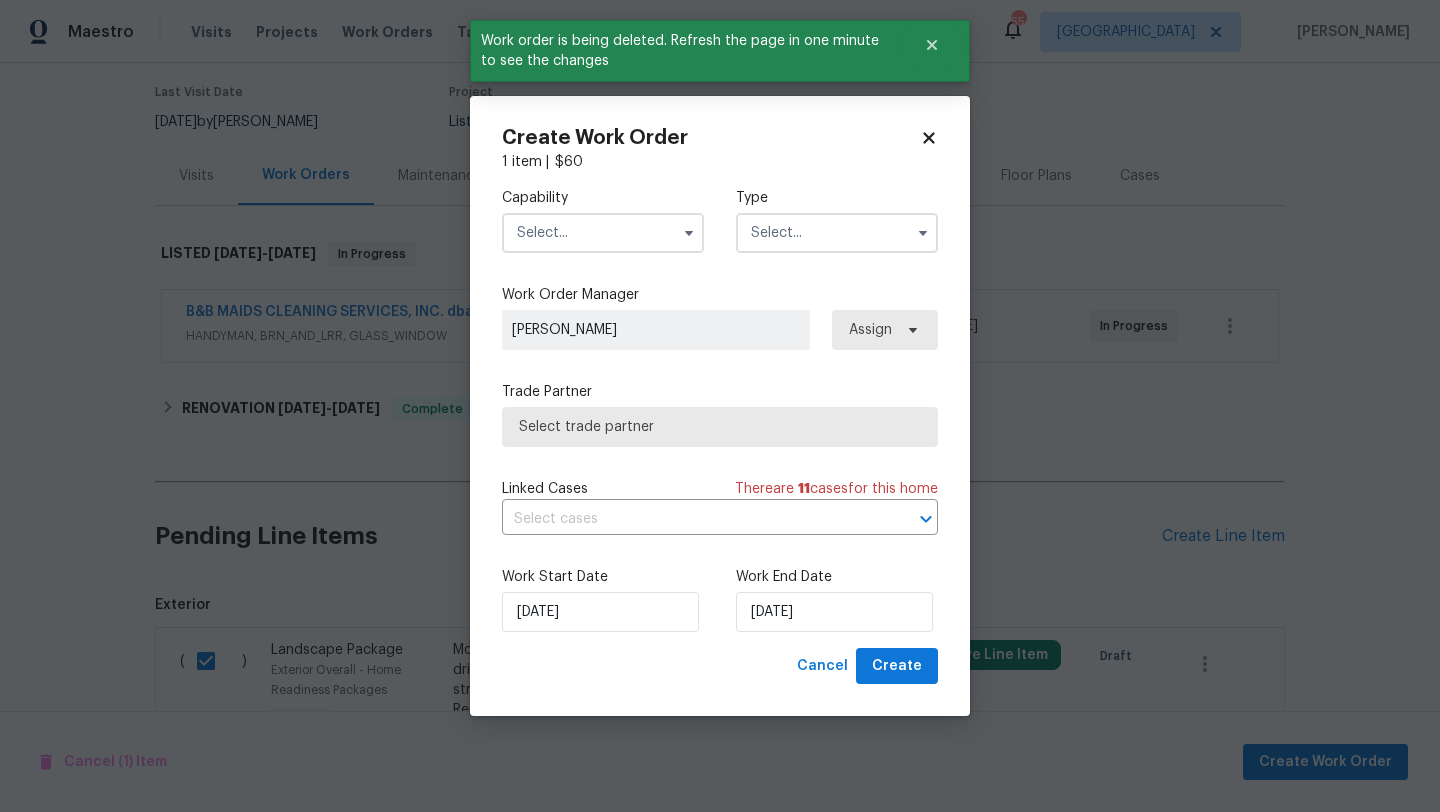 click at bounding box center (603, 233) 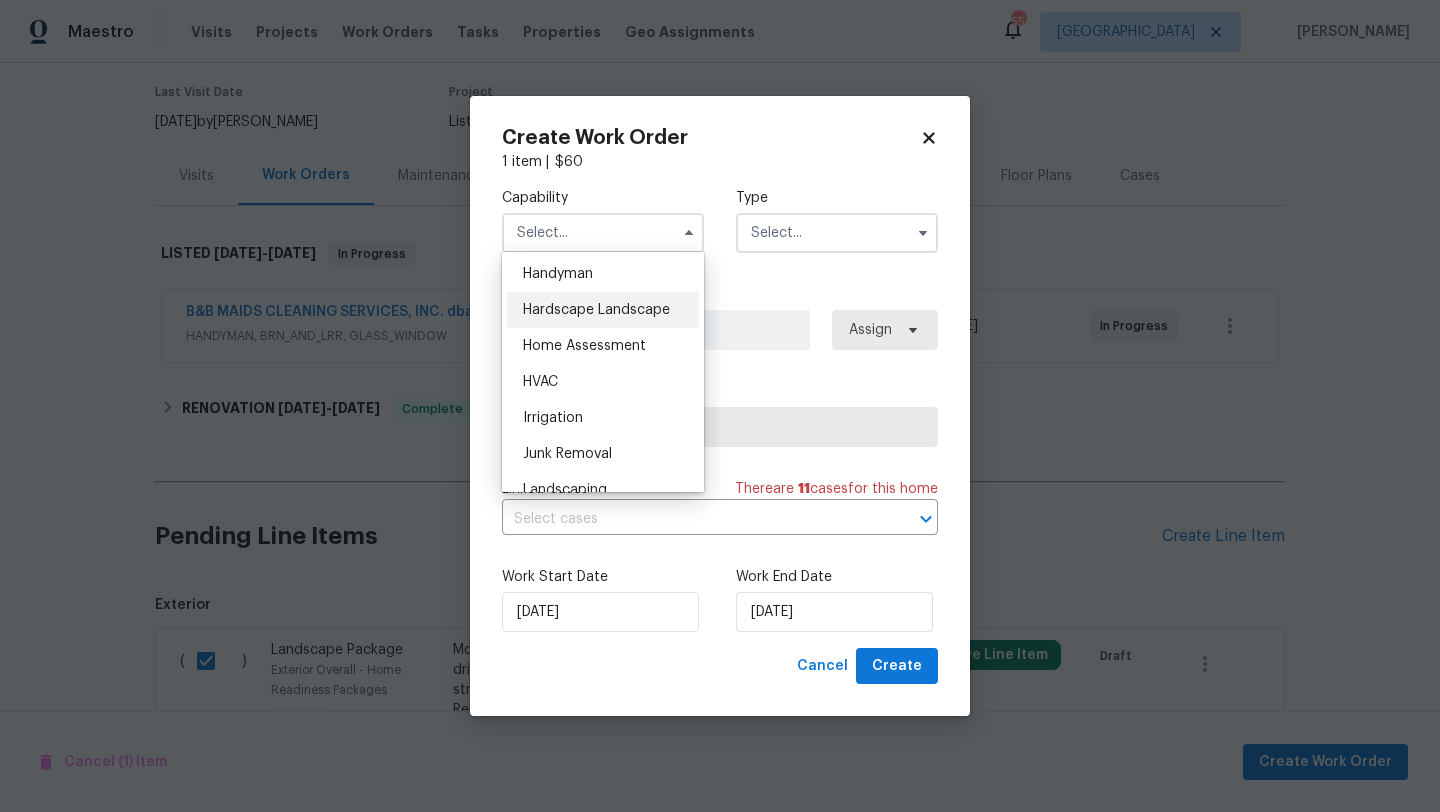 scroll, scrollTop: 1083, scrollLeft: 0, axis: vertical 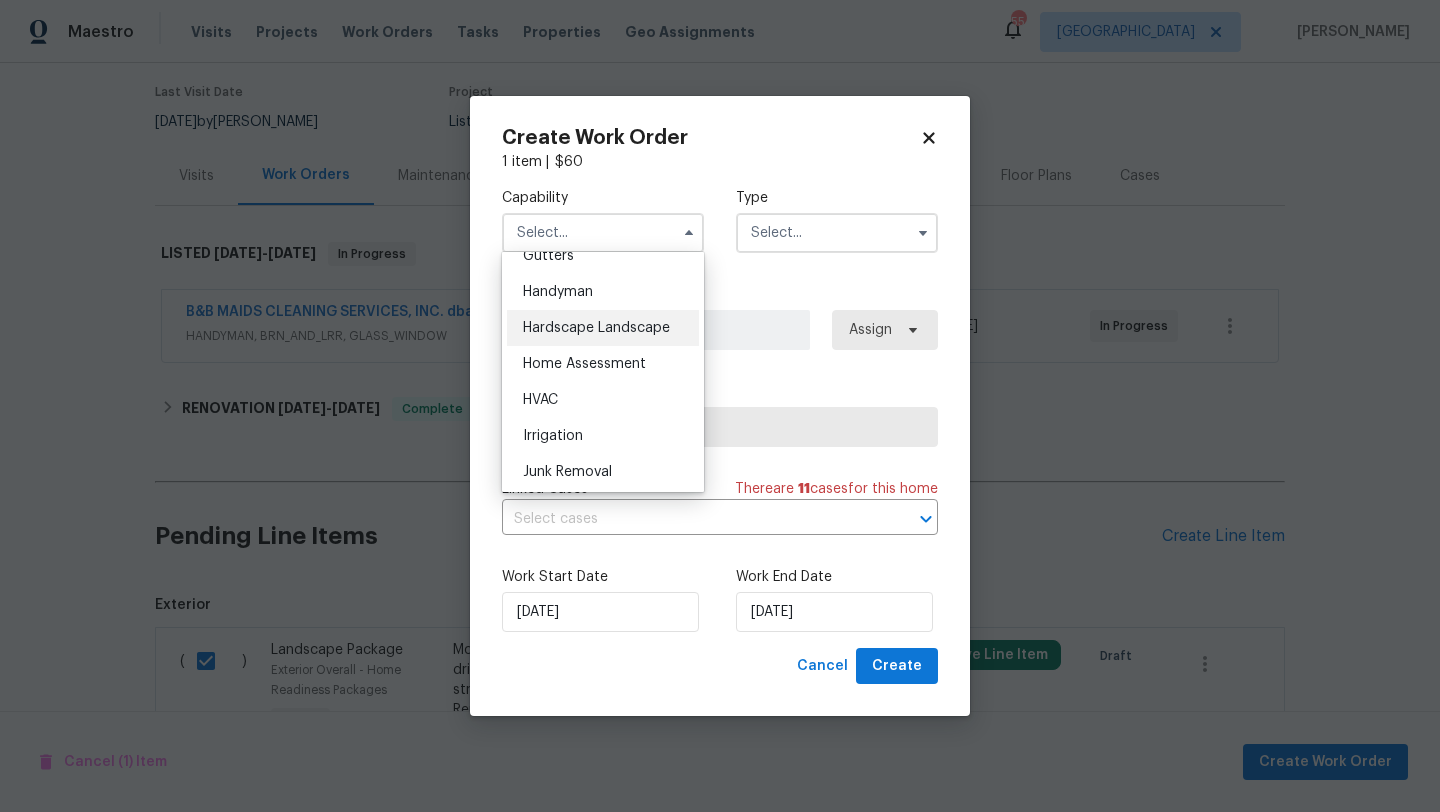 click on "Handyman" at bounding box center [603, 292] 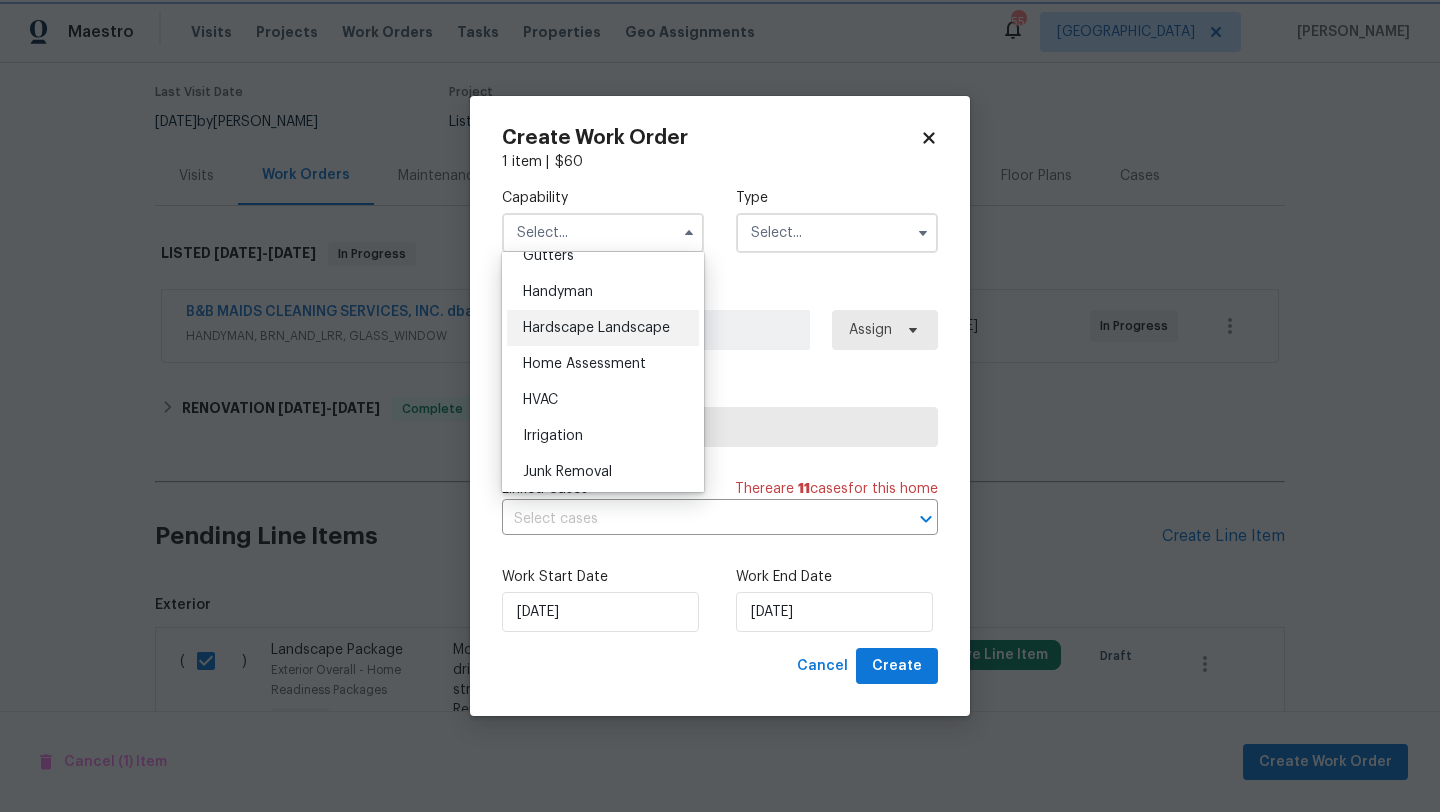 type on "Handyman" 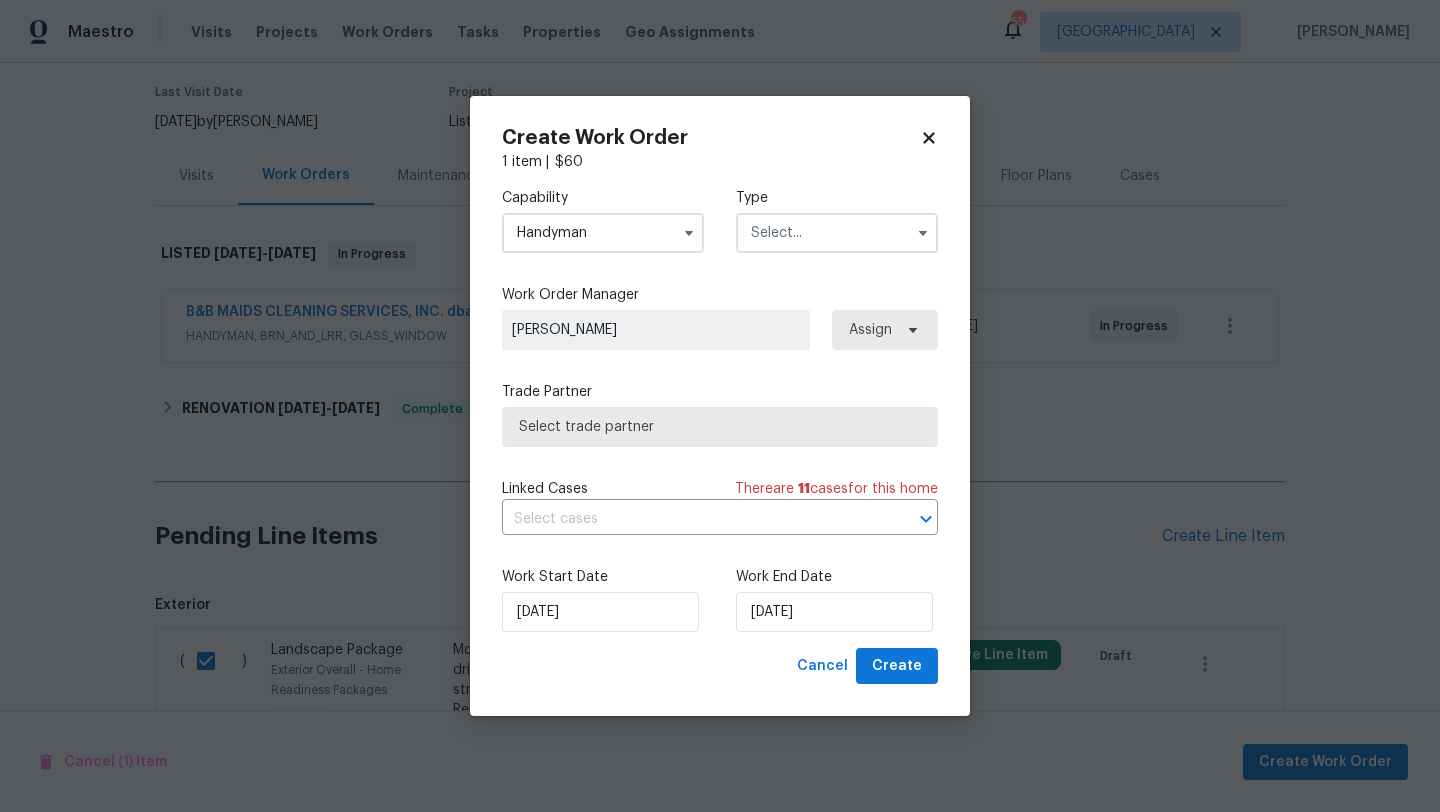 click at bounding box center (837, 233) 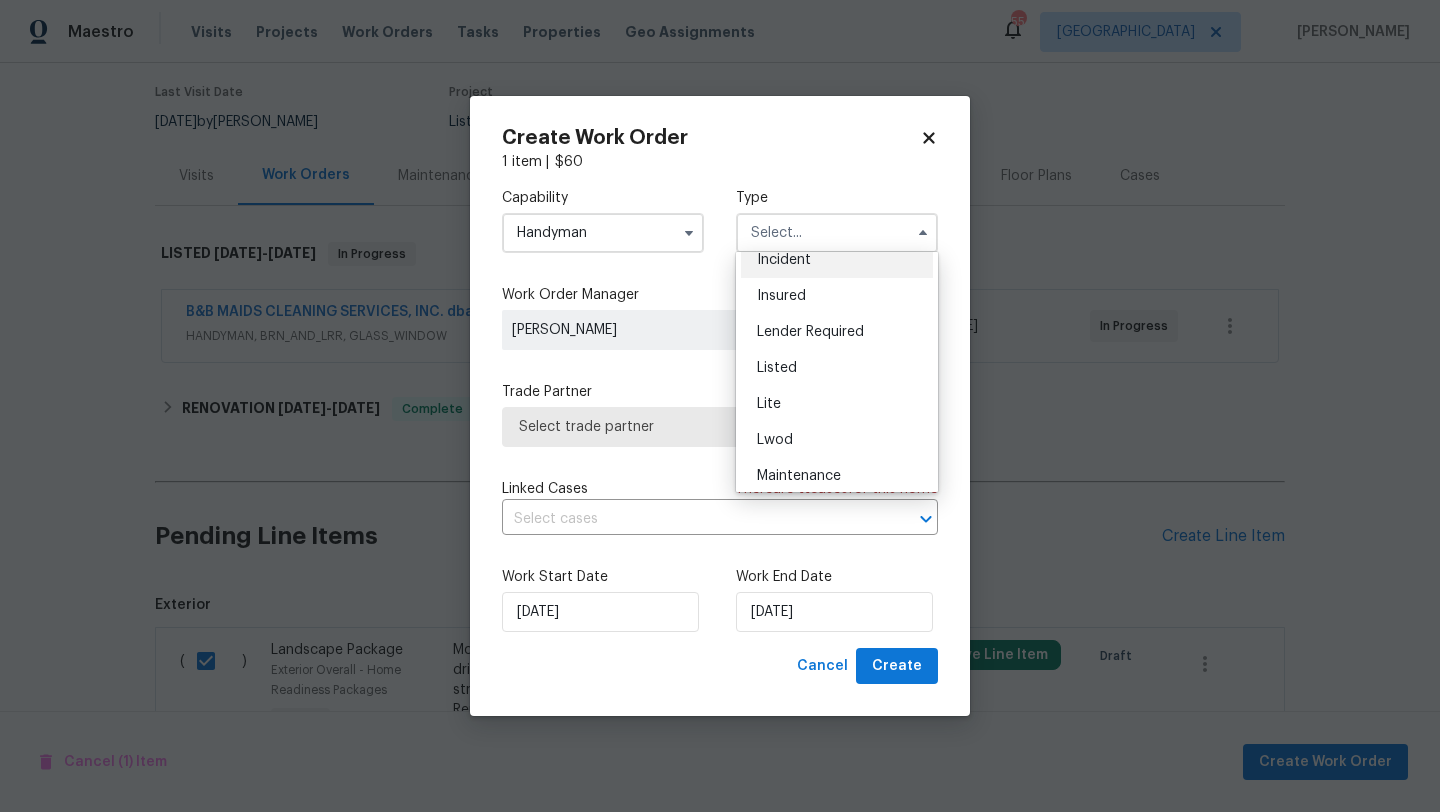 scroll, scrollTop: 133, scrollLeft: 0, axis: vertical 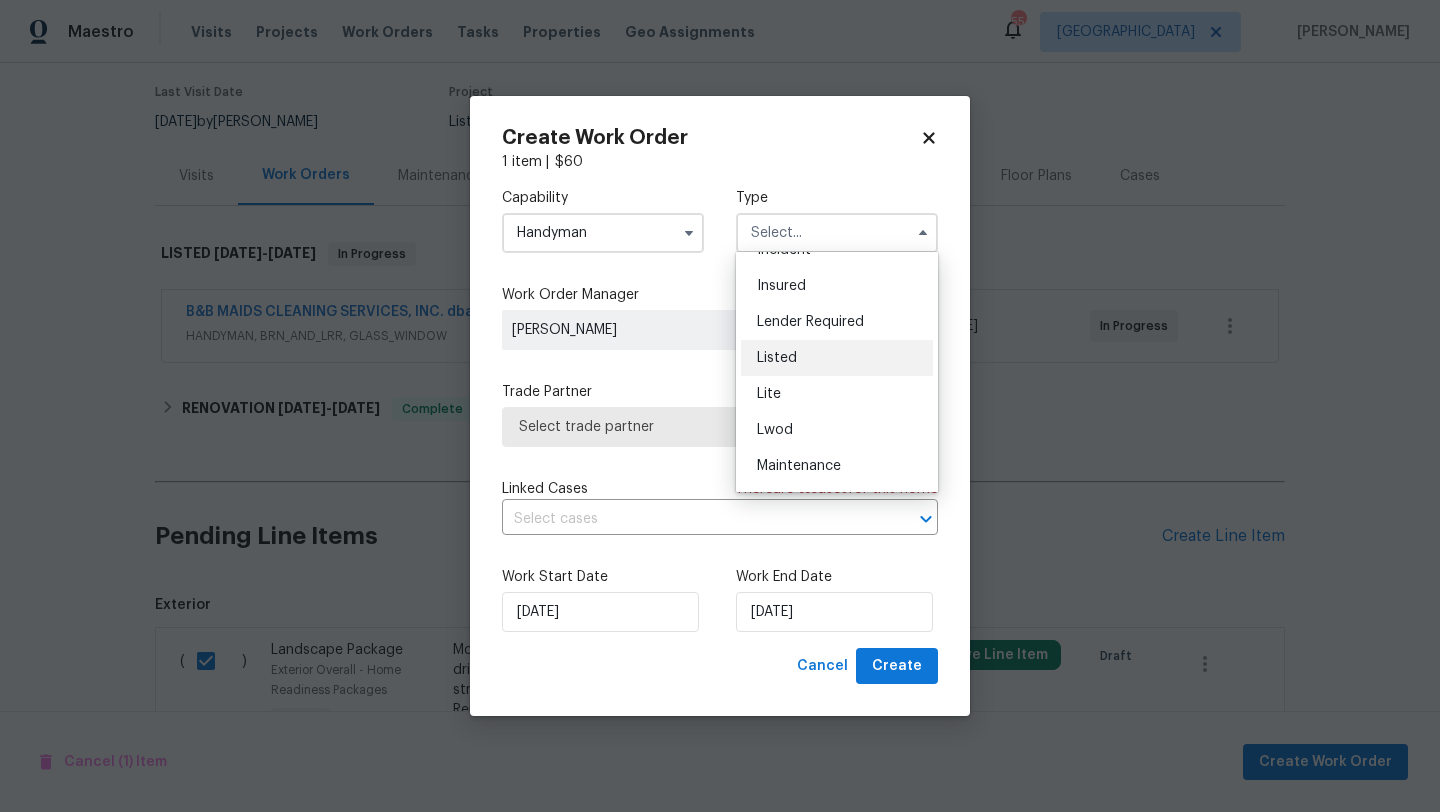 click on "Listed" at bounding box center (837, 358) 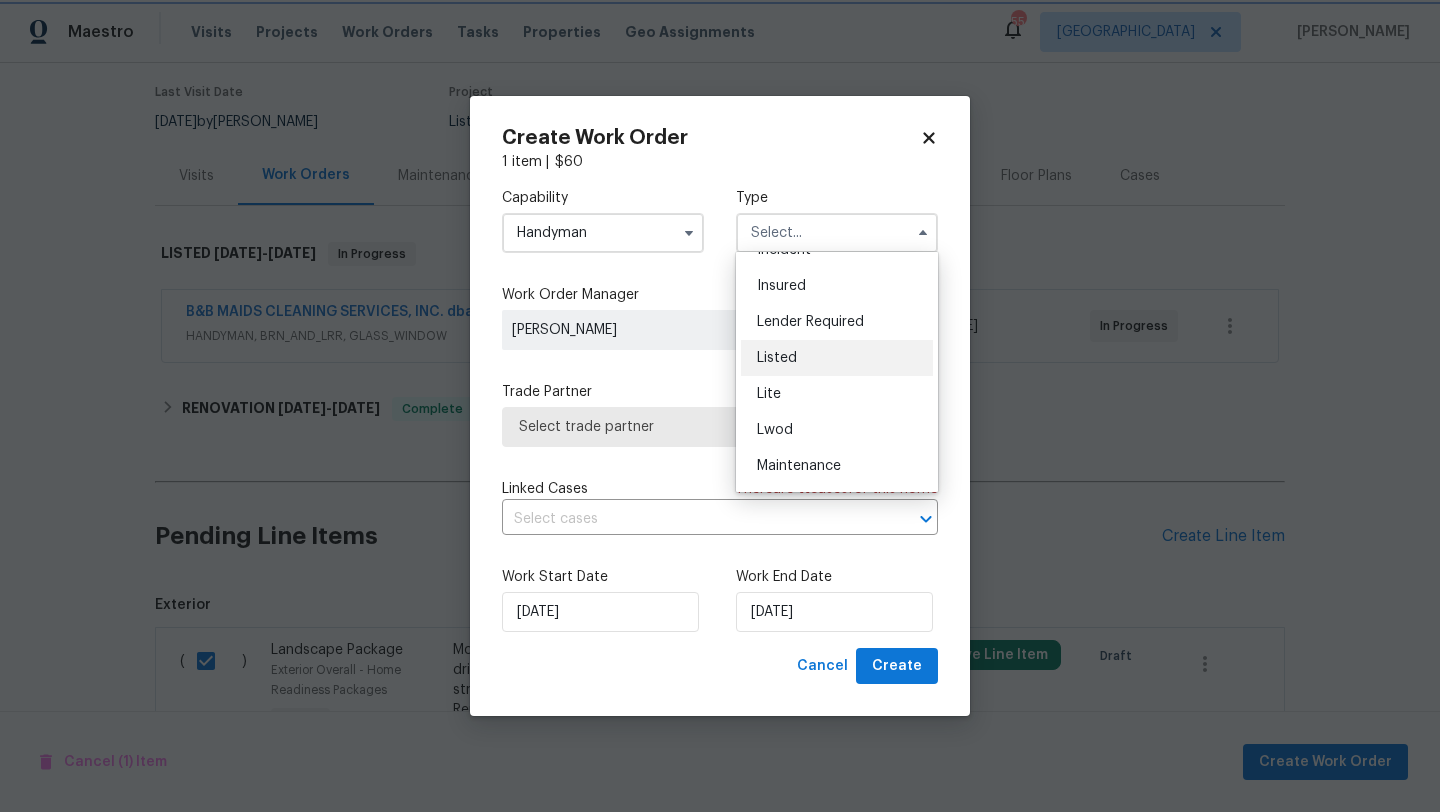 type on "Listed" 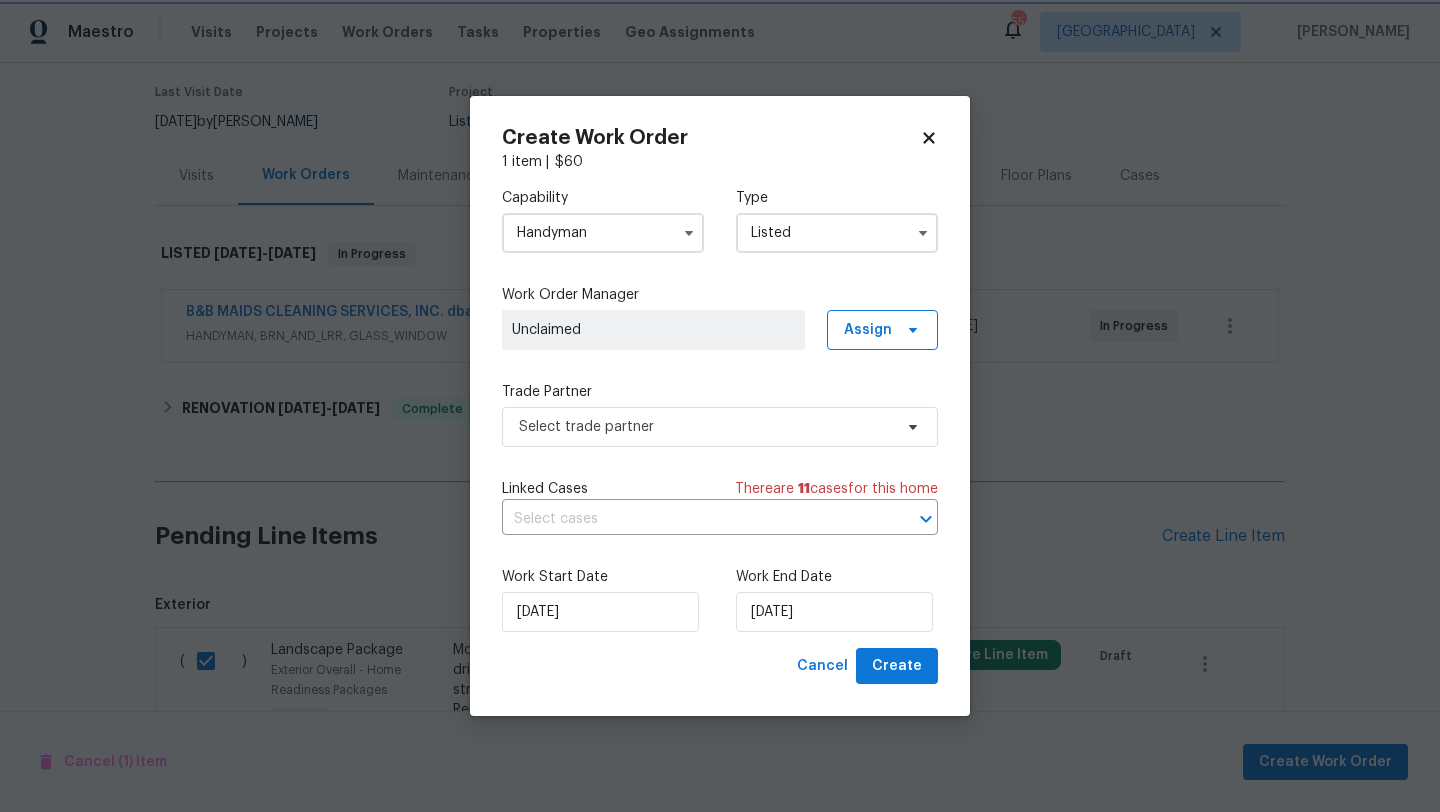 scroll, scrollTop: 0, scrollLeft: 0, axis: both 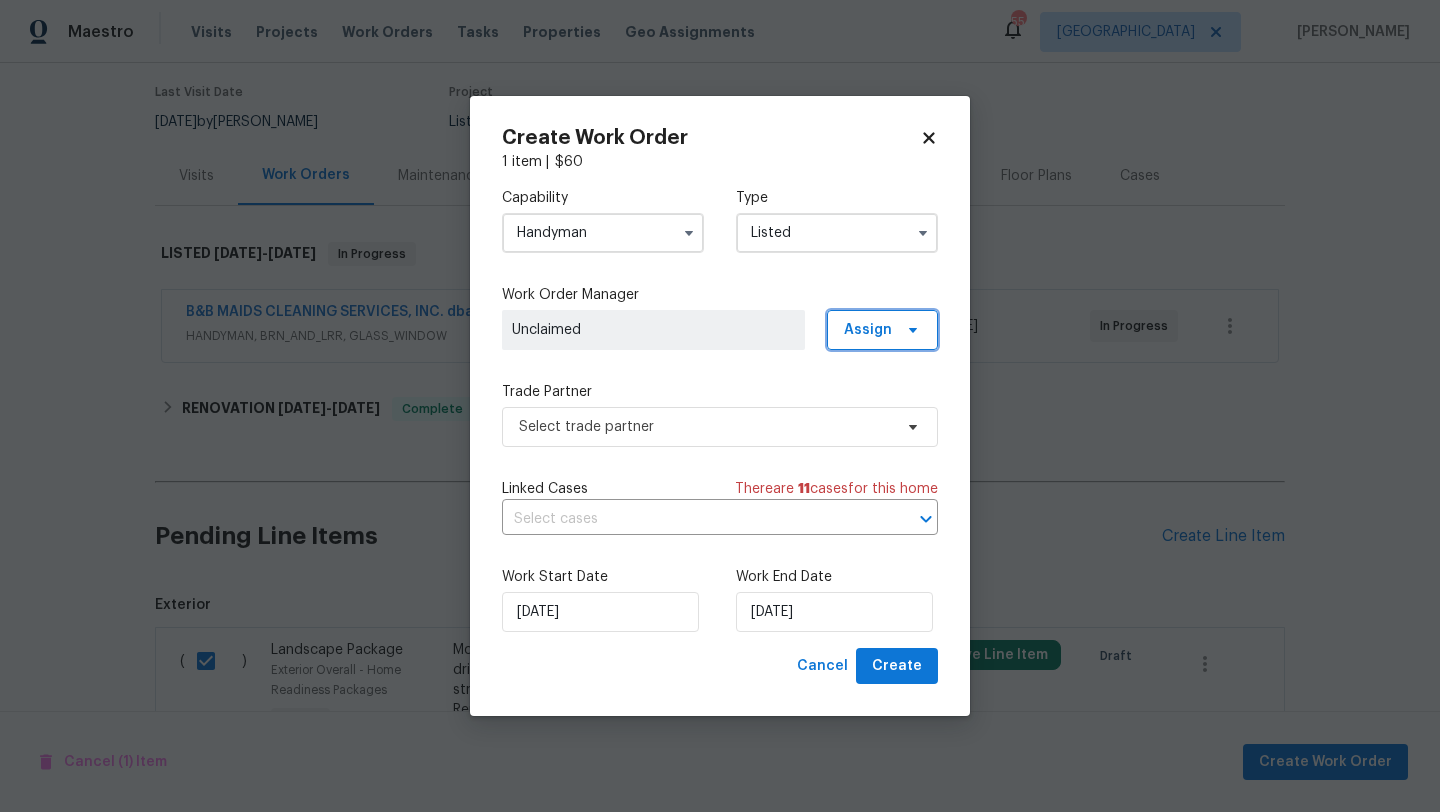 click on "Assign" at bounding box center (868, 330) 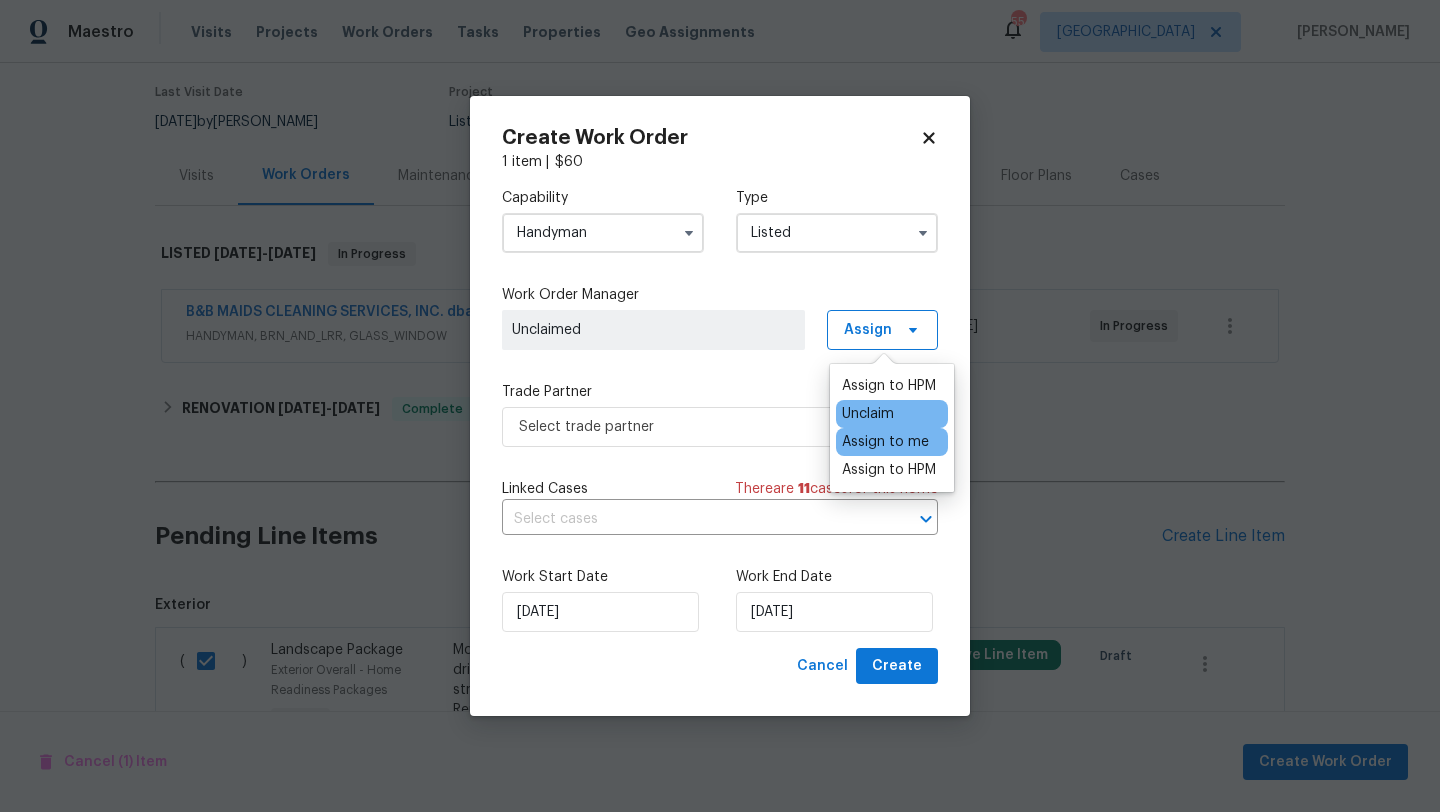 click on "Assign to me" at bounding box center (885, 442) 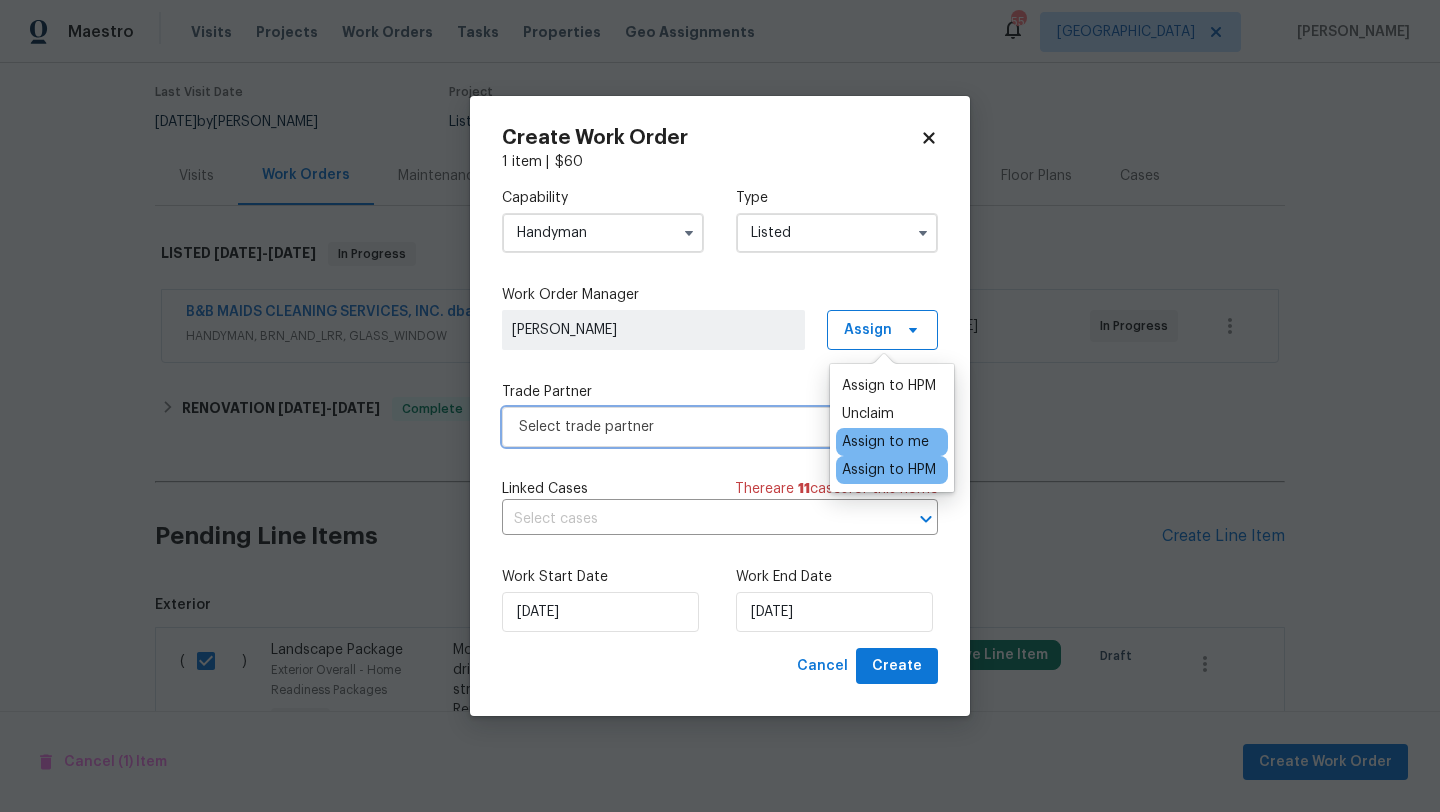 click on "Select trade partner" at bounding box center (705, 427) 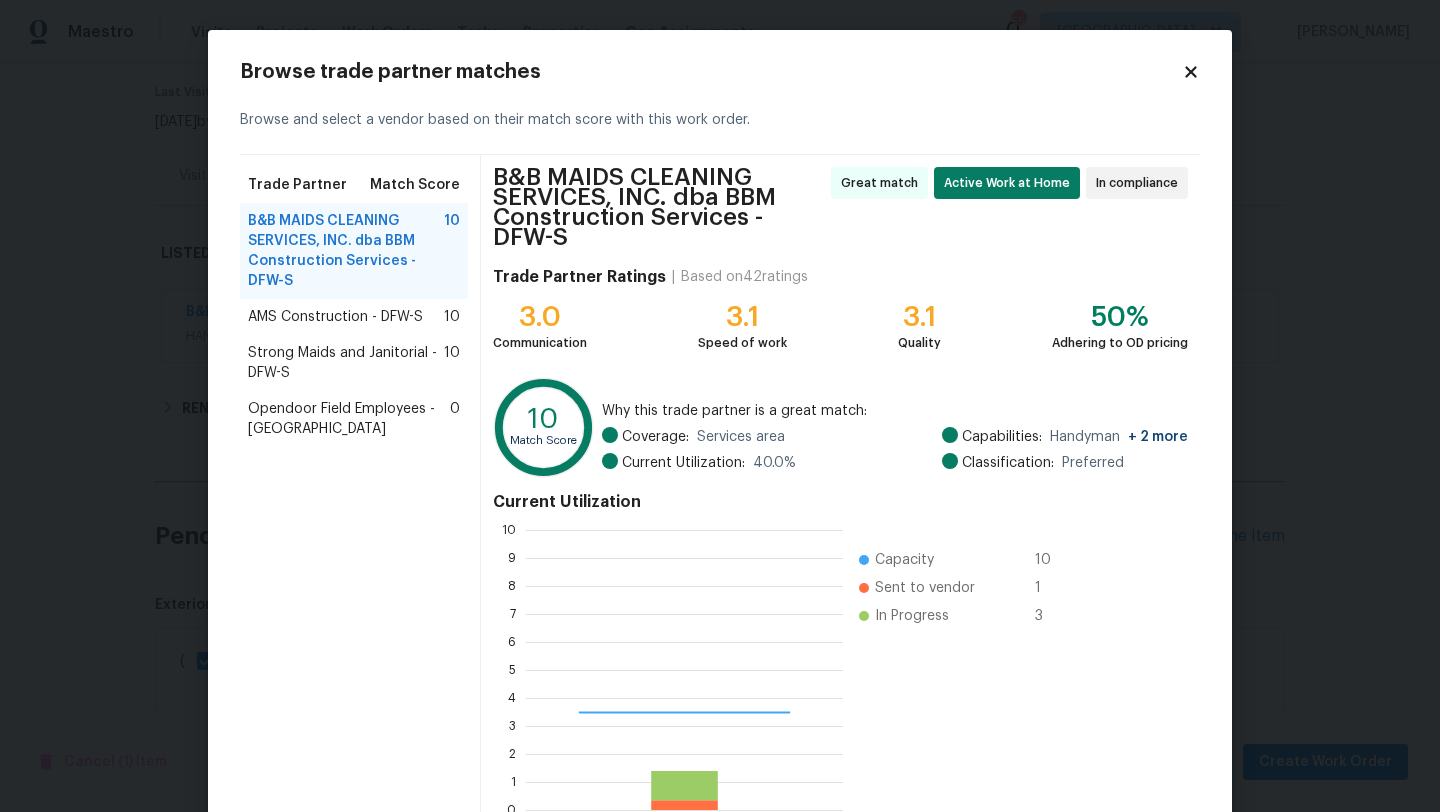 scroll, scrollTop: 2, scrollLeft: 2, axis: both 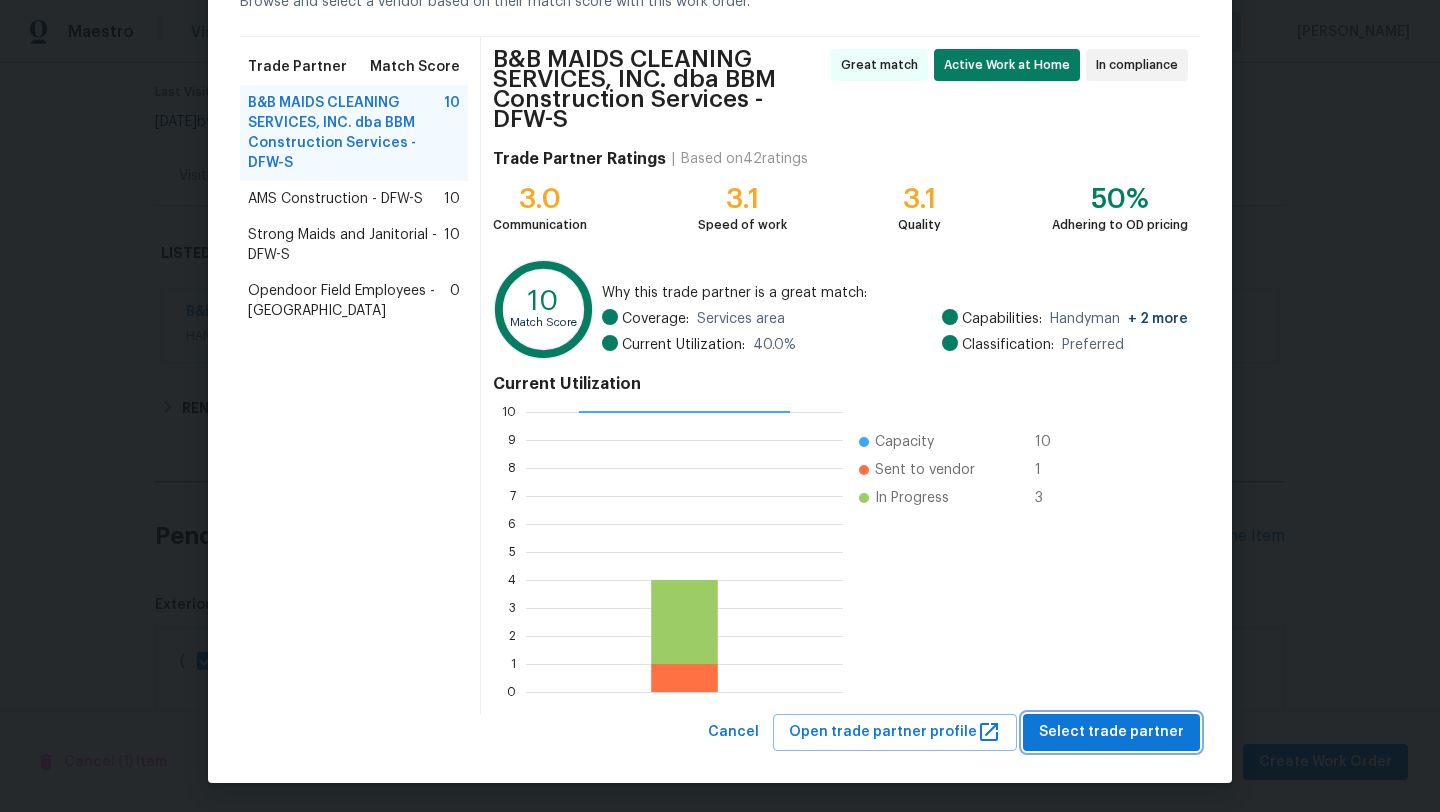 click on "Select trade partner" at bounding box center [1111, 732] 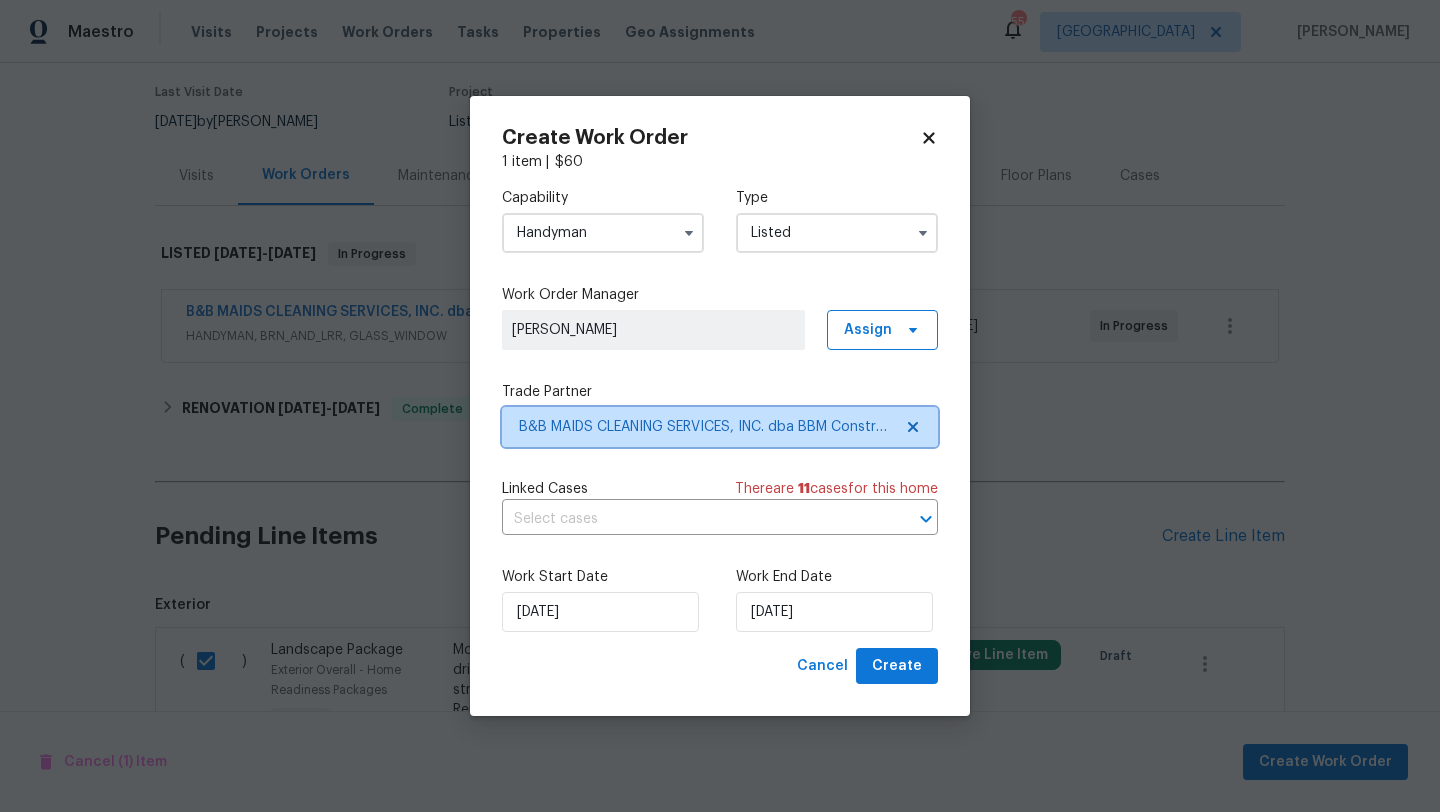 scroll, scrollTop: 0, scrollLeft: 0, axis: both 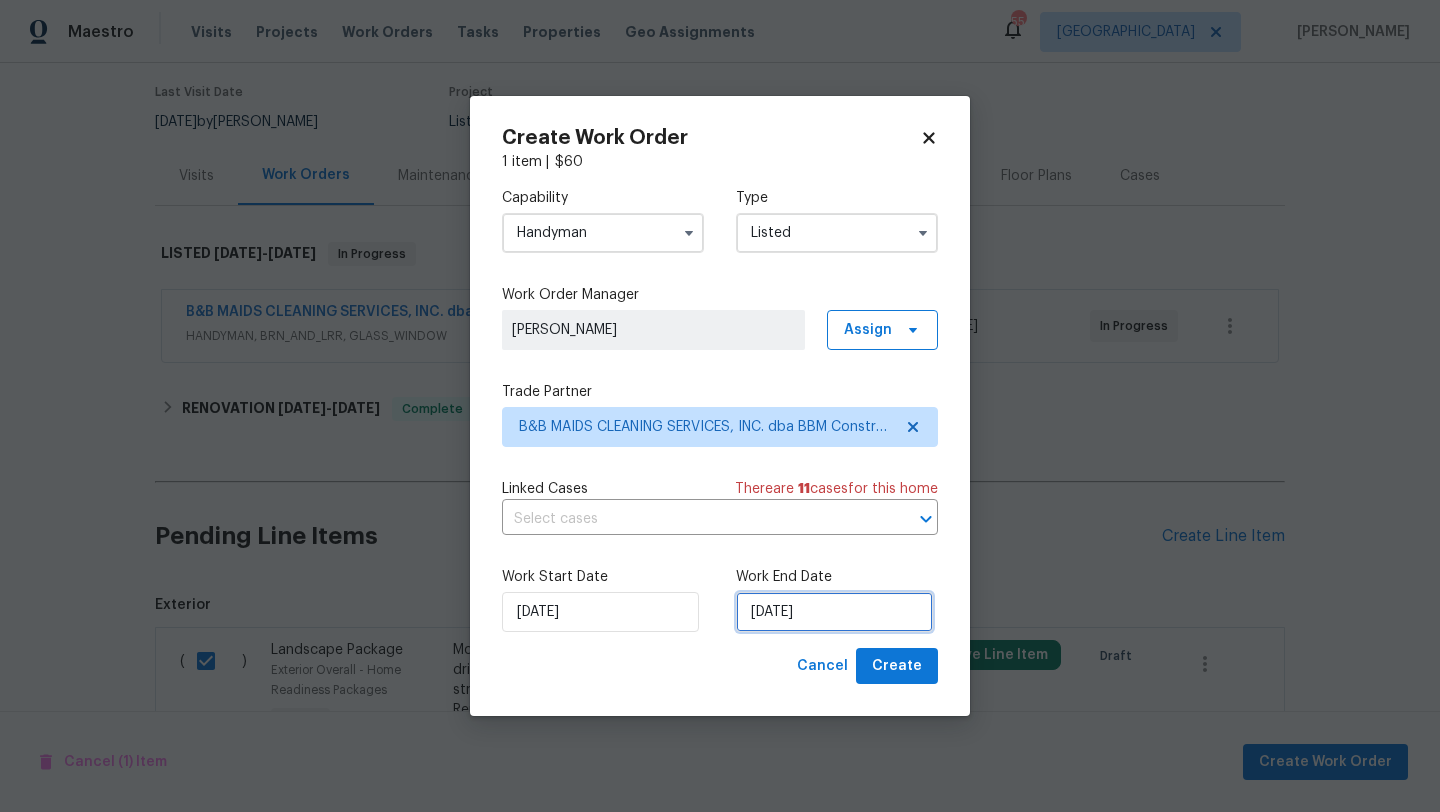 click on "7/10/2025" at bounding box center (834, 612) 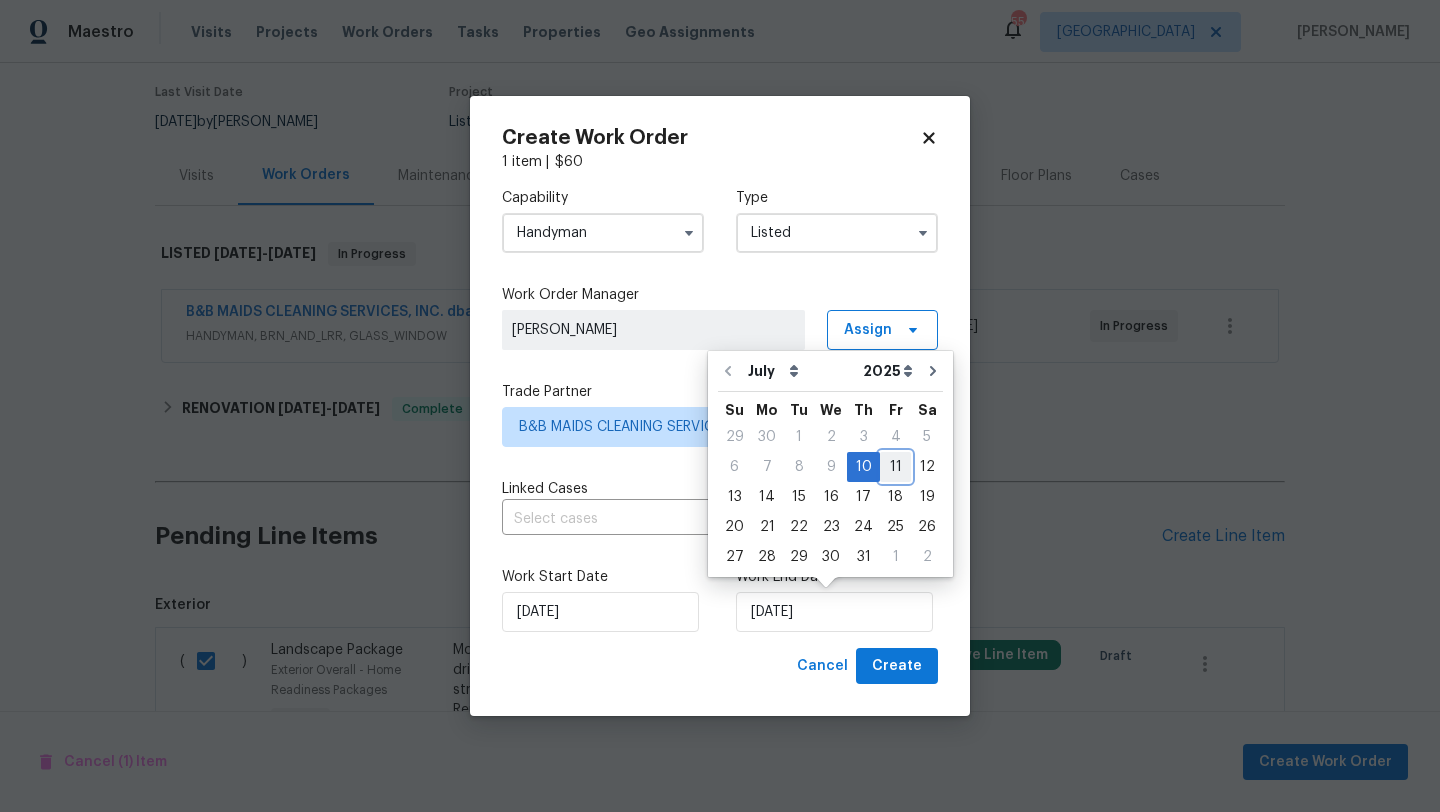 click on "11" at bounding box center [895, 467] 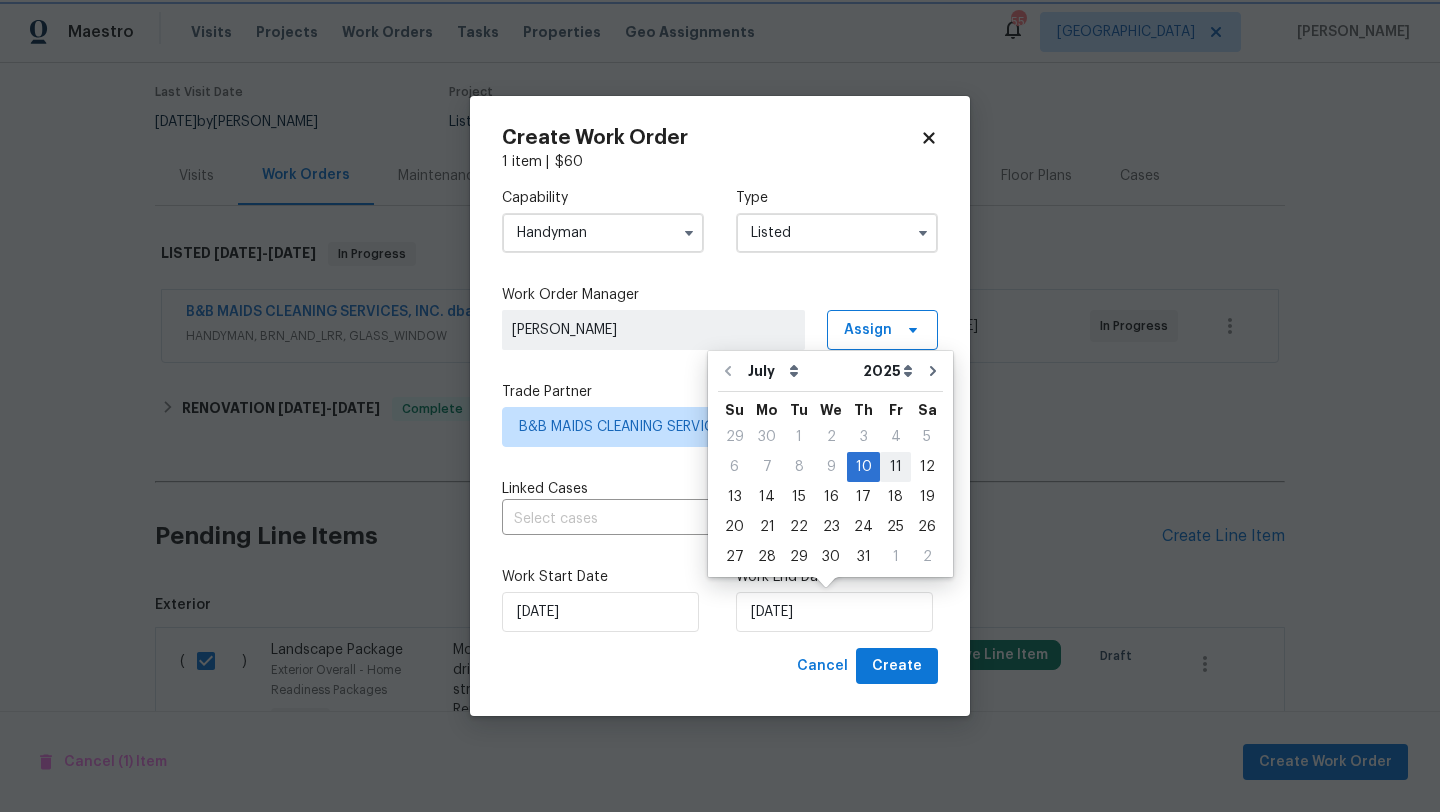 type on "7/11/2025" 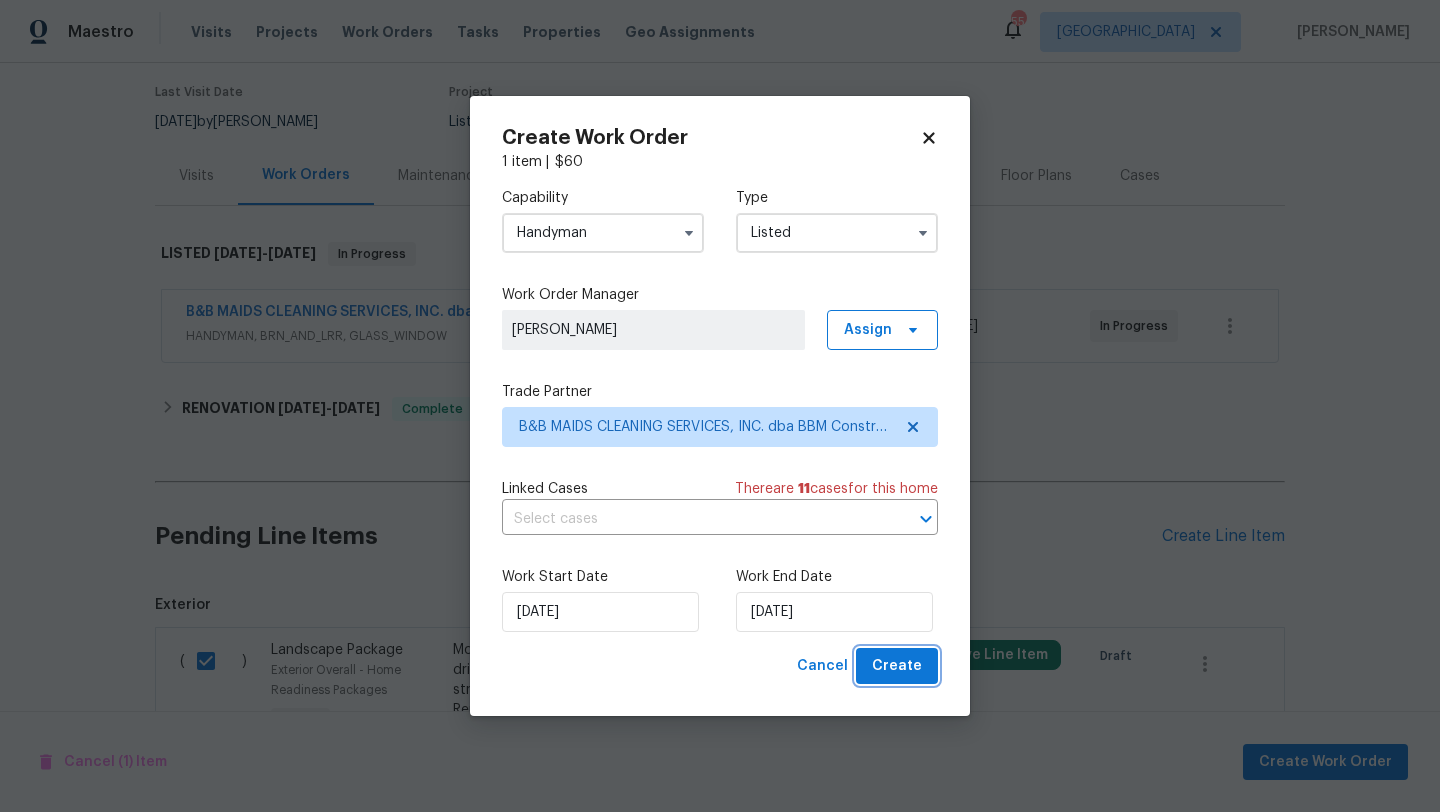 click on "Create" at bounding box center (897, 666) 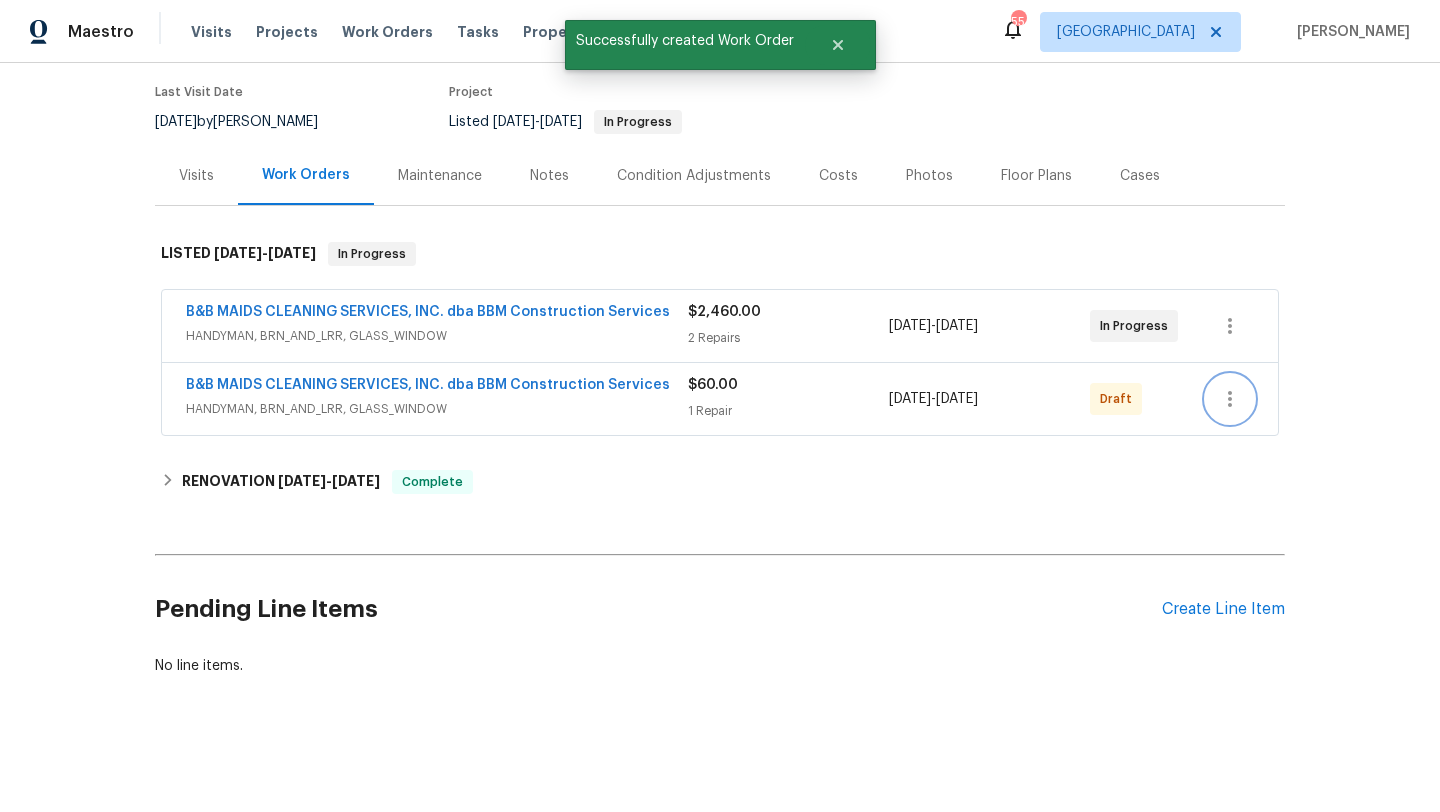 click 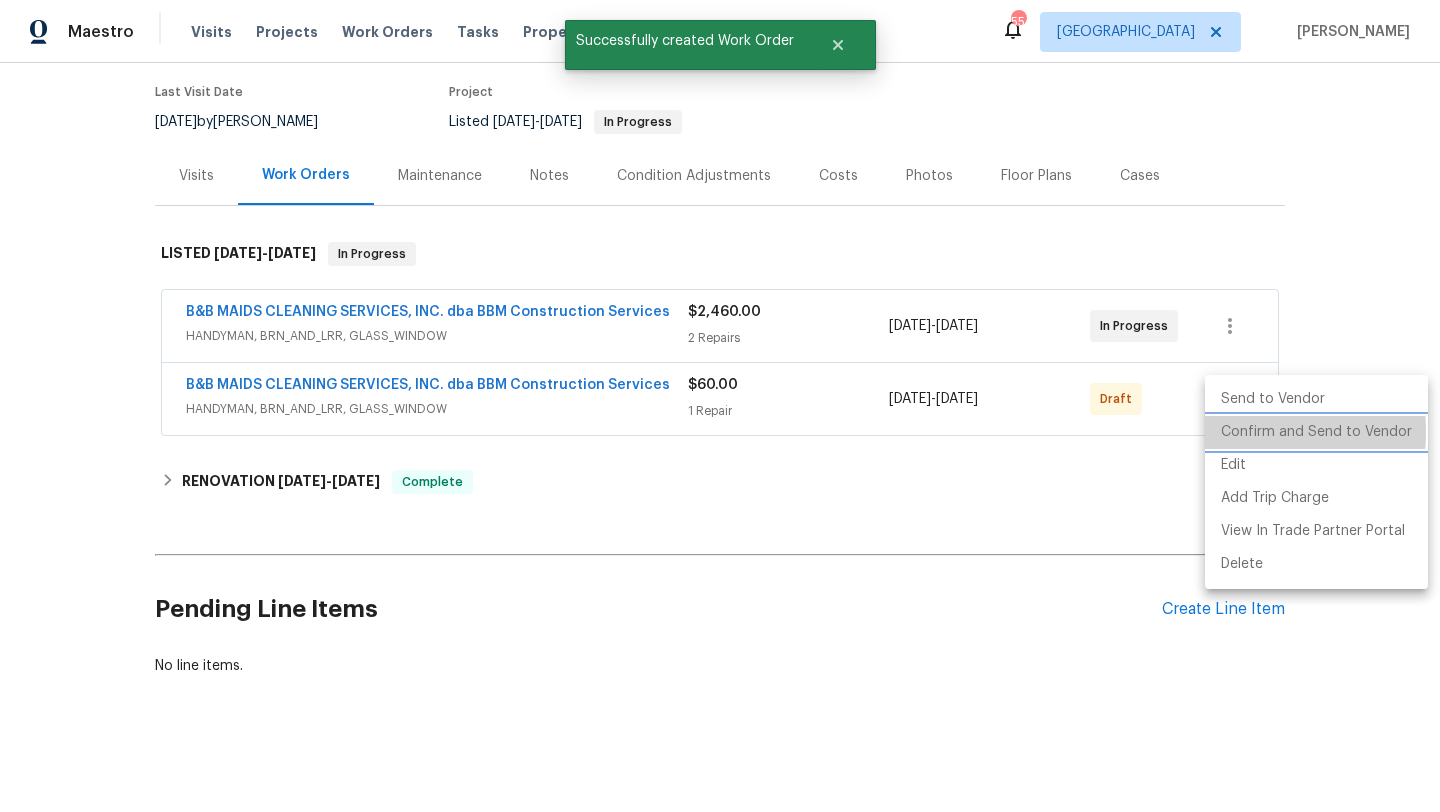 click on "Confirm and Send to Vendor" at bounding box center [1316, 432] 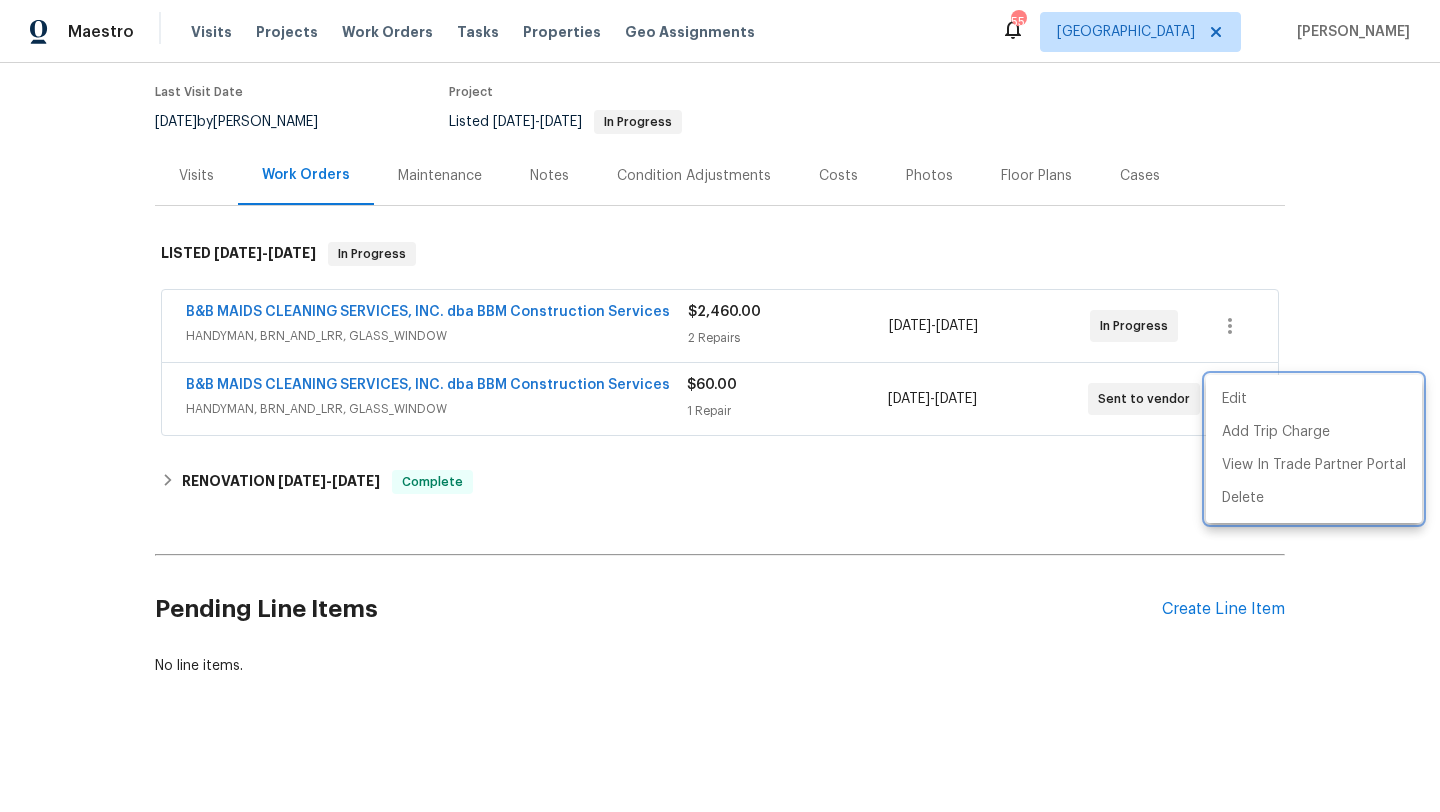 click at bounding box center (720, 406) 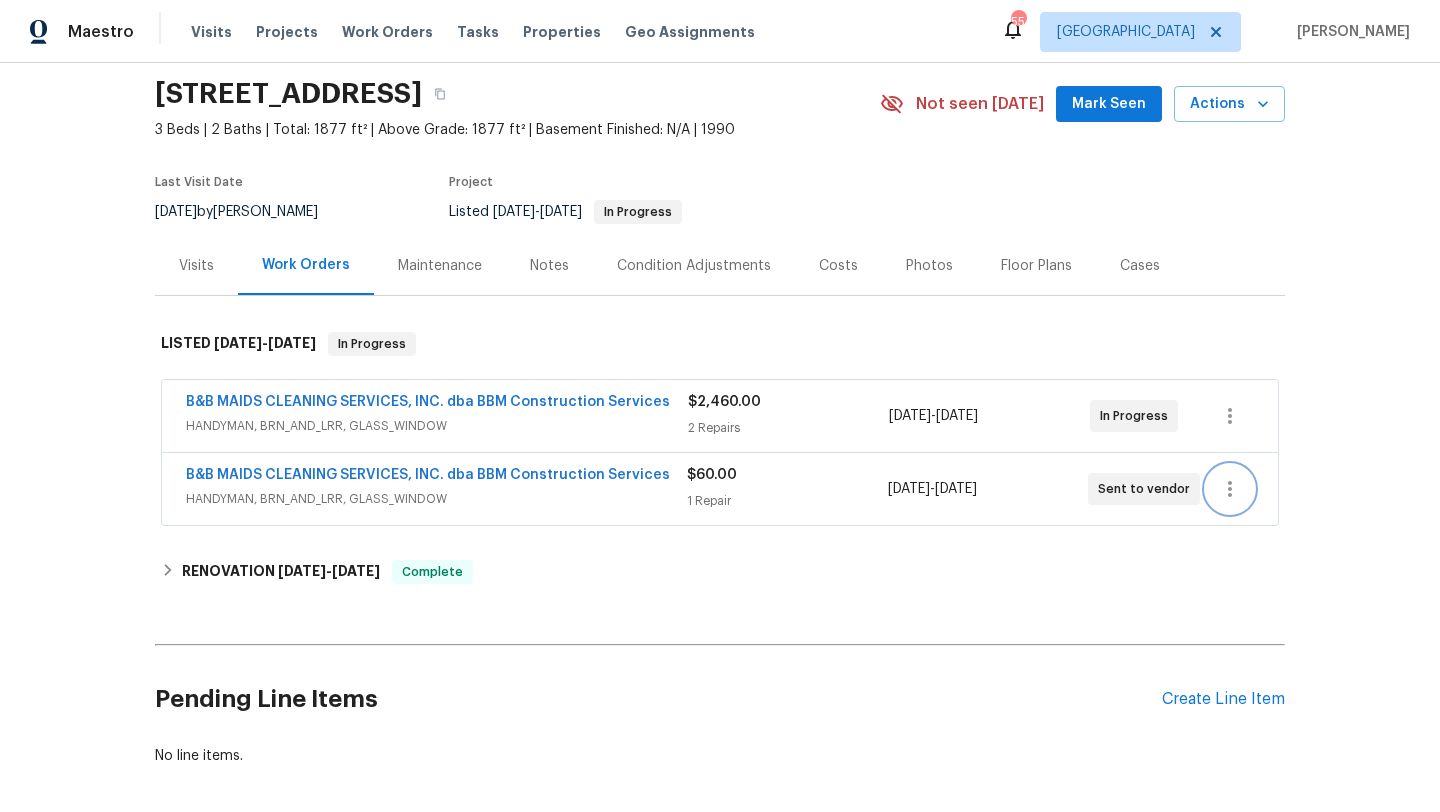 scroll, scrollTop: 0, scrollLeft: 0, axis: both 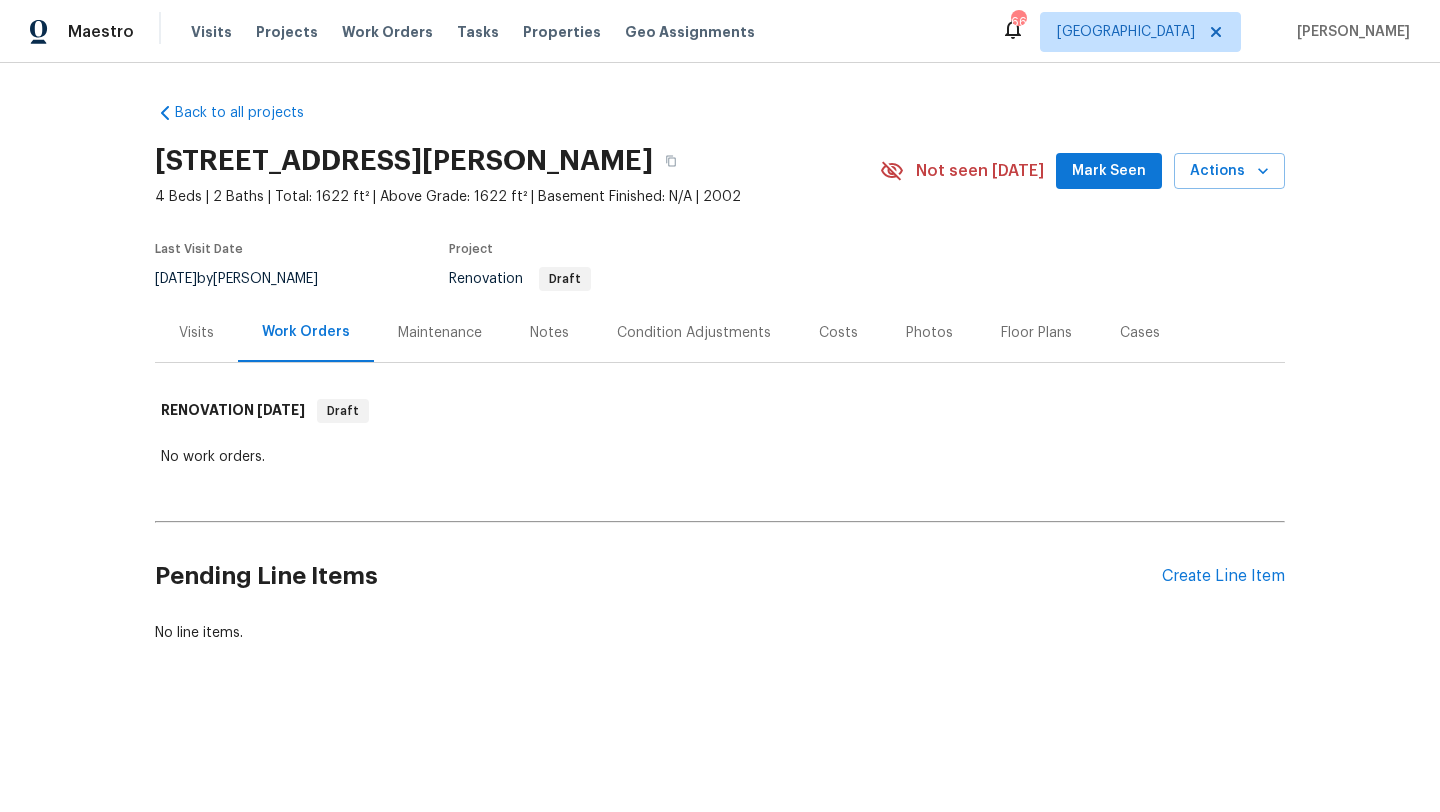 click on "Visits" at bounding box center (196, 333) 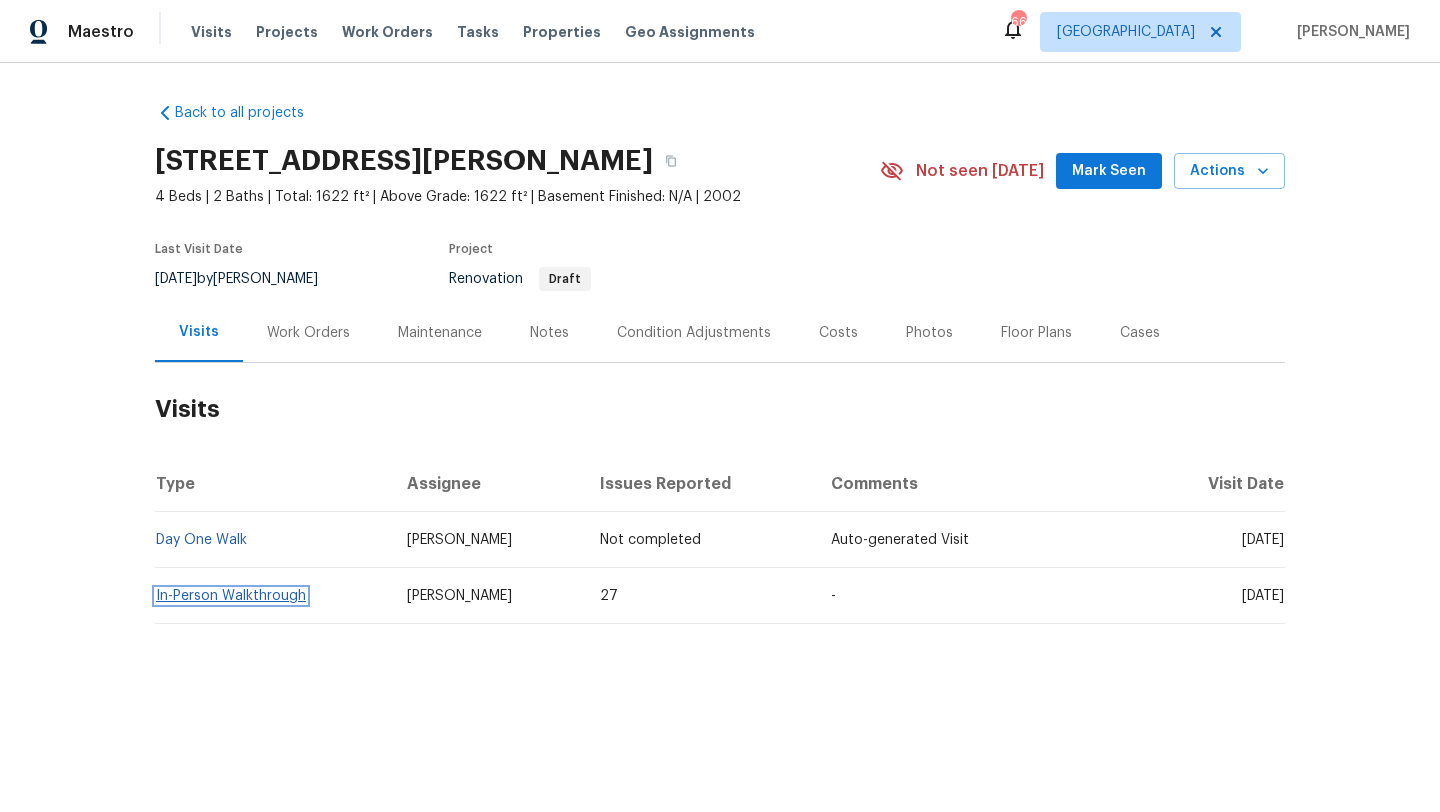 click on "In-Person Walkthrough" at bounding box center [231, 596] 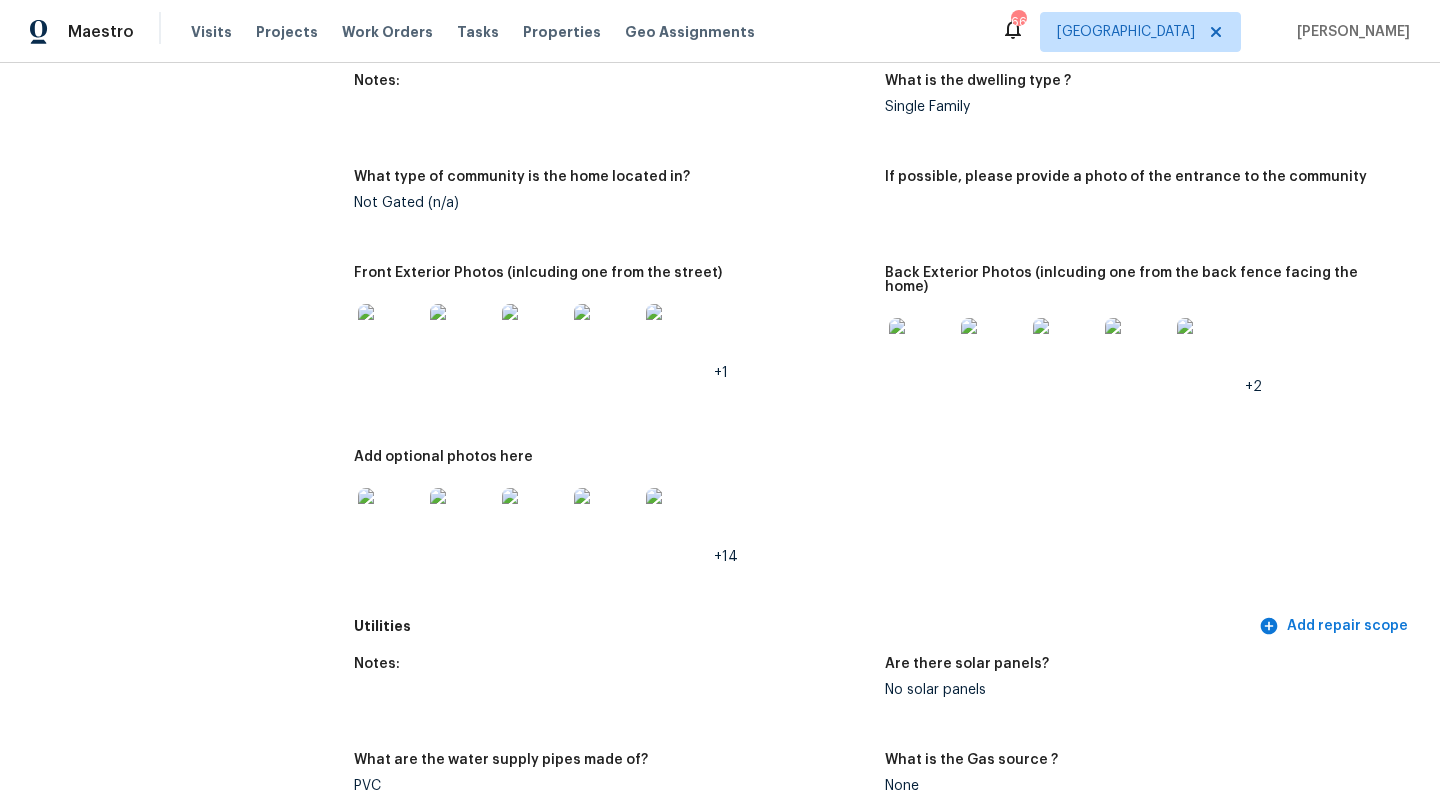 scroll, scrollTop: 601, scrollLeft: 0, axis: vertical 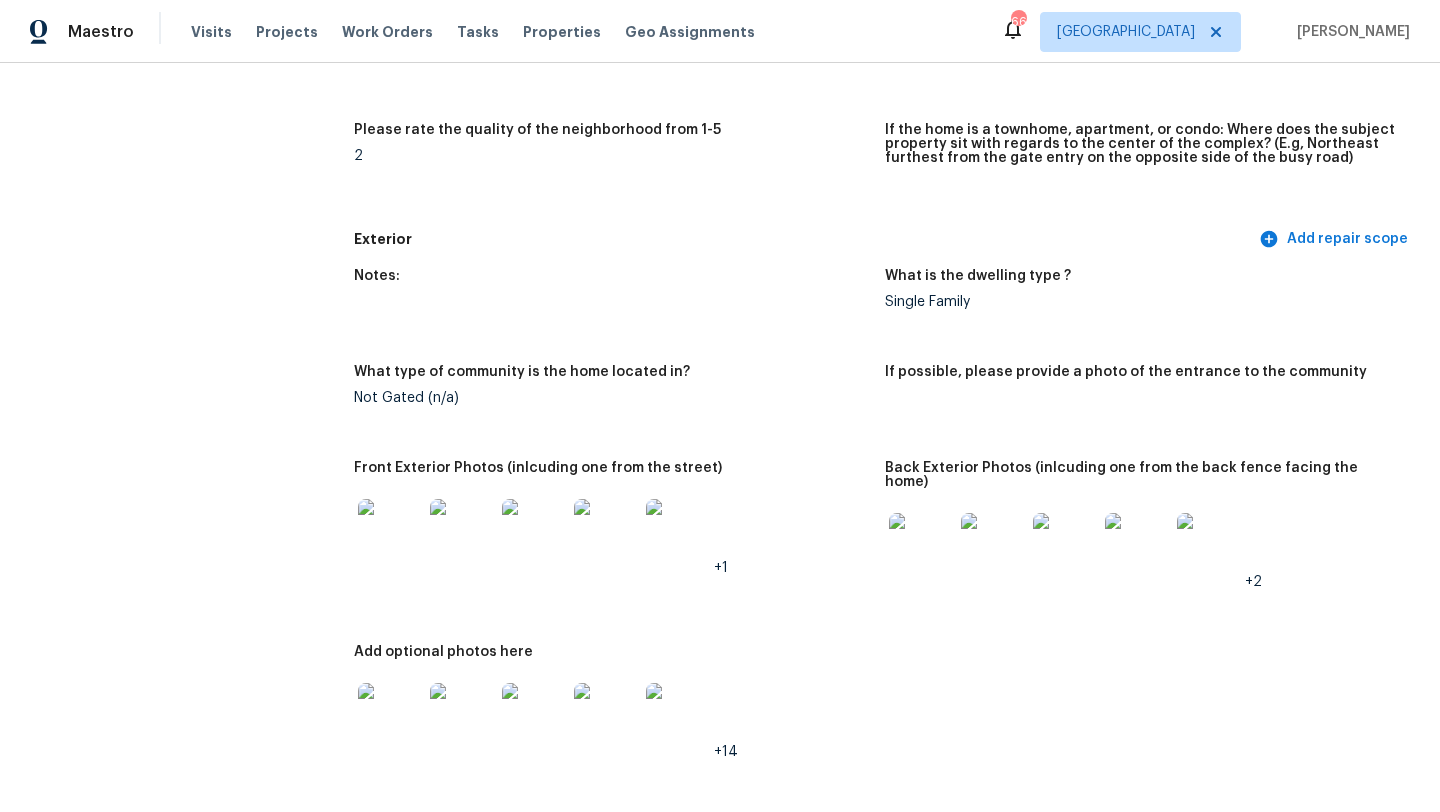 click at bounding box center [390, 715] 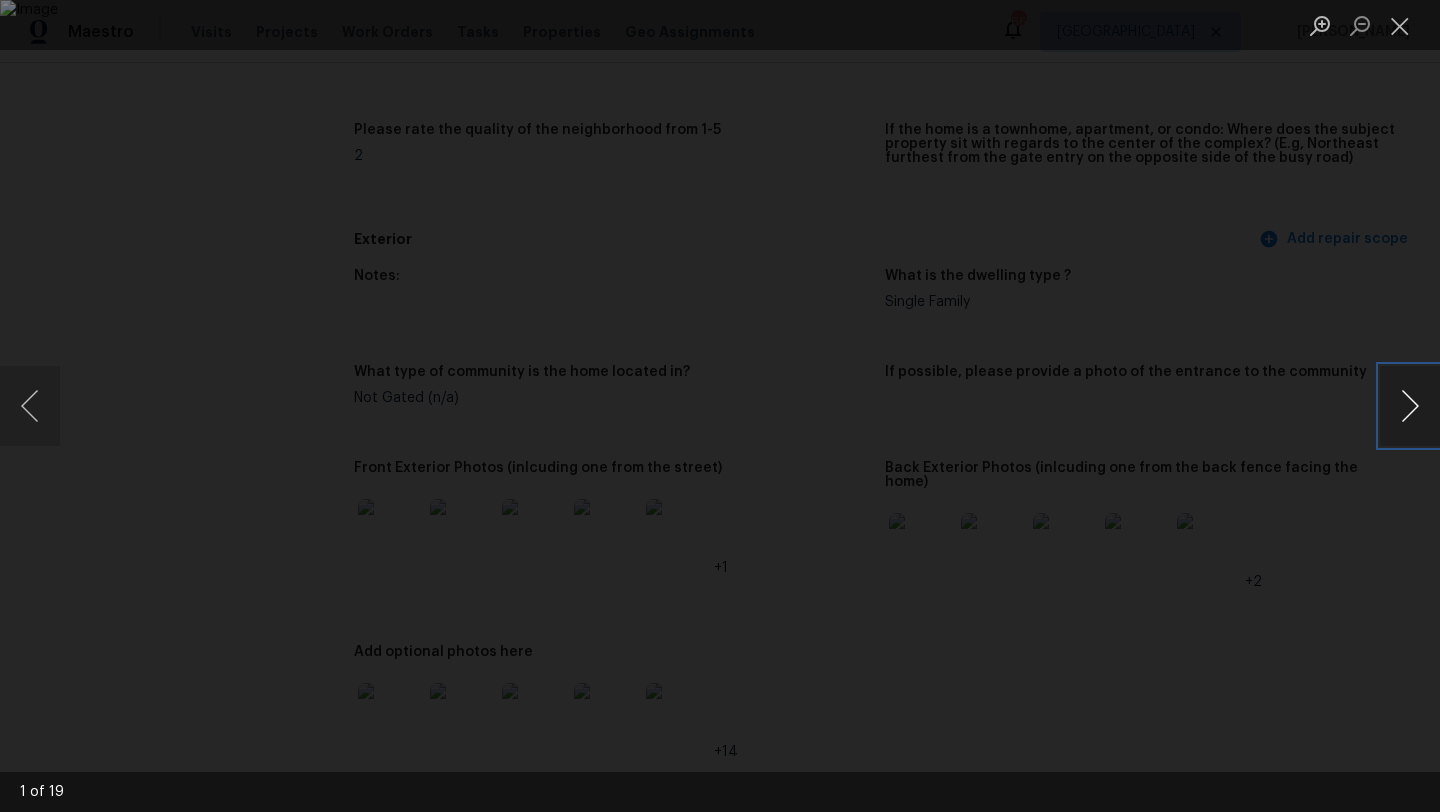 click at bounding box center (1410, 406) 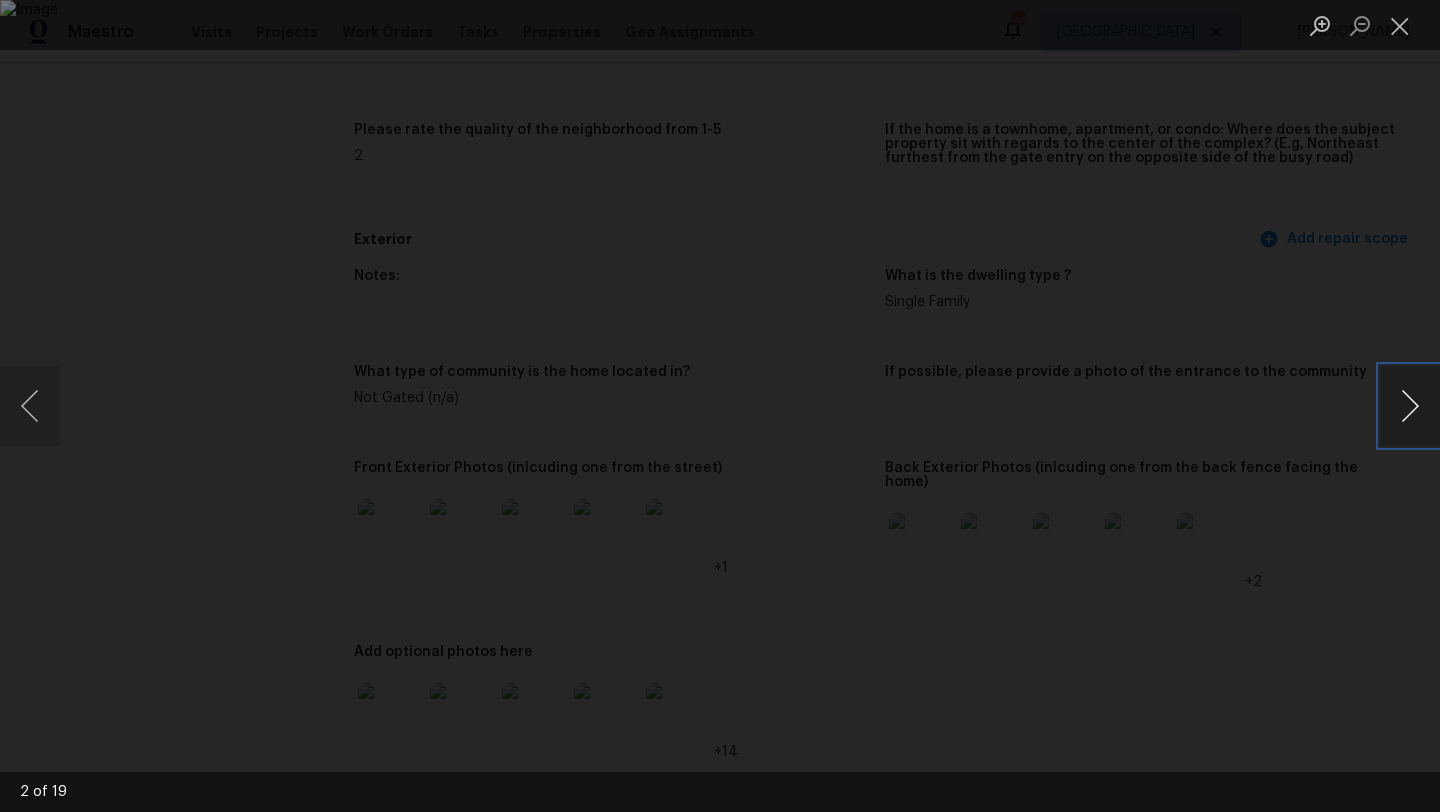 click at bounding box center [1410, 406] 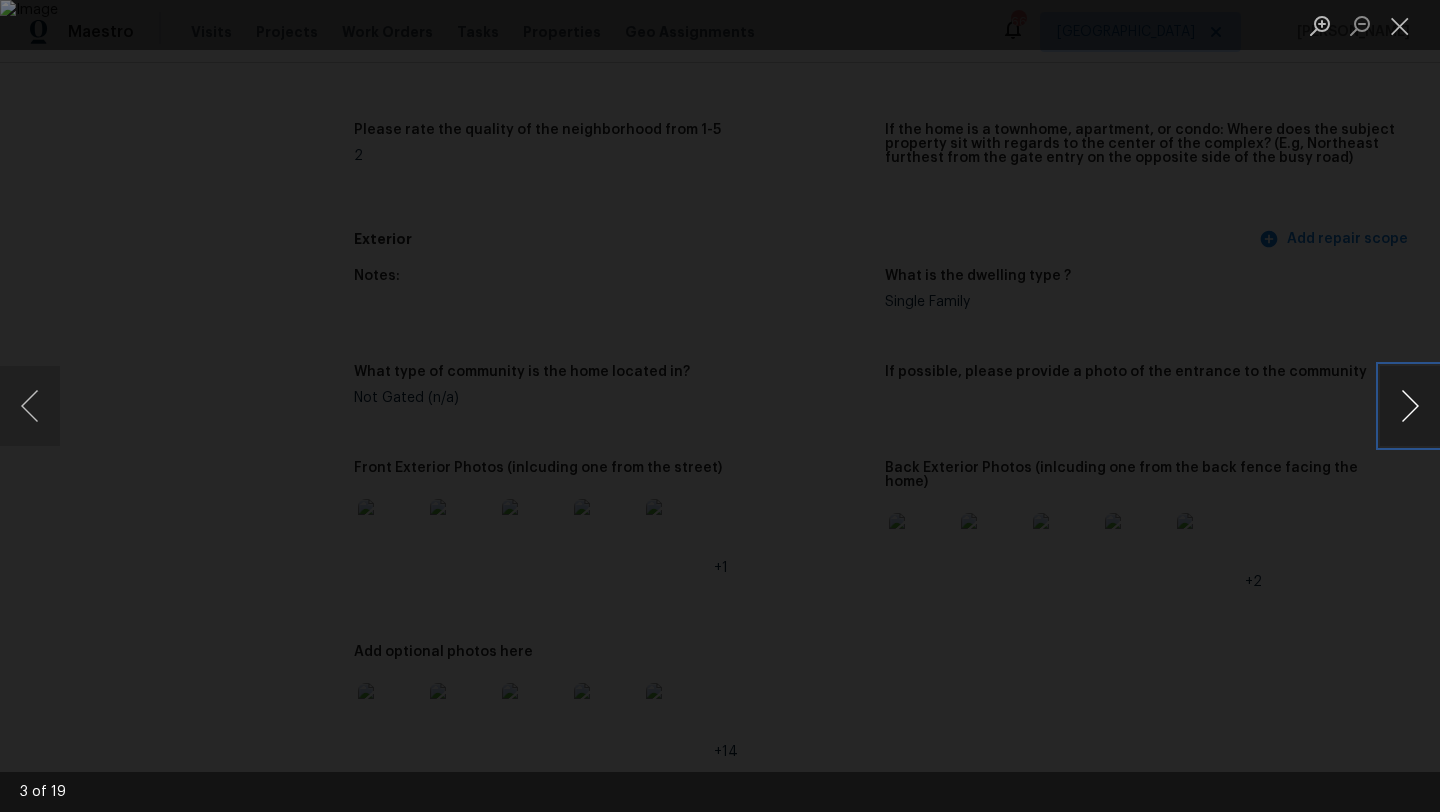 click at bounding box center (1410, 406) 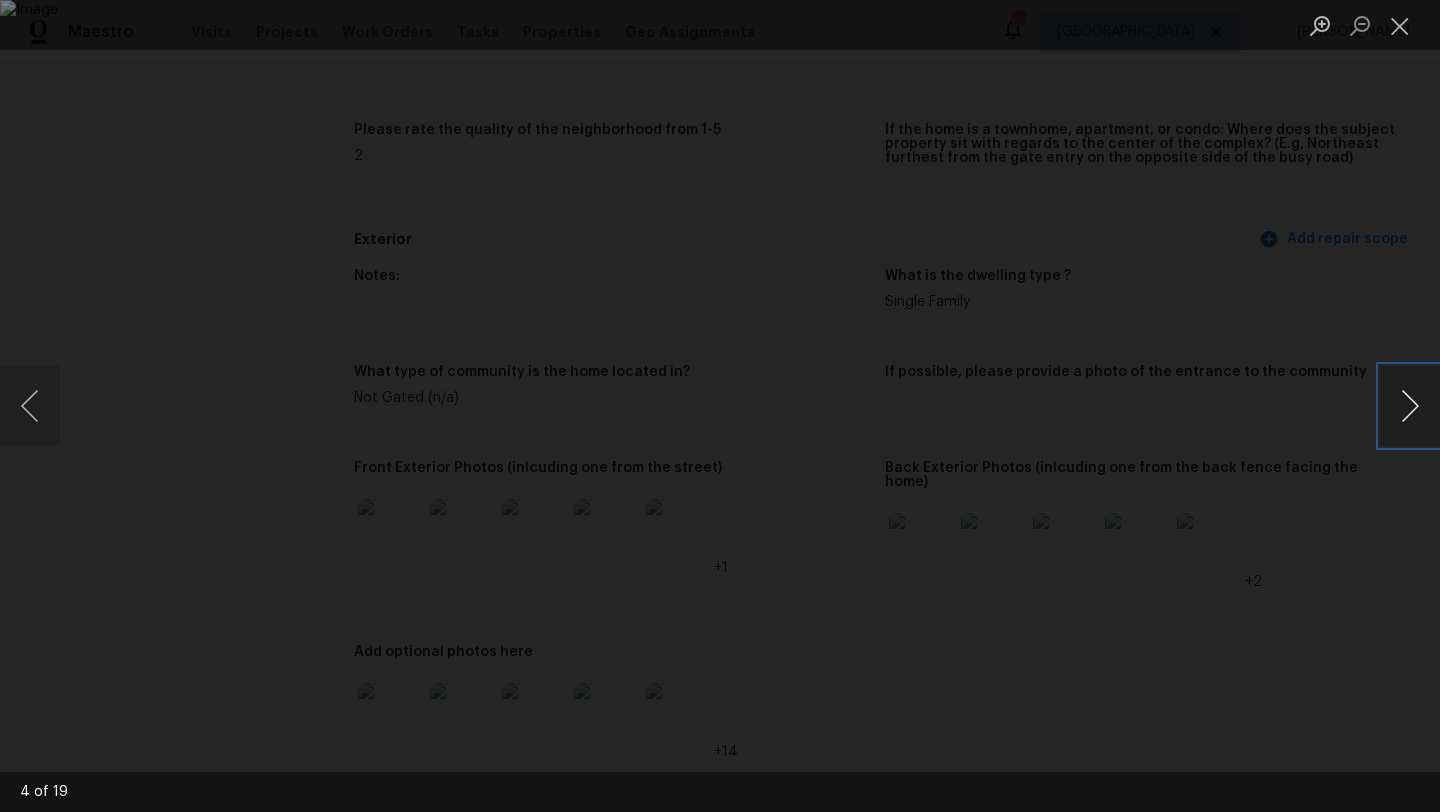 click at bounding box center (1410, 406) 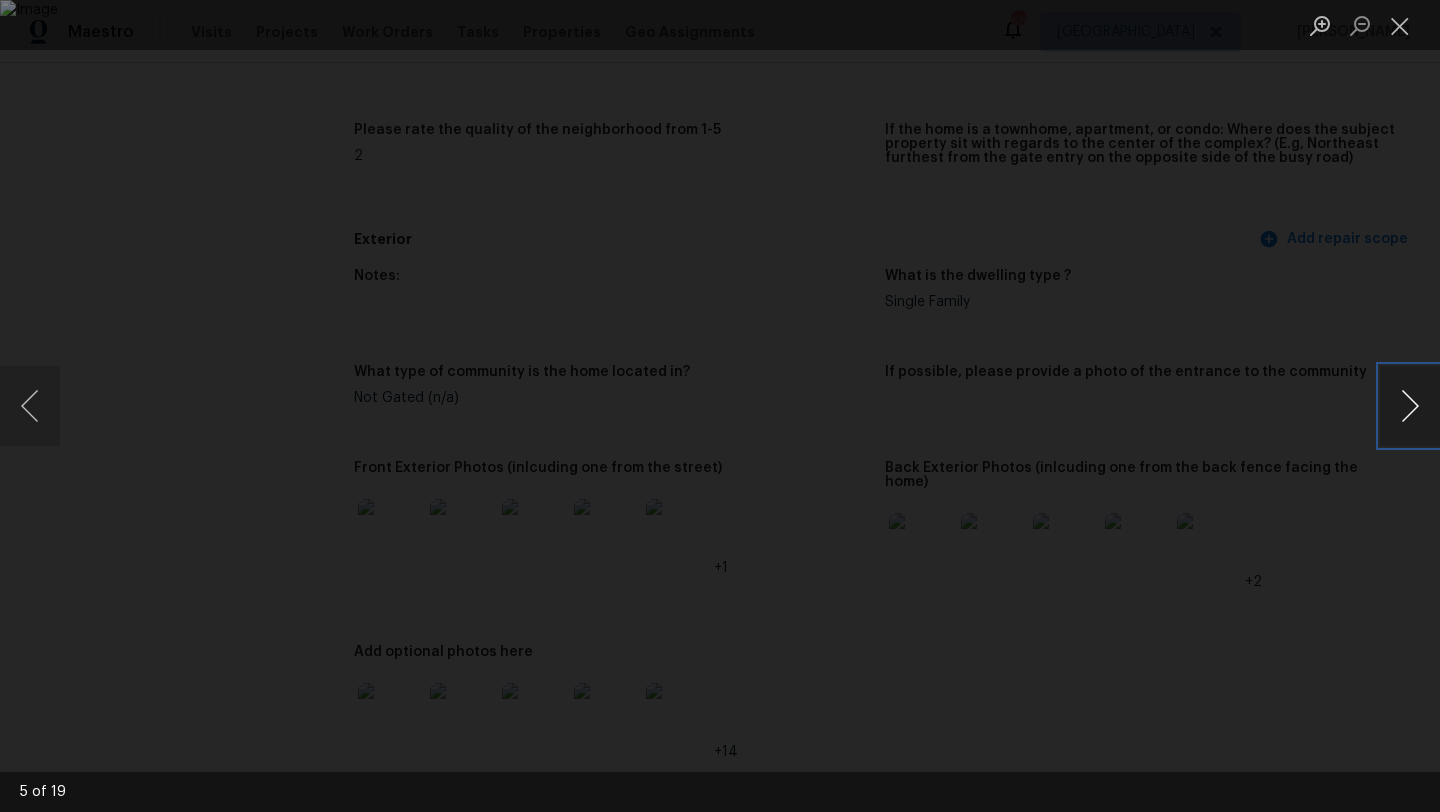 click at bounding box center (1410, 406) 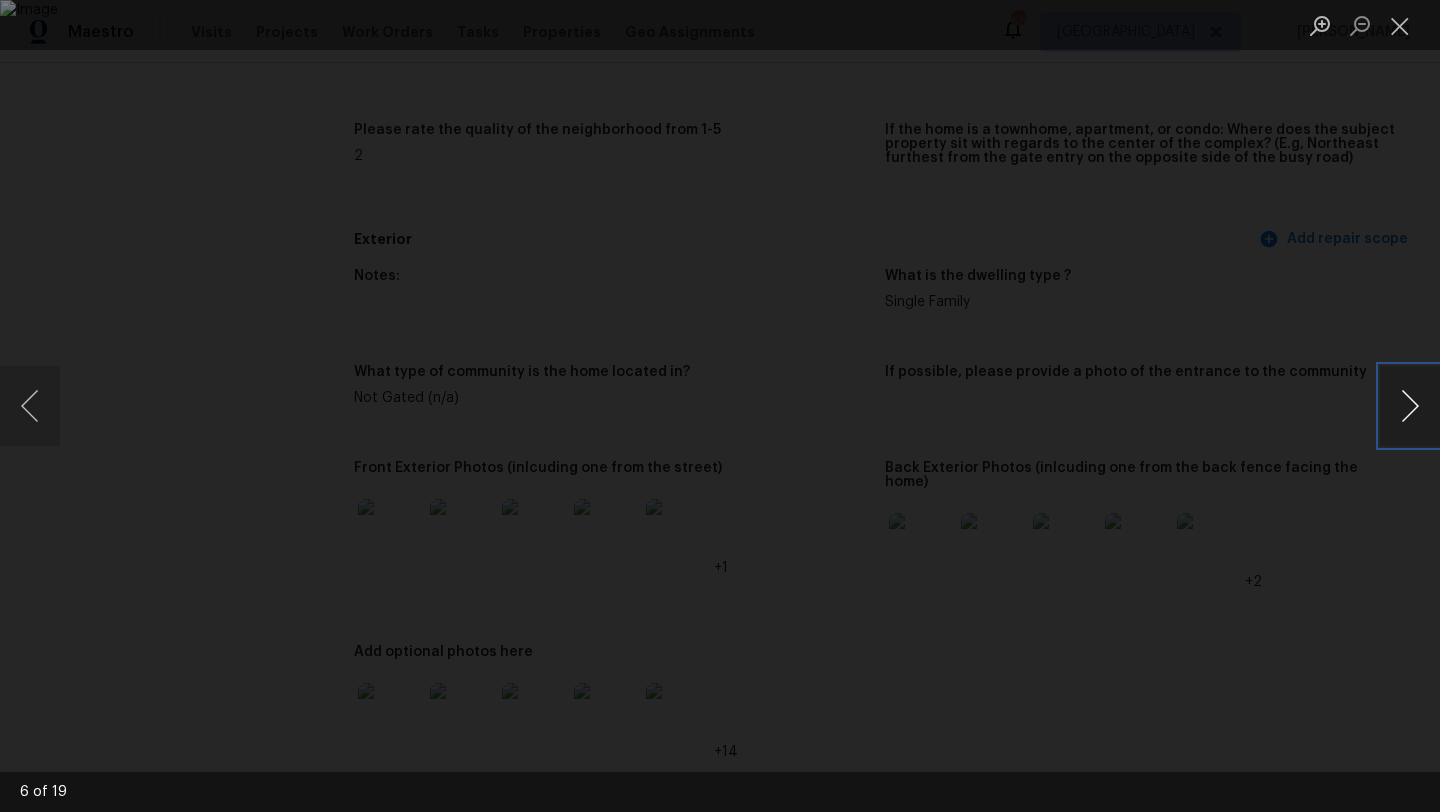 click at bounding box center [1410, 406] 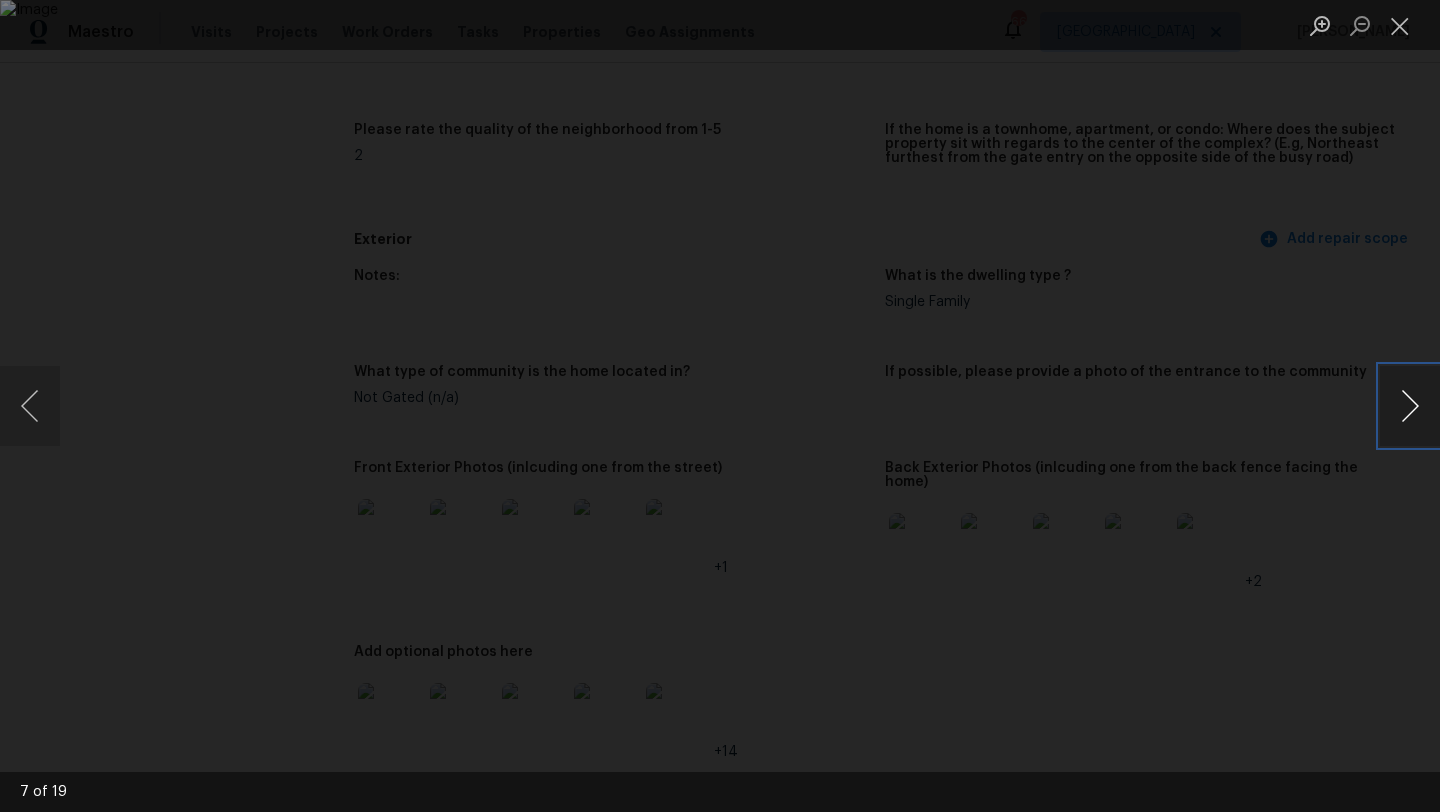 click at bounding box center [1410, 406] 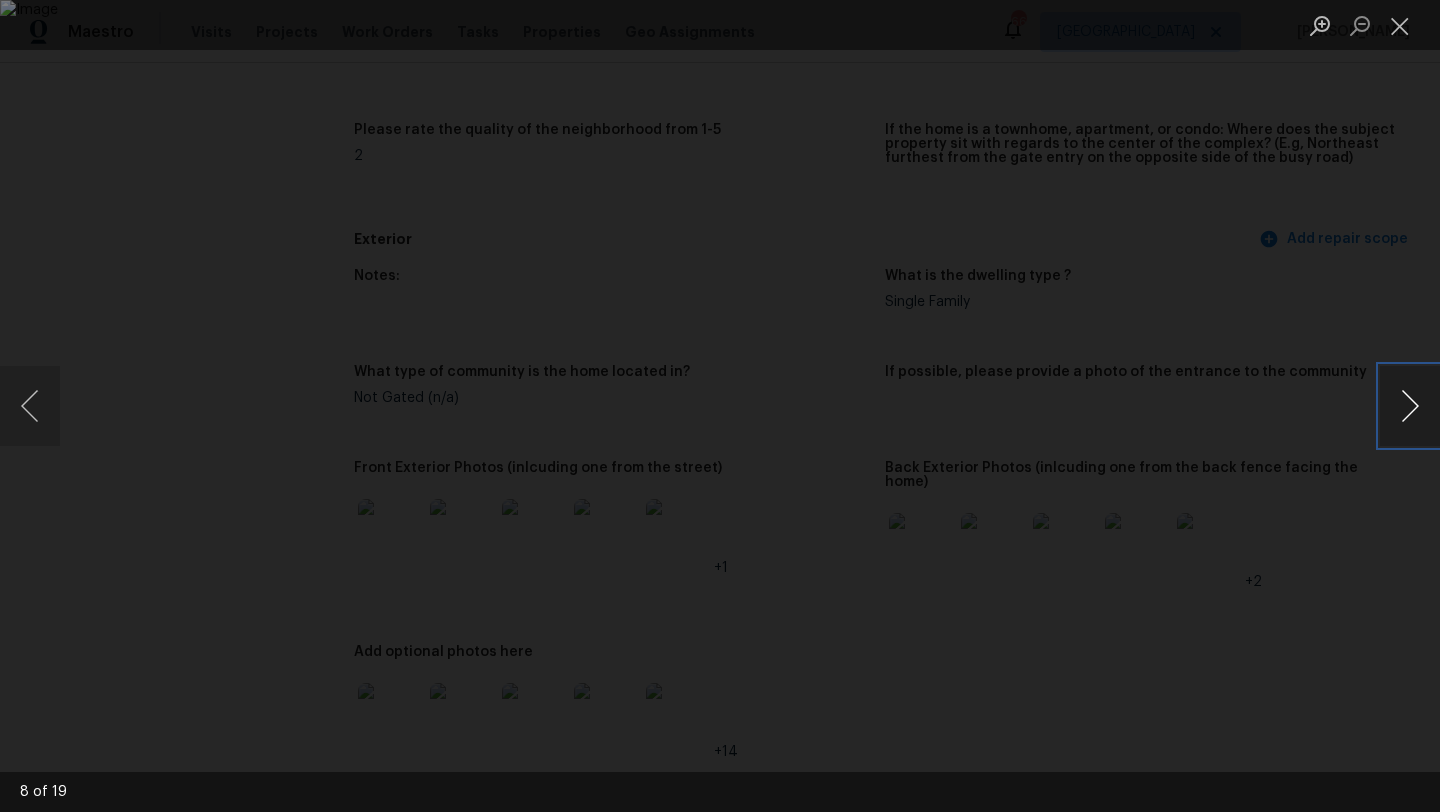click at bounding box center (1410, 406) 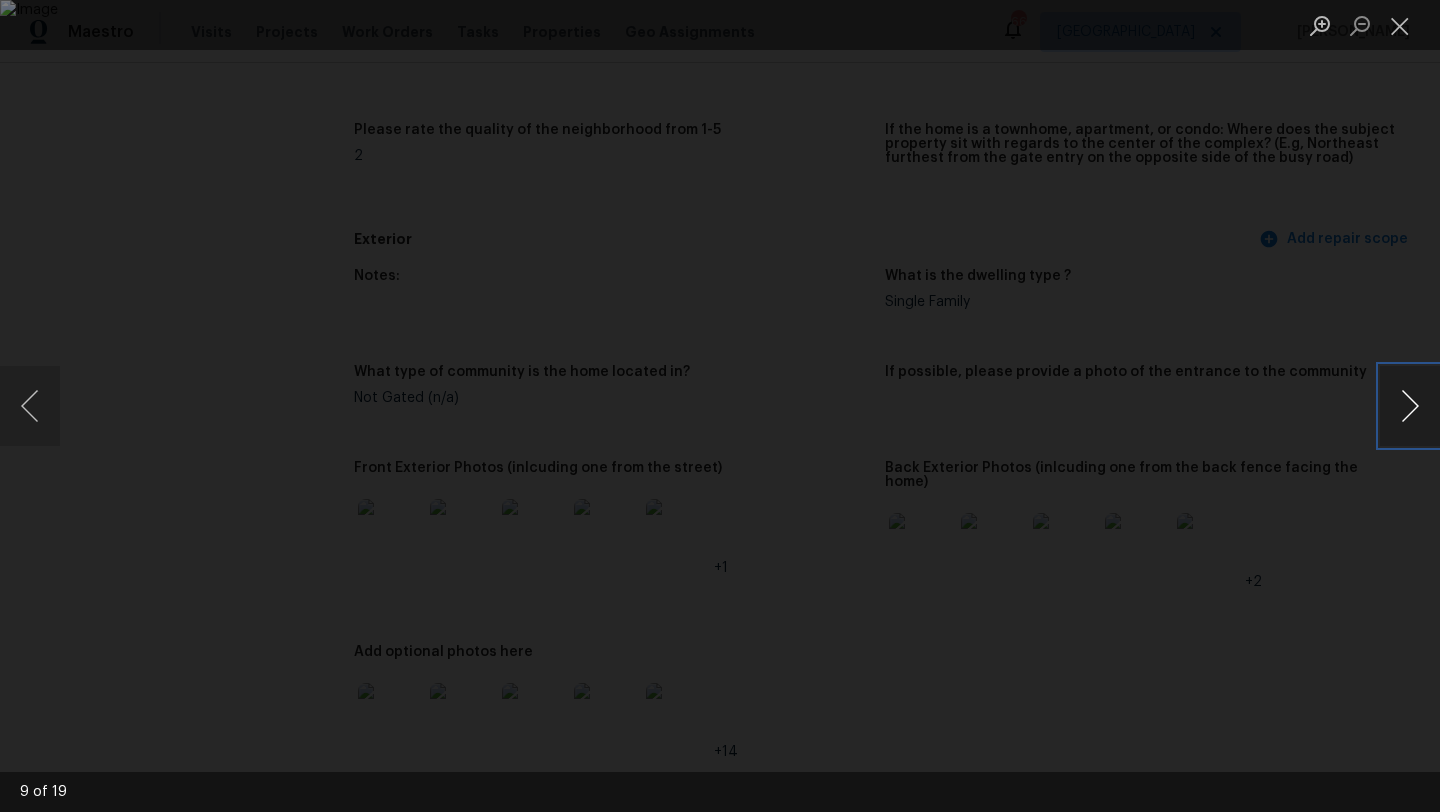 click at bounding box center [1410, 406] 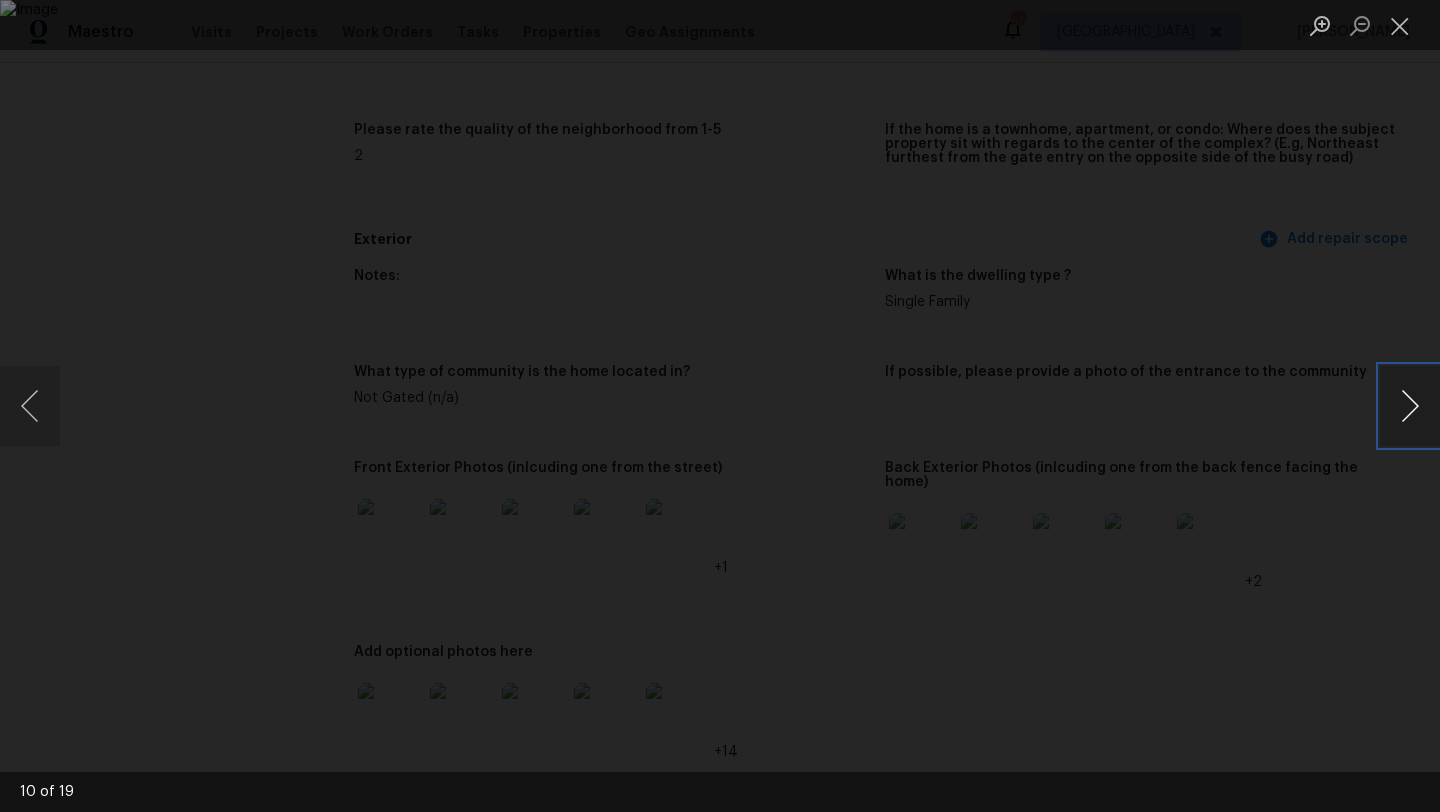 click at bounding box center (1410, 406) 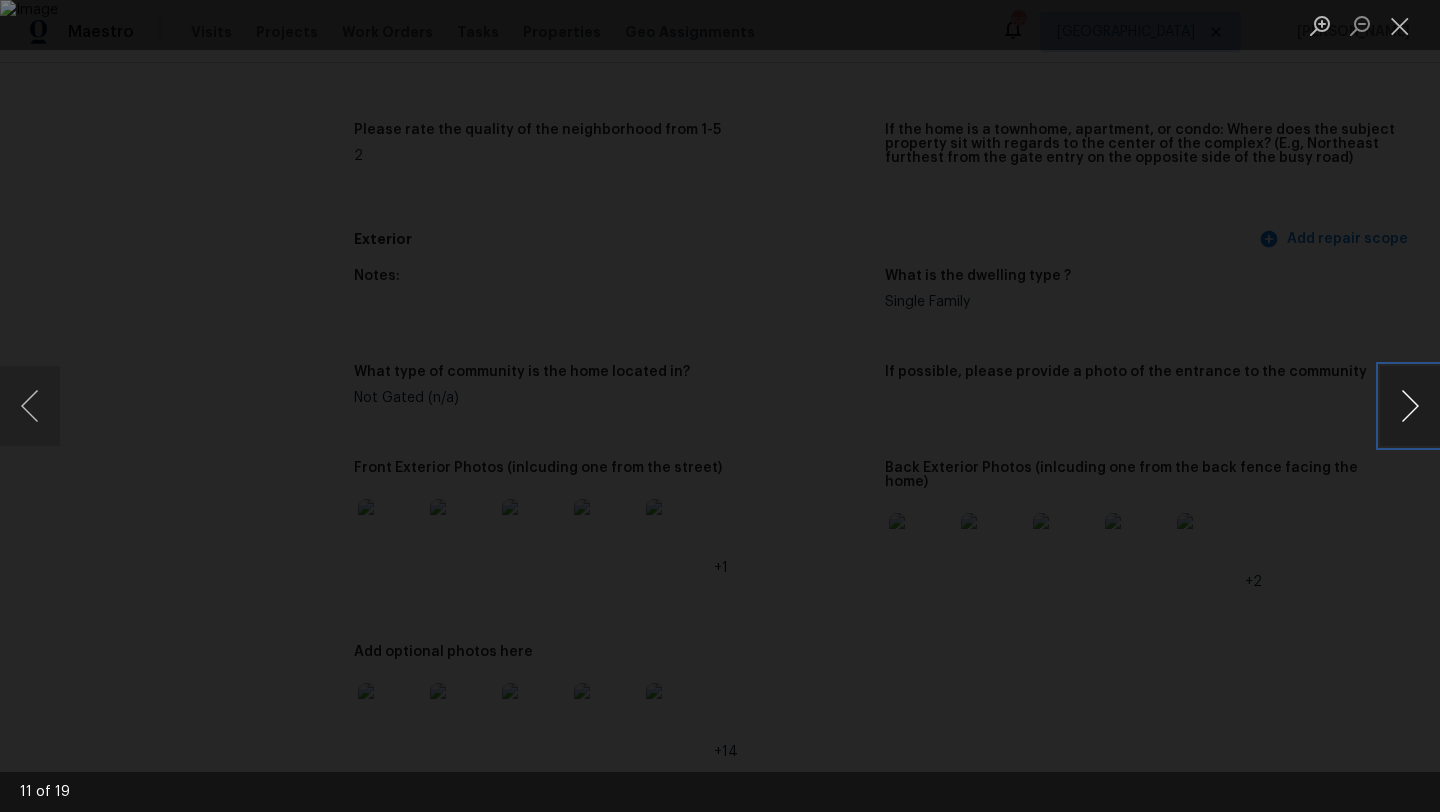 click at bounding box center (1410, 406) 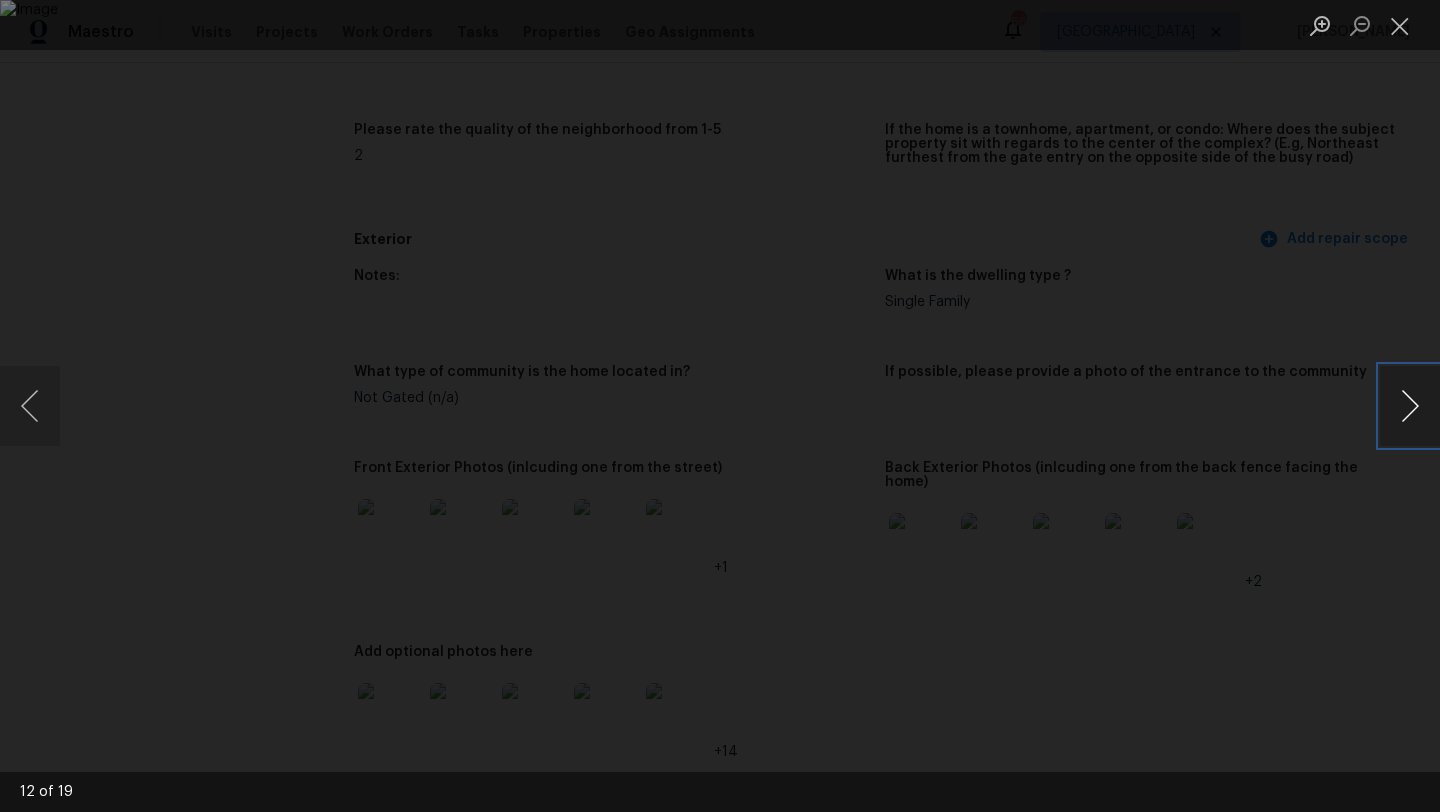 click at bounding box center [1410, 406] 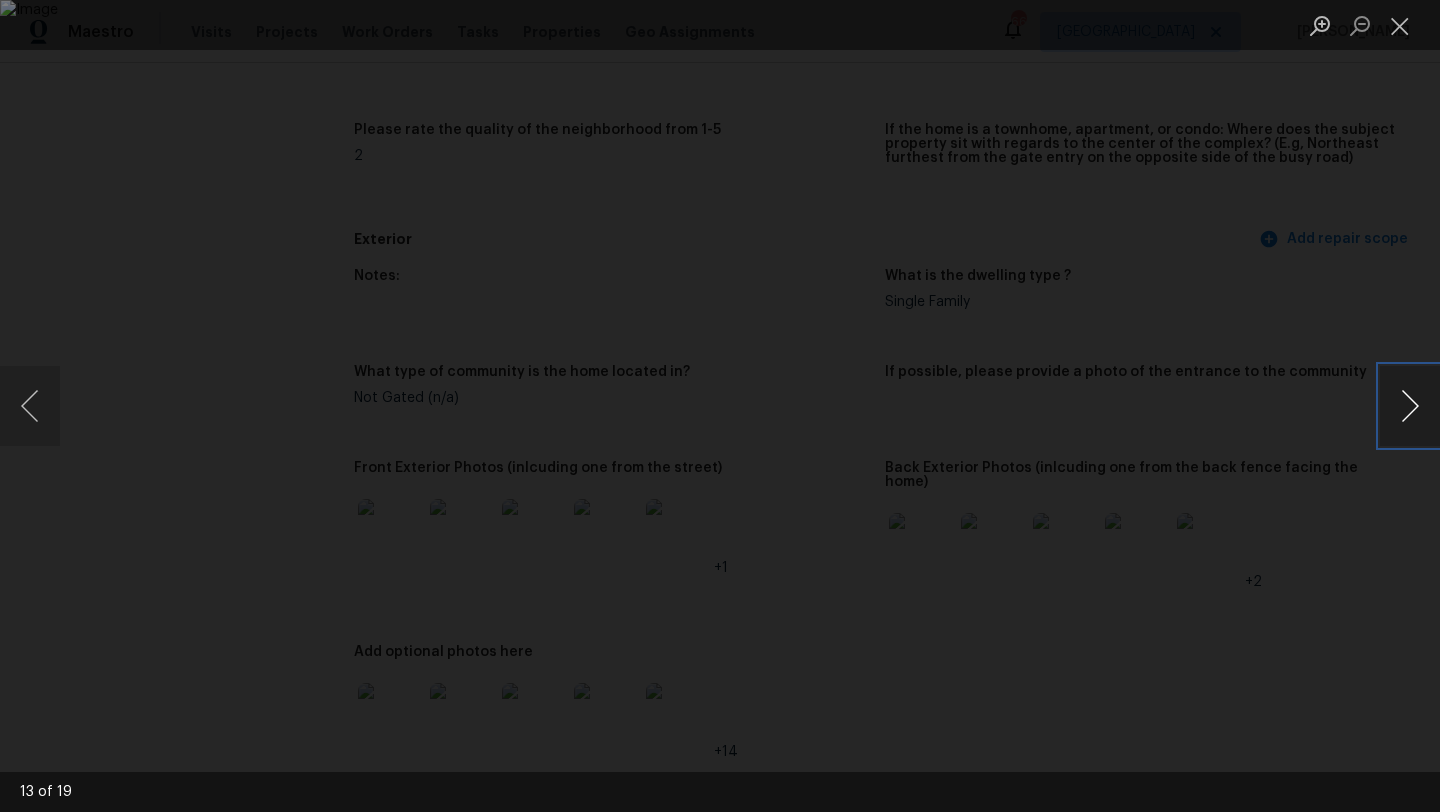 click at bounding box center (1410, 406) 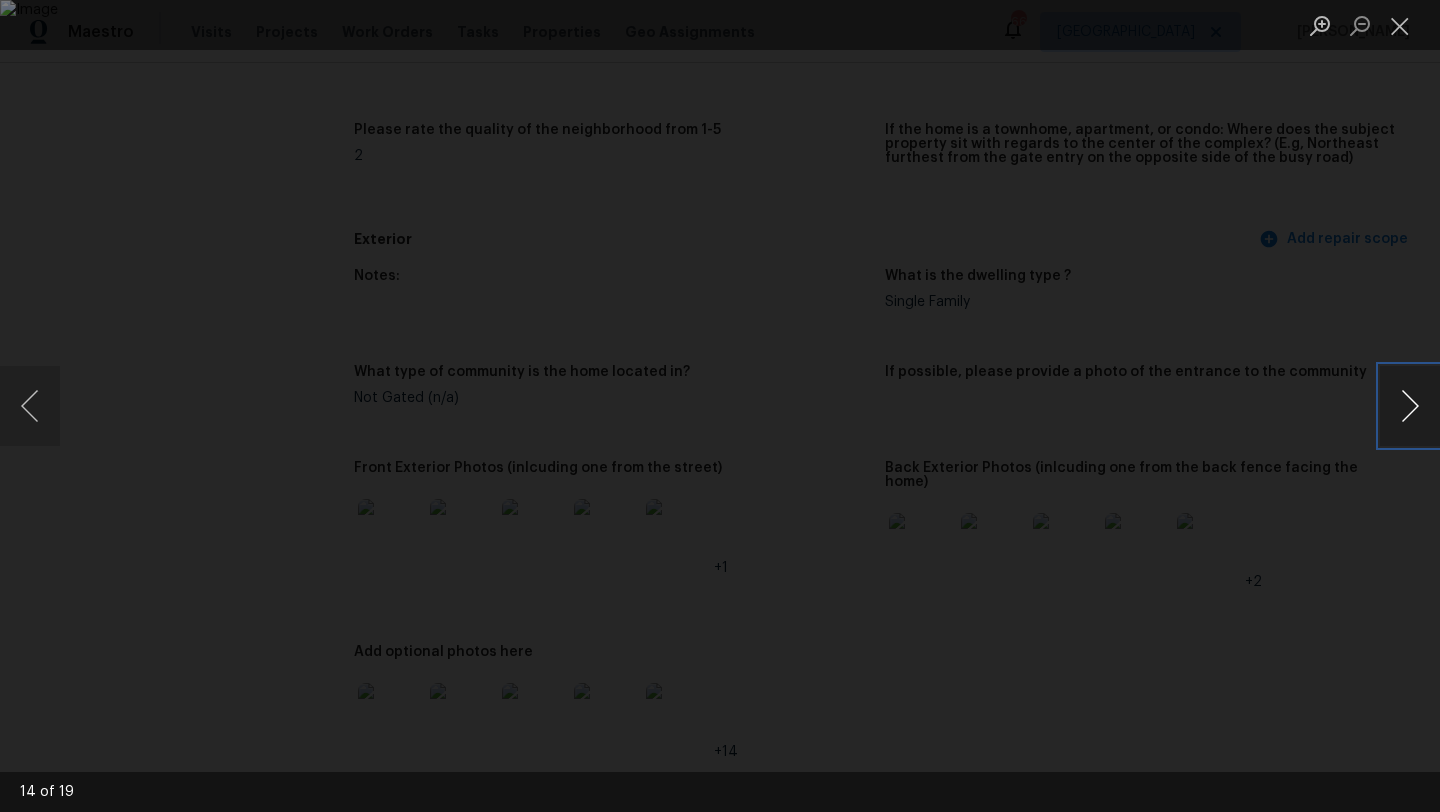 click at bounding box center (1410, 406) 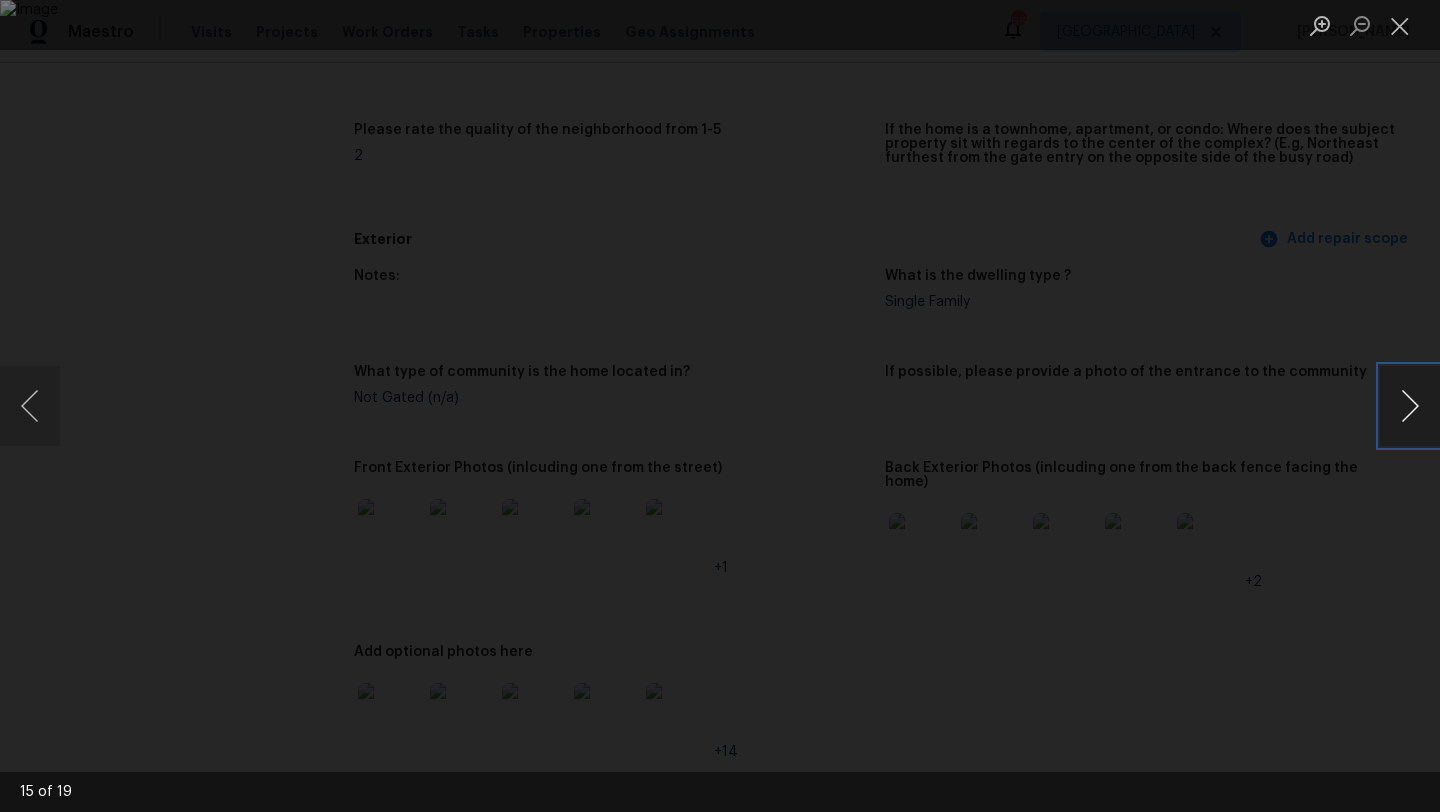 click at bounding box center [1410, 406] 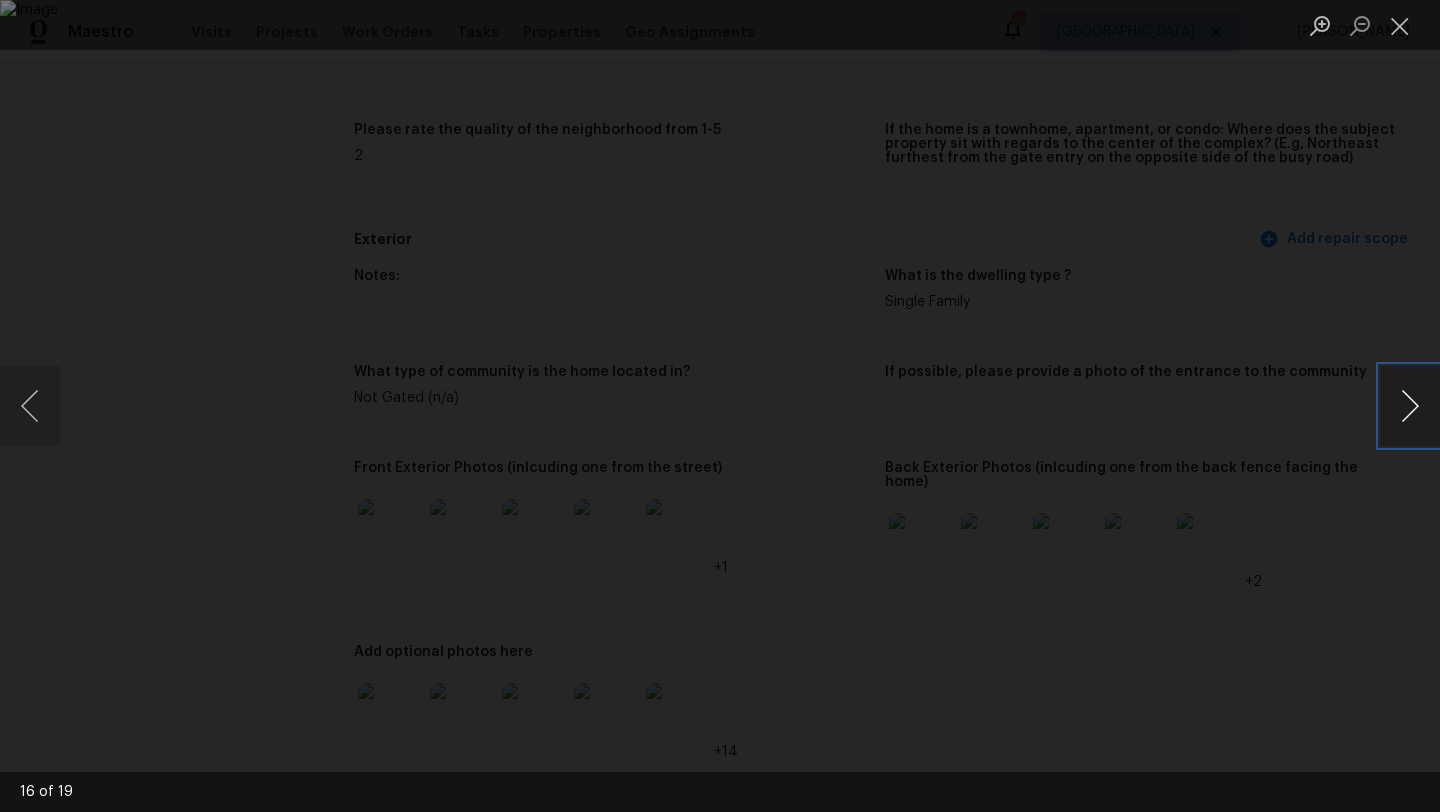 click at bounding box center [1410, 406] 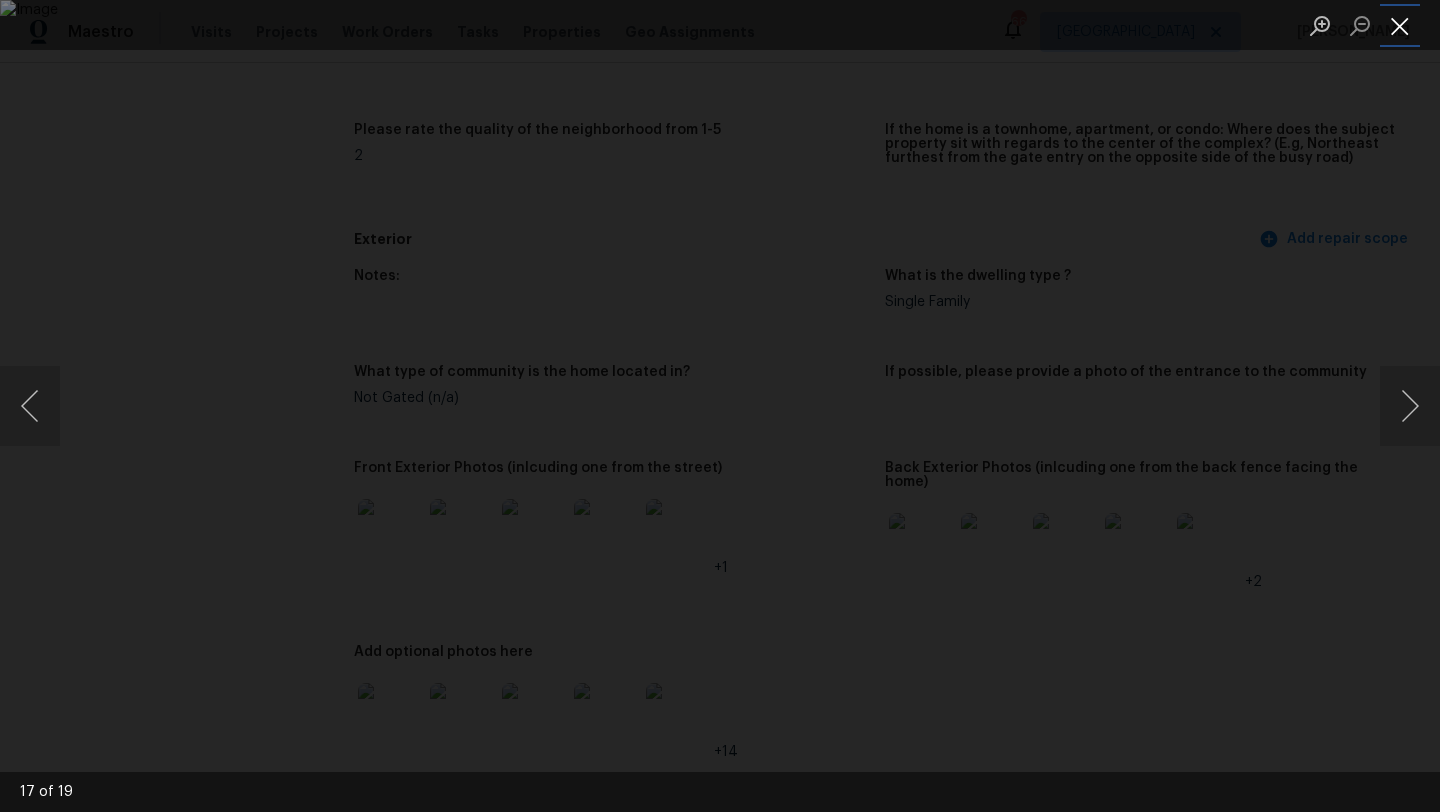 click at bounding box center (1400, 25) 